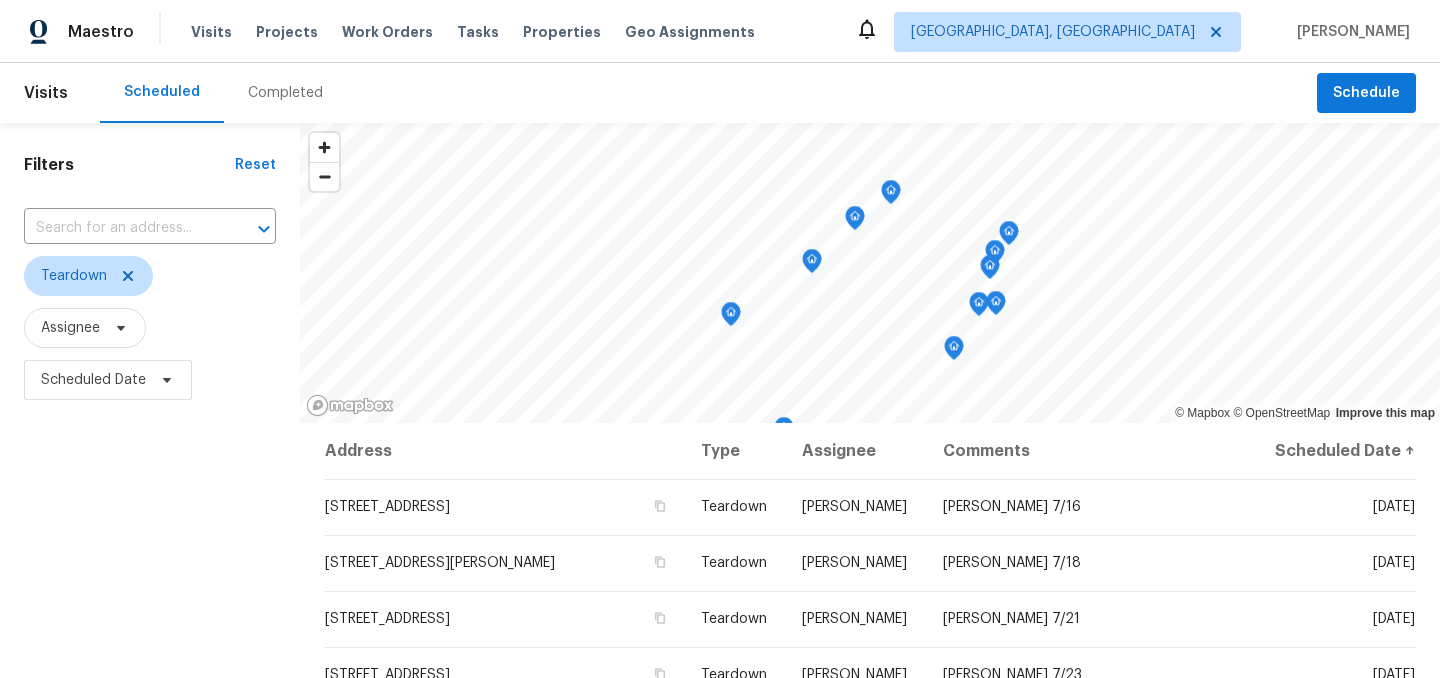 scroll, scrollTop: 0, scrollLeft: 0, axis: both 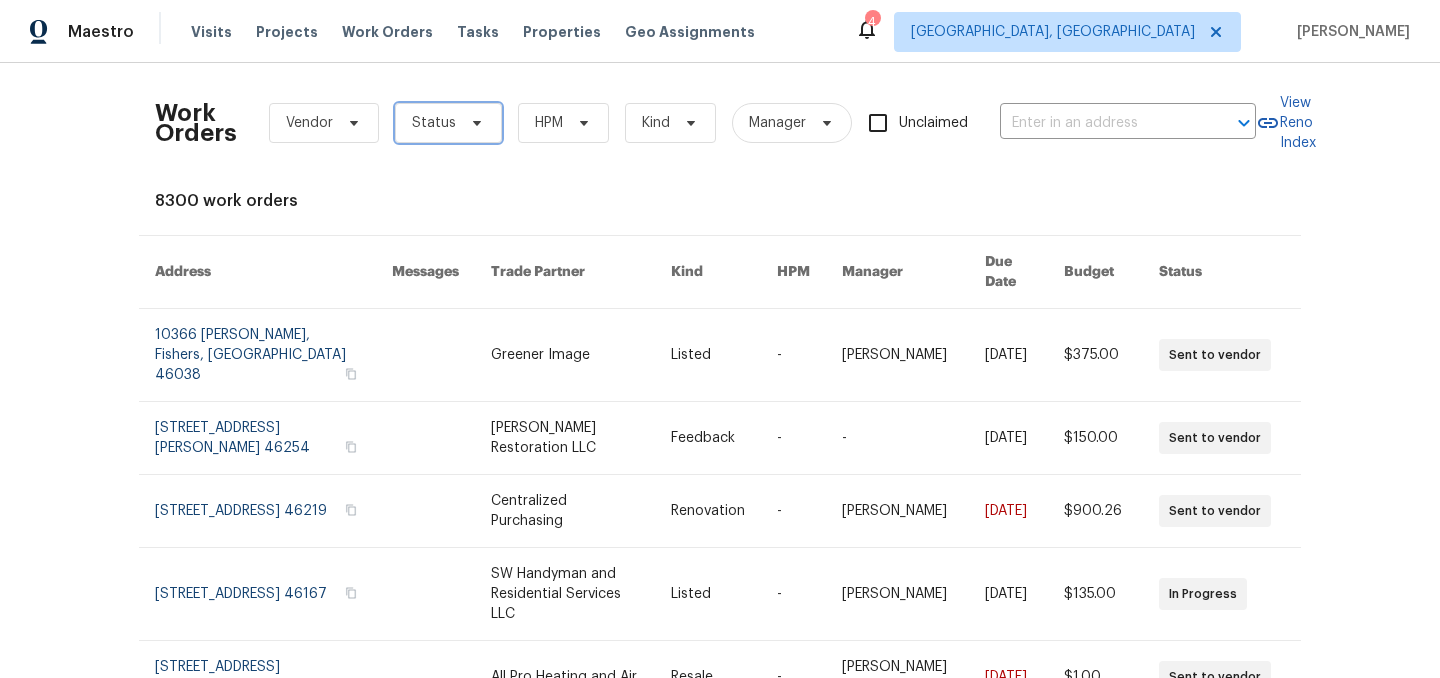 click on "Status" at bounding box center [434, 123] 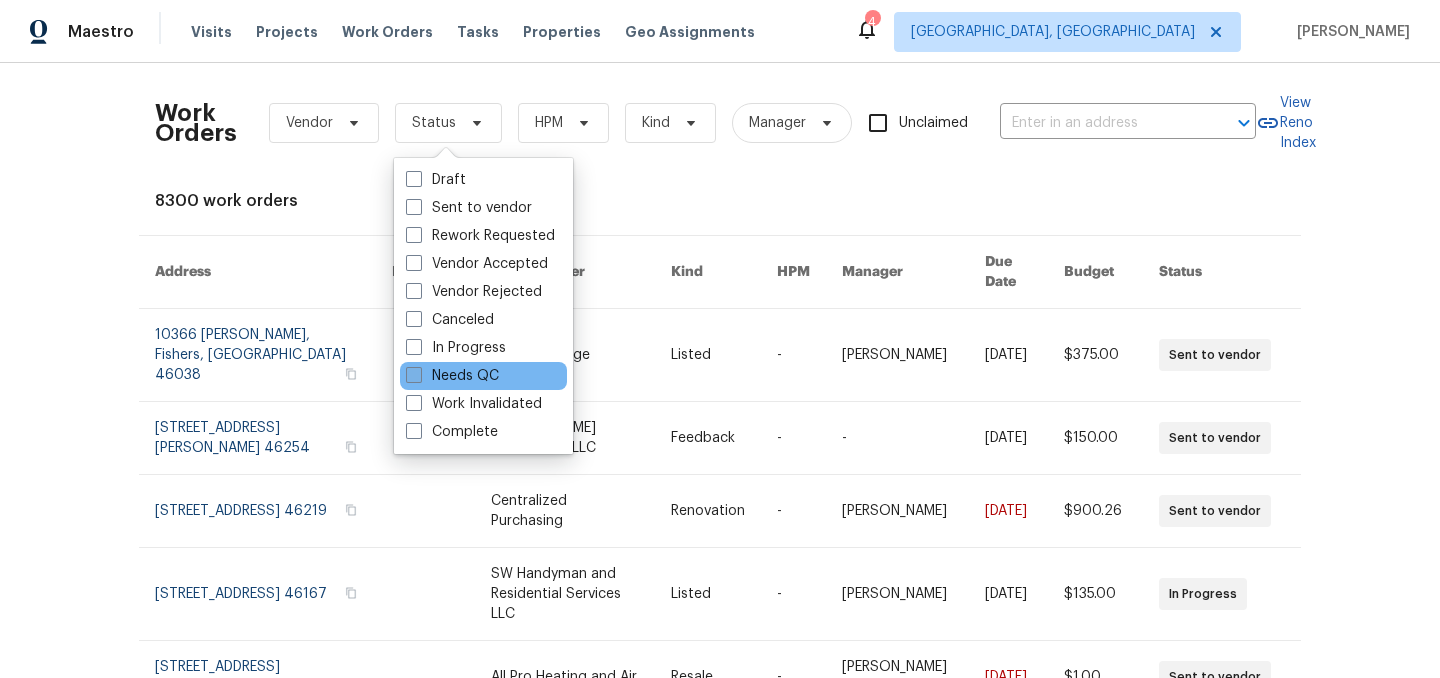 click on "Needs QC" at bounding box center (452, 376) 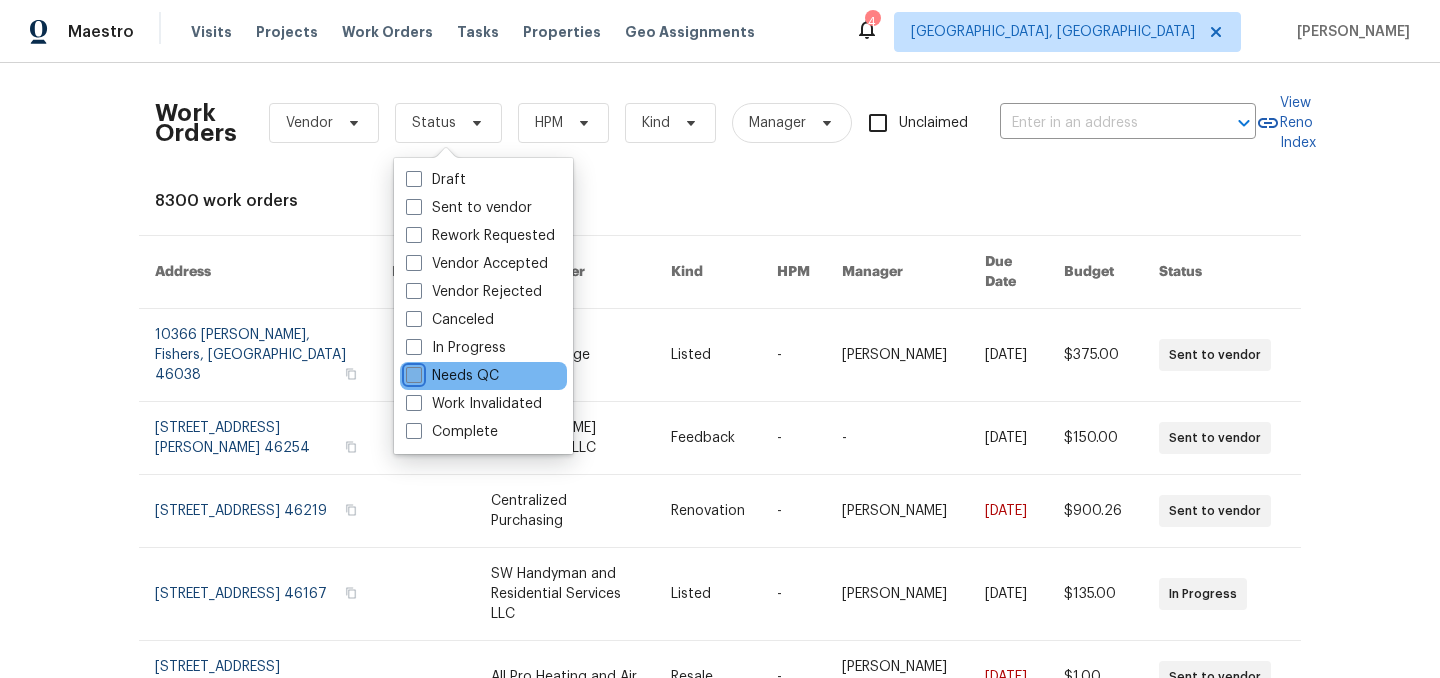 click on "Needs QC" at bounding box center [412, 372] 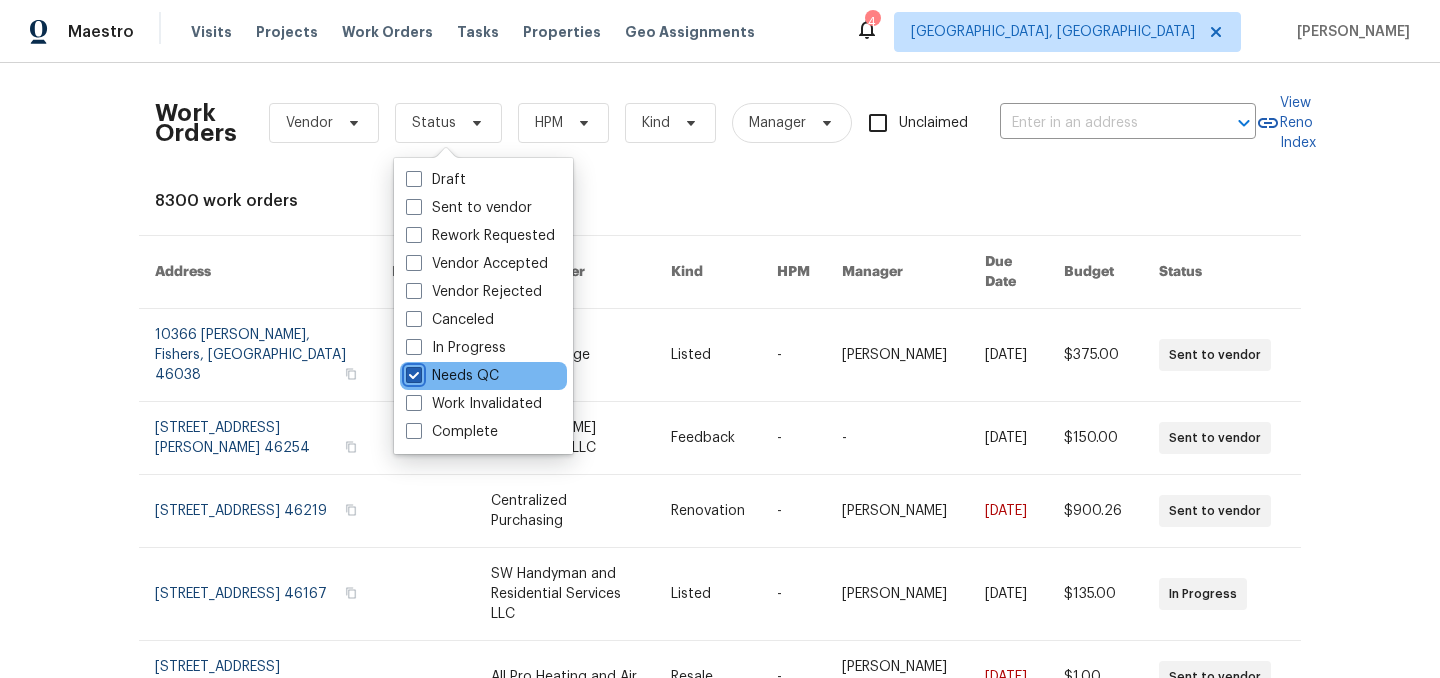checkbox on "true" 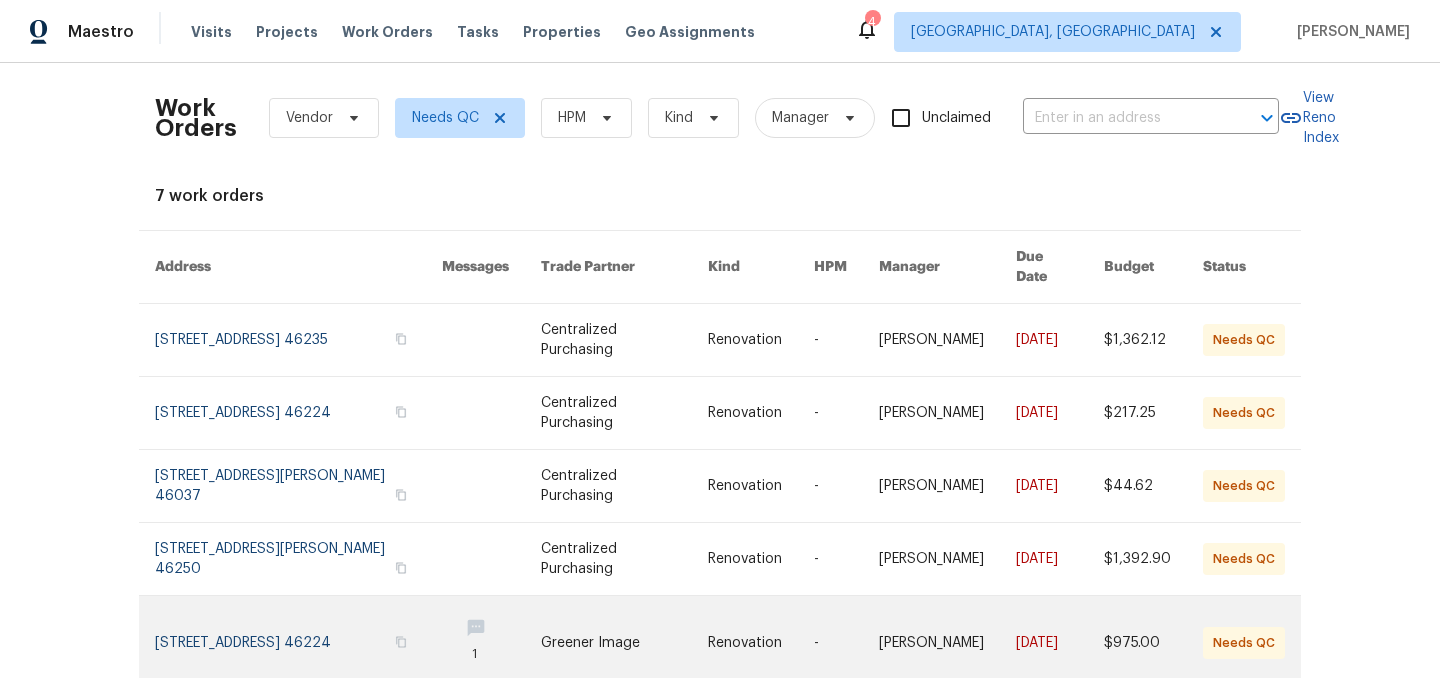 scroll, scrollTop: 0, scrollLeft: 0, axis: both 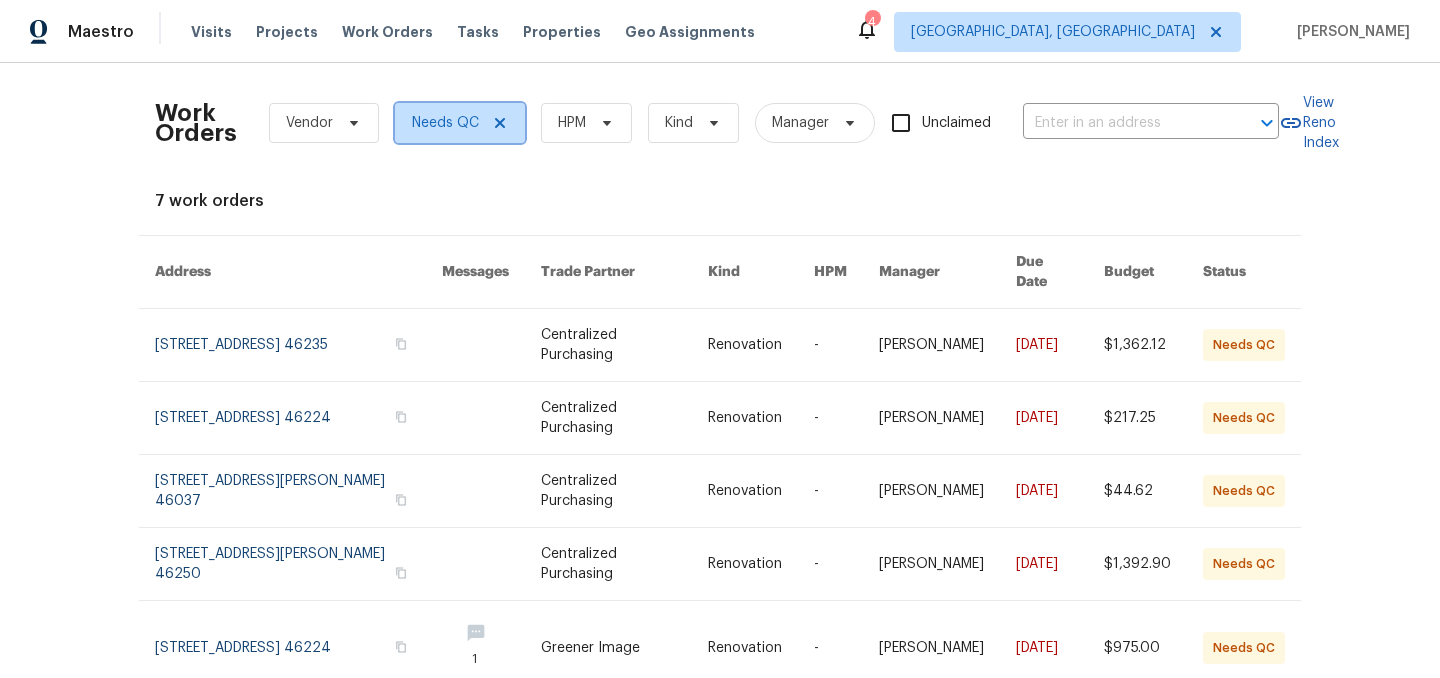 click 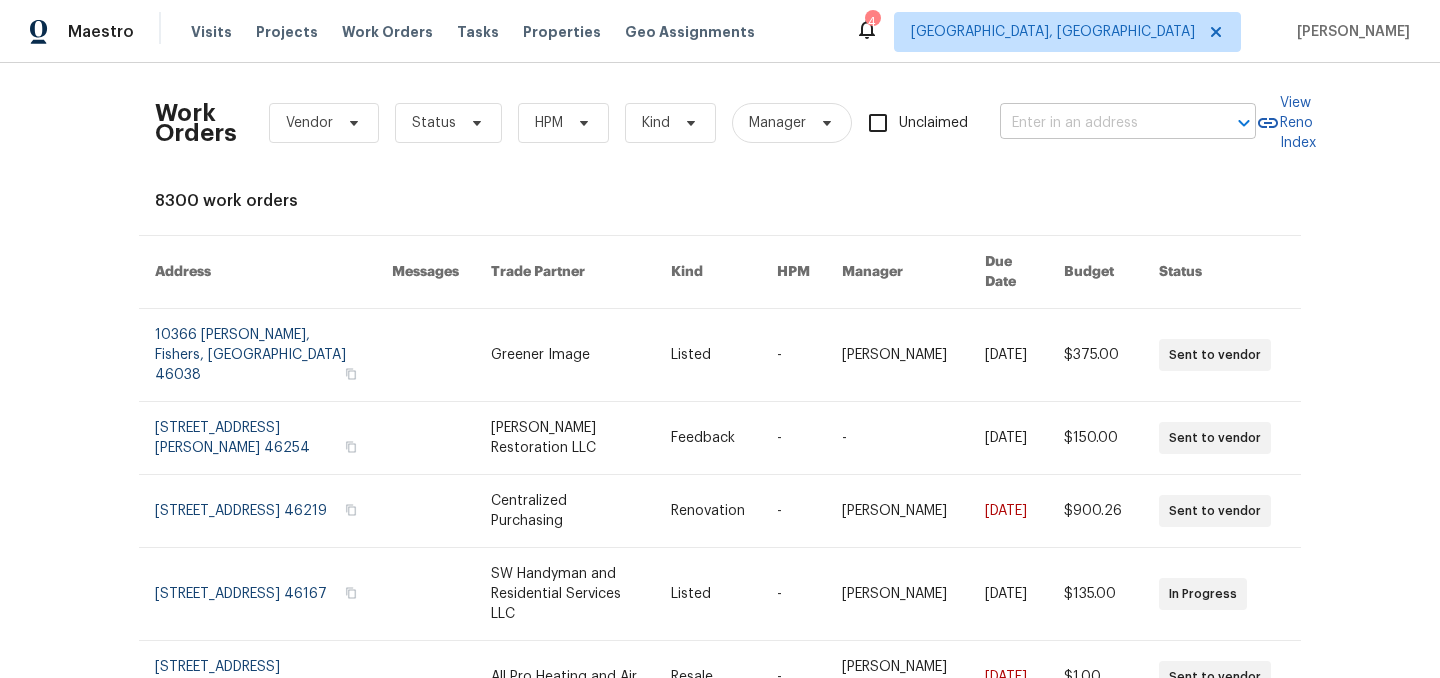 click at bounding box center [1100, 123] 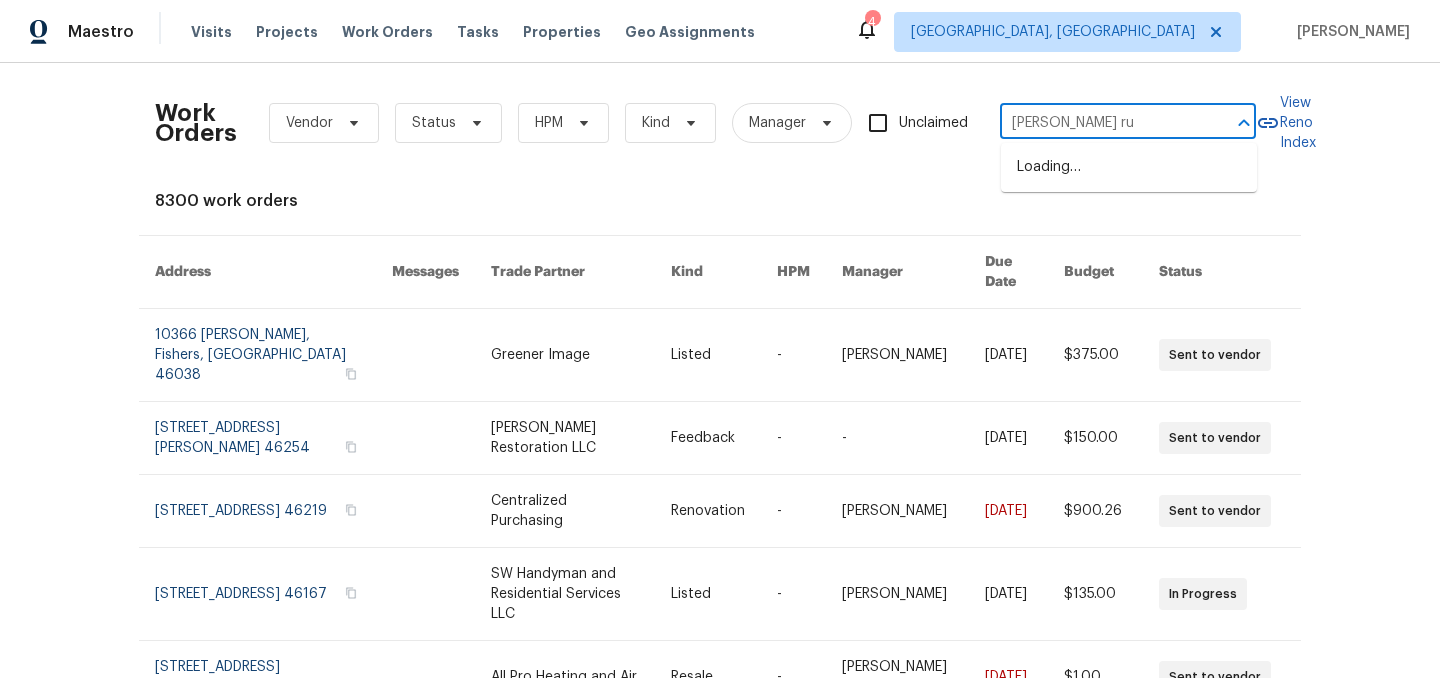 type on "budd run" 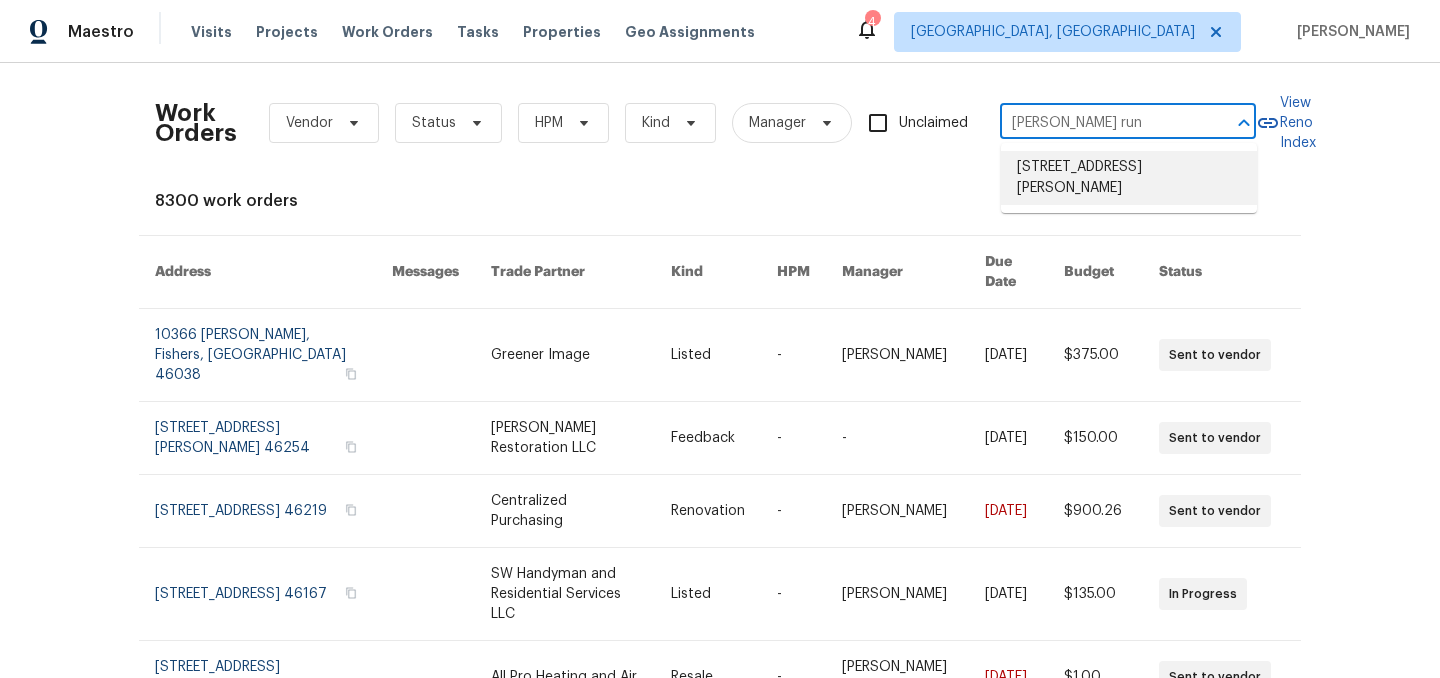 click on "9177 Budd Run Dr, Indianapolis, IN 46250" at bounding box center (1129, 178) 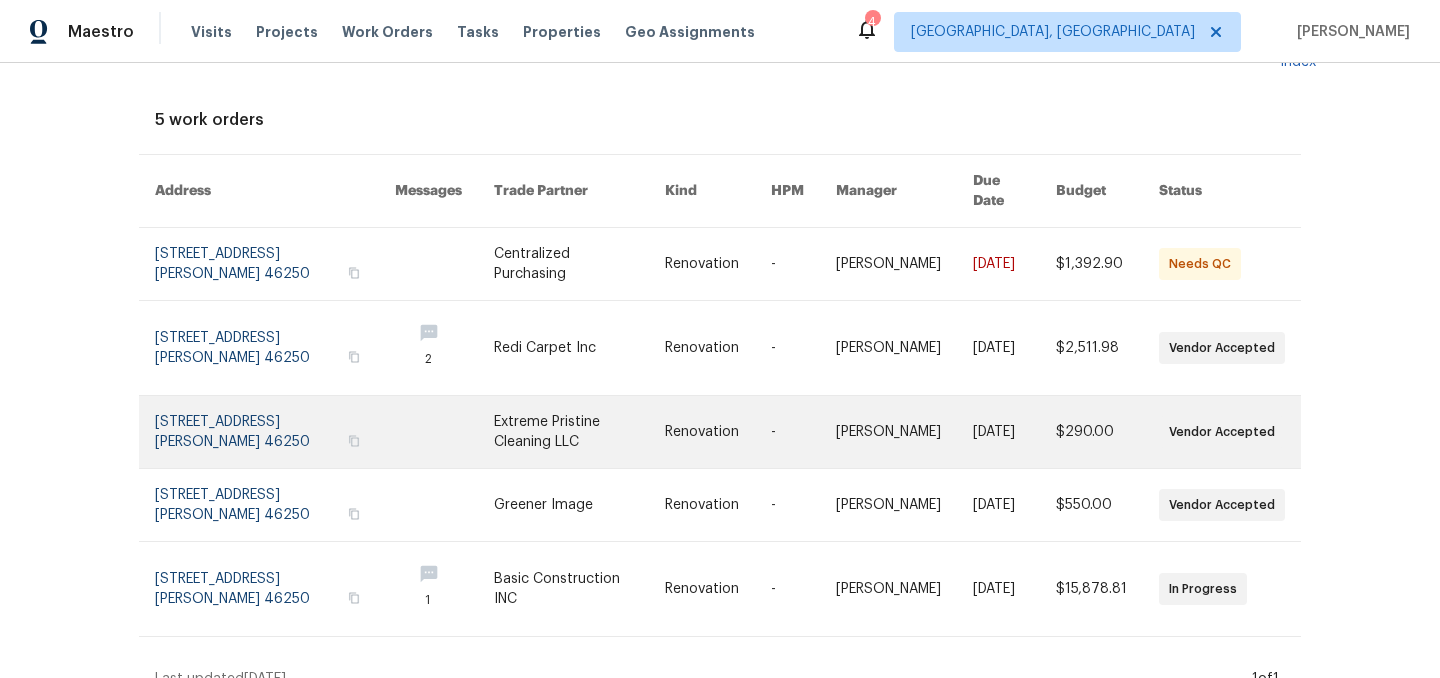 scroll, scrollTop: 87, scrollLeft: 0, axis: vertical 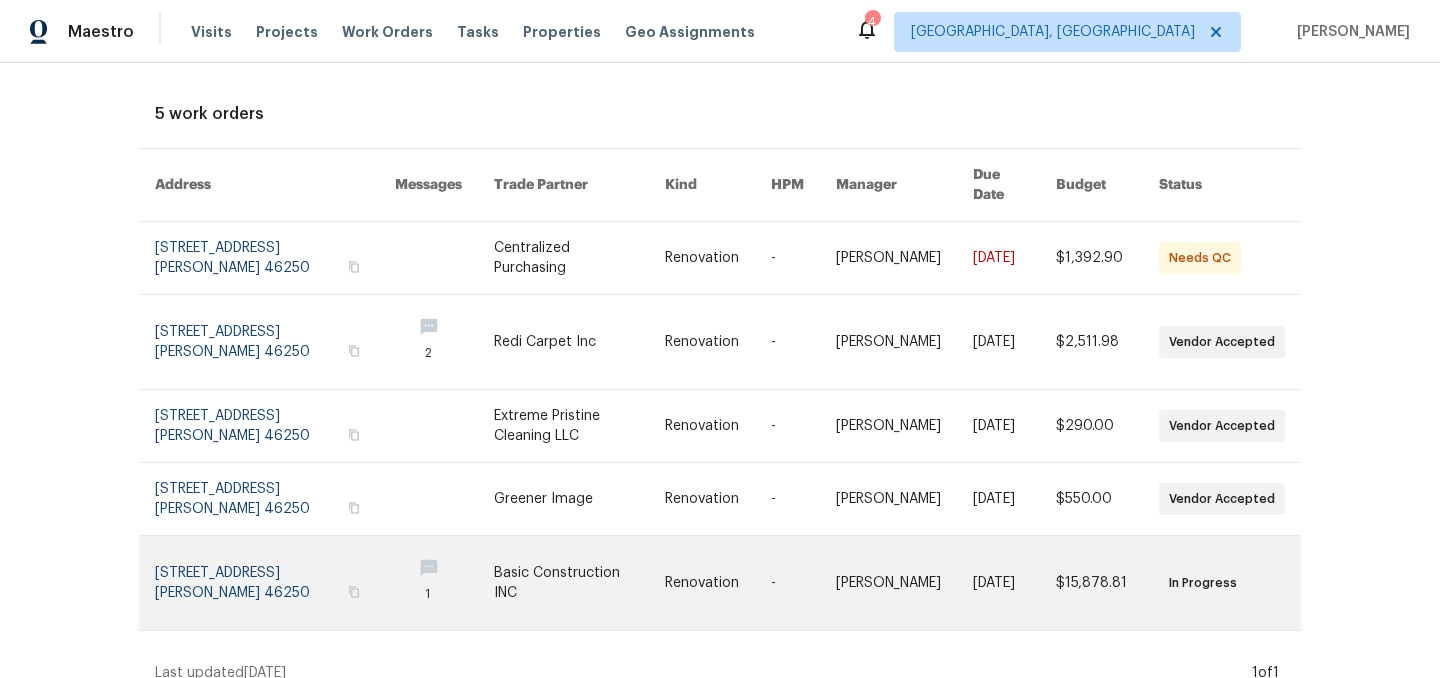 click at bounding box center [275, 583] 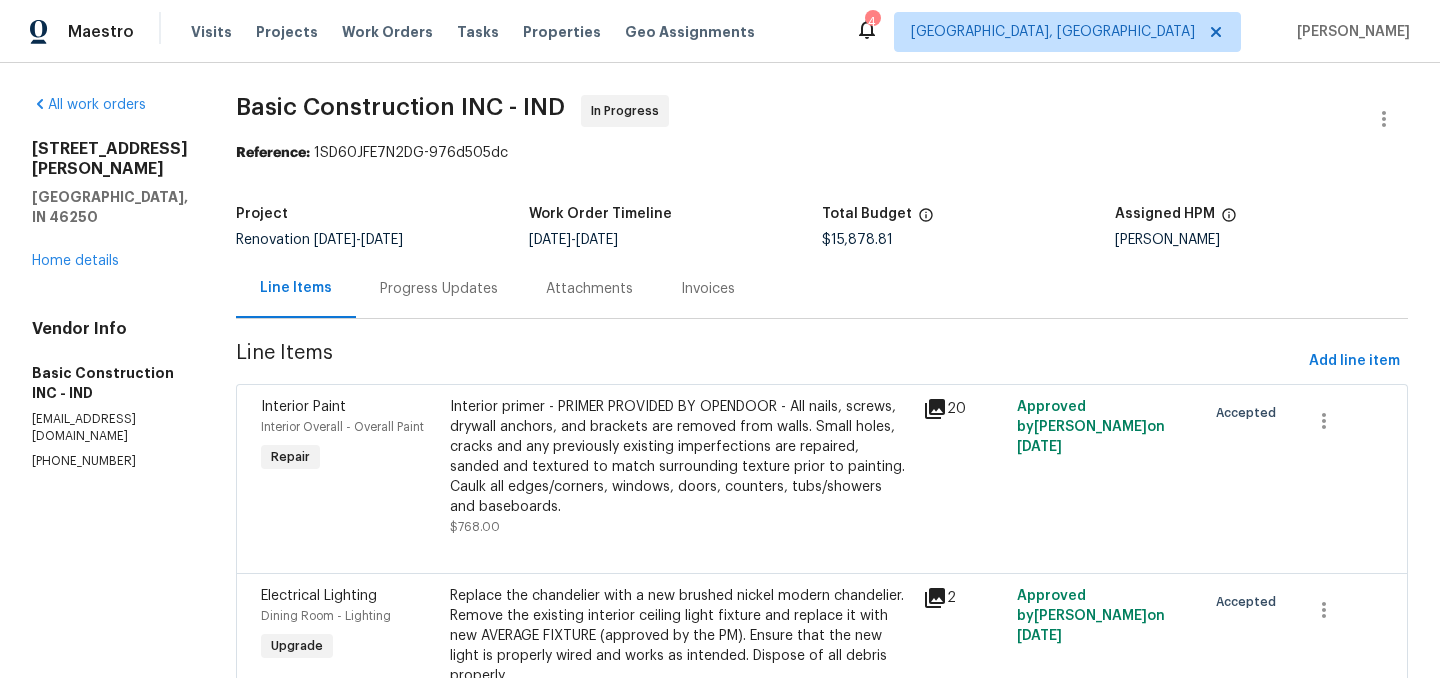 click on "Progress Updates" at bounding box center [439, 288] 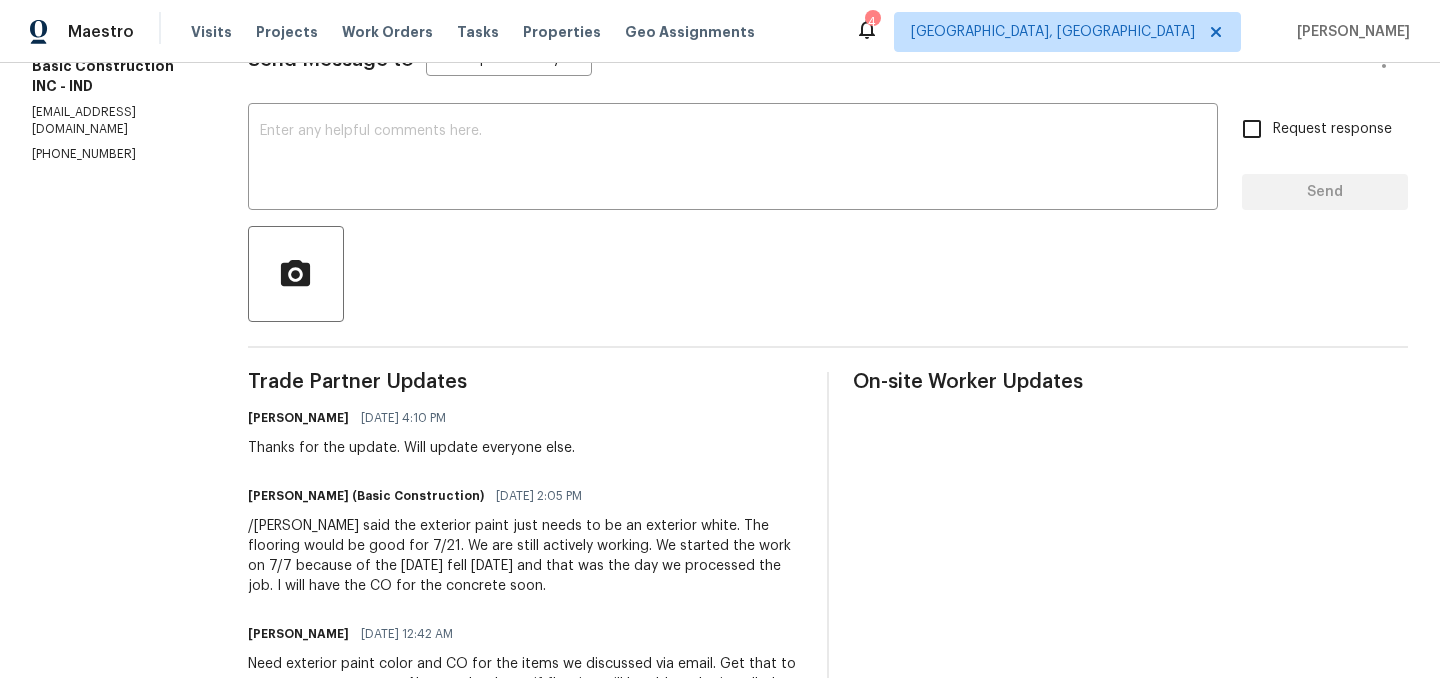 scroll, scrollTop: 295, scrollLeft: 0, axis: vertical 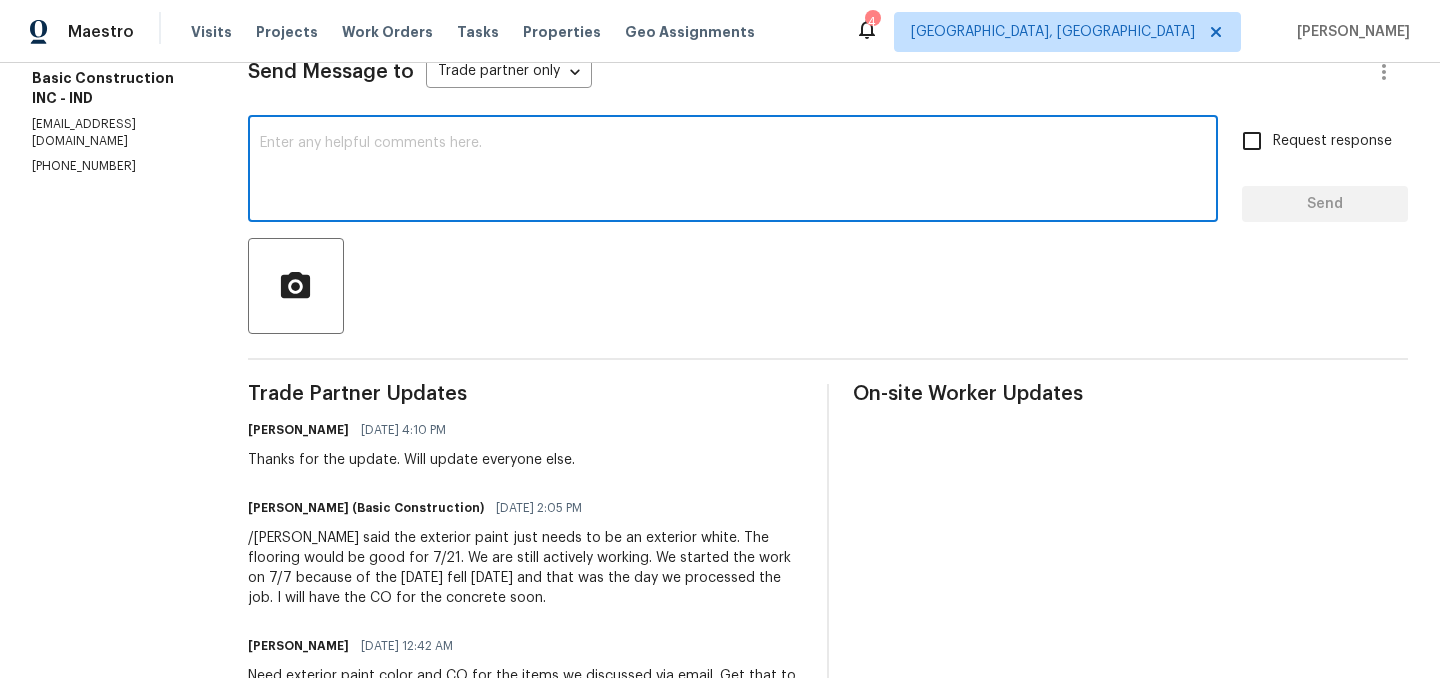 click at bounding box center (733, 171) 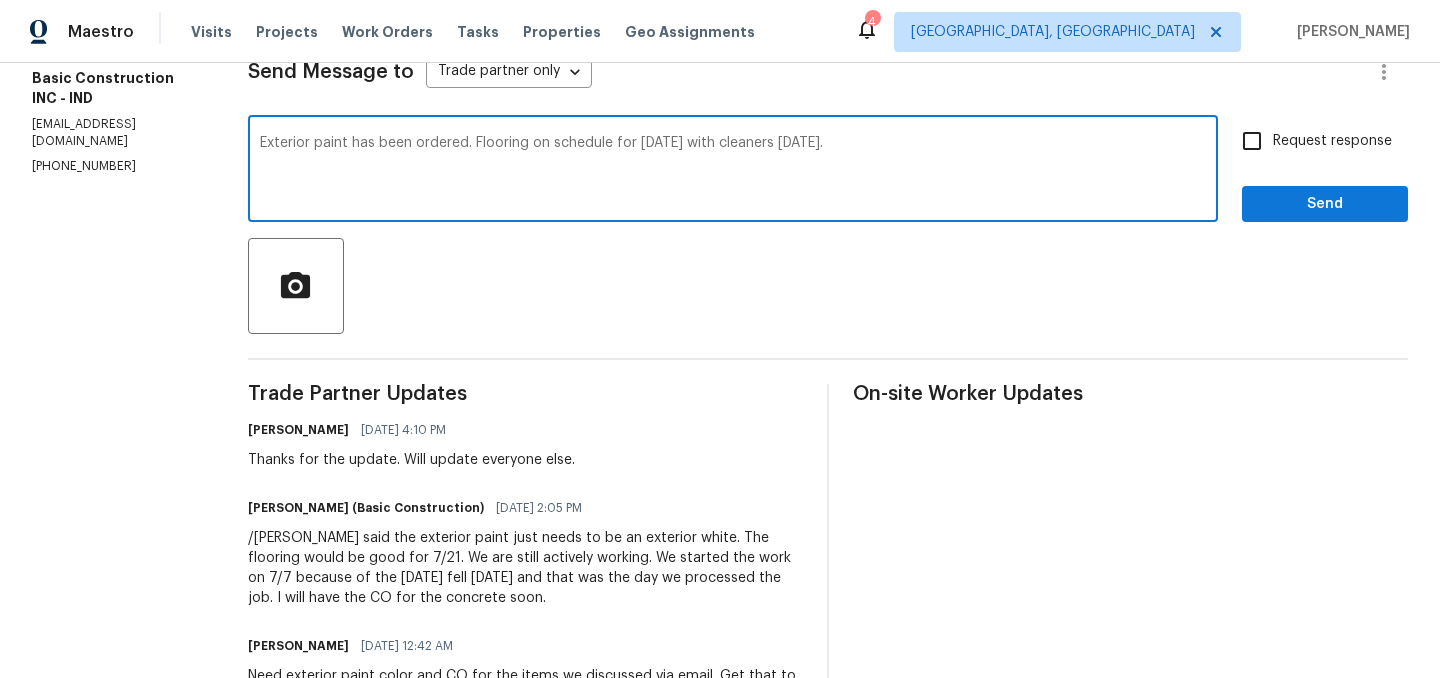click on "Exterior paint has been ordered. Flooring on schedule for Monday with cleaners Tuesday, 7/22." at bounding box center [733, 171] 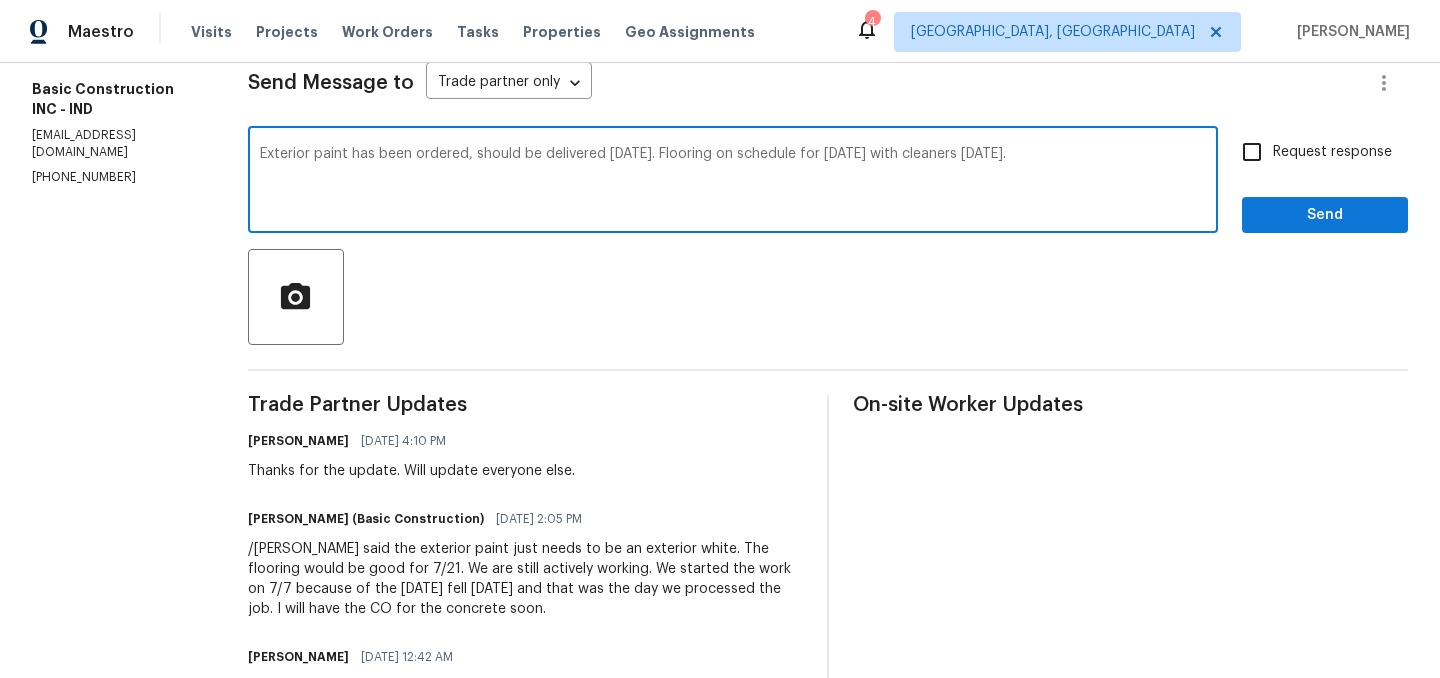 scroll, scrollTop: 0, scrollLeft: 0, axis: both 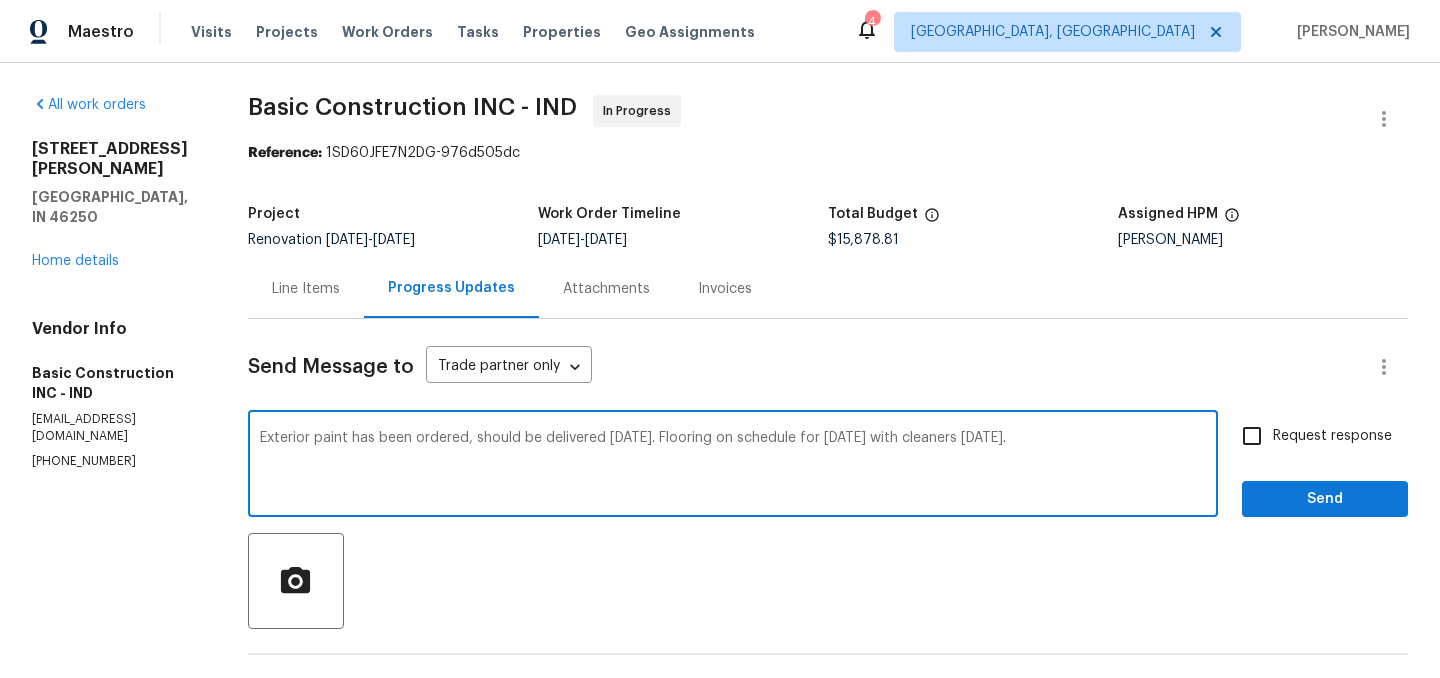 type on "Exterior paint has been ordered, should be delivered tomorrow. Flooring on schedule for Monday with cleaners Tuesday, 7/22." 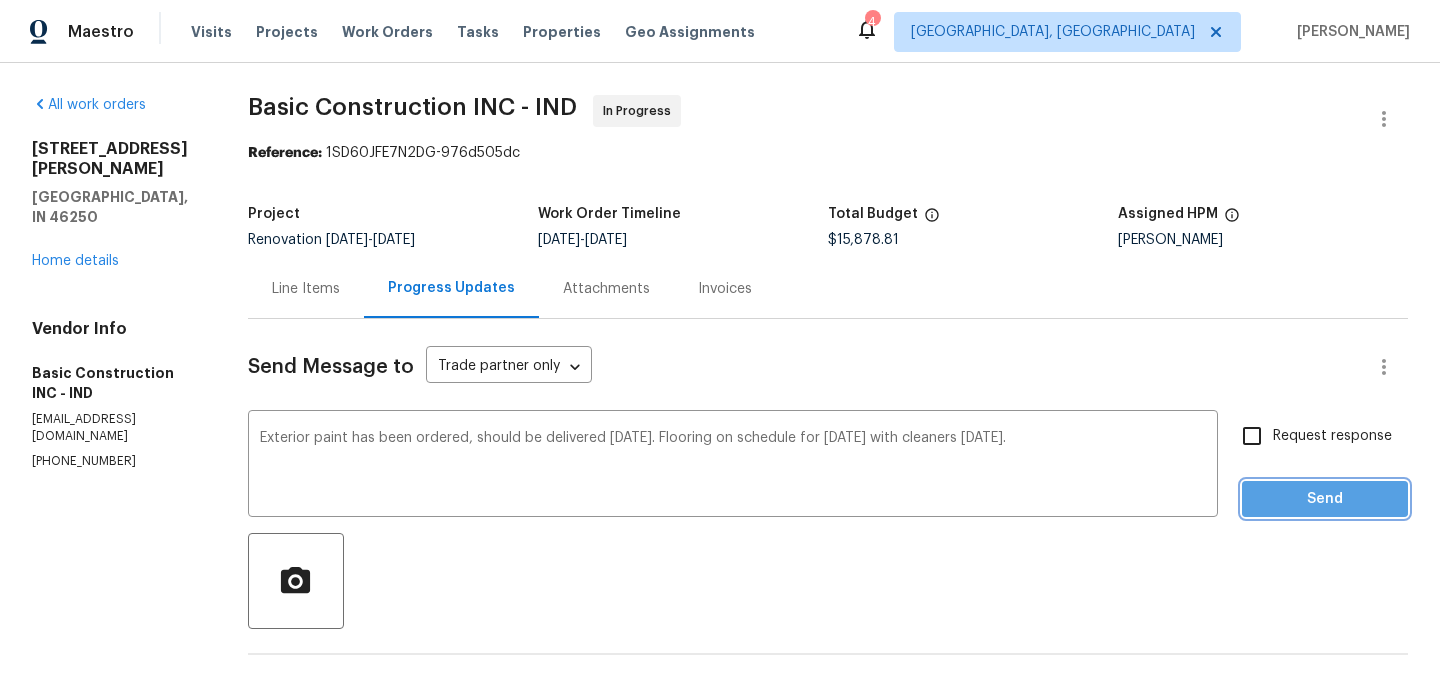 click on "Send" at bounding box center (1325, 499) 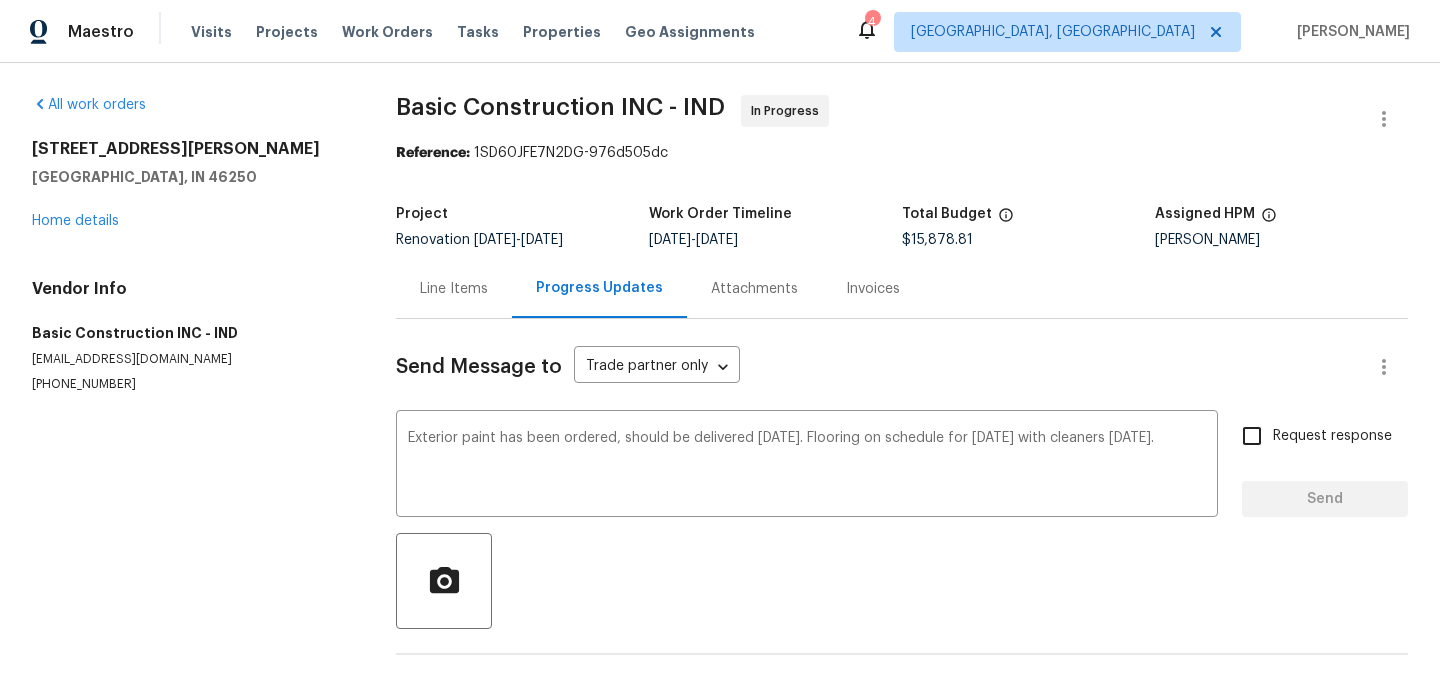 type 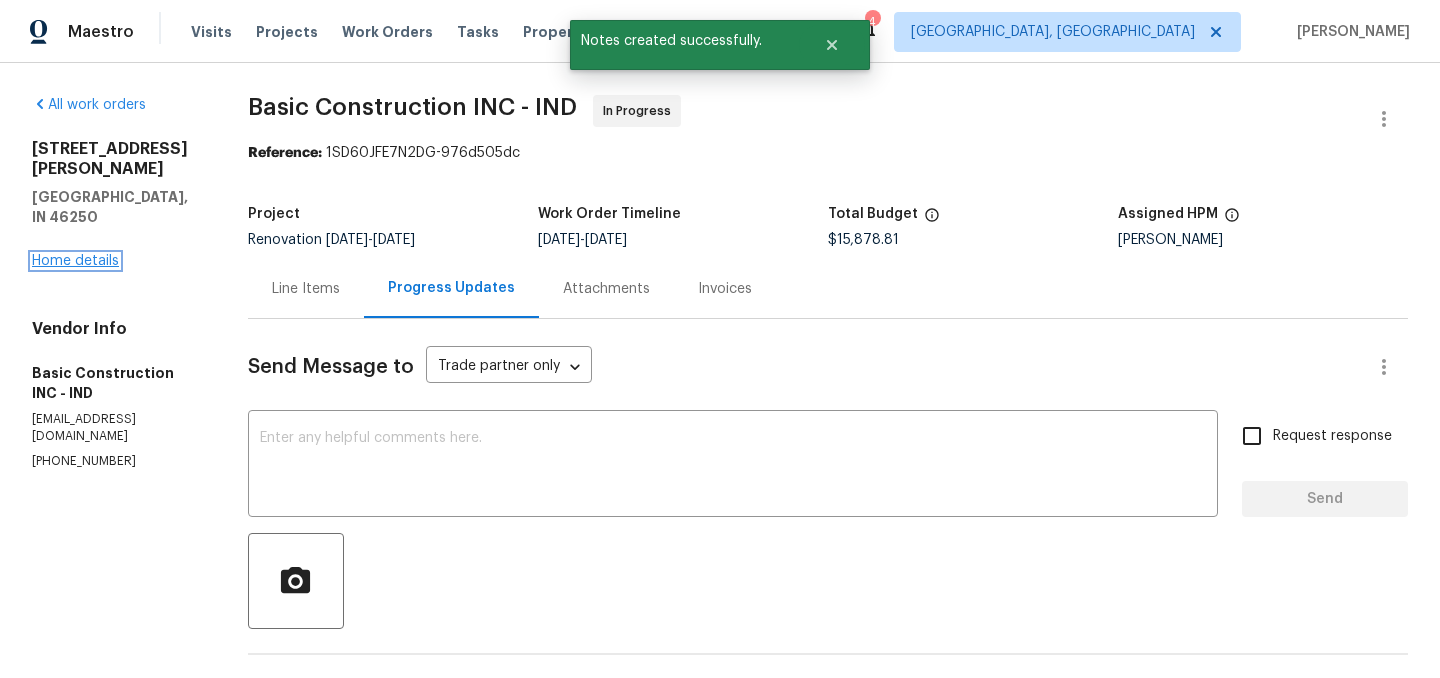 click on "Home details" at bounding box center [75, 261] 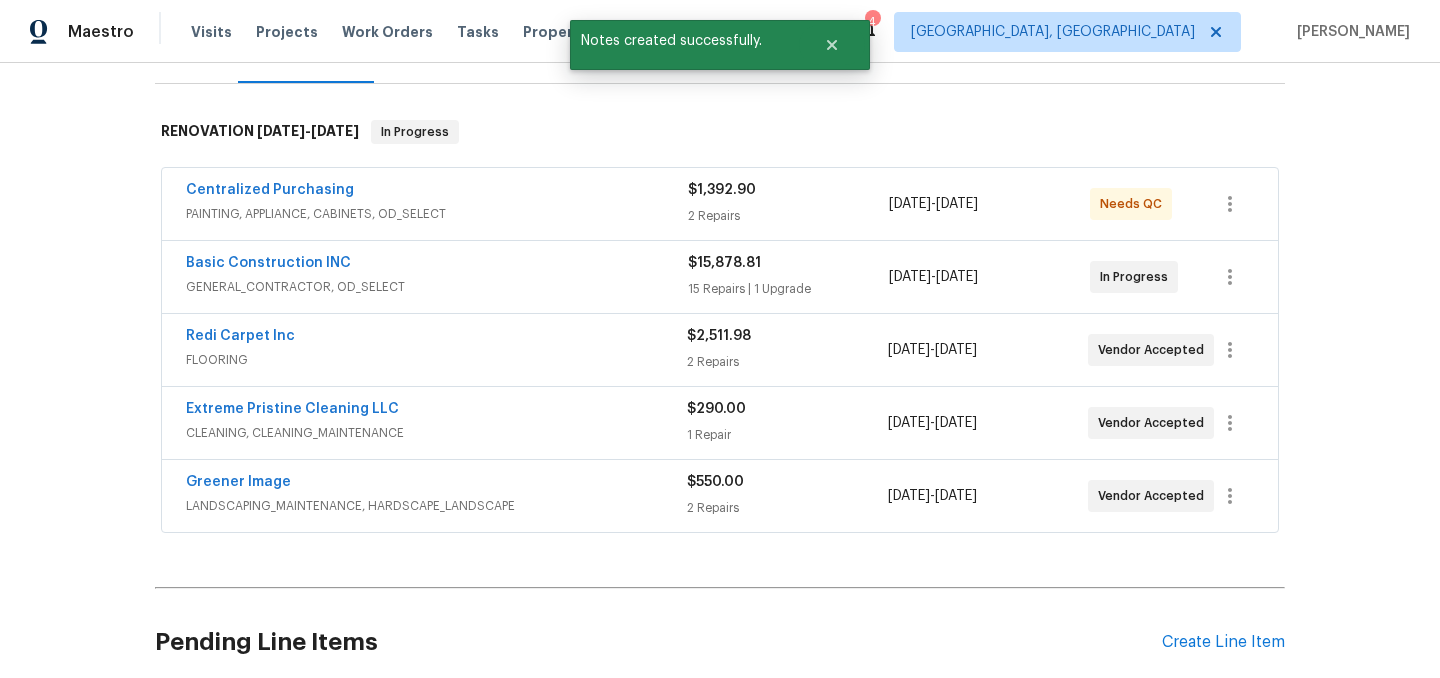 scroll, scrollTop: 282, scrollLeft: 0, axis: vertical 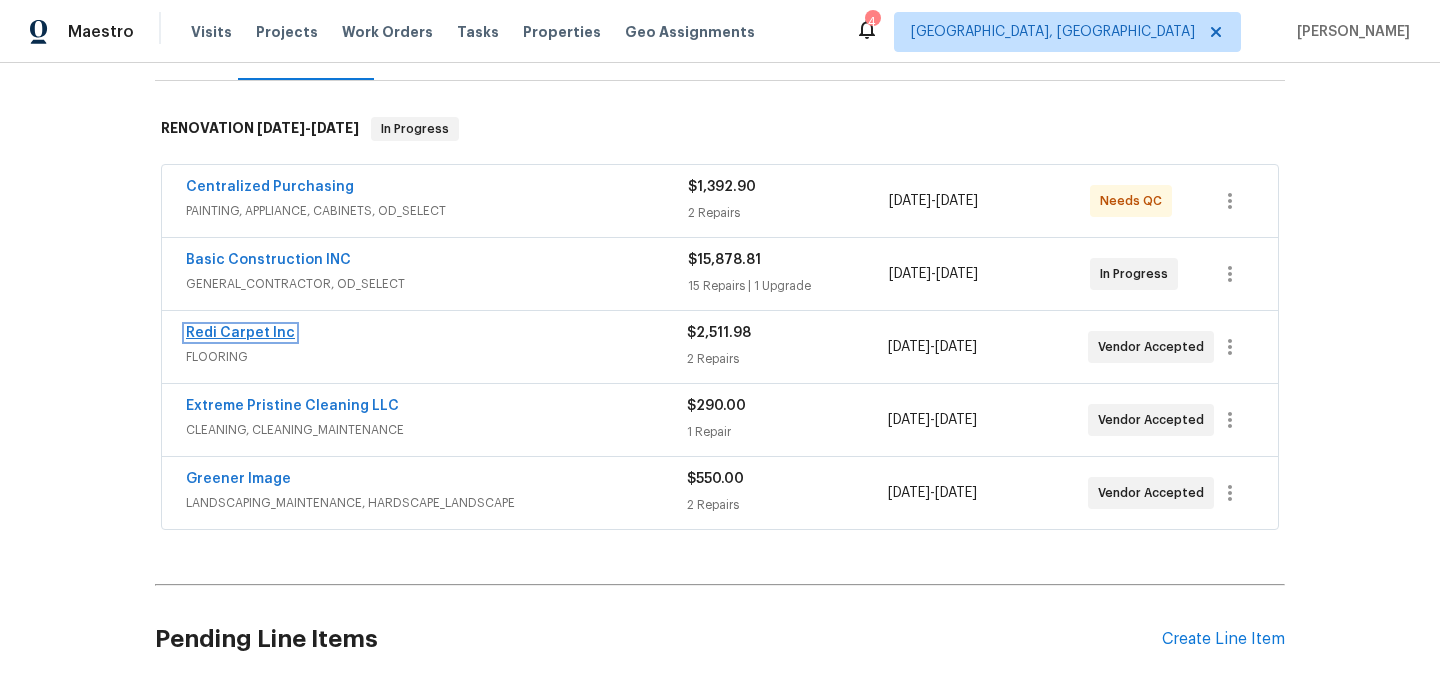 click on "Redi Carpet Inc" at bounding box center [240, 333] 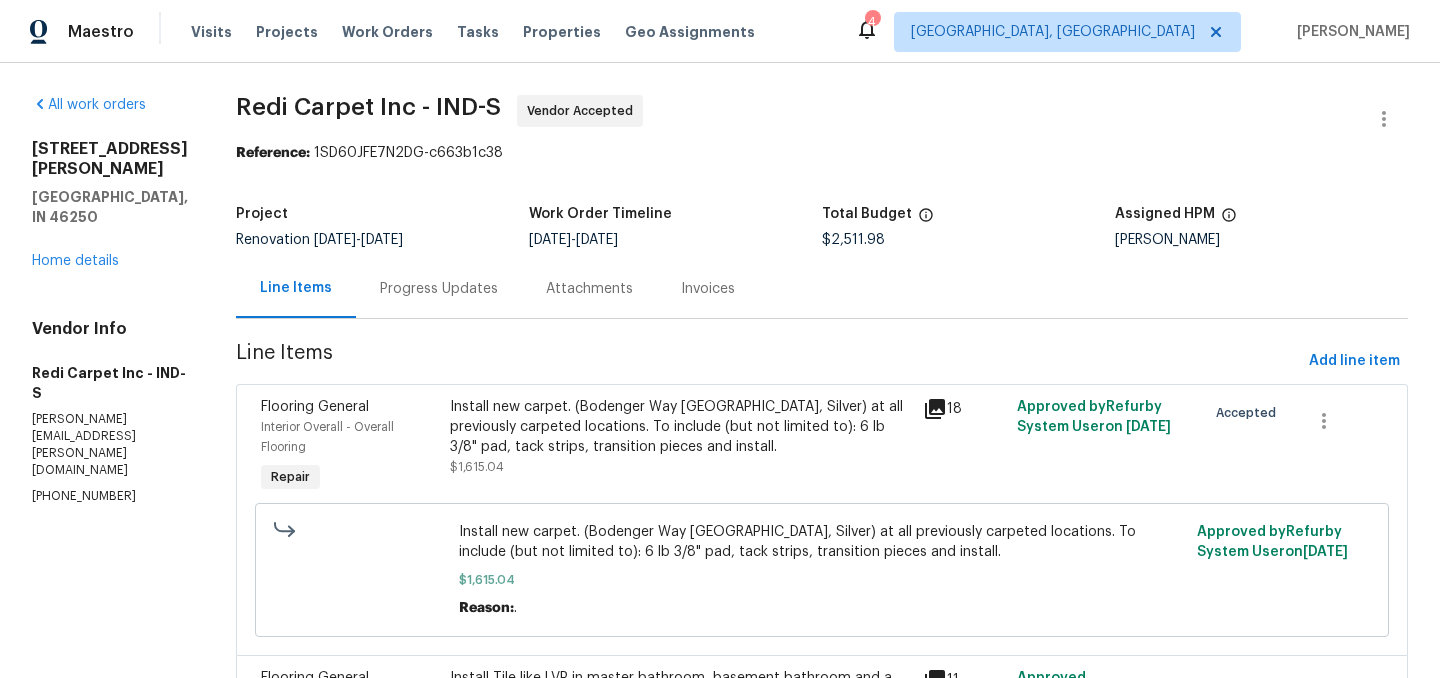 click on "Progress Updates" at bounding box center (439, 289) 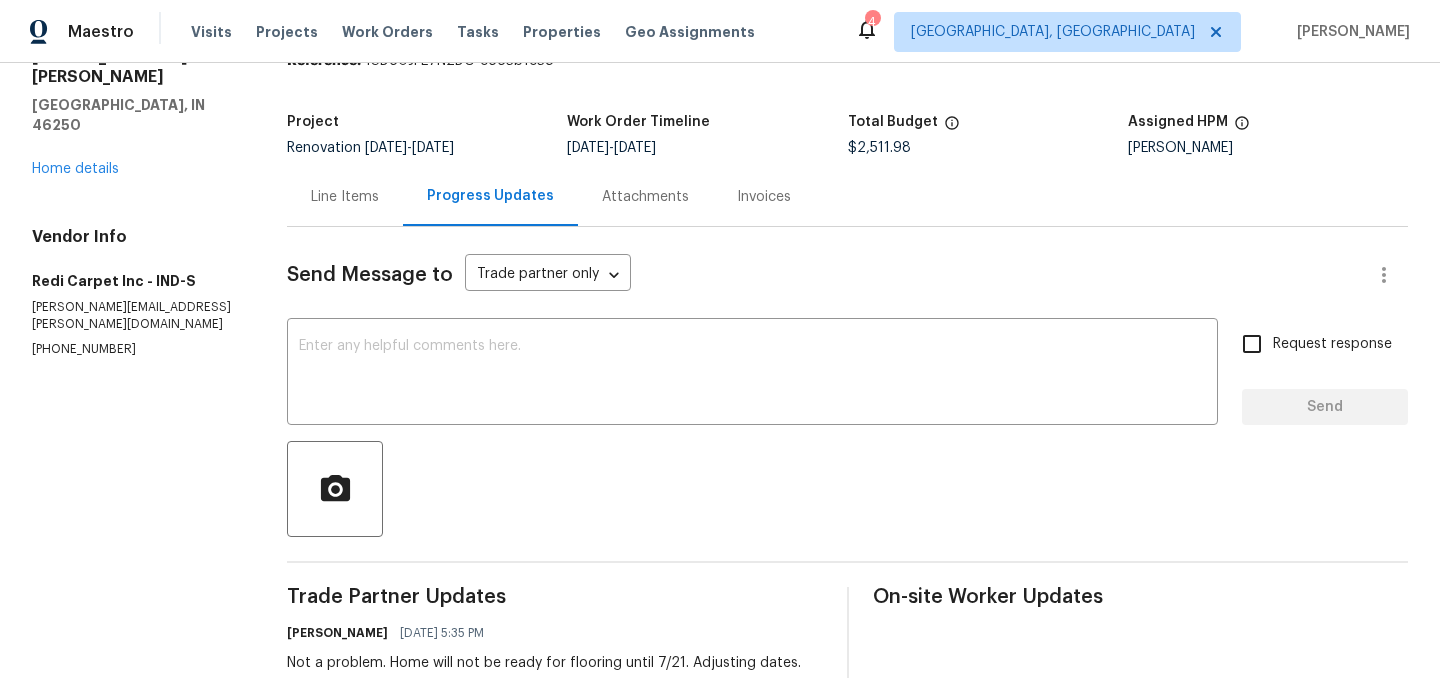 scroll, scrollTop: 21, scrollLeft: 0, axis: vertical 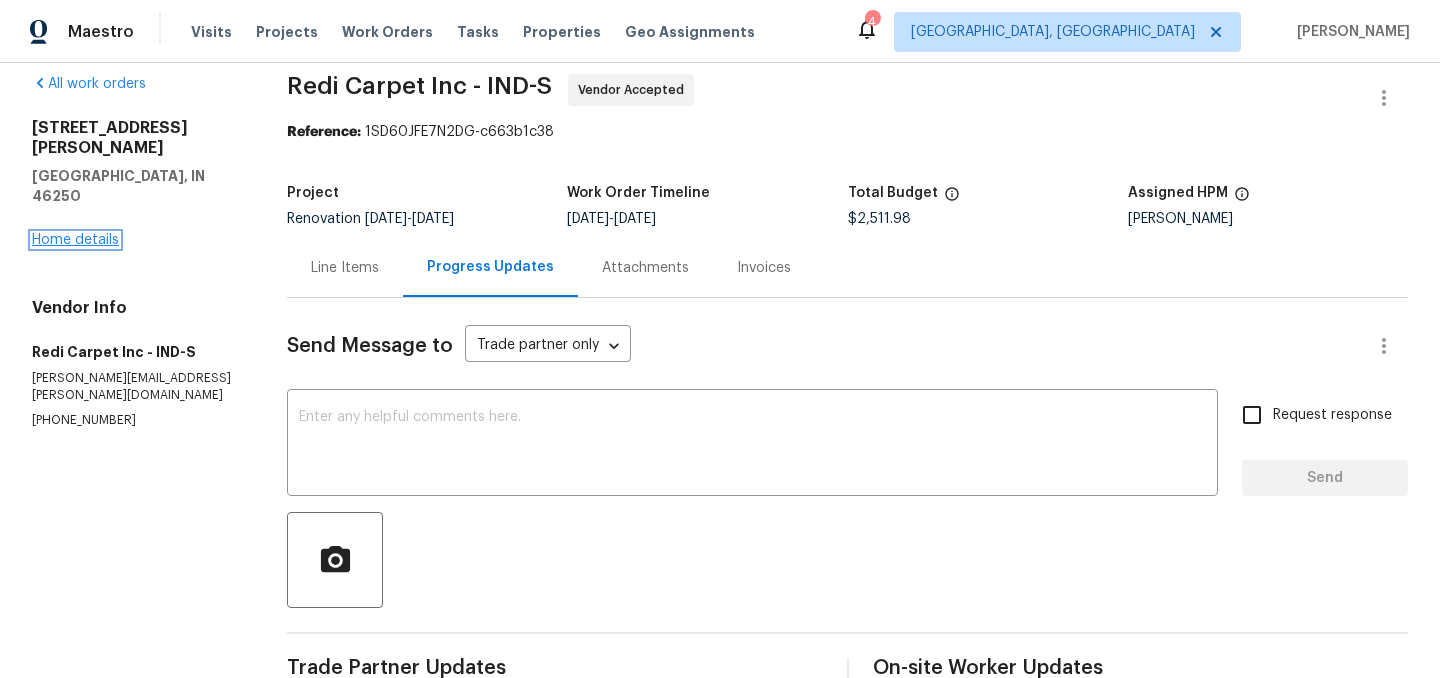 click on "Home details" at bounding box center (75, 240) 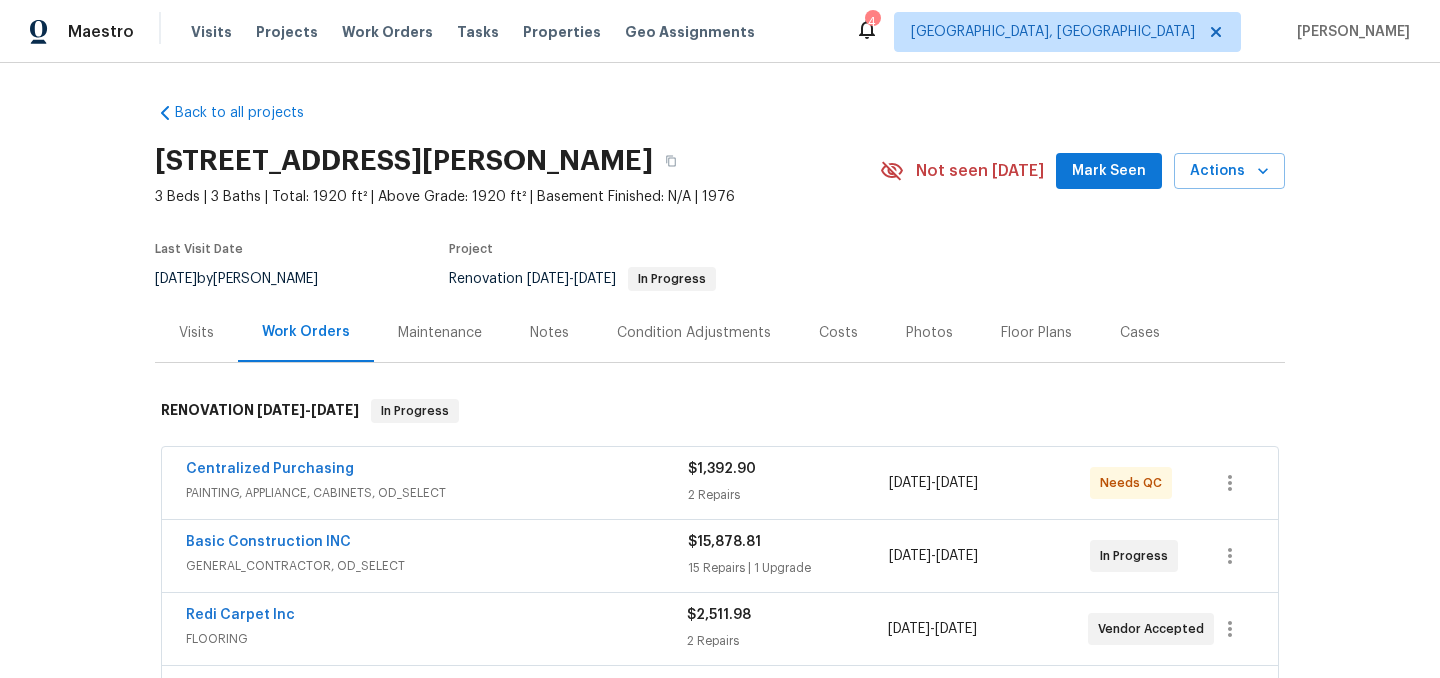 click on "Notes" at bounding box center (549, 333) 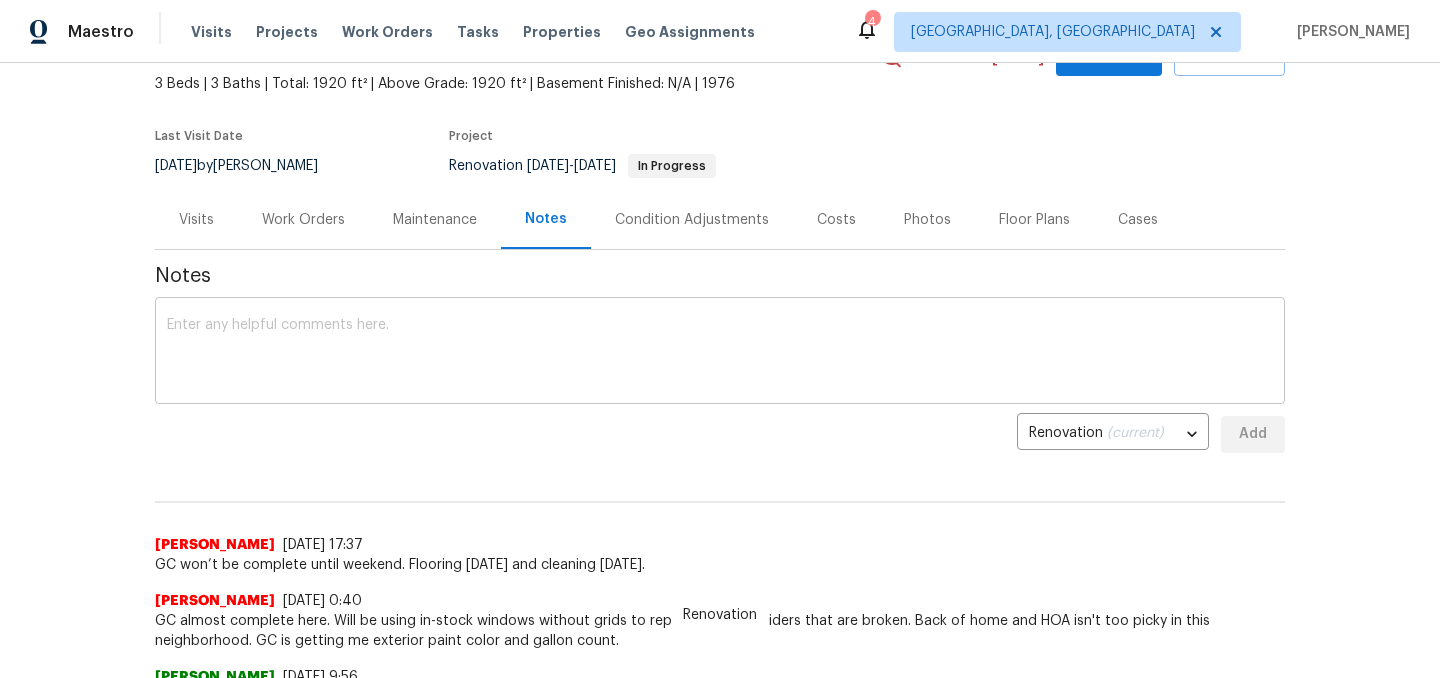 scroll, scrollTop: 116, scrollLeft: 0, axis: vertical 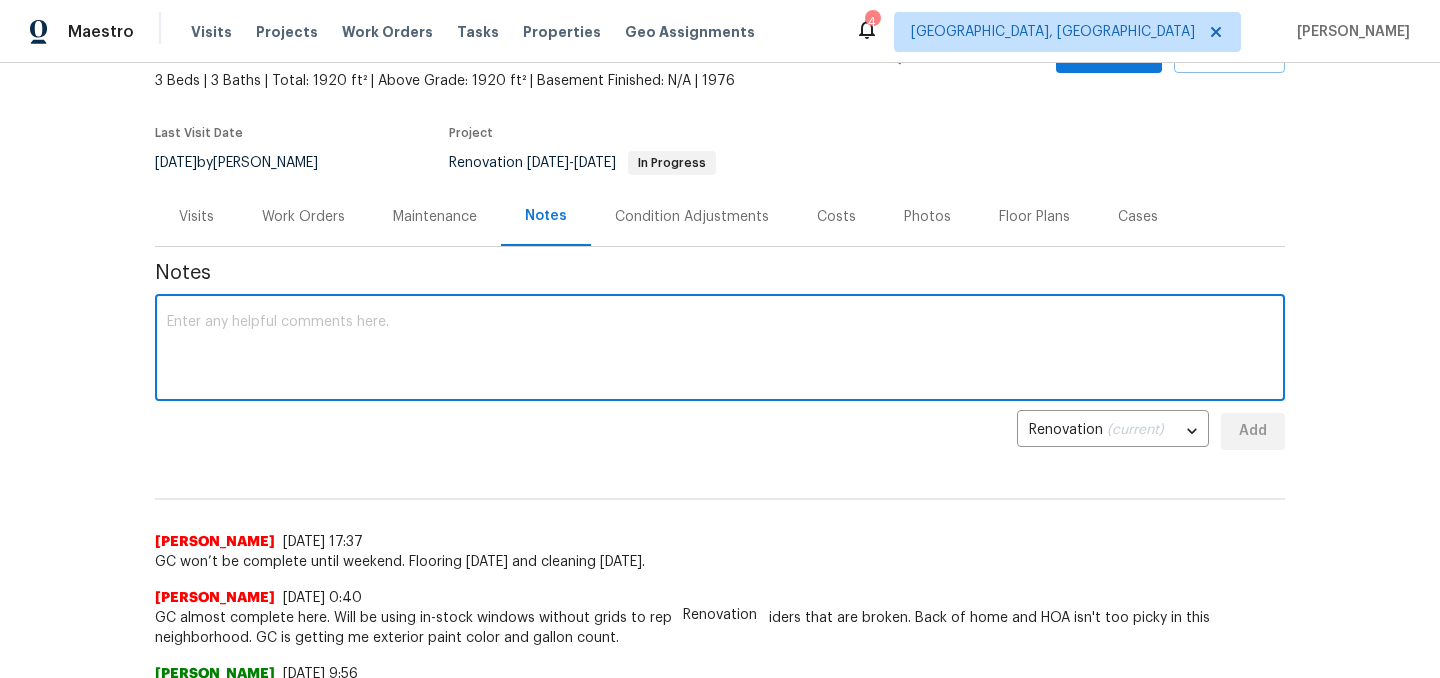 click at bounding box center (720, 350) 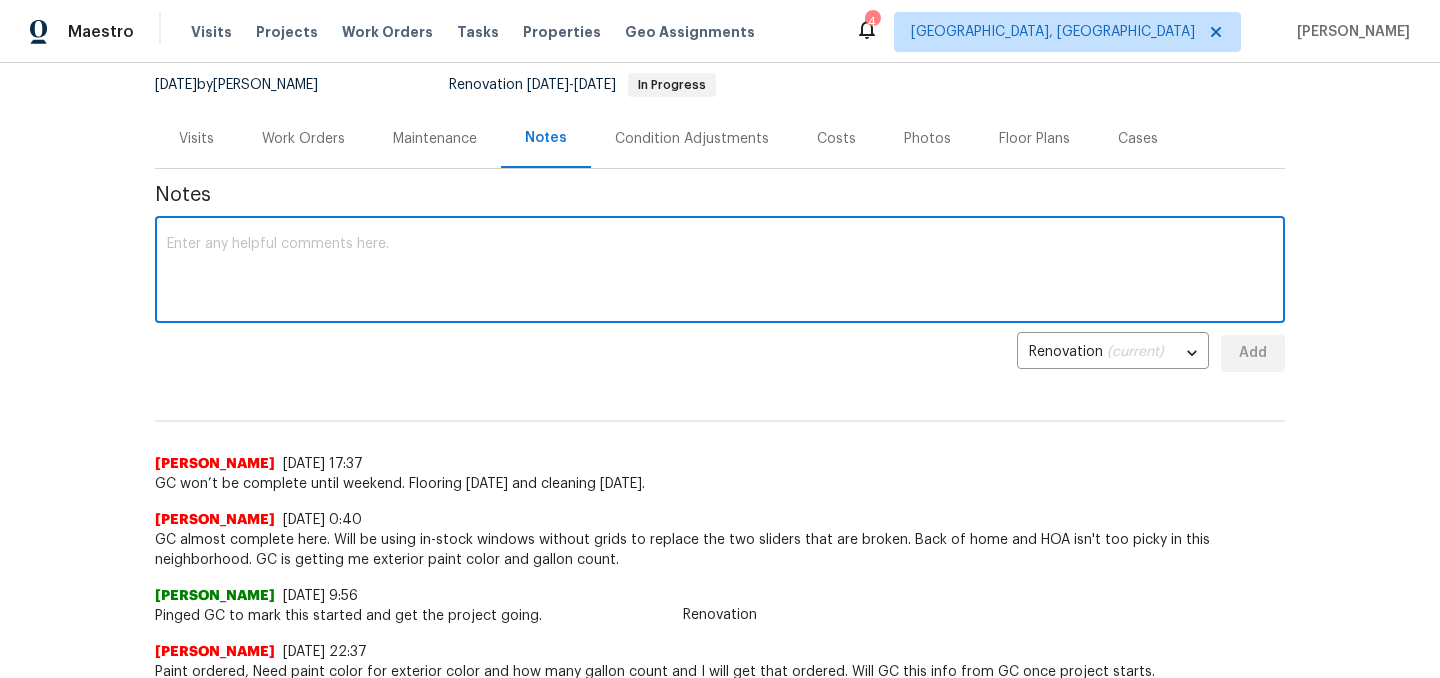 scroll, scrollTop: 0, scrollLeft: 0, axis: both 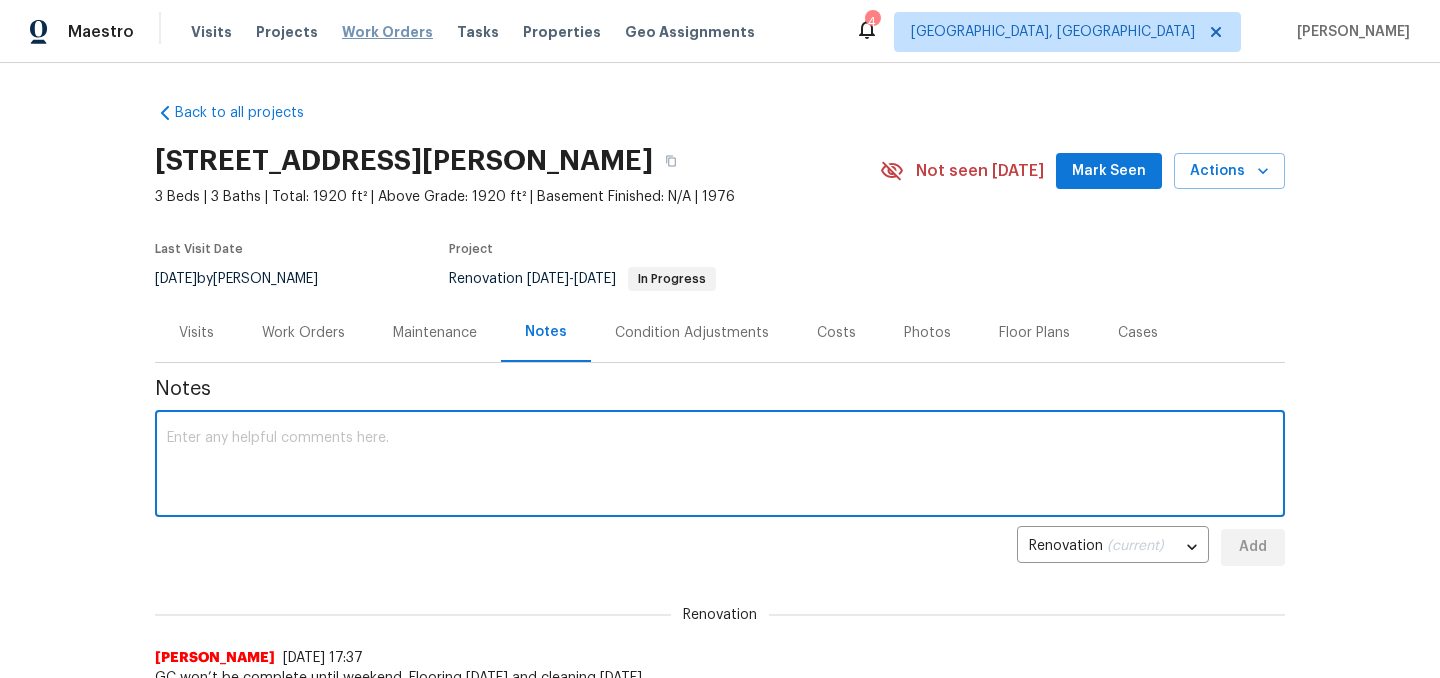 click on "Work Orders" at bounding box center [387, 32] 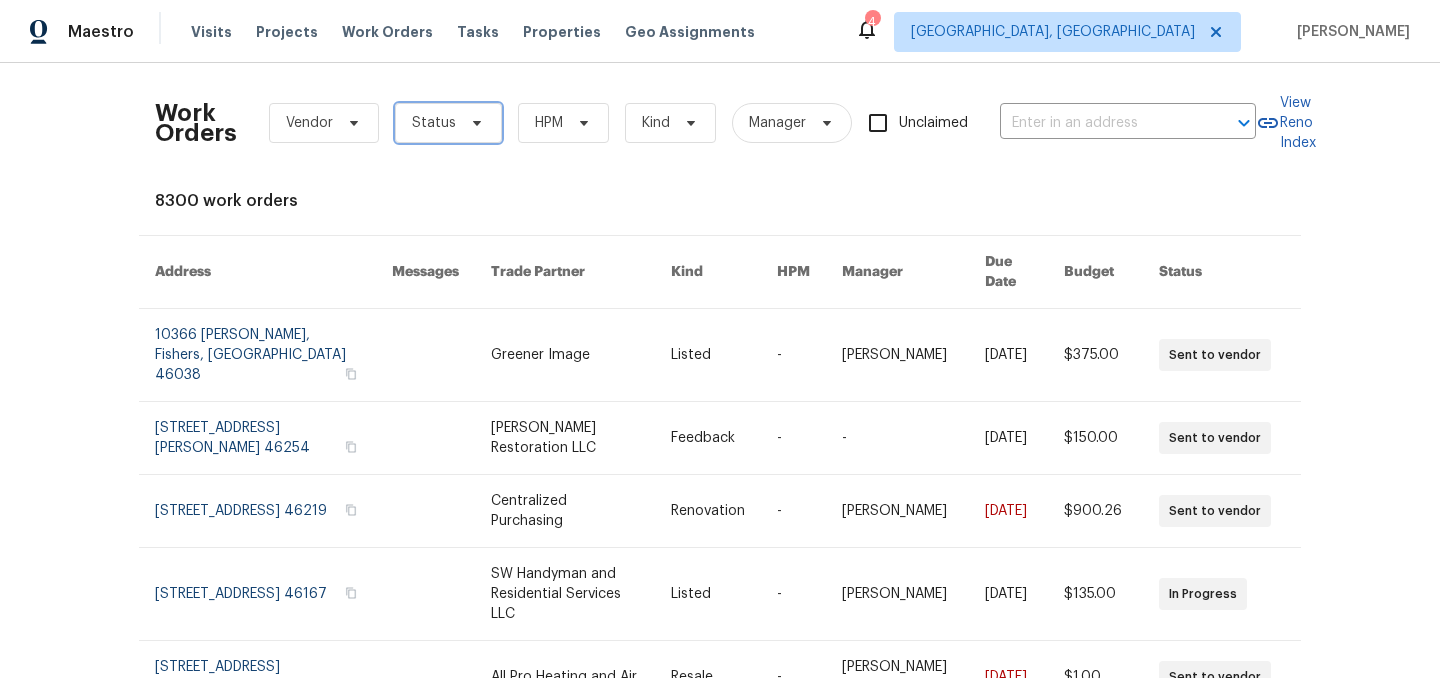 click on "Status" at bounding box center [448, 123] 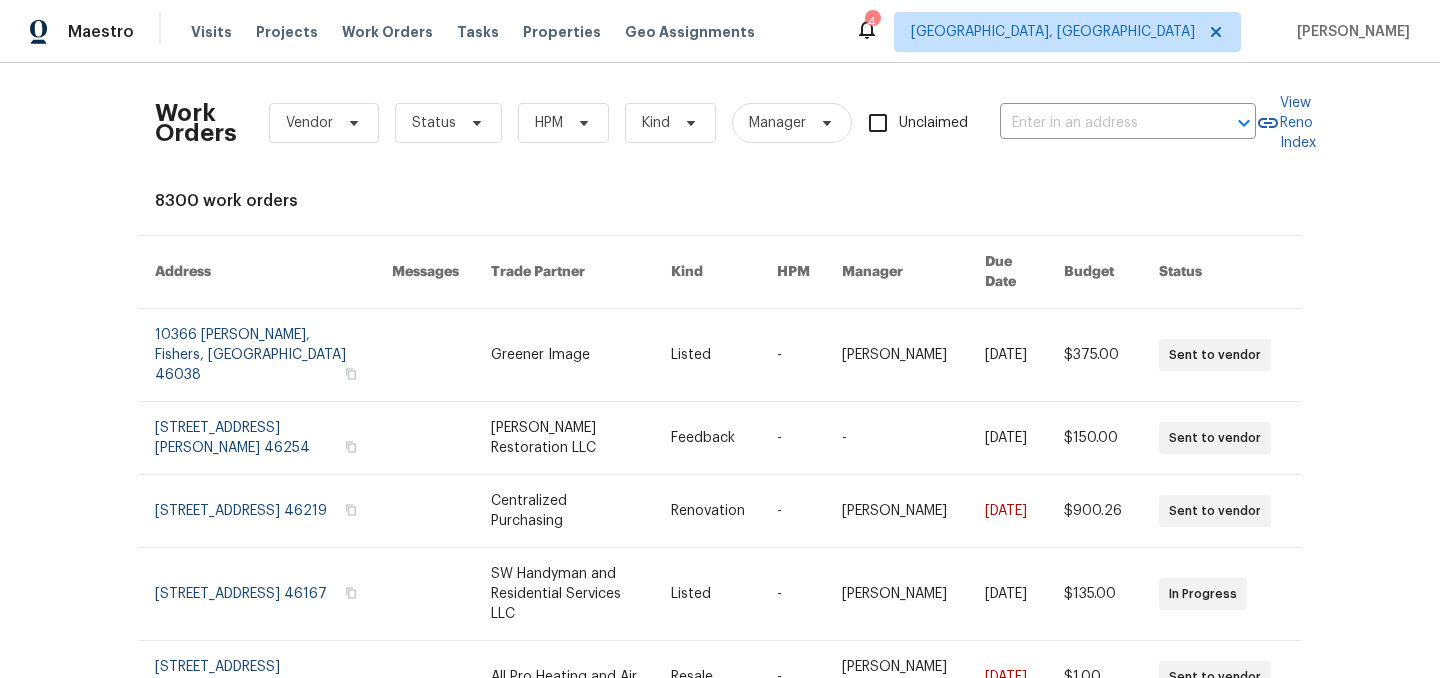 click on "Work Orders Vendor Status HPM Kind Manager Unclaimed ​ View Reno Index 8300 work orders Address Messages Trade Partner Kind HPM Manager Due Date Budget Status 10366 Camby Xing, Fishers, IN   46038 Greener Image Listed - Isaul Martinez 7/18/2025 $375.00 Sent to vendor 4630 Kelvington Dr, Indianapolis, IN   46254 J. Nissi Restoration LLC Feedback - - 7/18/2025 $150.00 Sent to vendor 8040 Goldenrod Ct, Indianapolis, IN   46219 Centralized Purchasing Renovation - Stephanie Paul 7/16/2025 $900.26 Sent to vendor 81 Brookland Ln, Pittsboro, IN   46167 SW Handyman and Residential Services LLC Listed - Isaul Martinez 7/17/2025 $135.00 In Progress 110 Pleasant Run Dr, Markleville, IN   46056 All Pro Heating and Air Resale - Akshay Ajaya Kumar A 7/15/2025 $1.00 Sent to vendor 4630 Kelvington Dr, Indianapolis, IN   46254 DRR Handyman Feedback - R Yogesh Kannan 7/17/2025 $0.00 Canceled 4630 Kelvington Dr, Indianapolis, IN   46254 CTM Construction Inc Feedback - R Yogesh Kannan 7/17/2025 $0.00 Canceled   46254 Feedback -" at bounding box center (720, 601) 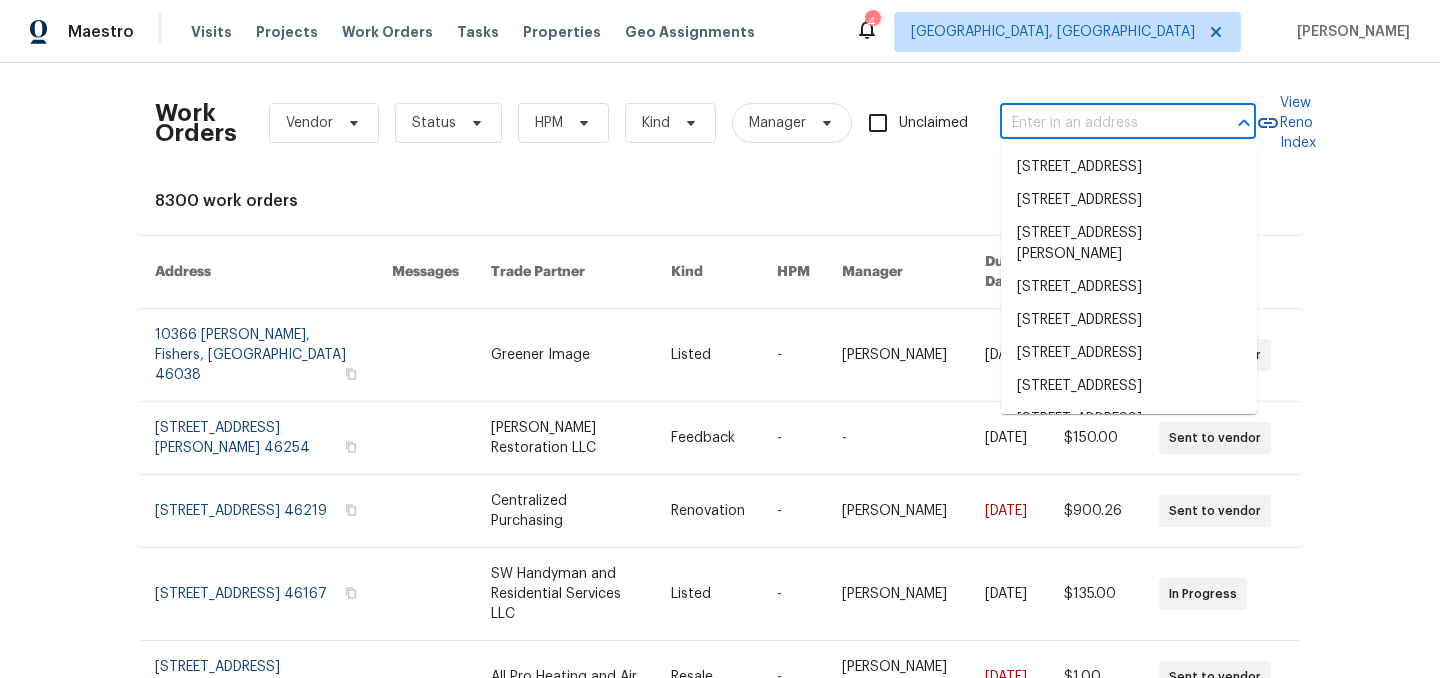click at bounding box center [1100, 123] 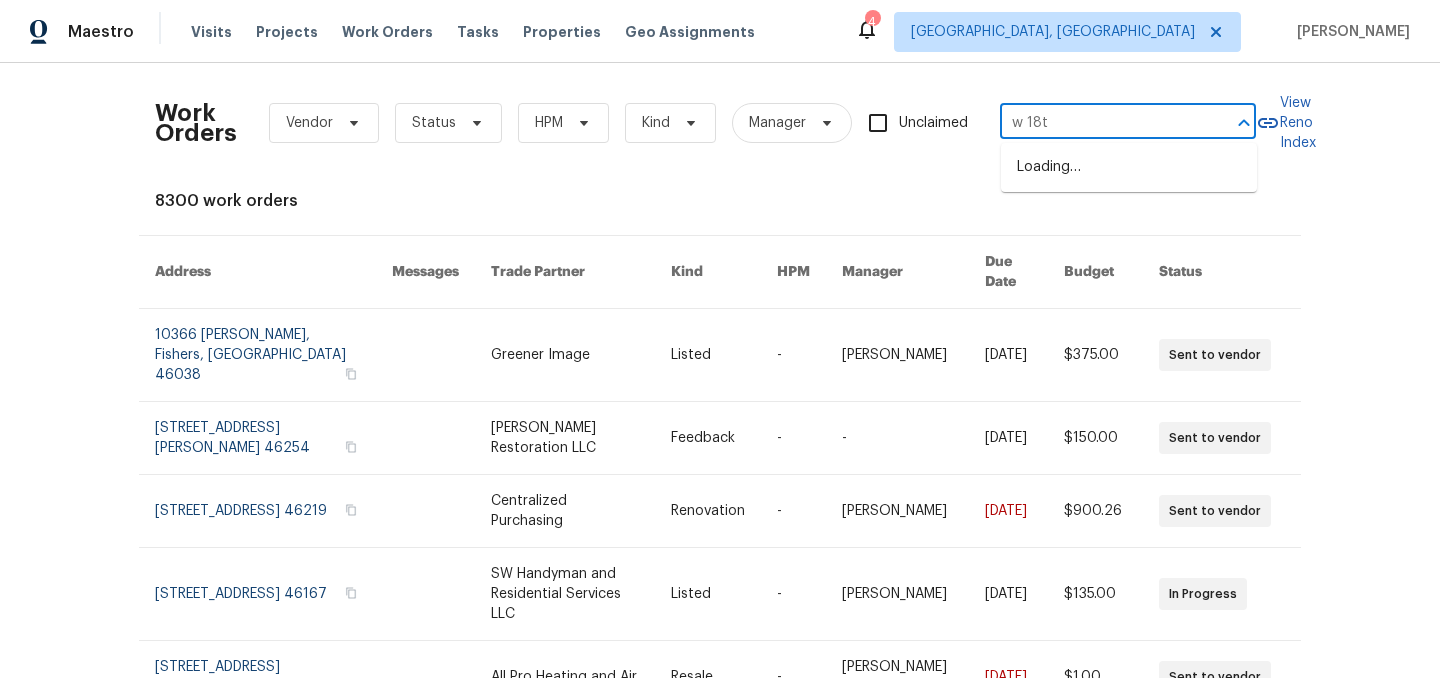 type on "w 18th" 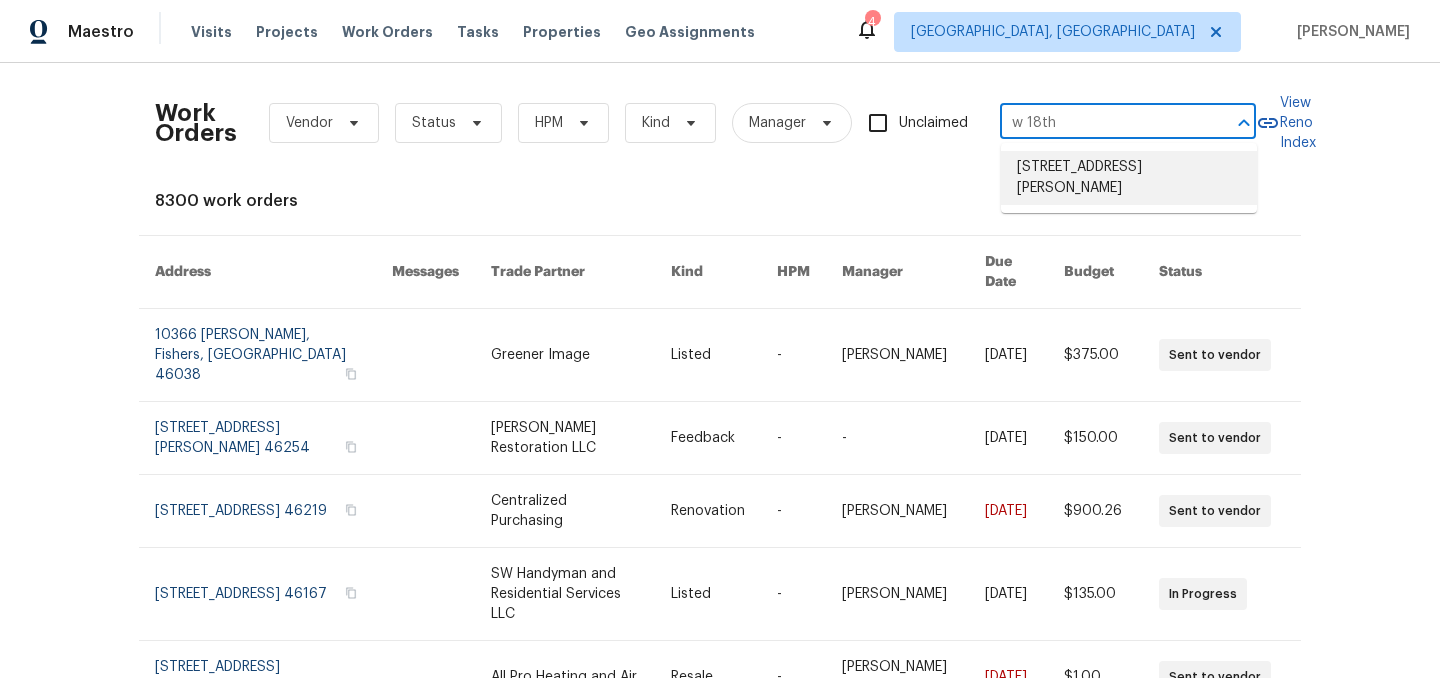 click on "3218 W 18th St, Anderson, IN 46011" at bounding box center (1129, 178) 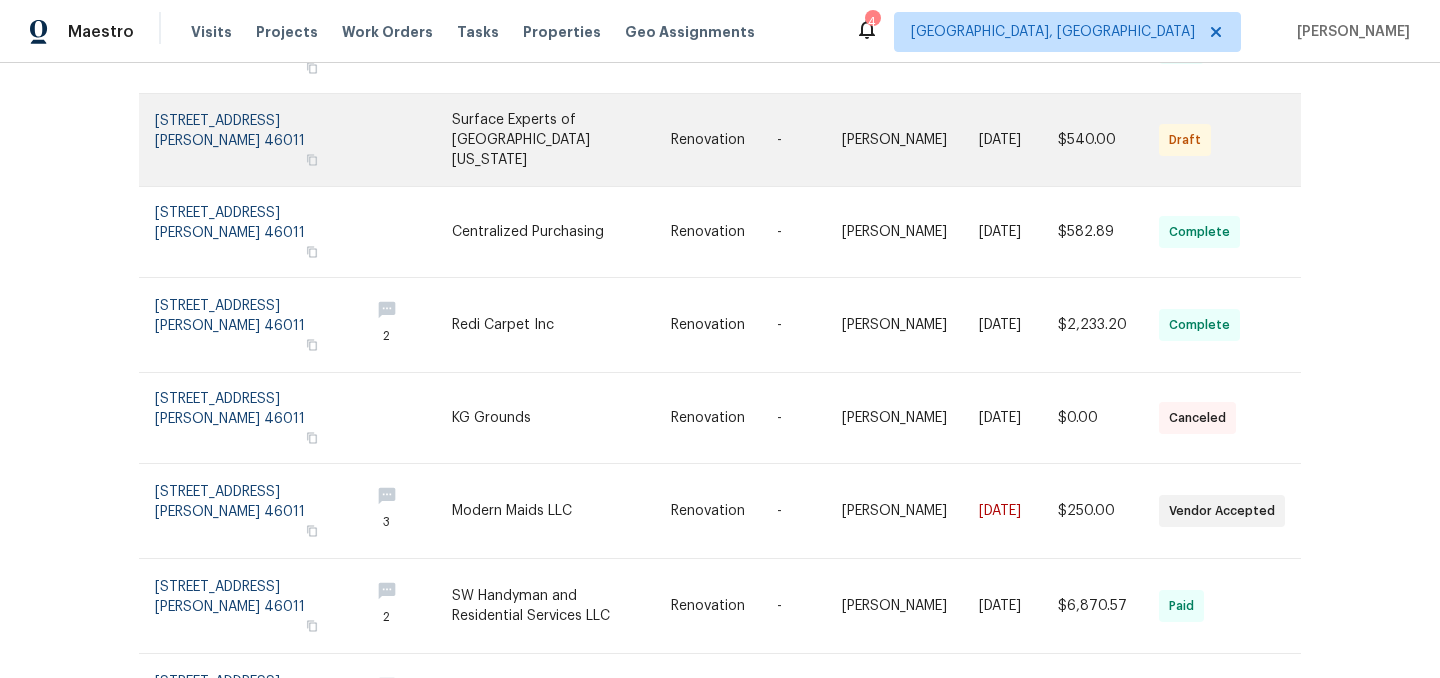 scroll, scrollTop: 309, scrollLeft: 0, axis: vertical 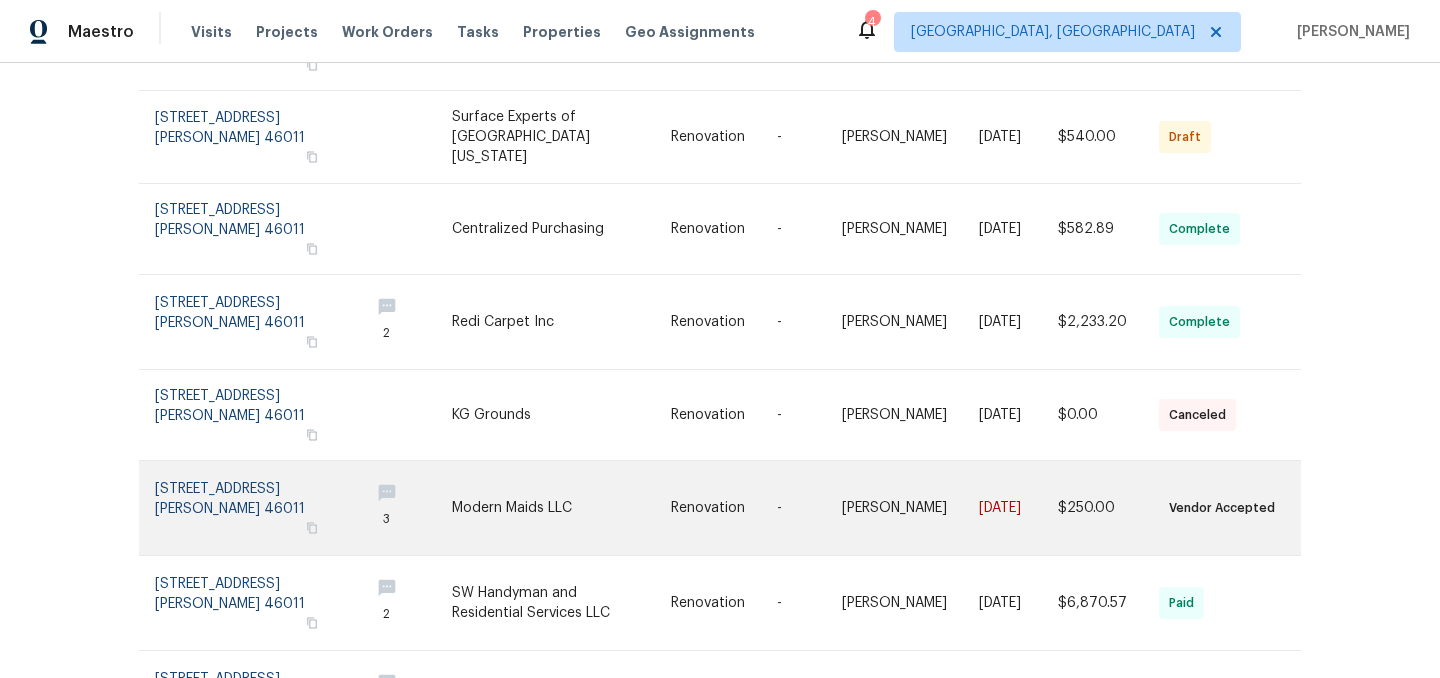 click at bounding box center [254, 508] 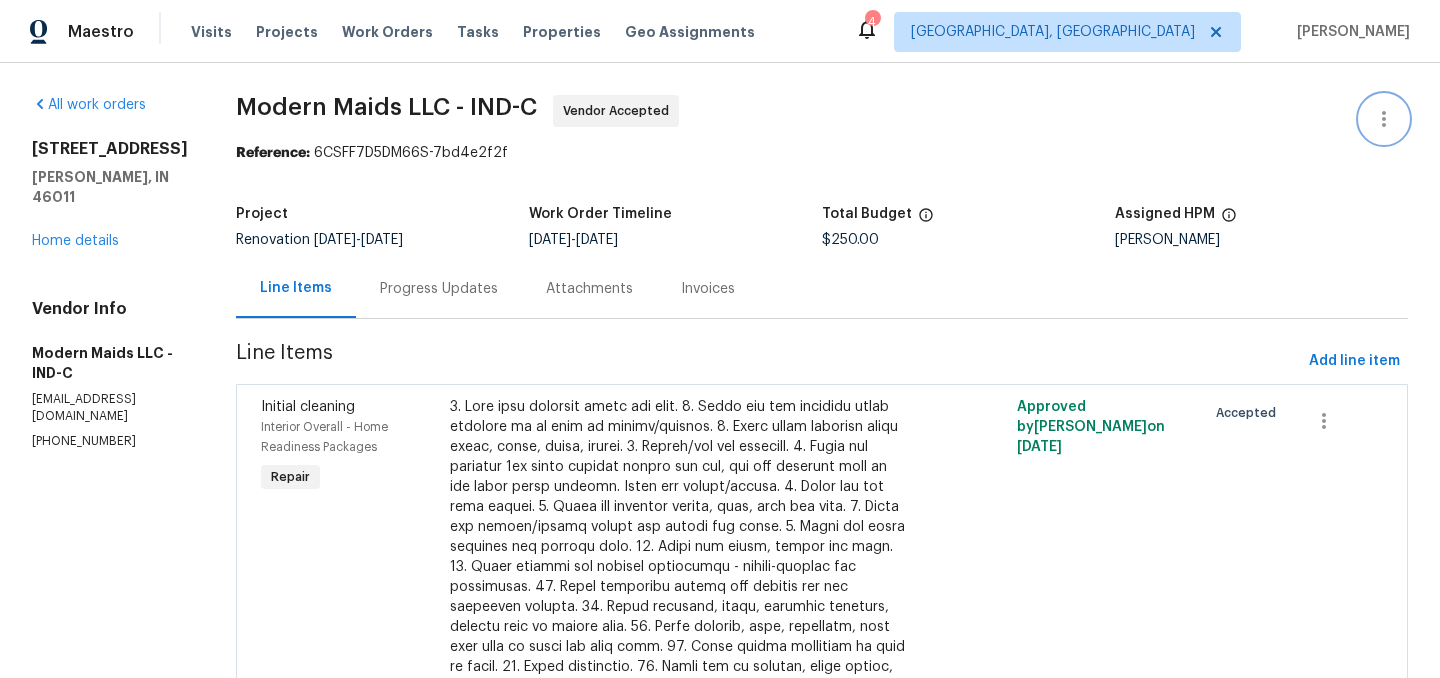 click 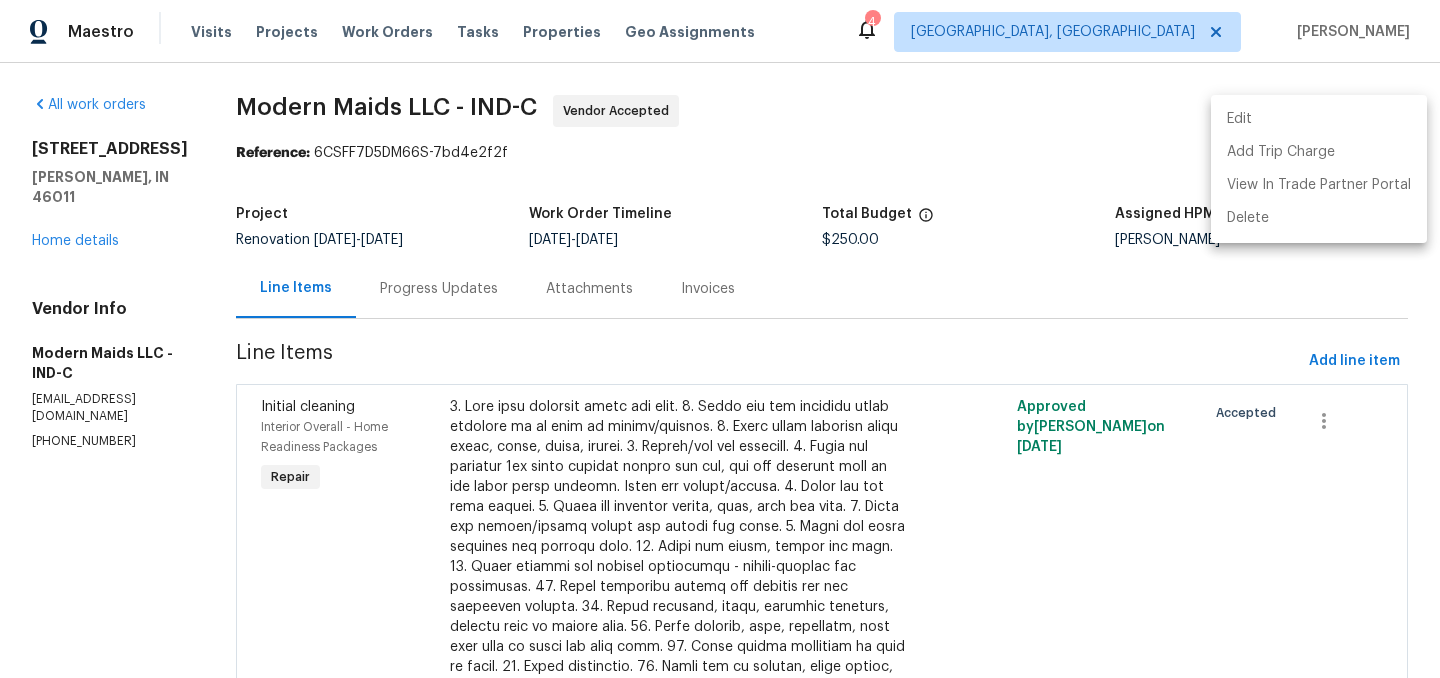click on "Edit" at bounding box center (1319, 119) 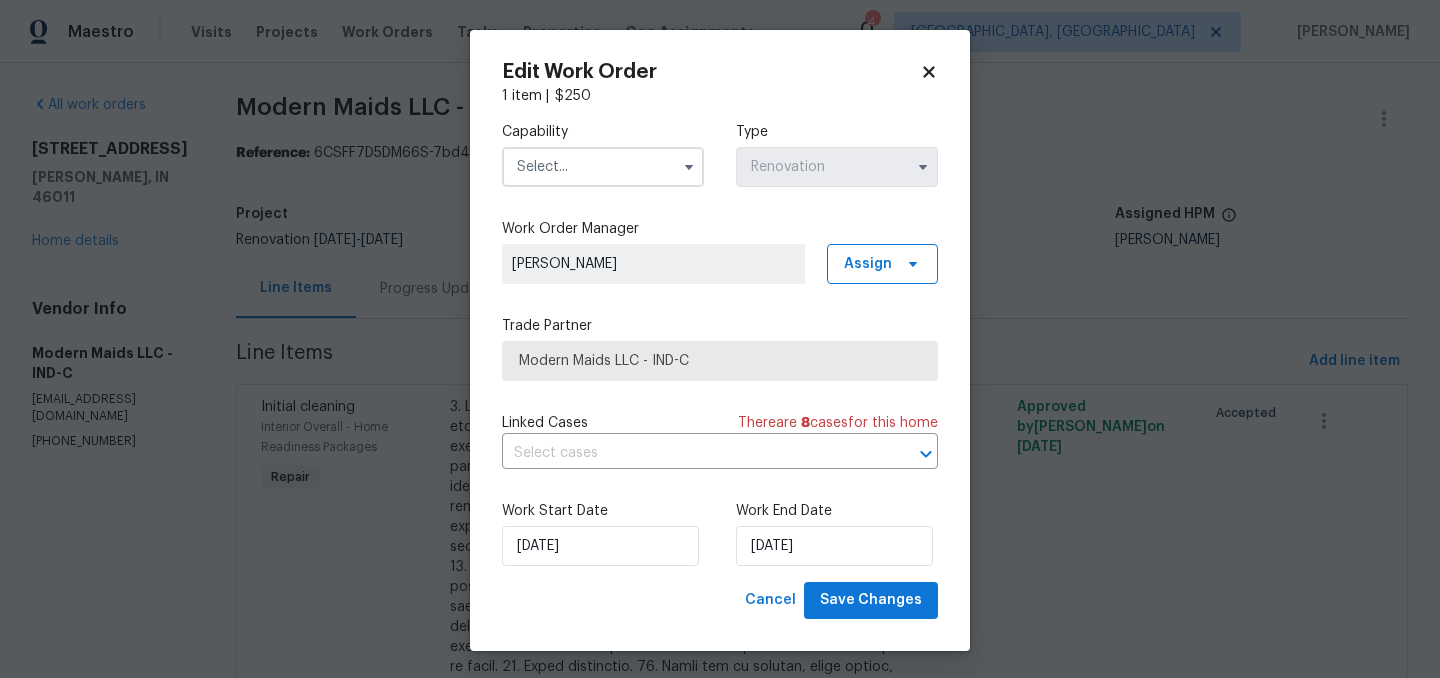 click at bounding box center (603, 167) 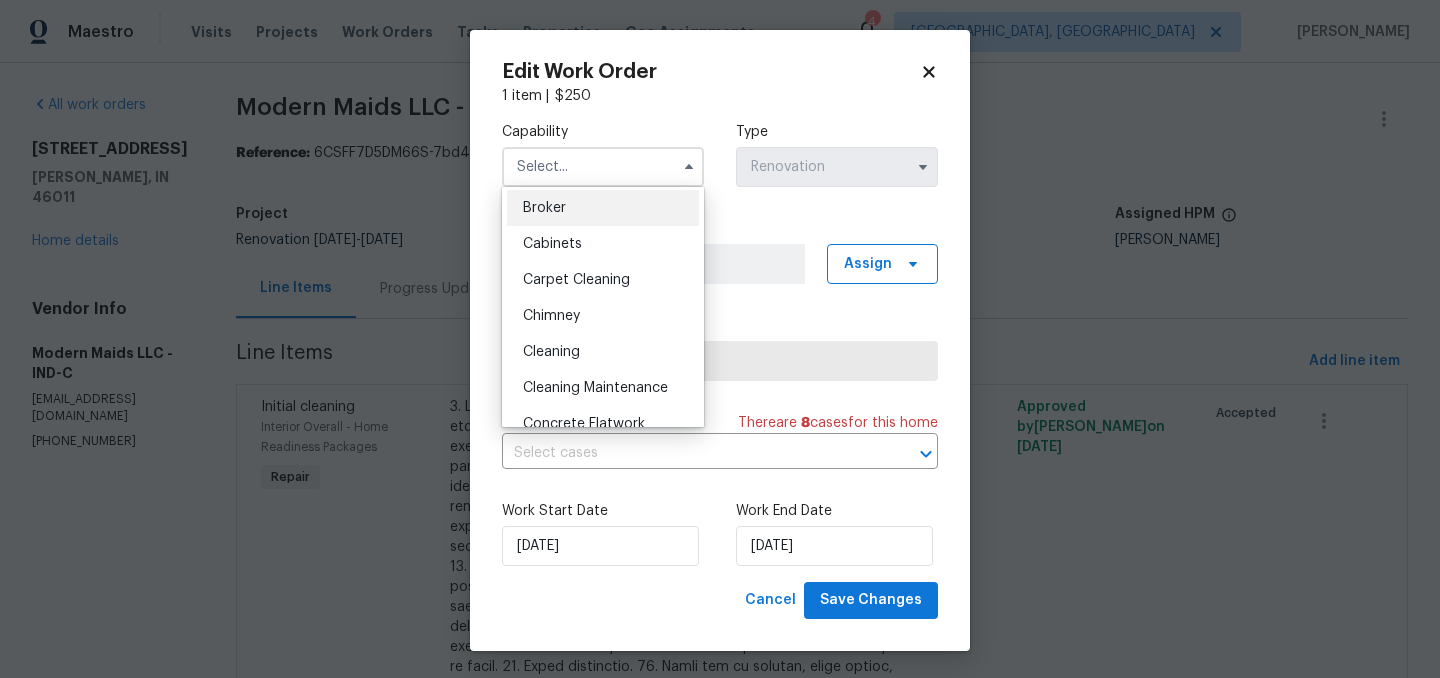 scroll, scrollTop: 174, scrollLeft: 0, axis: vertical 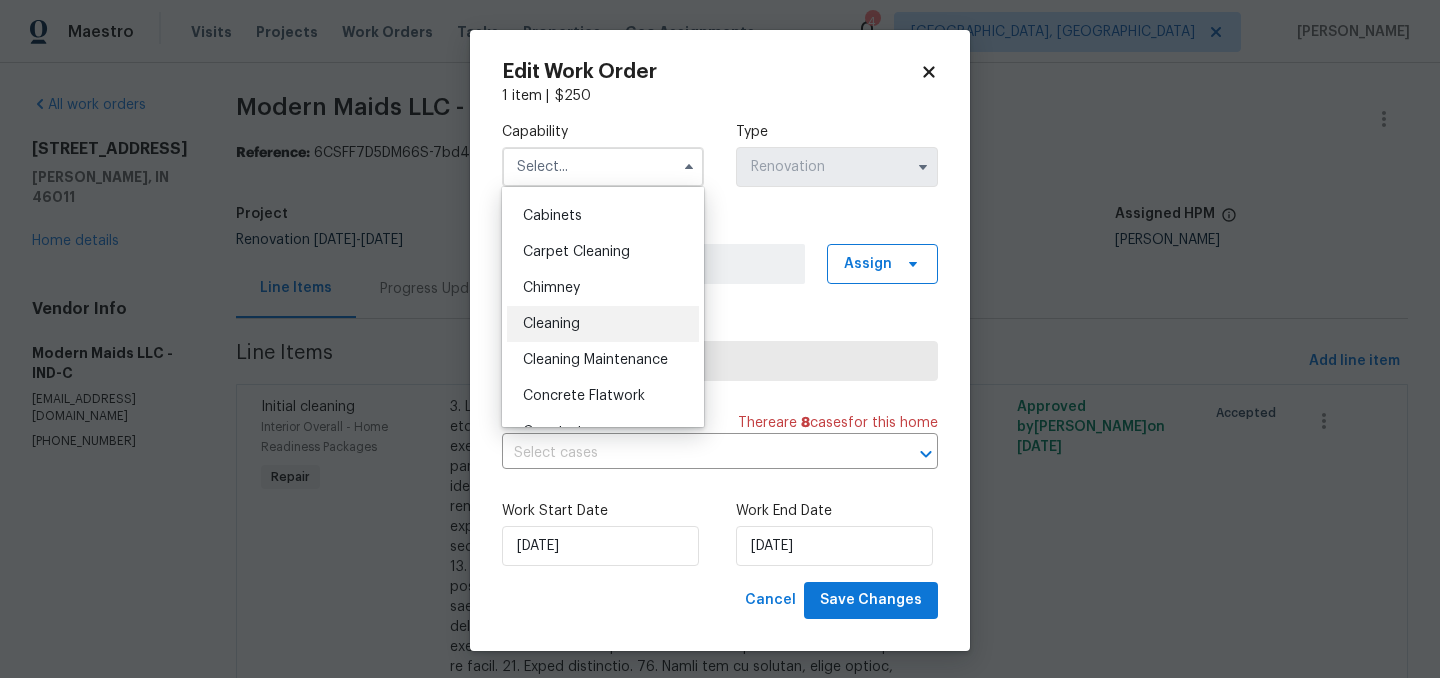 click on "Cleaning" at bounding box center [603, 324] 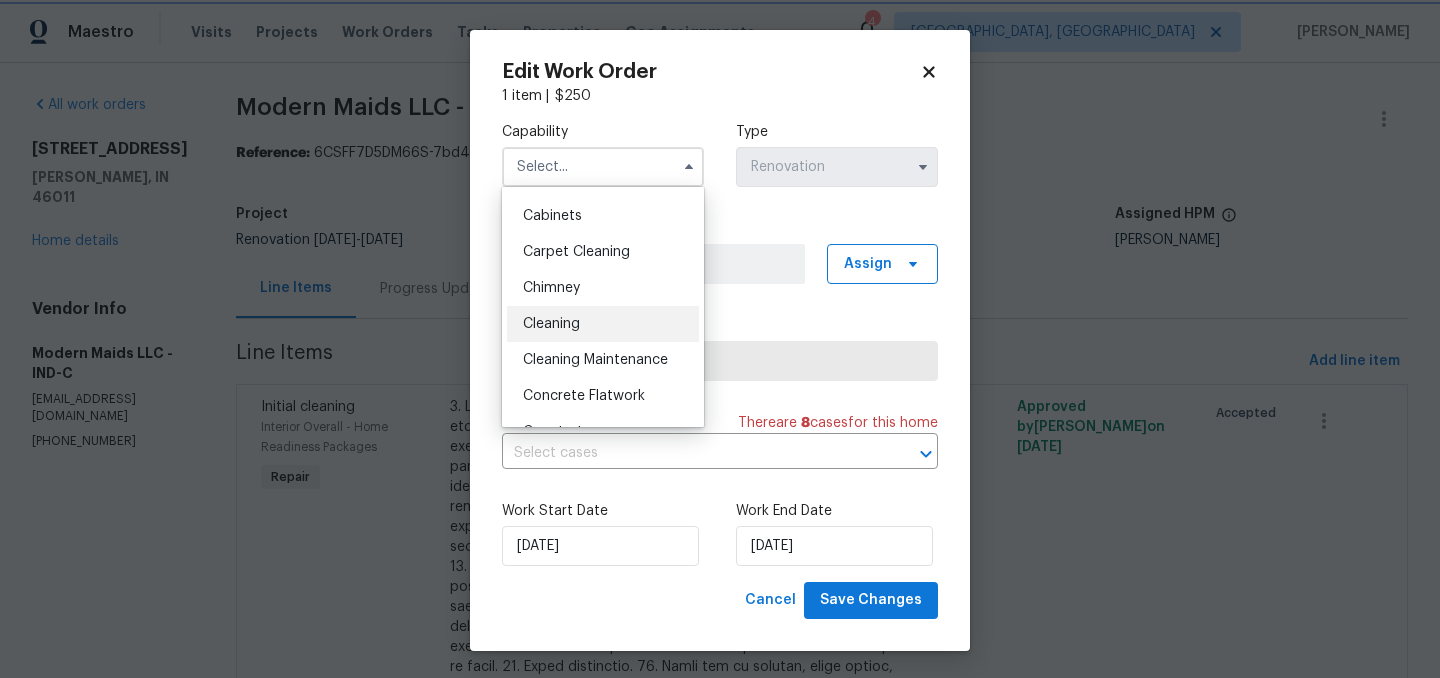 type on "Cleaning" 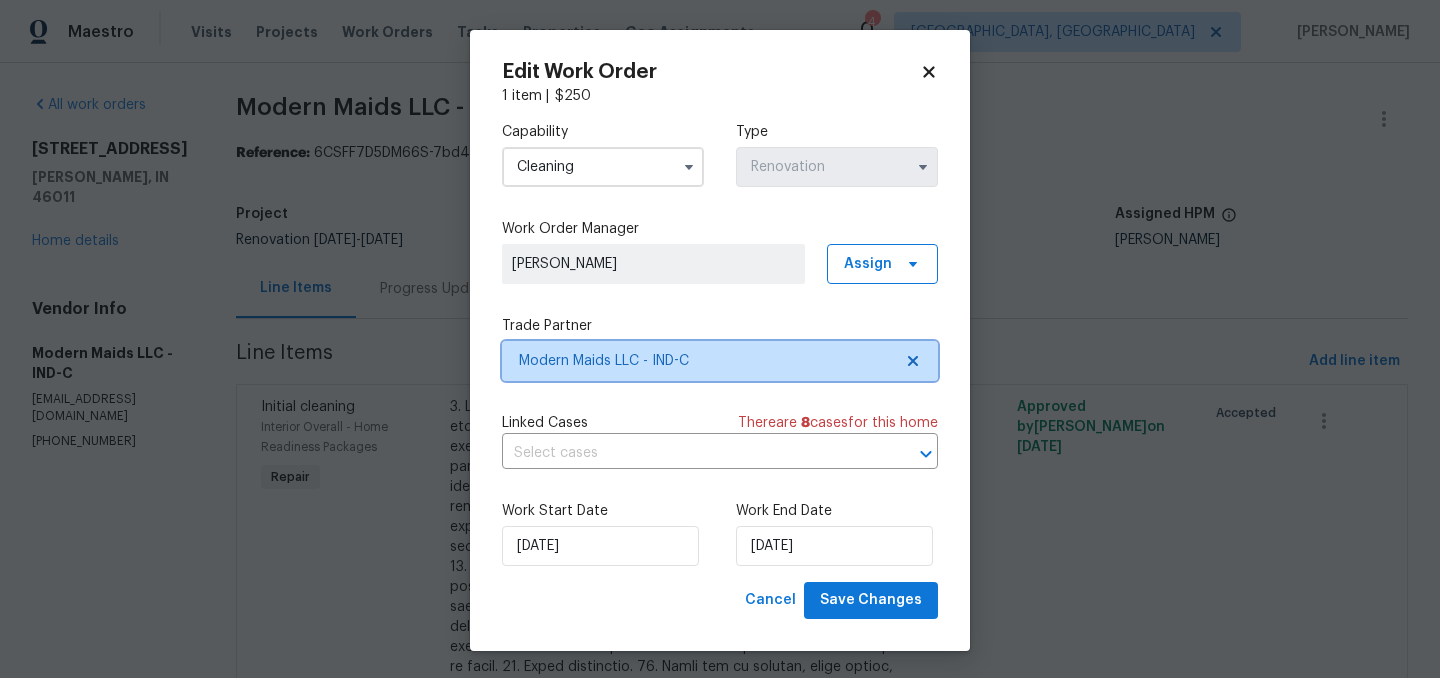 click on "Modern Maids LLC - IND-C" at bounding box center [705, 361] 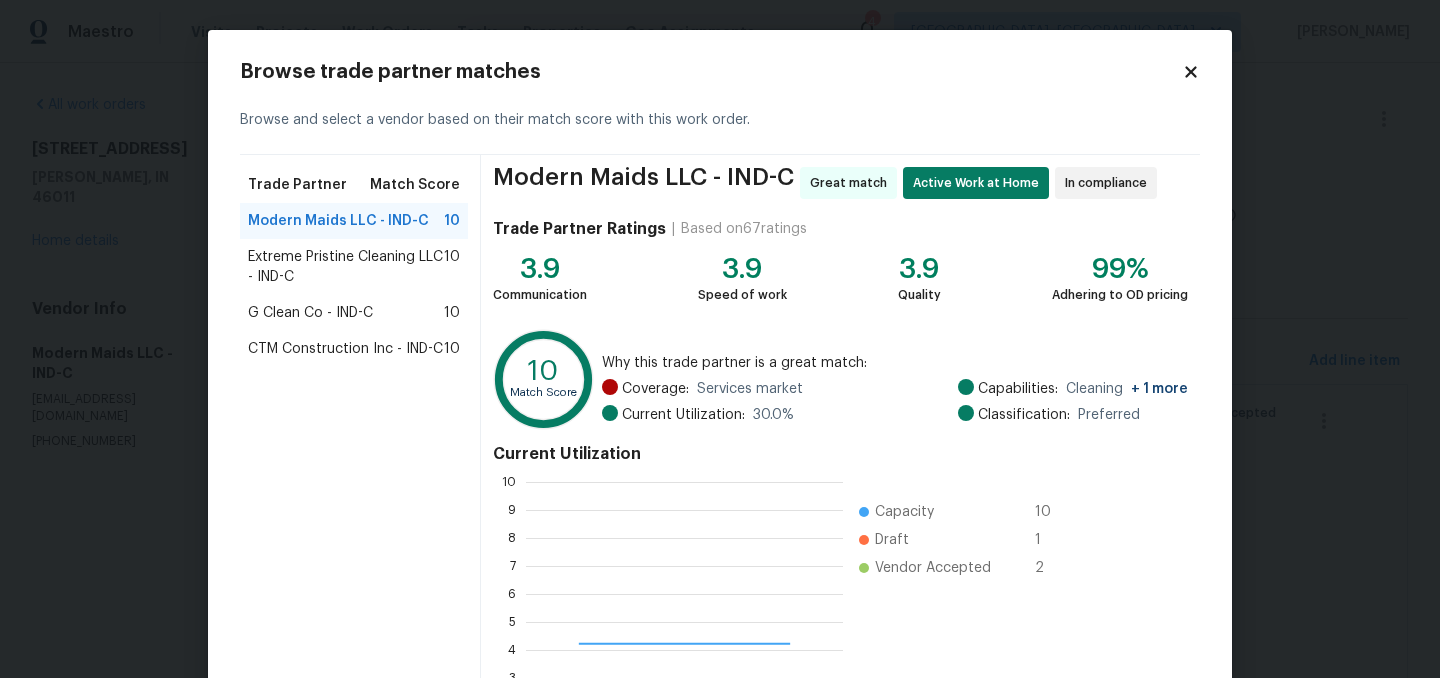 scroll, scrollTop: 2, scrollLeft: 2, axis: both 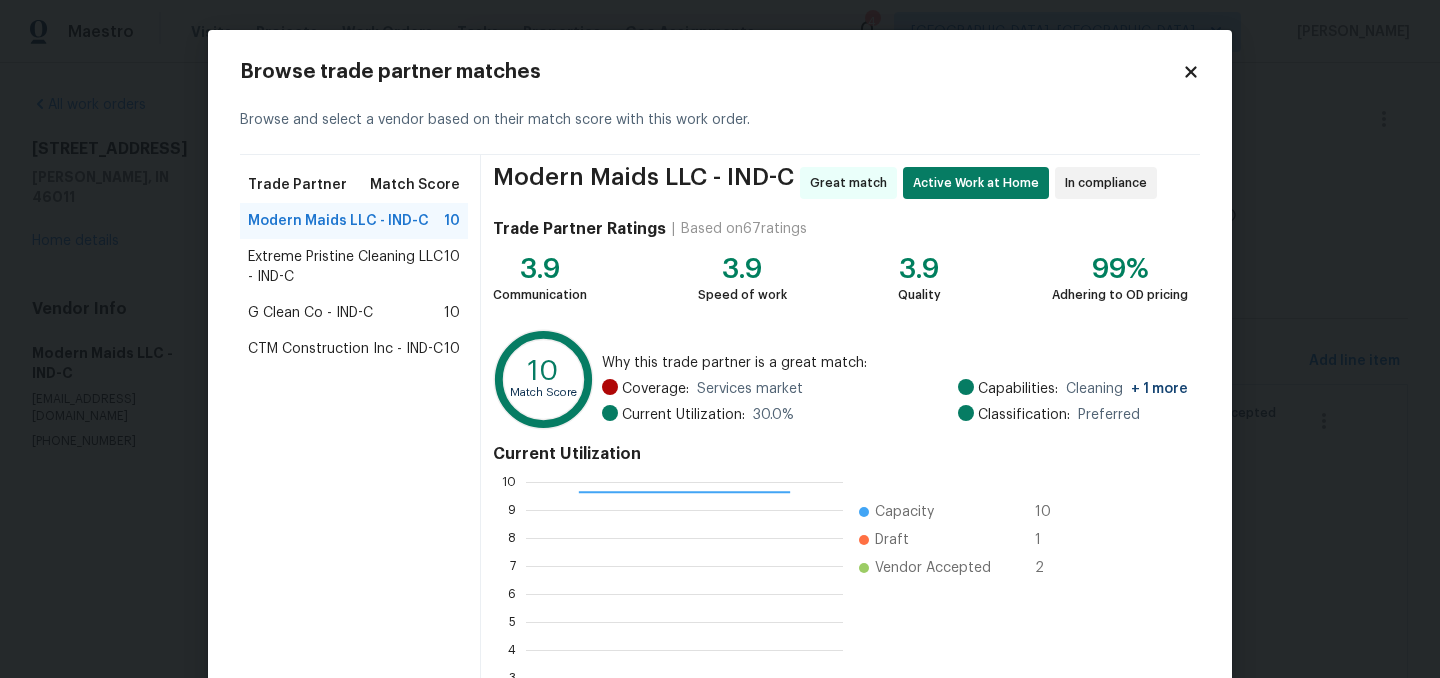 click on "Extreme Pristine Cleaning LLC - IND-C" at bounding box center [346, 267] 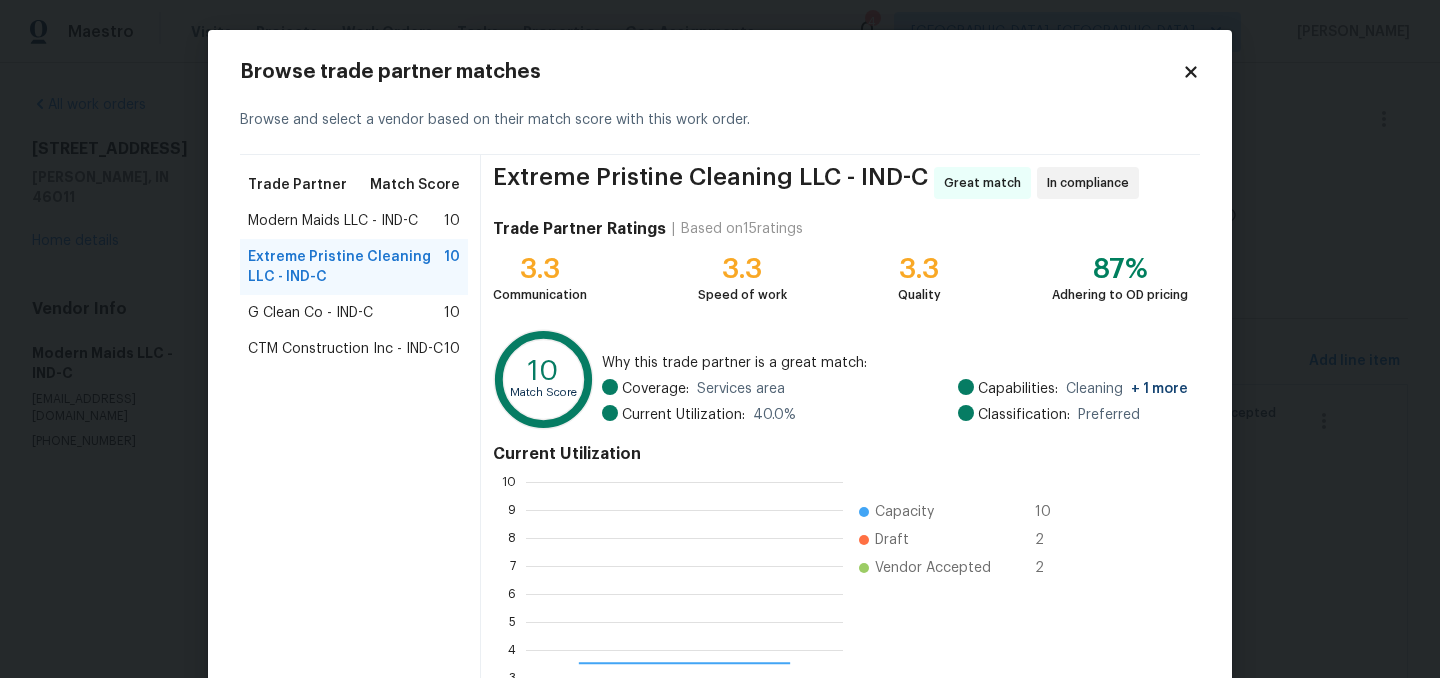 scroll, scrollTop: 2, scrollLeft: 2, axis: both 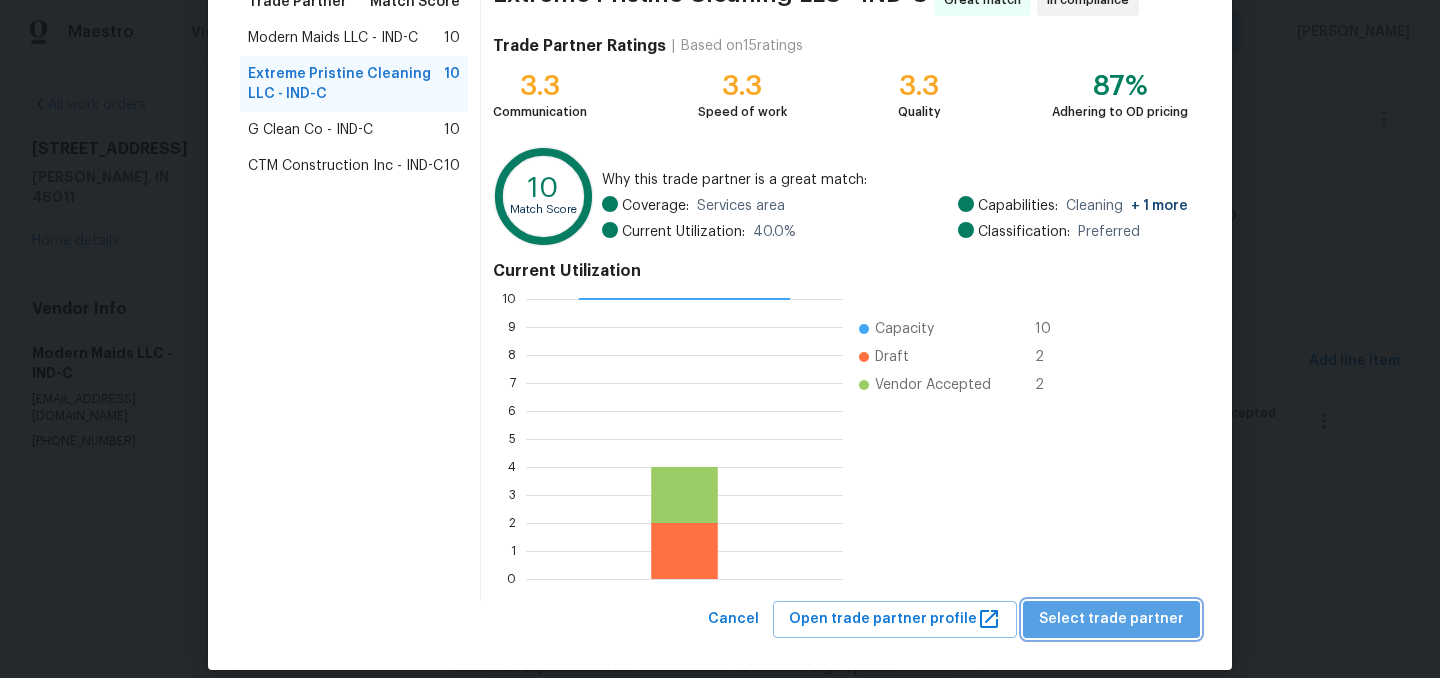 click on "Select trade partner" at bounding box center [1111, 619] 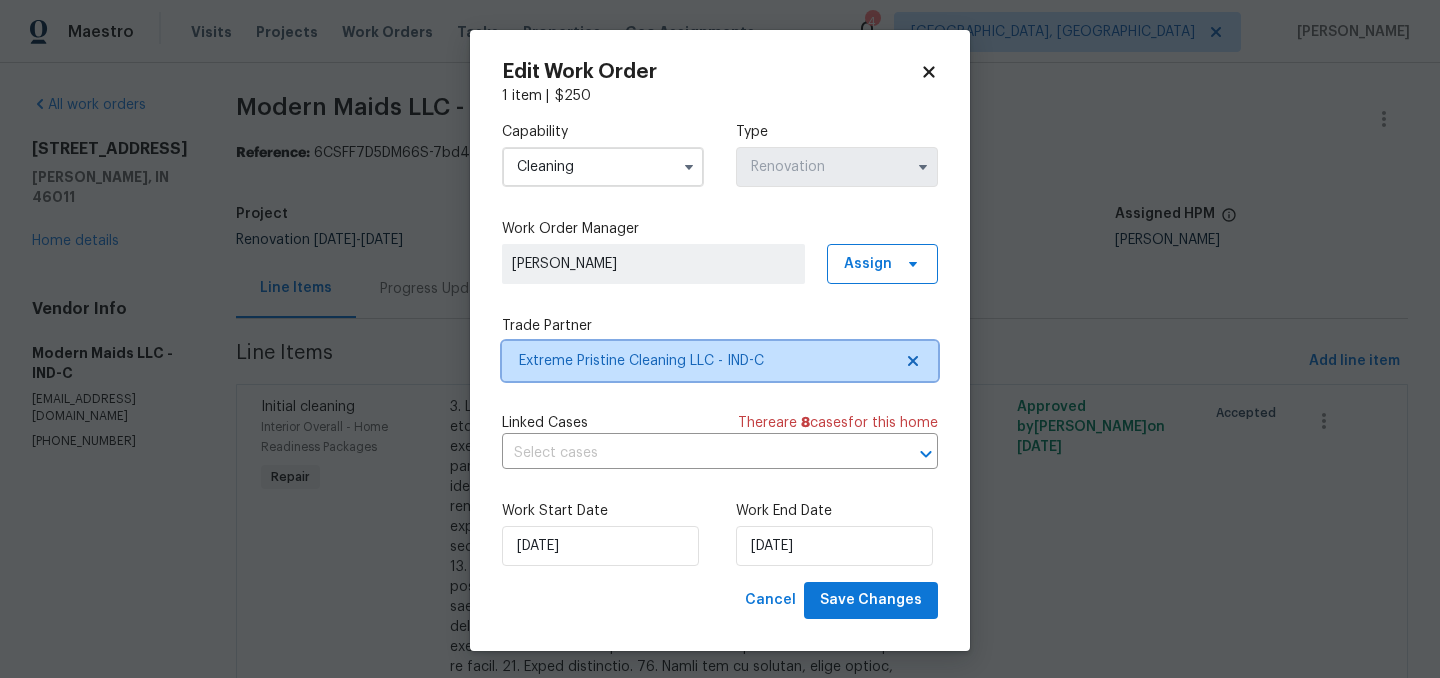 scroll, scrollTop: 0, scrollLeft: 0, axis: both 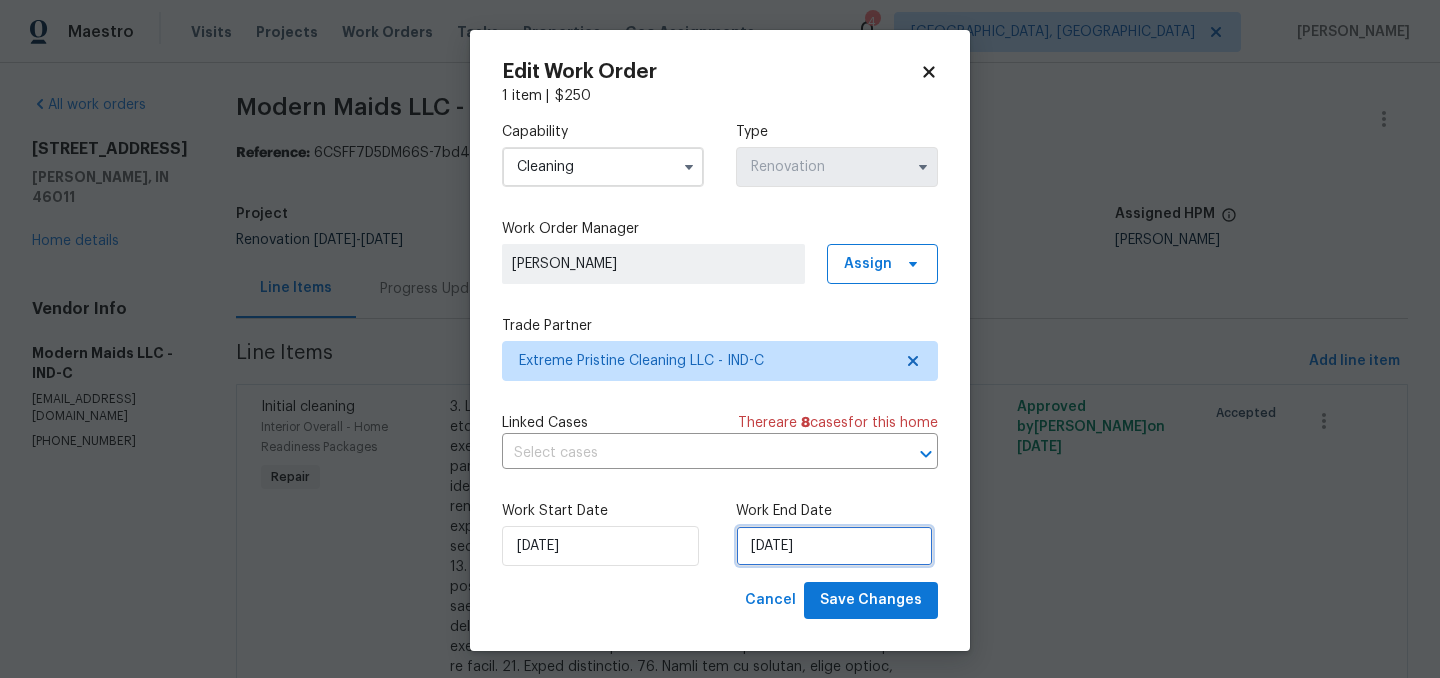 click on "7/16/2025" at bounding box center [834, 546] 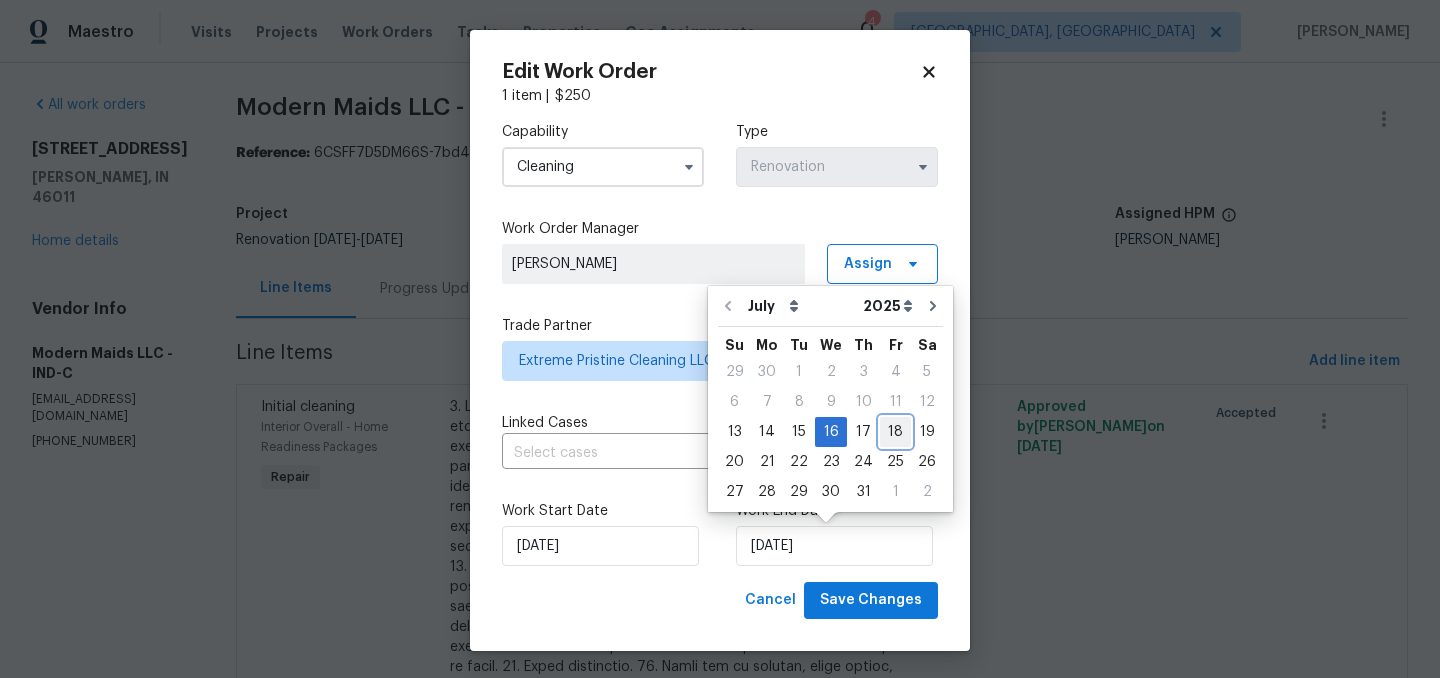 click on "18" at bounding box center [895, 432] 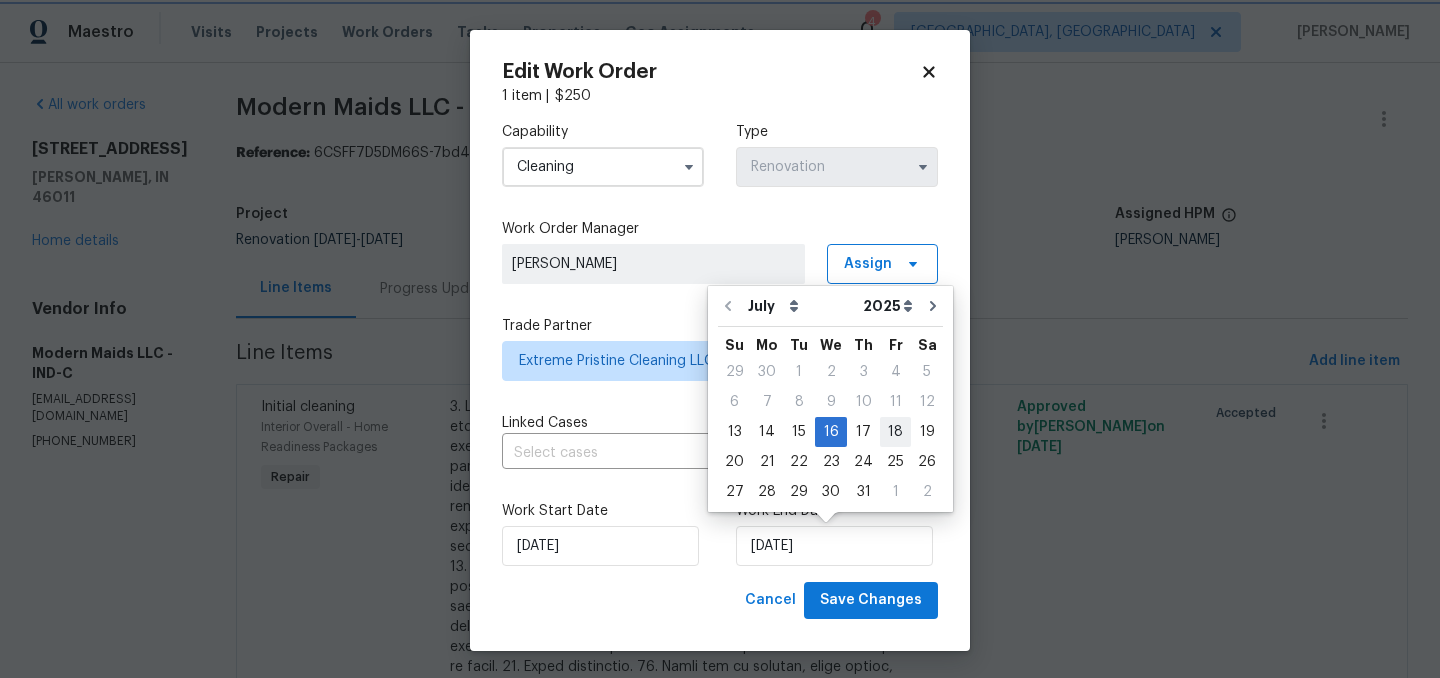 type on "[DATE]" 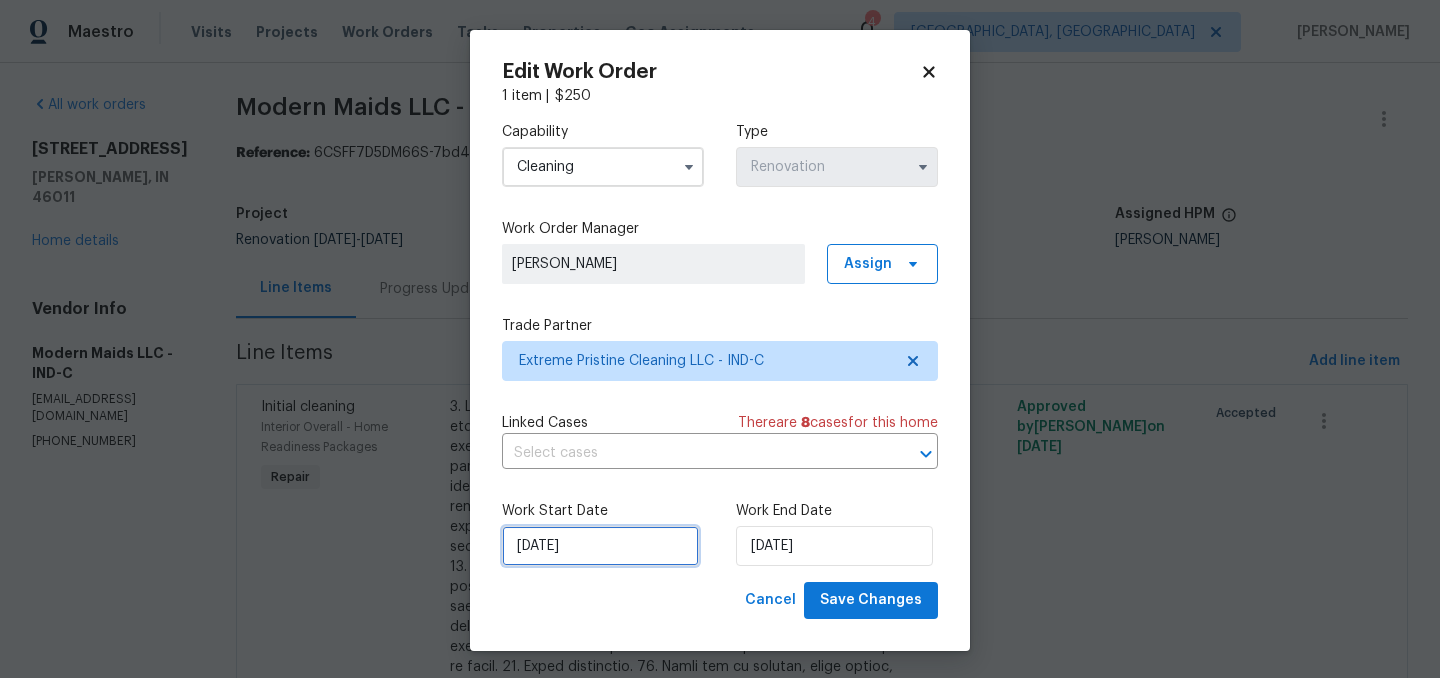 click on "7/13/2025" at bounding box center (600, 546) 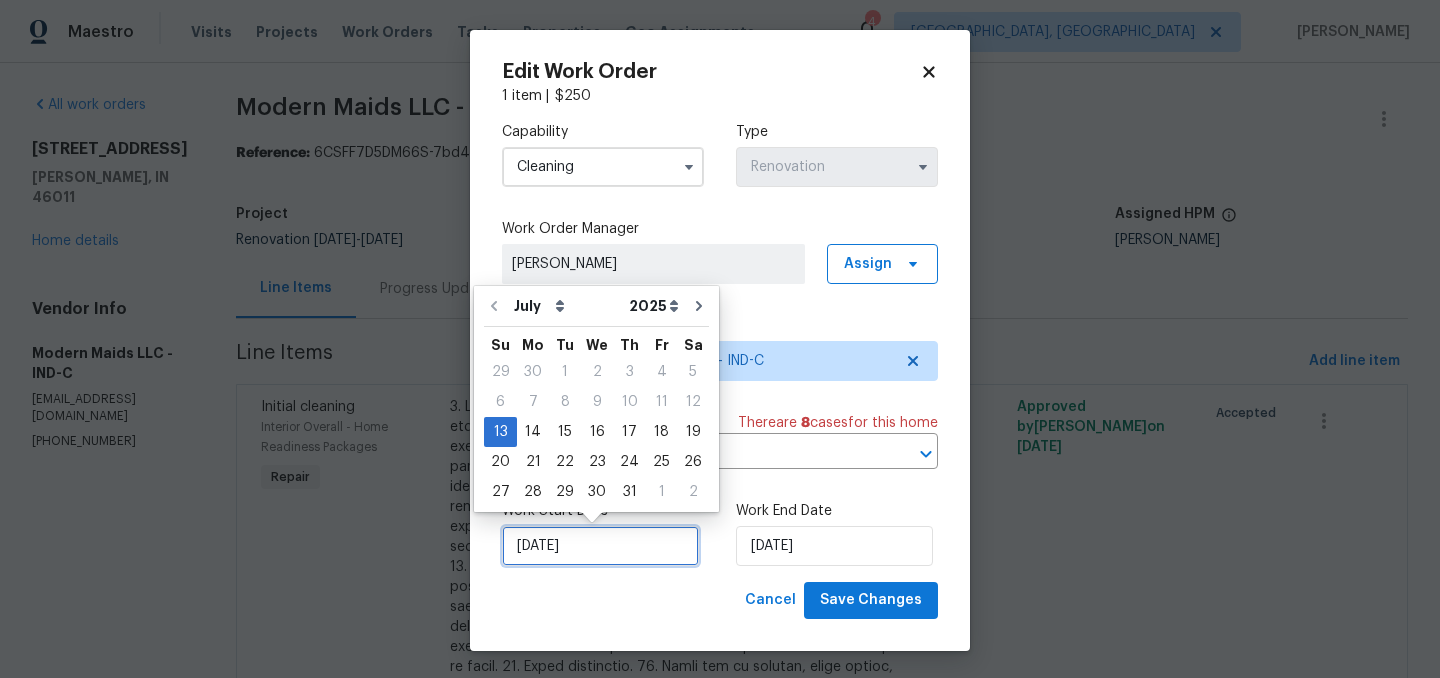 click on "7/13/2025" at bounding box center (600, 546) 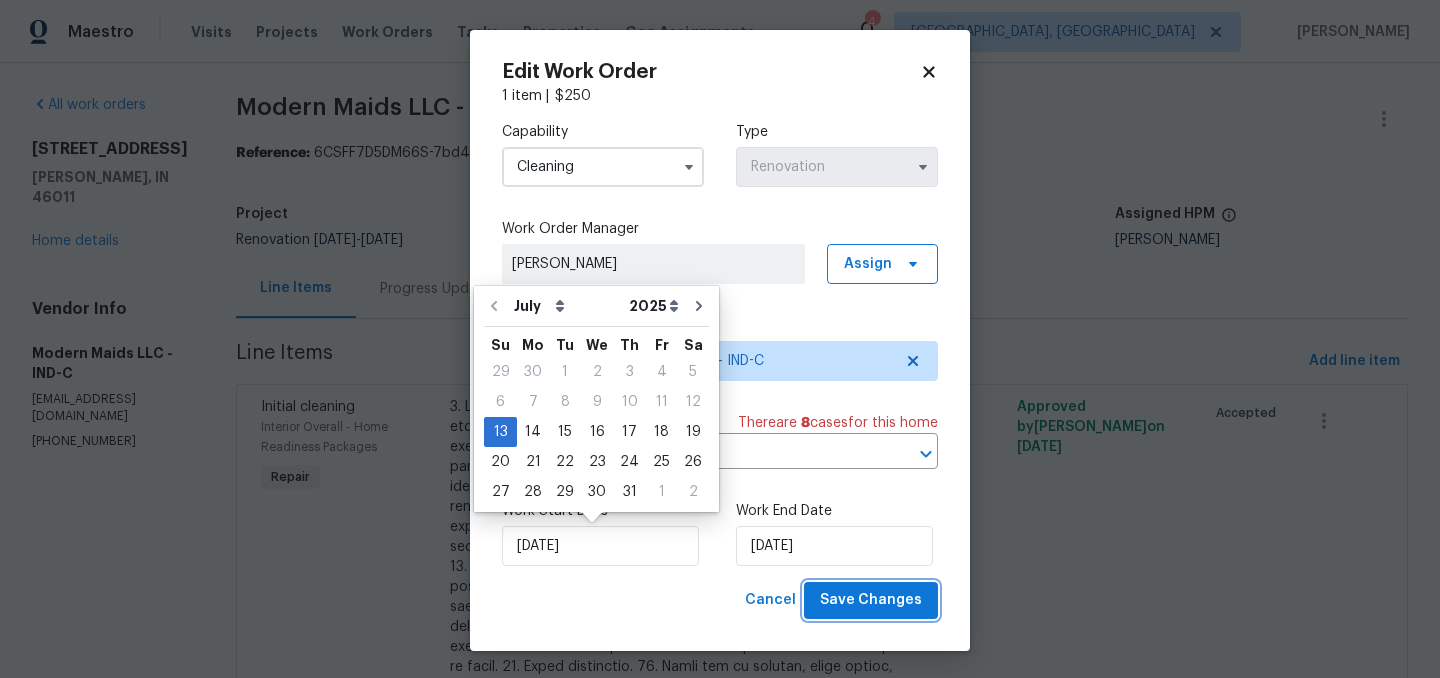 click on "Save Changes" at bounding box center [871, 600] 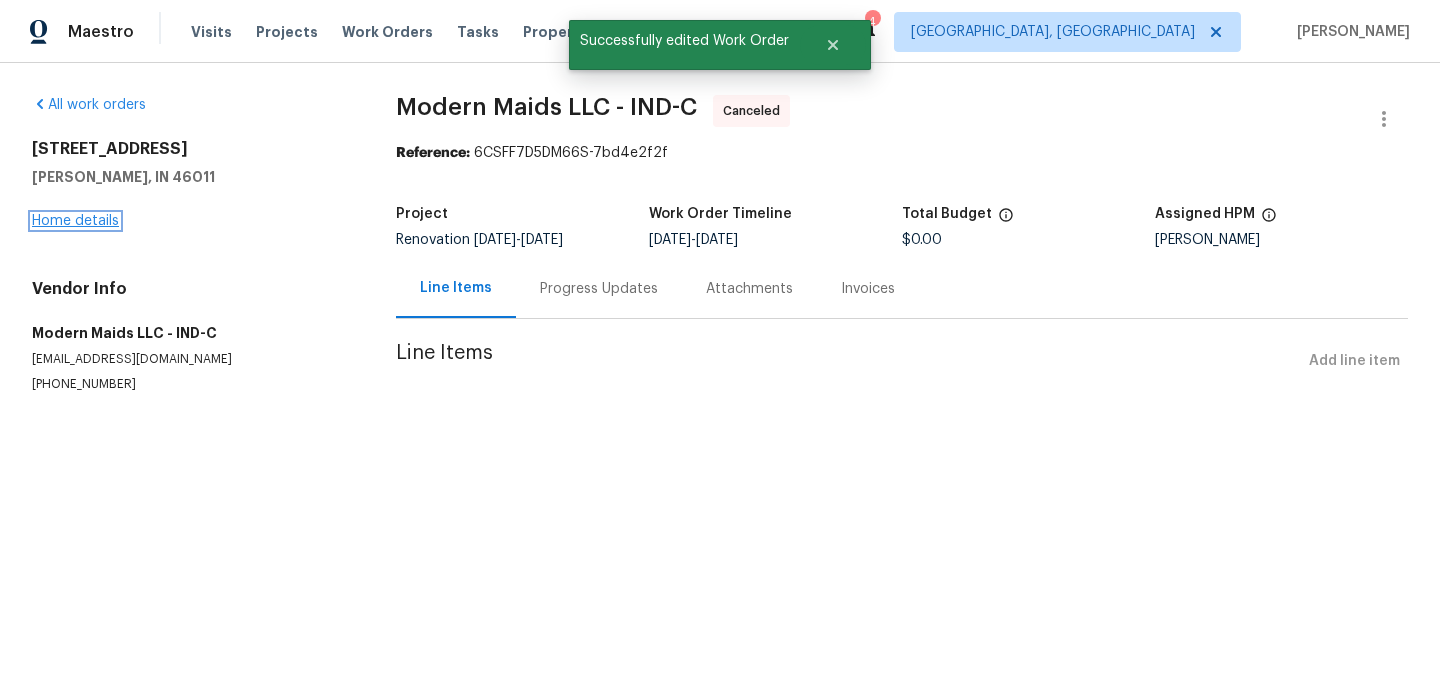 click on "Home details" at bounding box center [75, 221] 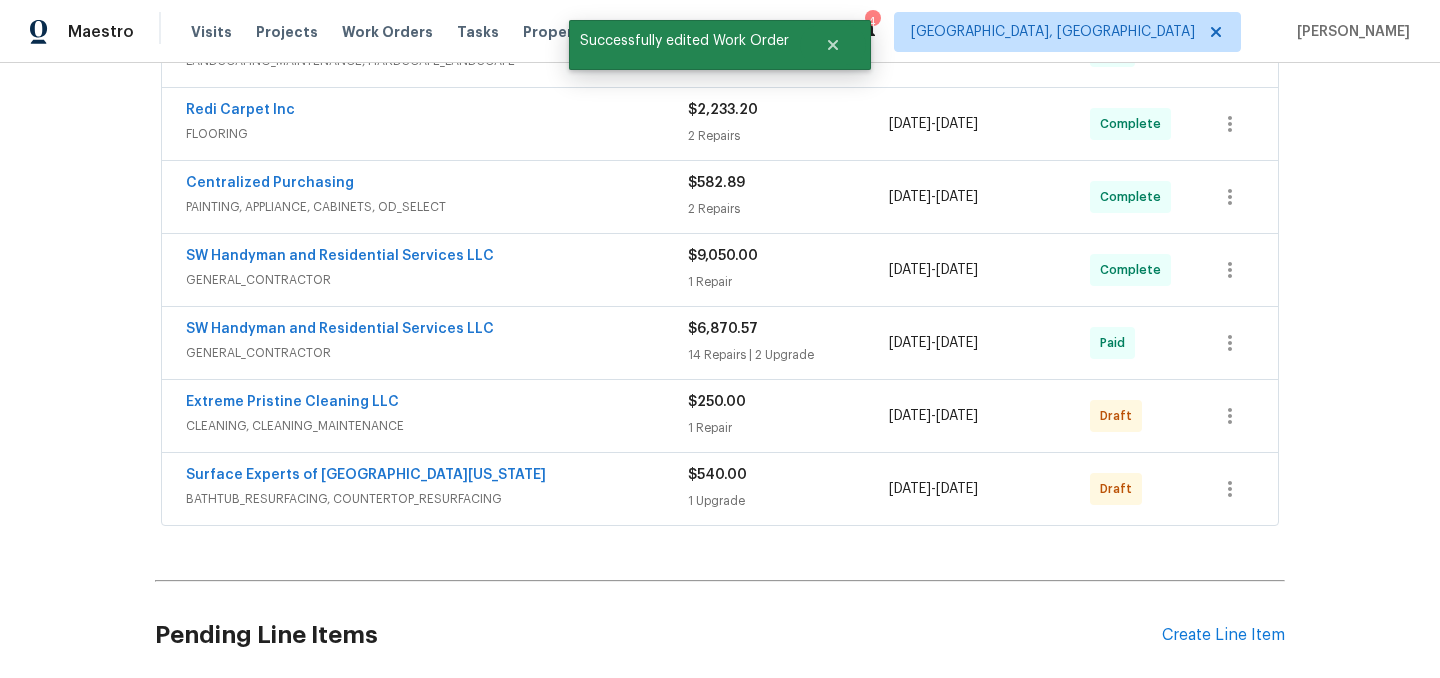 scroll, scrollTop: 432, scrollLeft: 0, axis: vertical 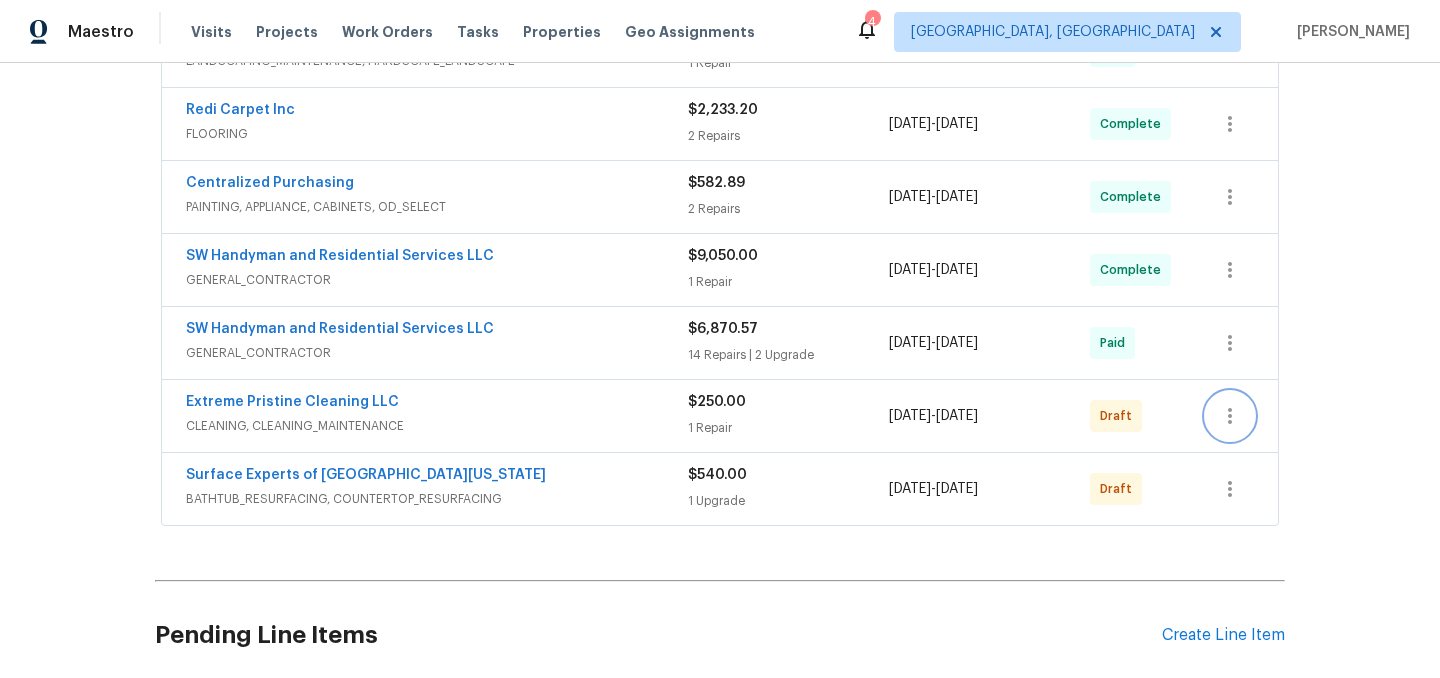 click 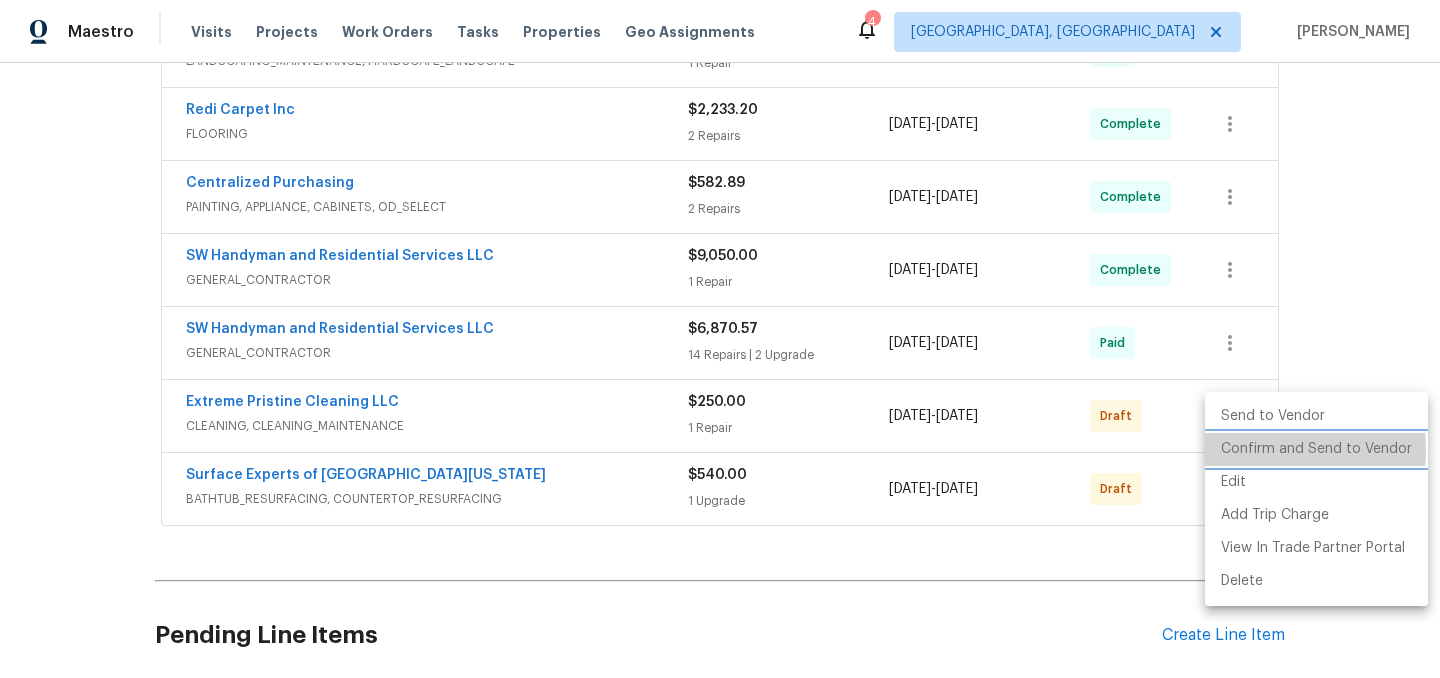 click on "Confirm and Send to Vendor" at bounding box center [1316, 449] 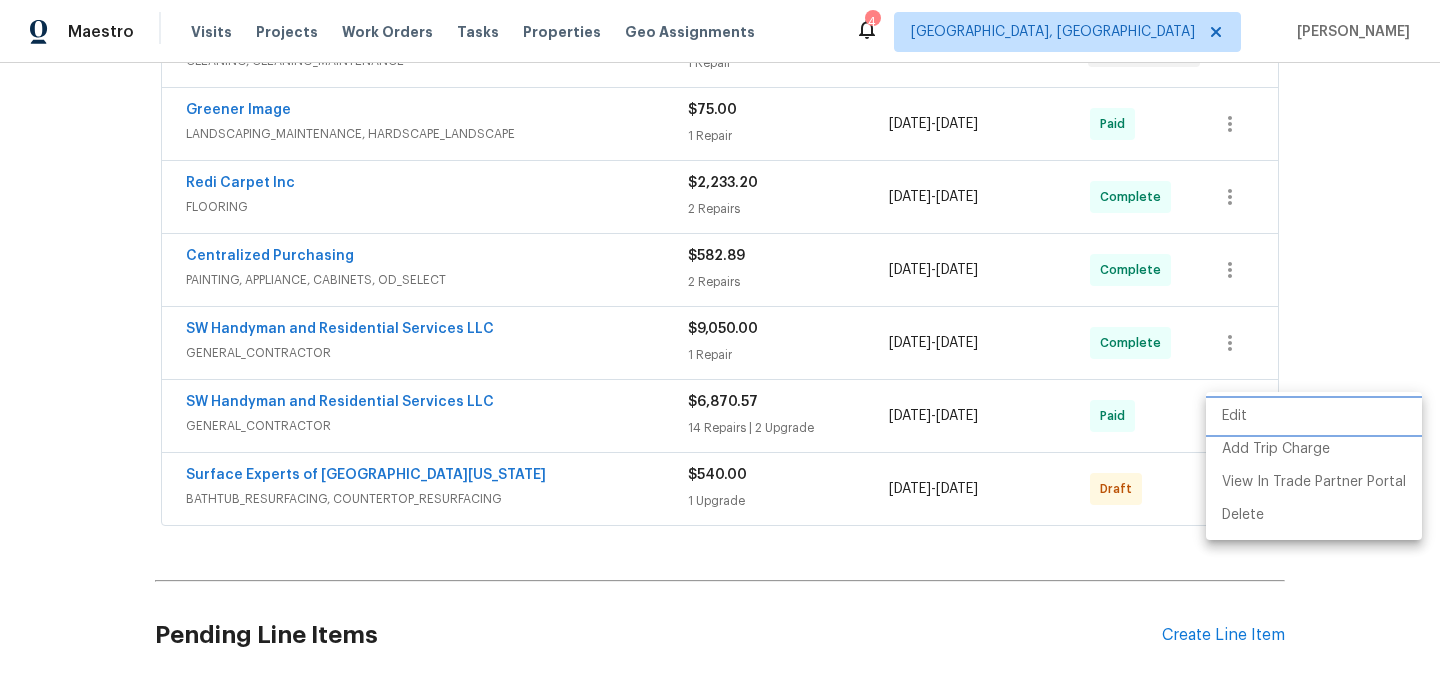 scroll, scrollTop: 67, scrollLeft: 0, axis: vertical 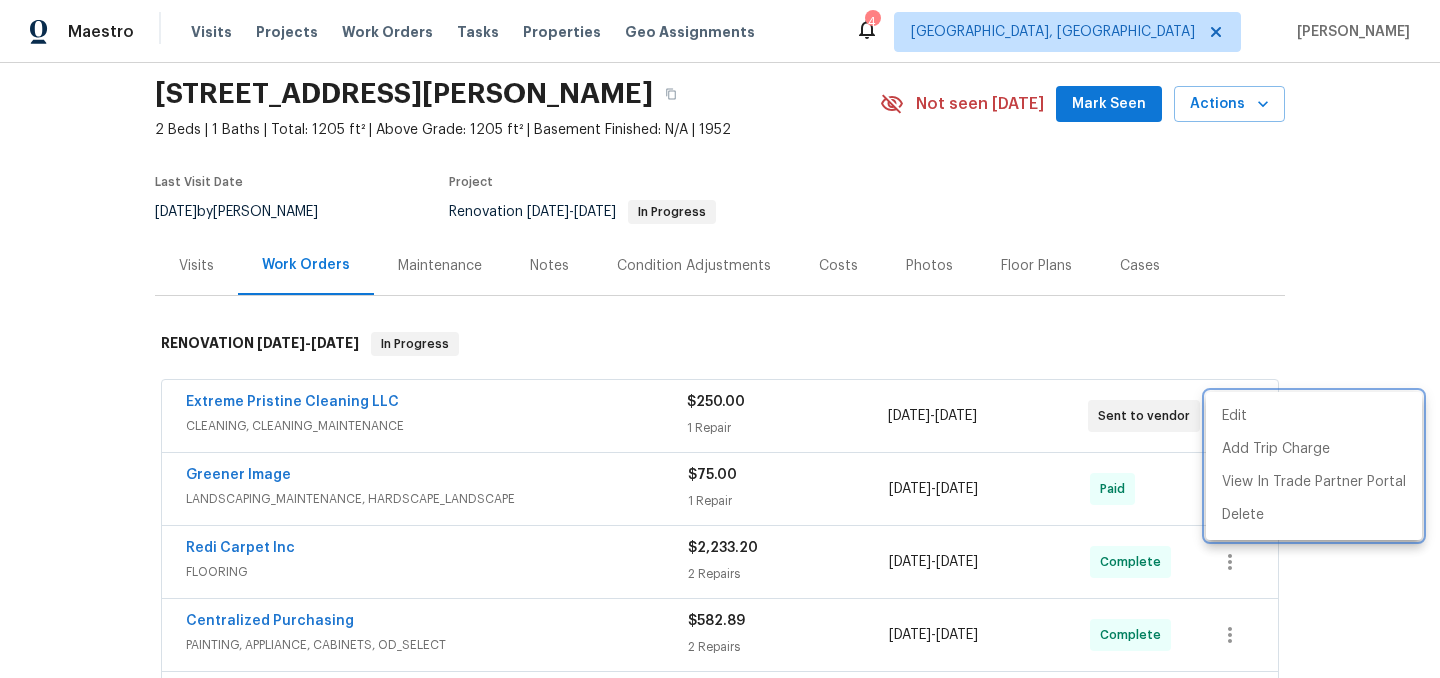 click at bounding box center (720, 339) 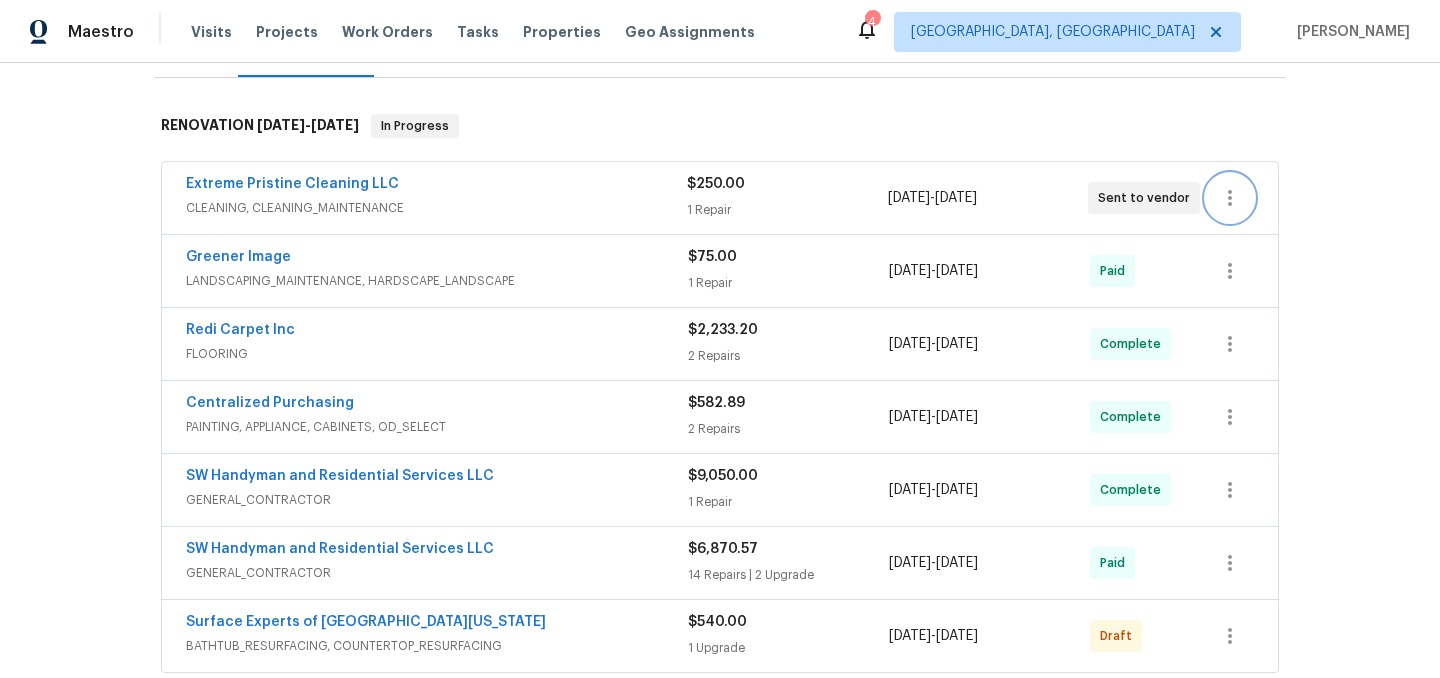 scroll, scrollTop: 275, scrollLeft: 0, axis: vertical 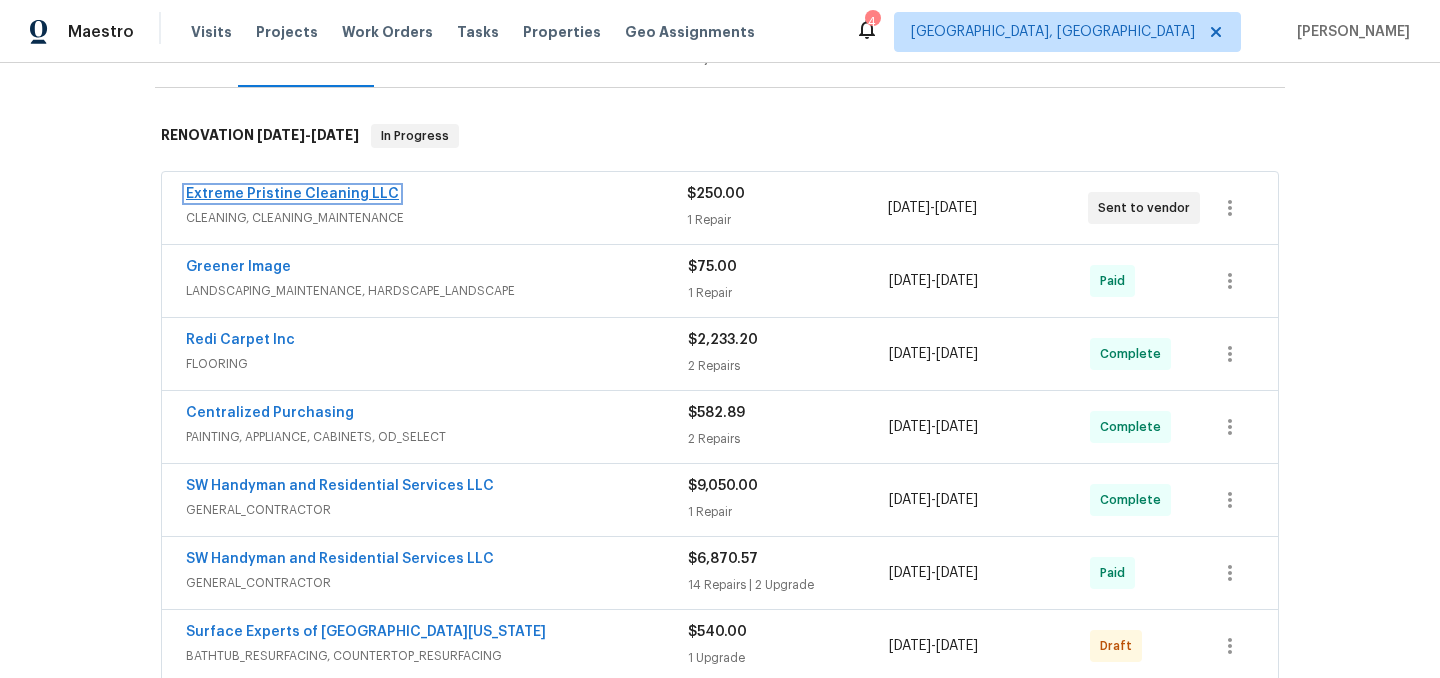click on "Extreme Pristine Cleaning LLC" at bounding box center [292, 194] 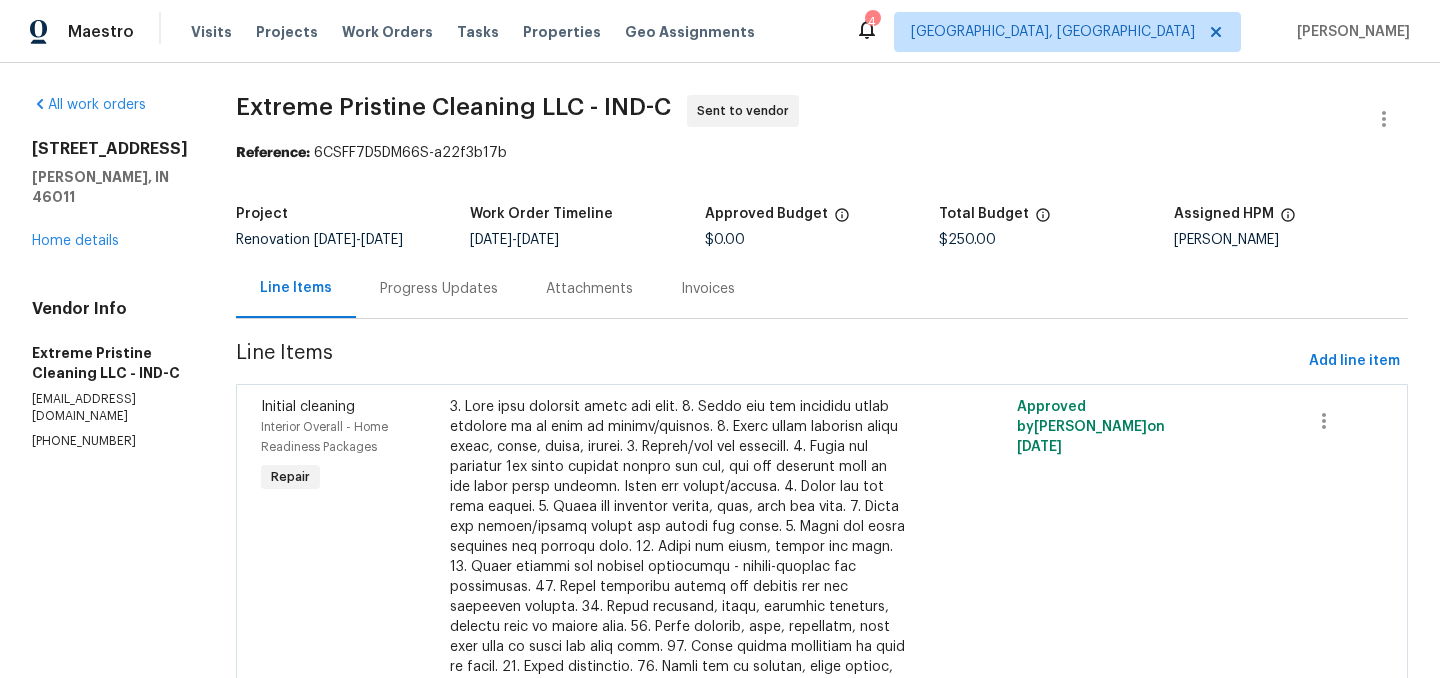 click on "Progress Updates" at bounding box center [439, 289] 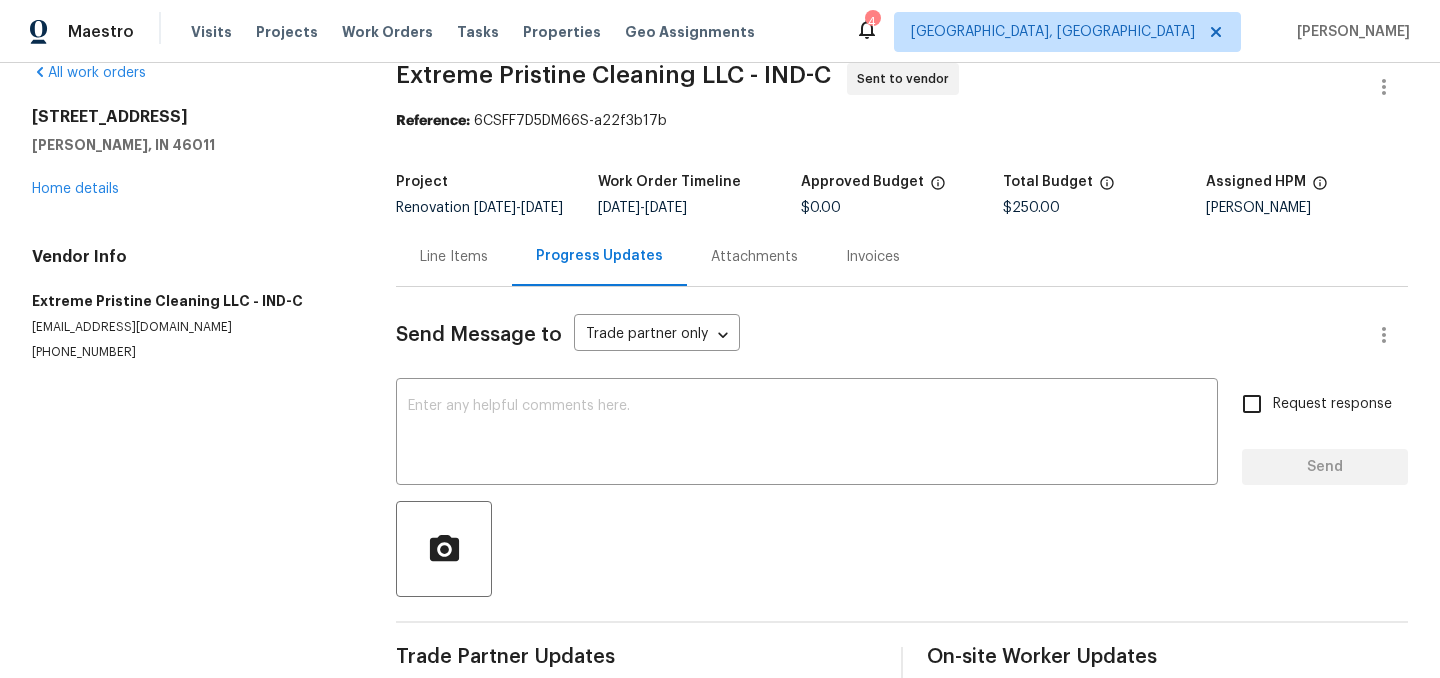 scroll, scrollTop: 79, scrollLeft: 0, axis: vertical 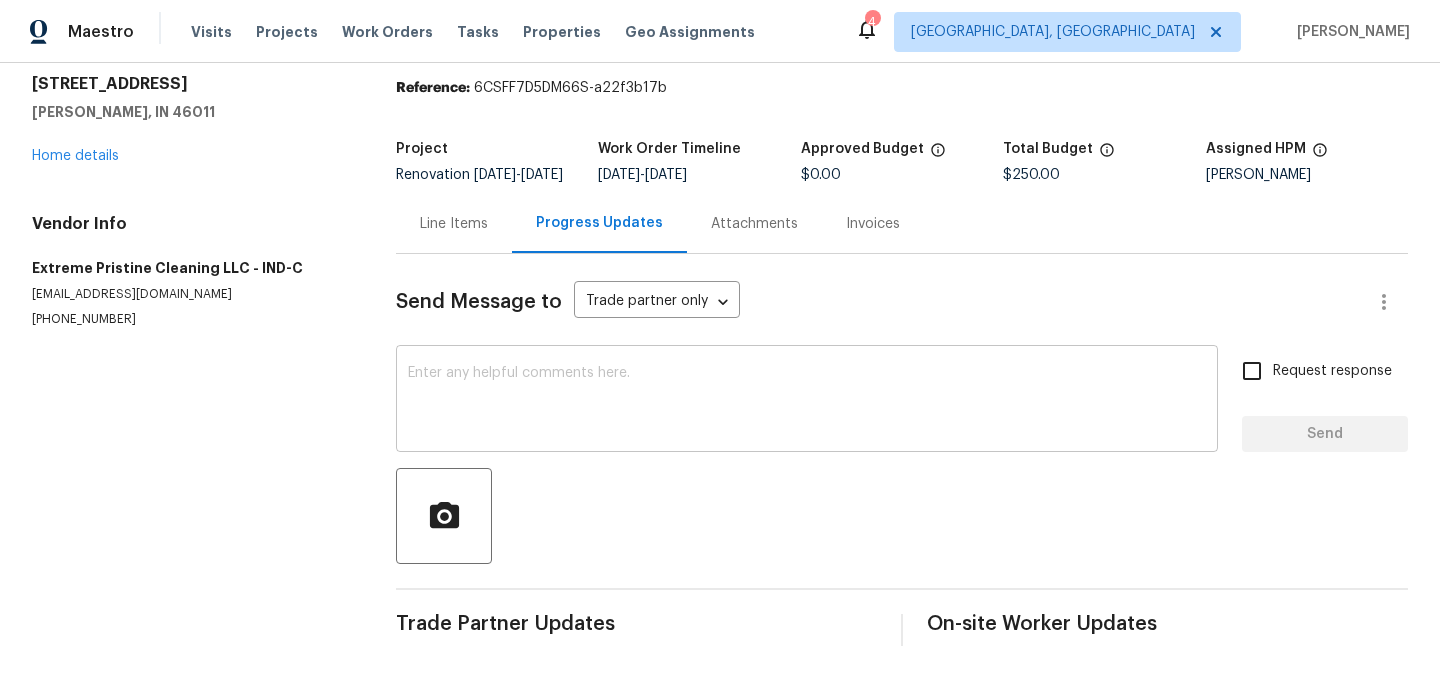 click at bounding box center (807, 401) 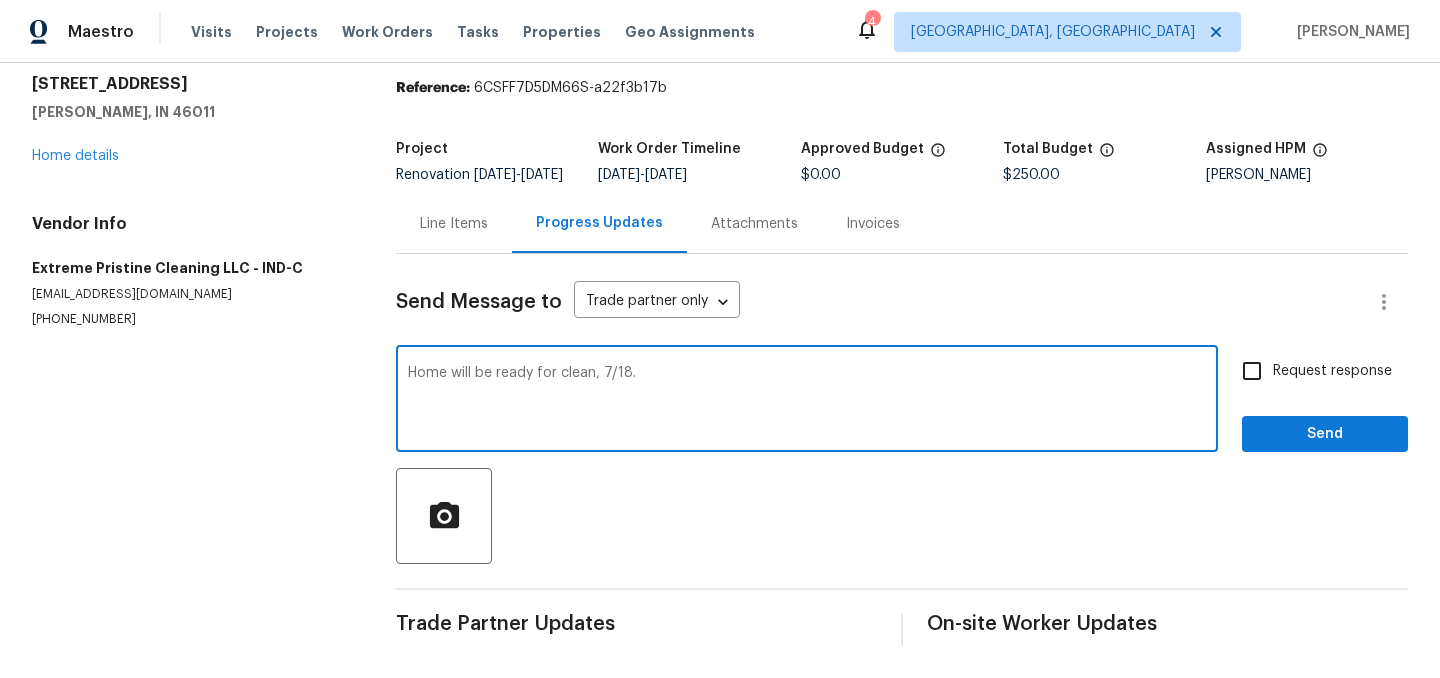 type on "Home will be ready for clean, 7/18." 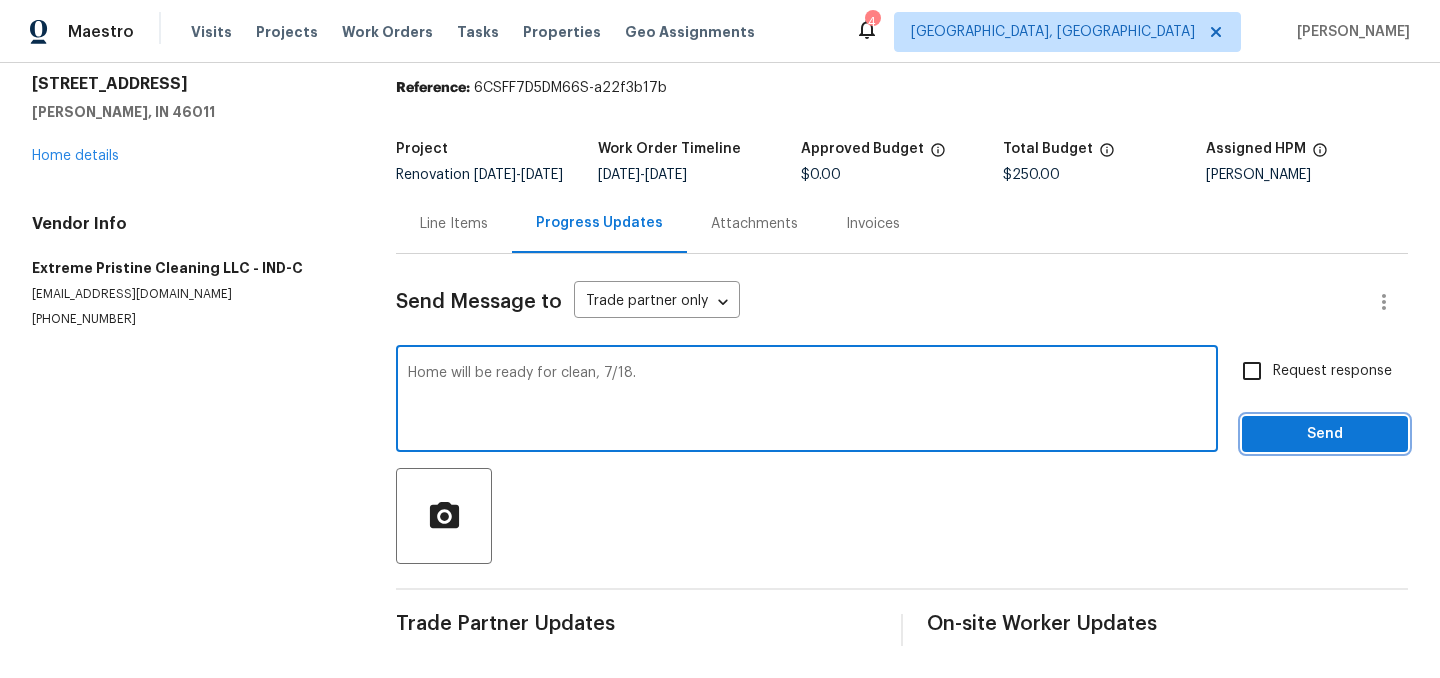 click on "Send" at bounding box center (1325, 434) 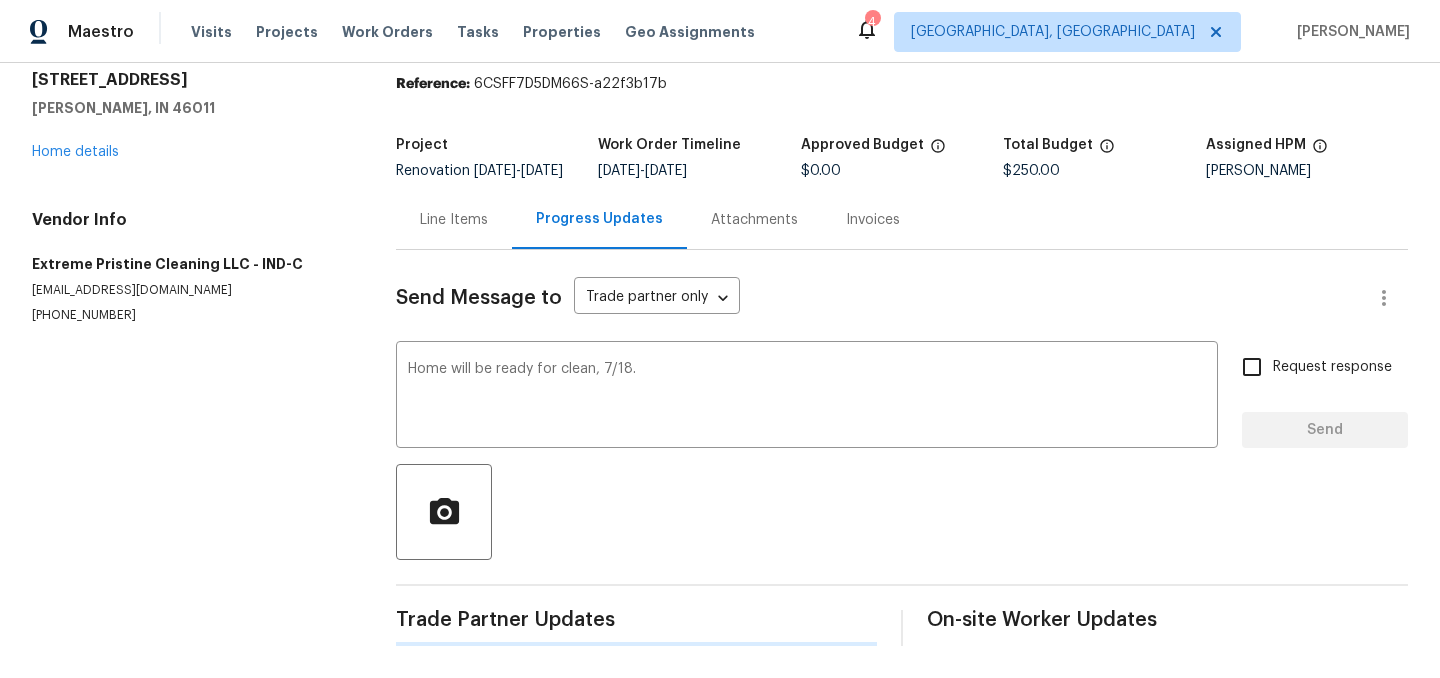type 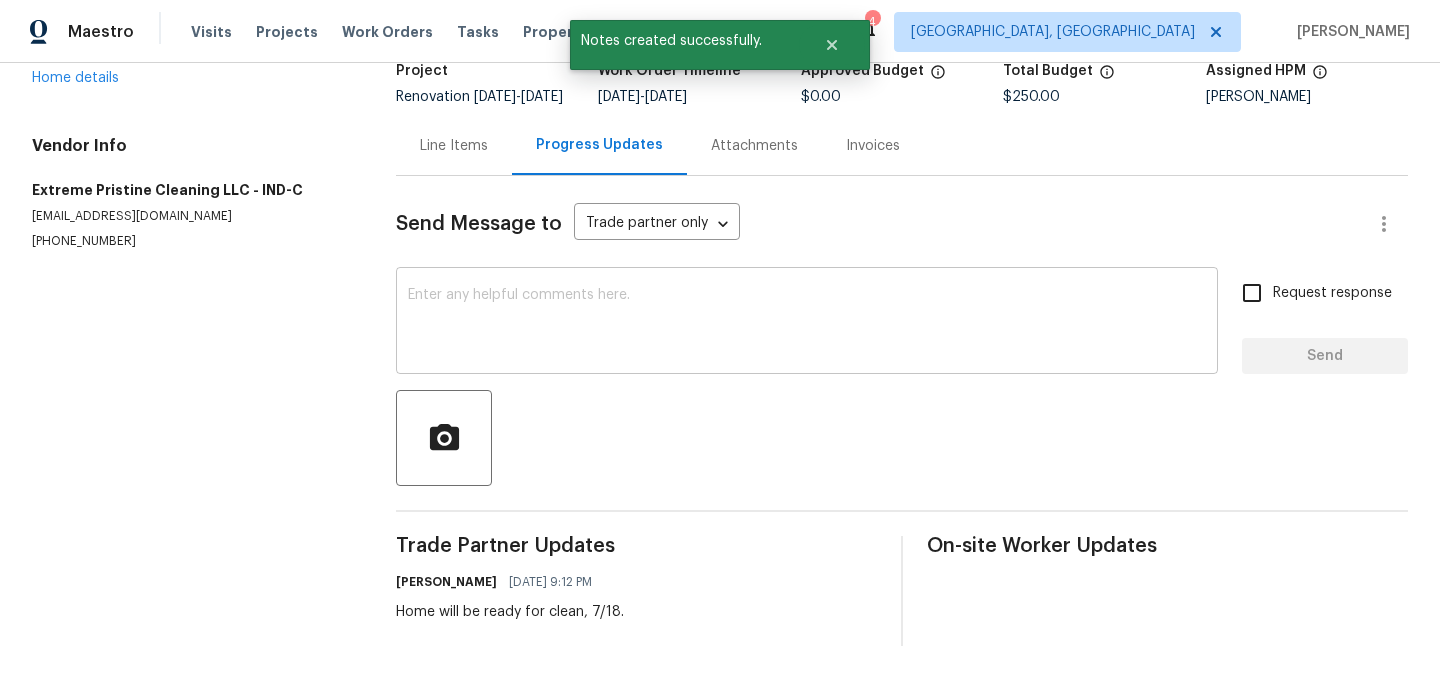 scroll, scrollTop: 0, scrollLeft: 0, axis: both 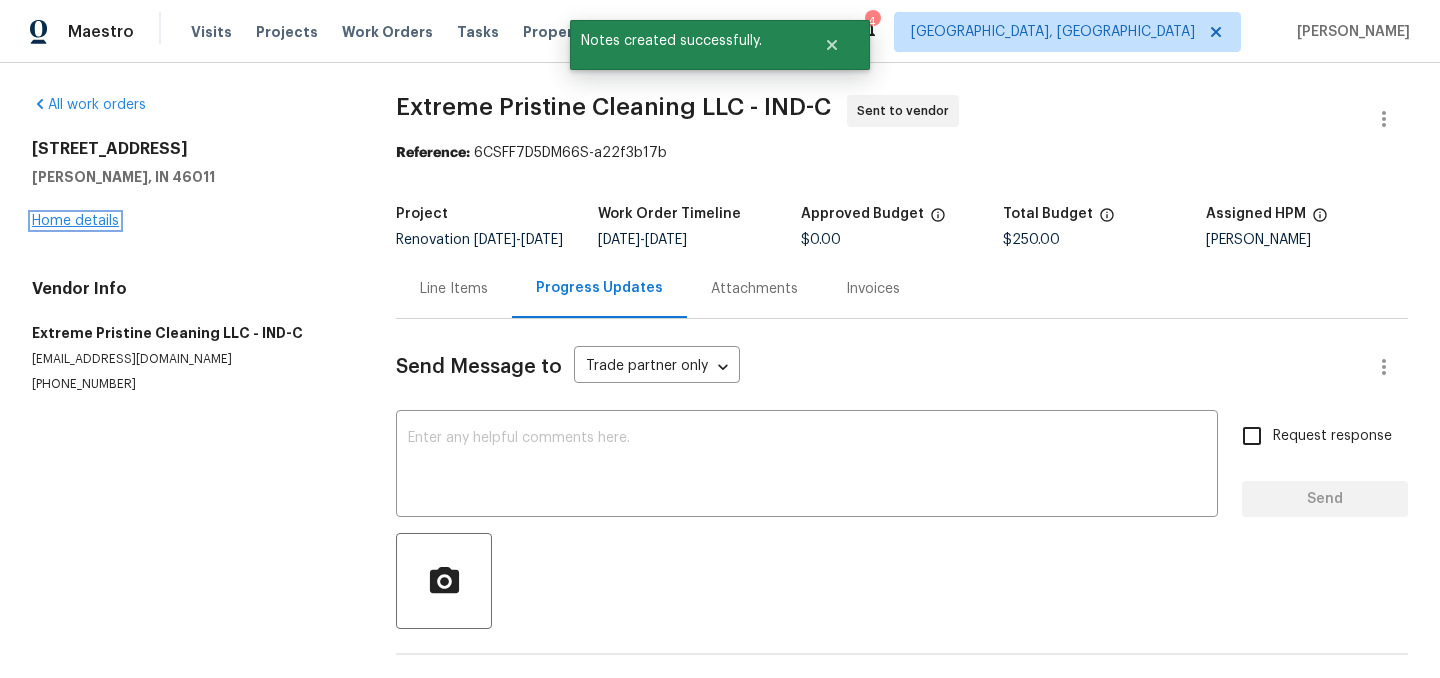 click on "Home details" at bounding box center [75, 221] 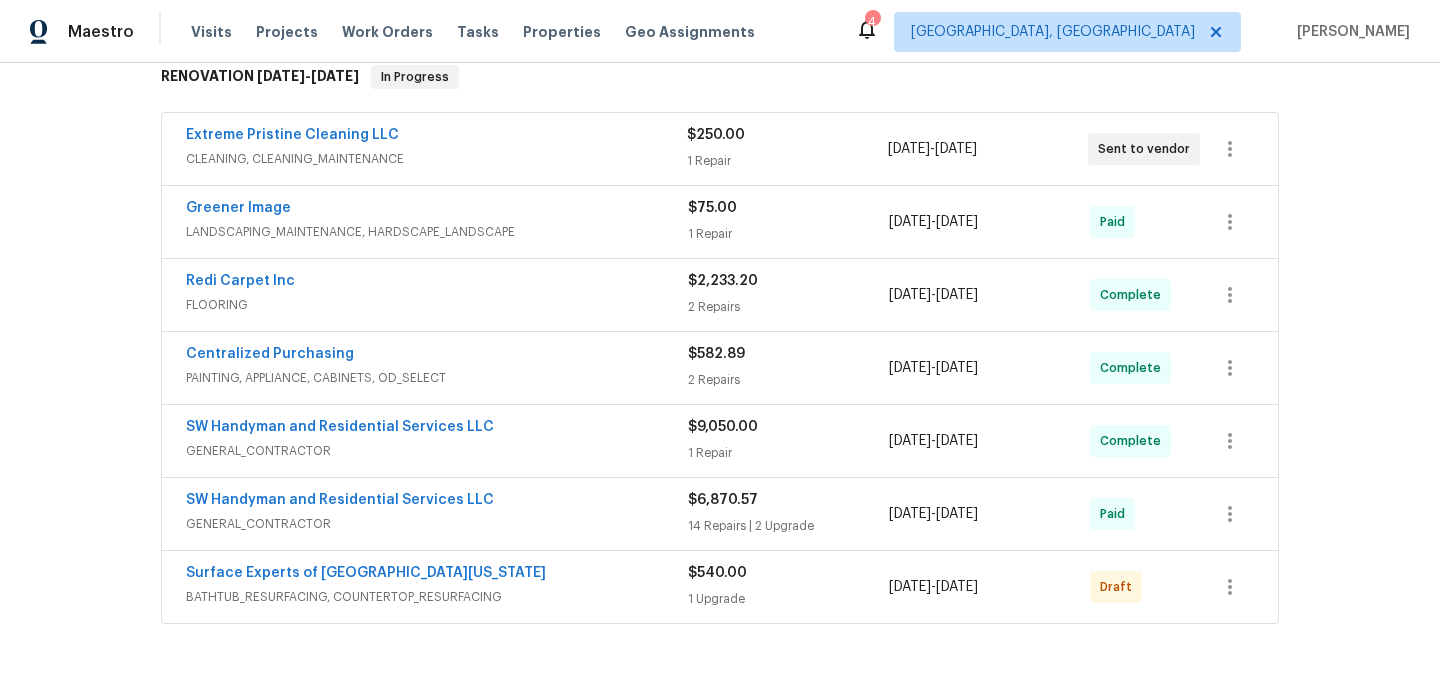 scroll, scrollTop: 337, scrollLeft: 0, axis: vertical 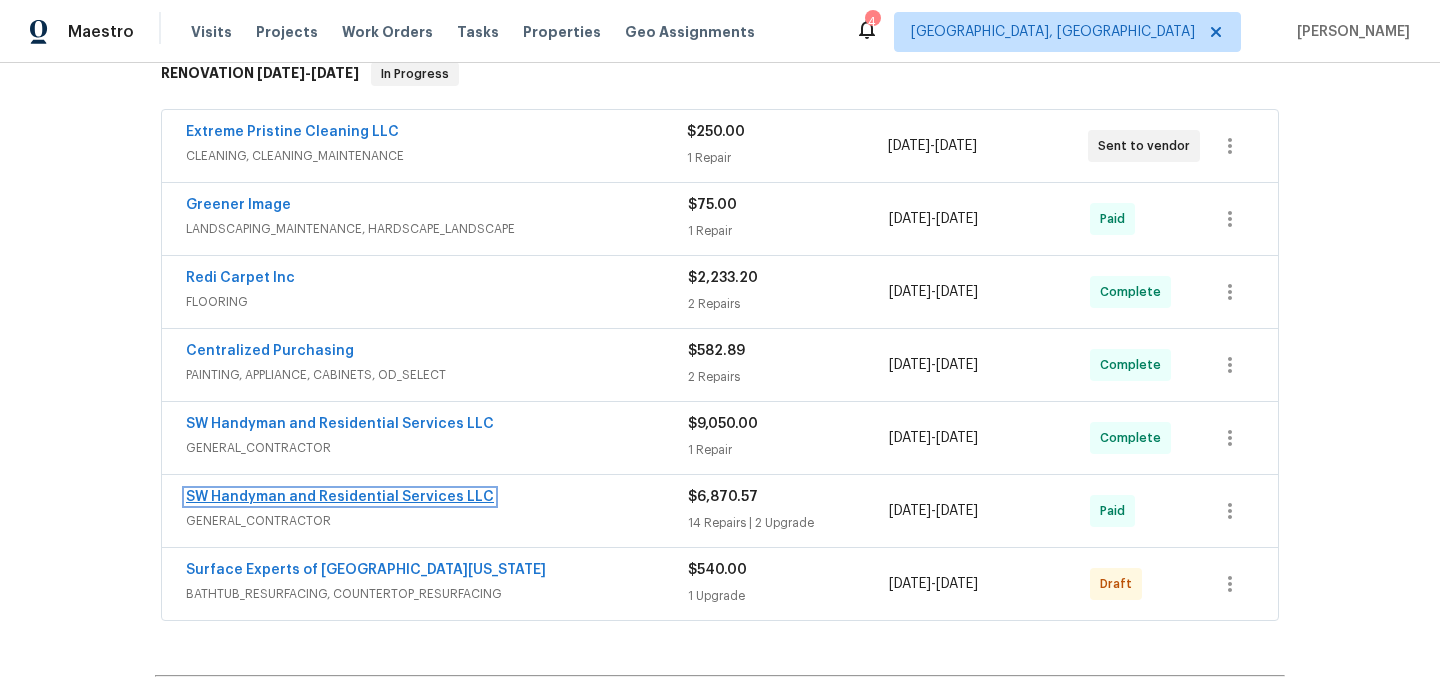 click on "SW Handyman and Residential Services LLC" at bounding box center [340, 497] 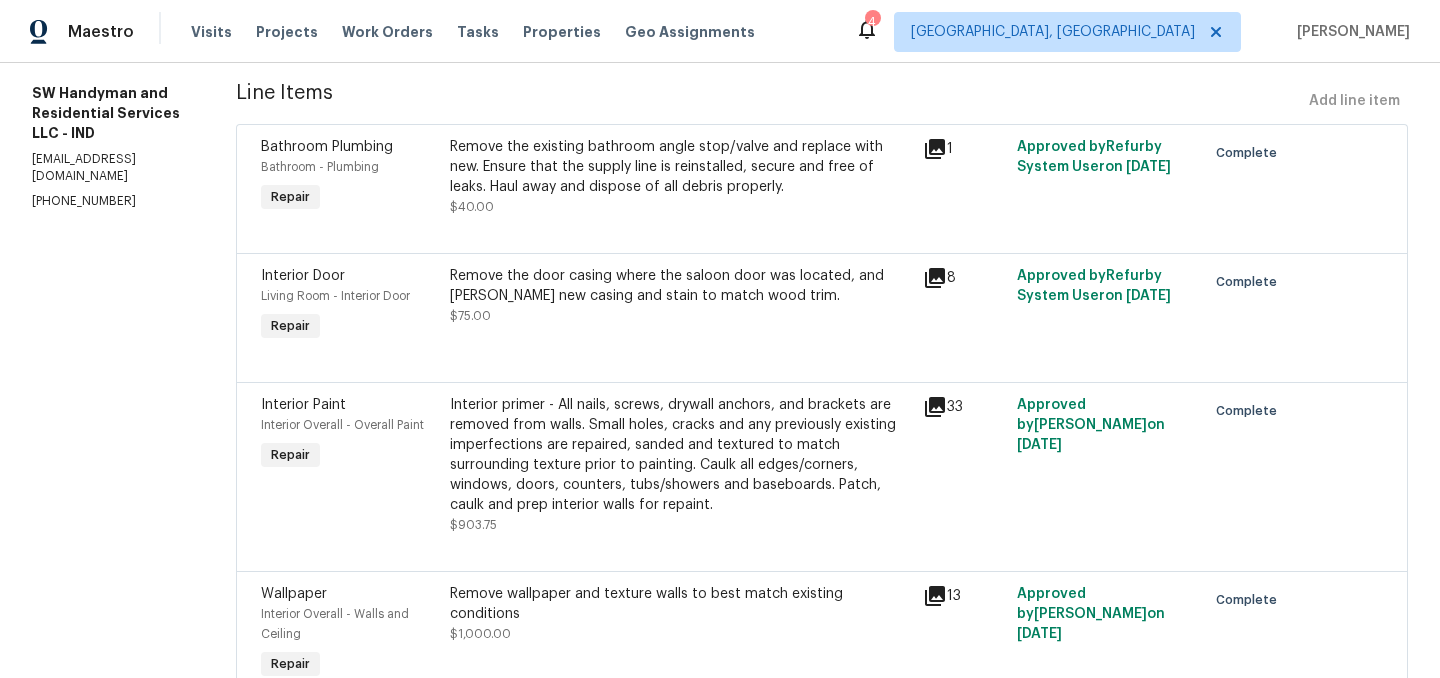 scroll, scrollTop: 0, scrollLeft: 0, axis: both 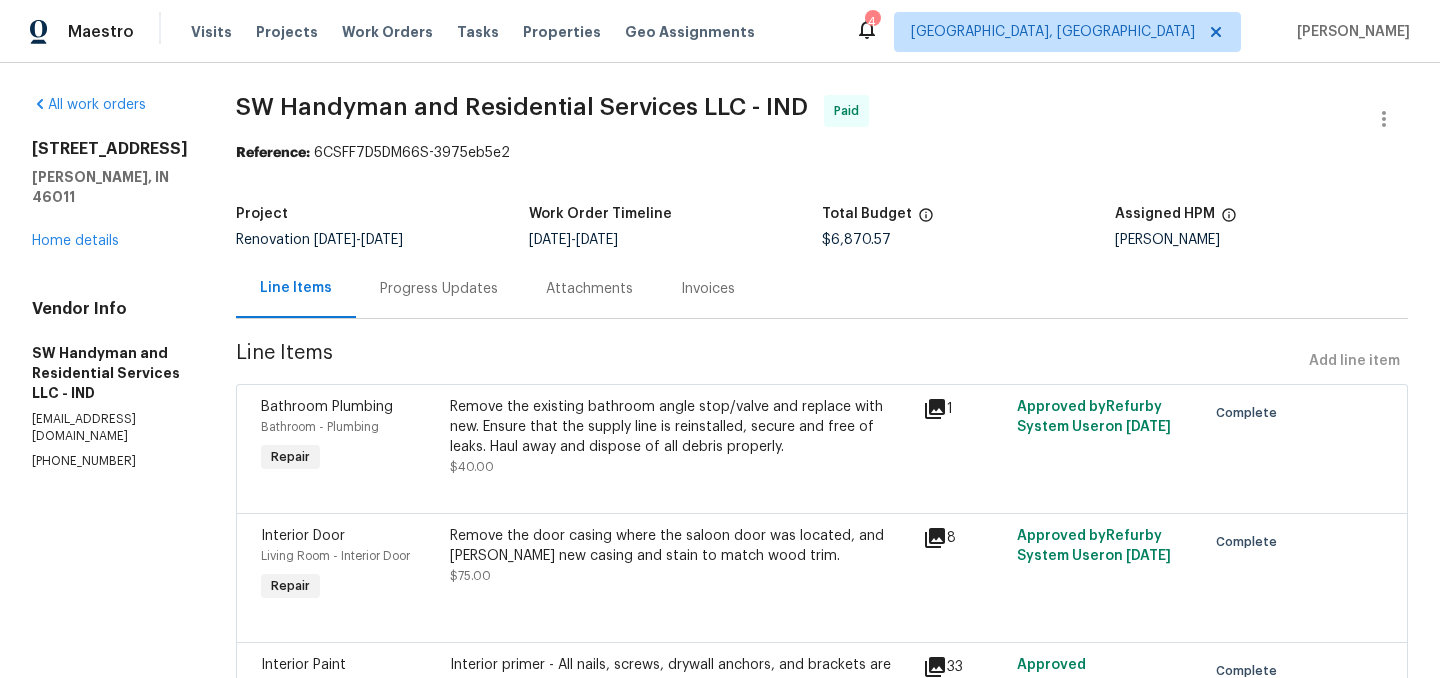 click 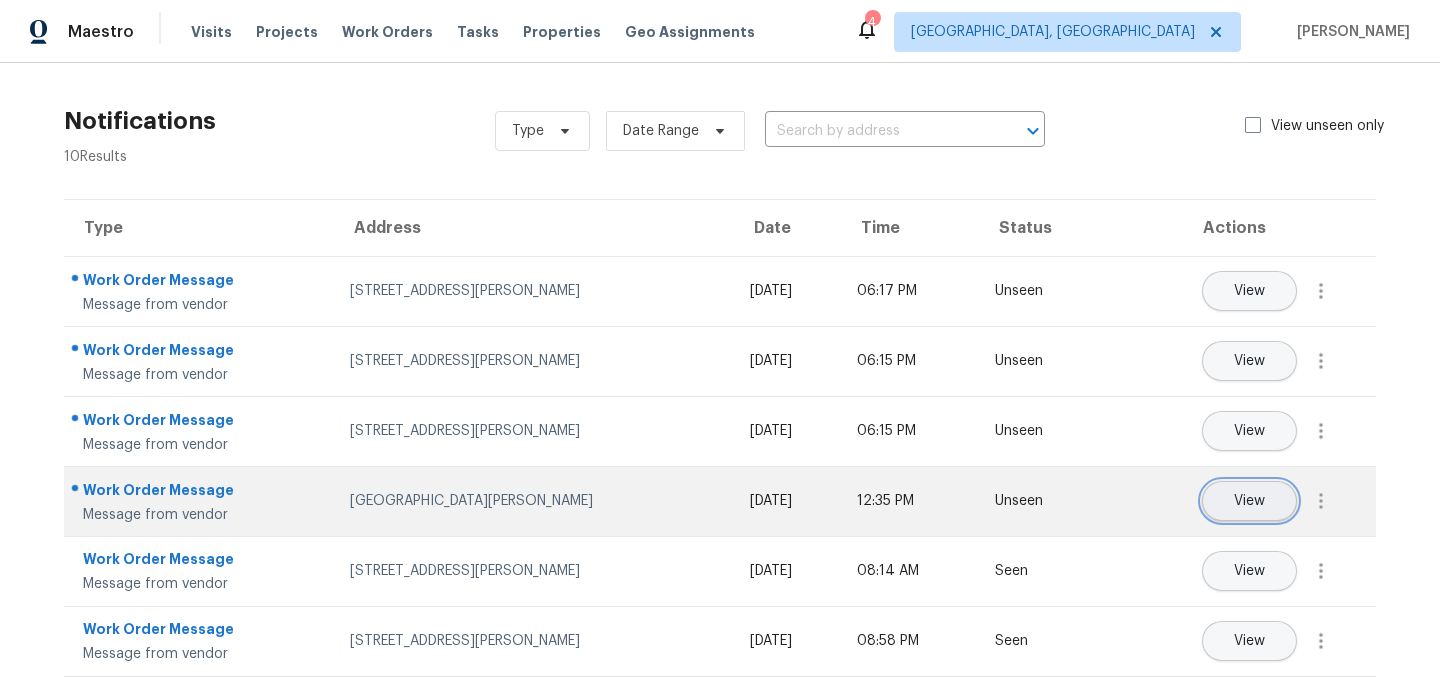 click on "View" at bounding box center [1249, 501] 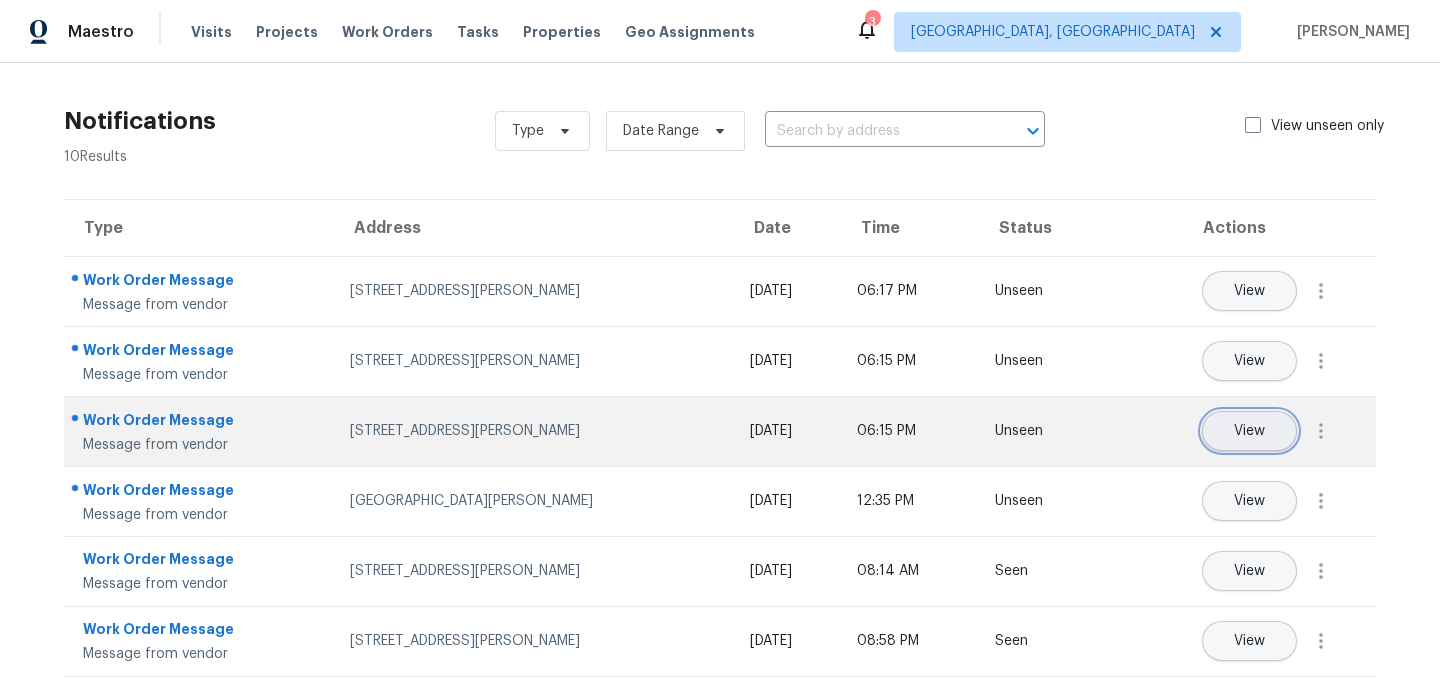 click on "View" at bounding box center [1249, 431] 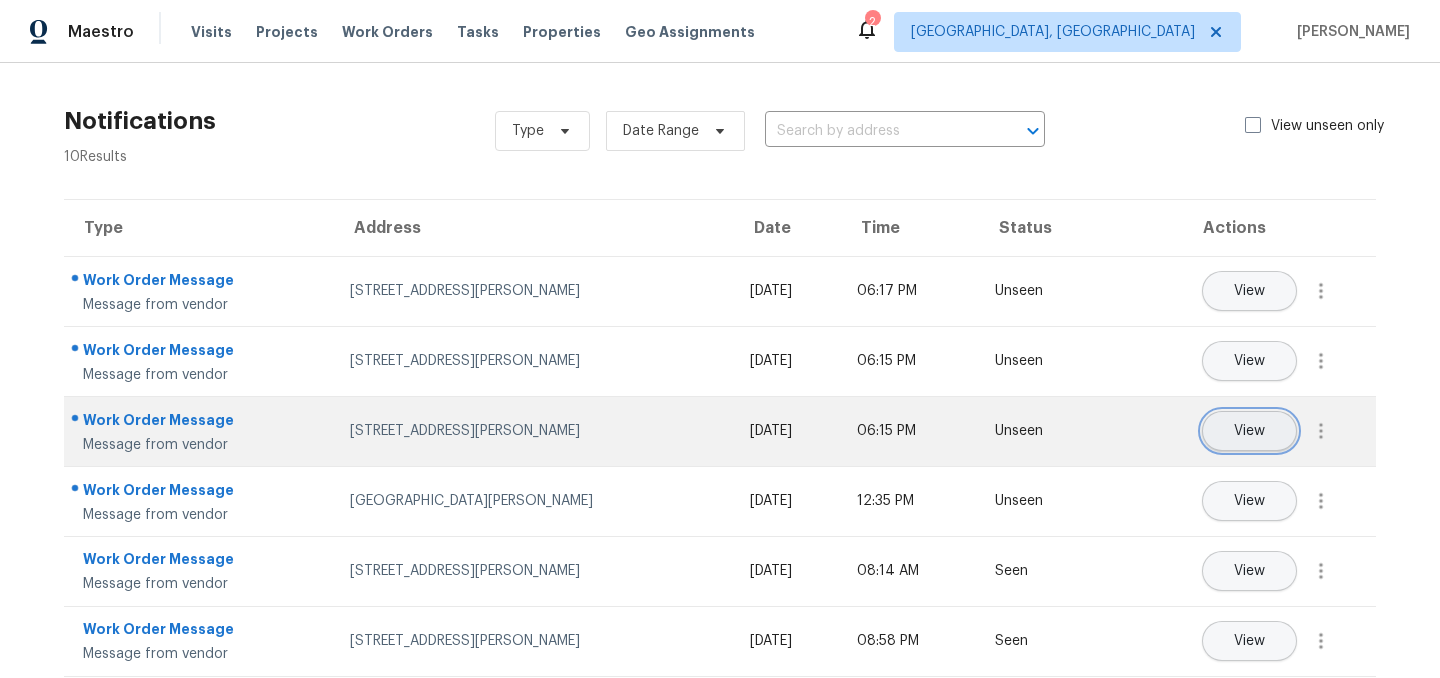 click on "View" at bounding box center (1249, 431) 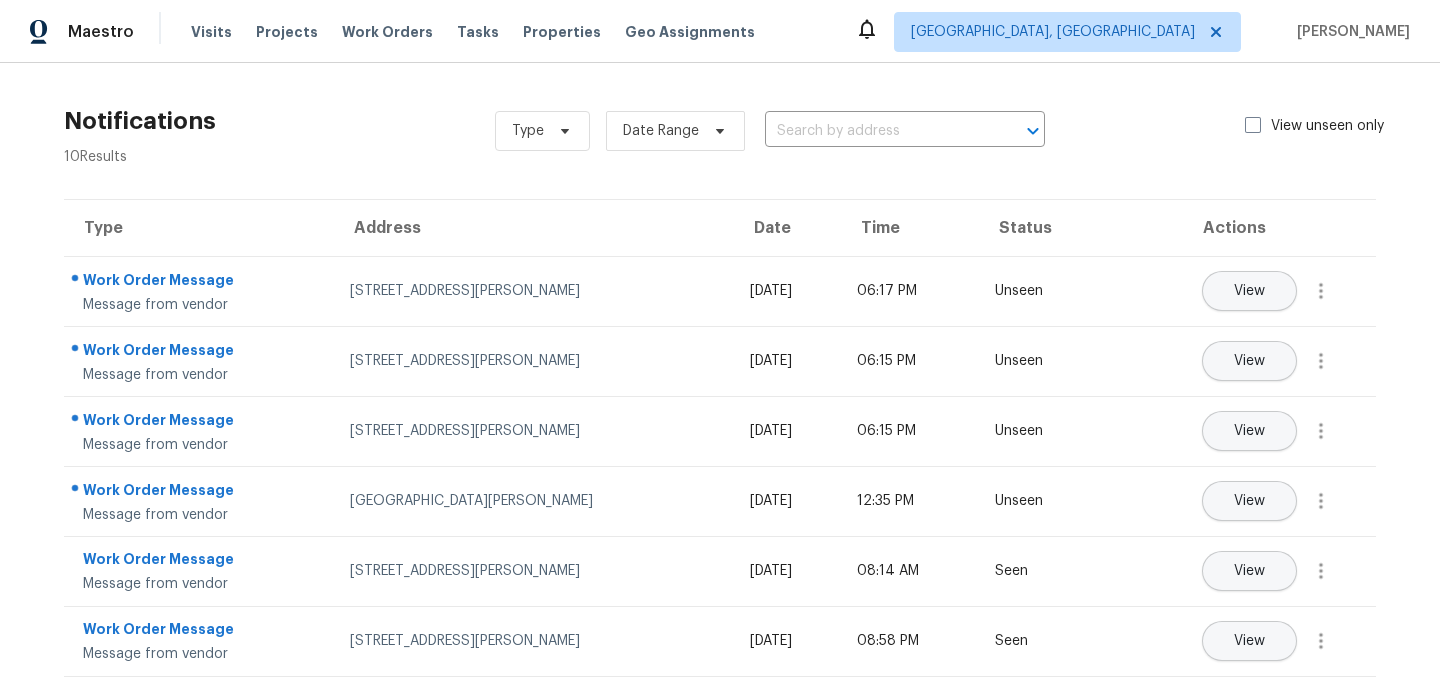 click 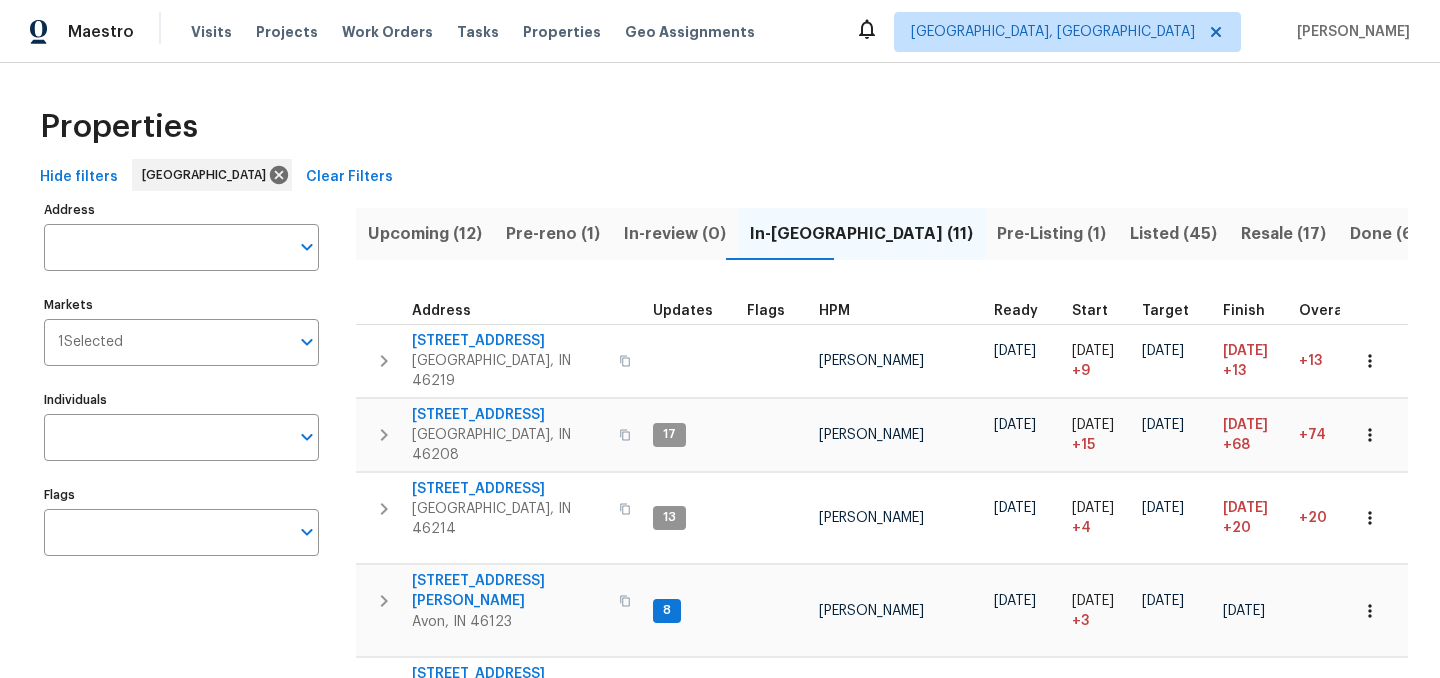 scroll, scrollTop: 0, scrollLeft: 0, axis: both 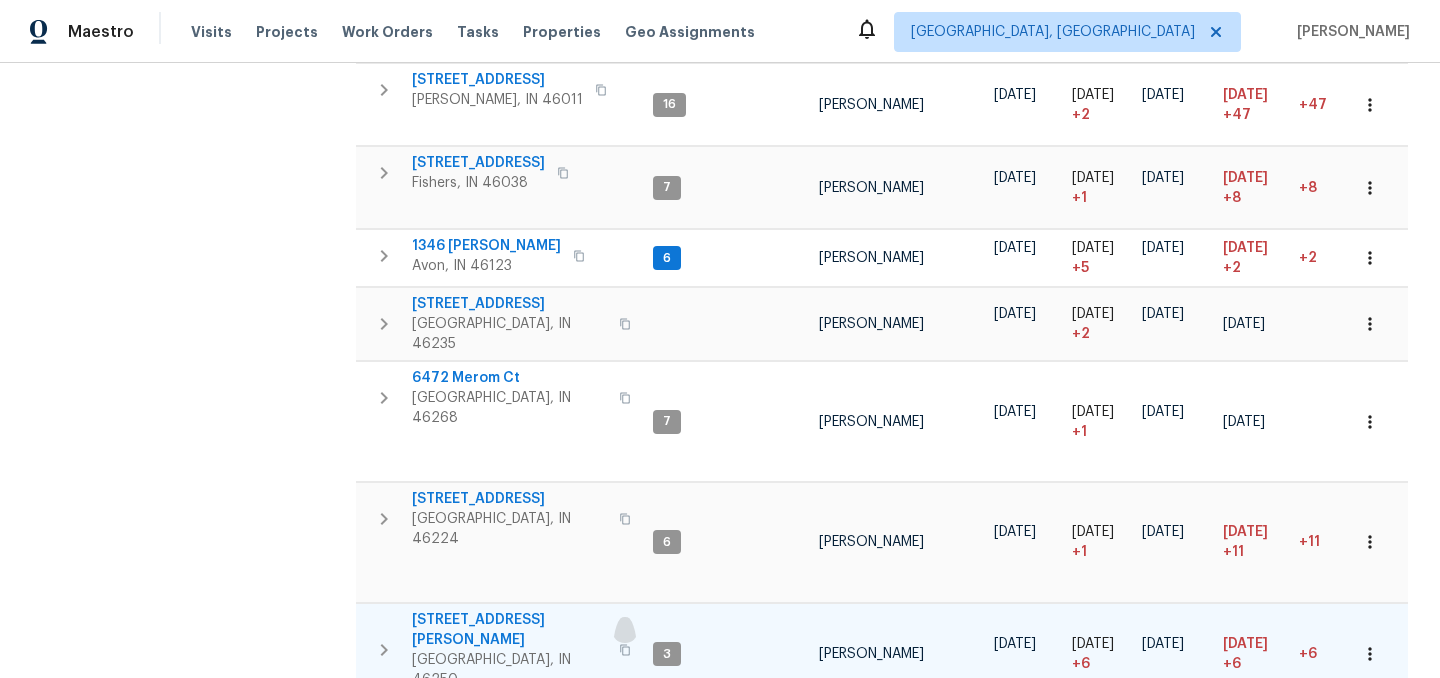 click 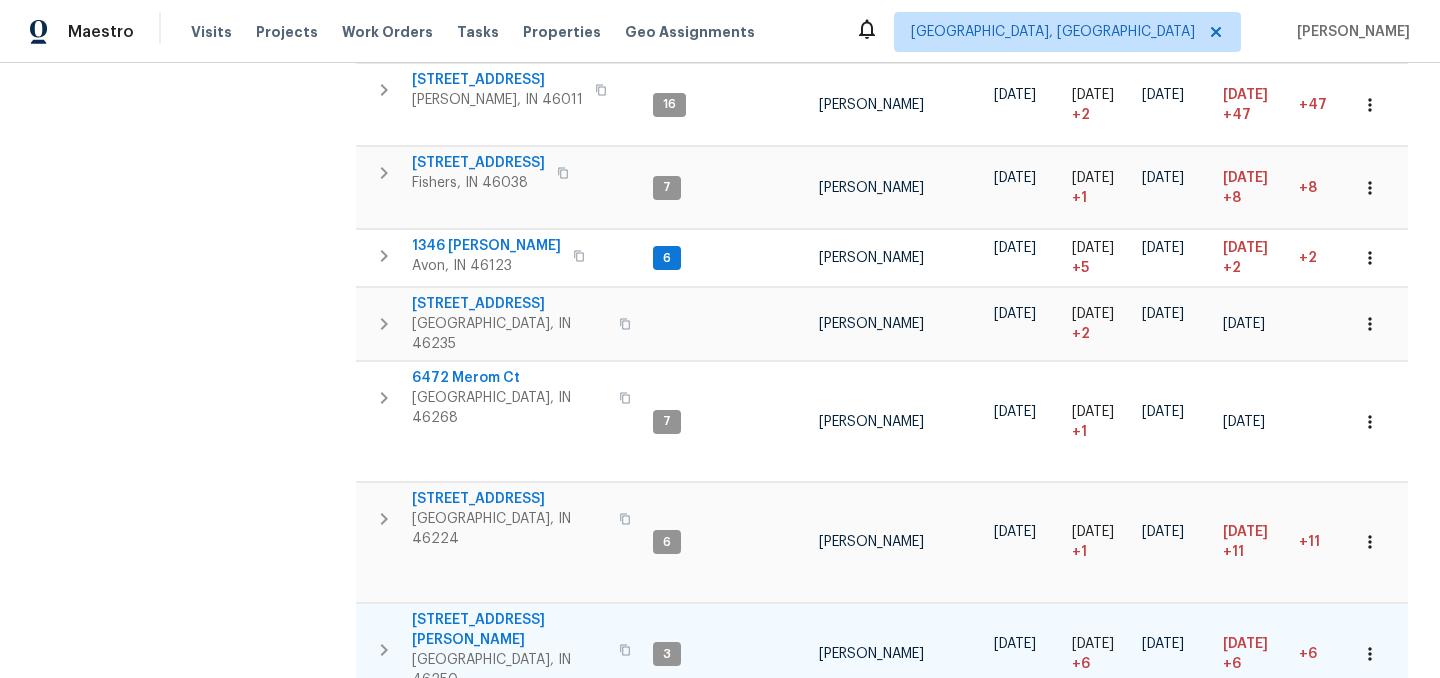 click 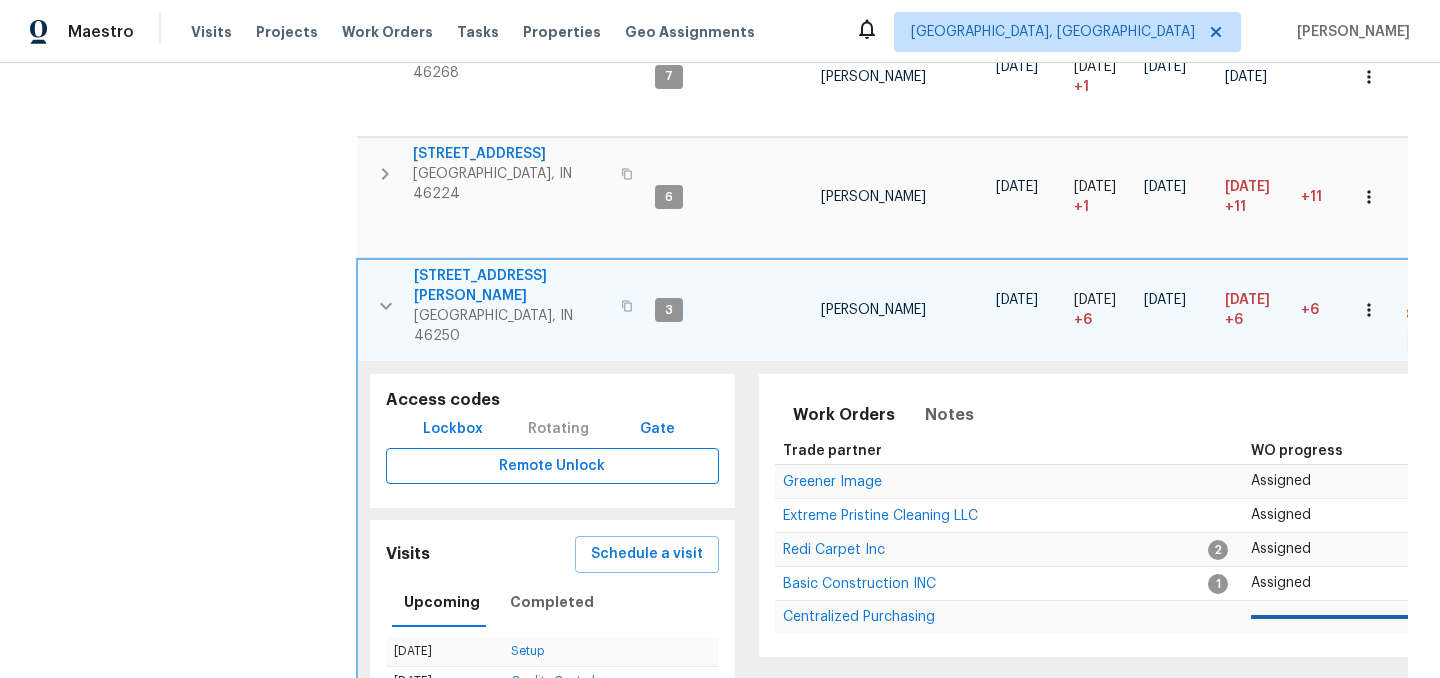 scroll, scrollTop: 955, scrollLeft: 0, axis: vertical 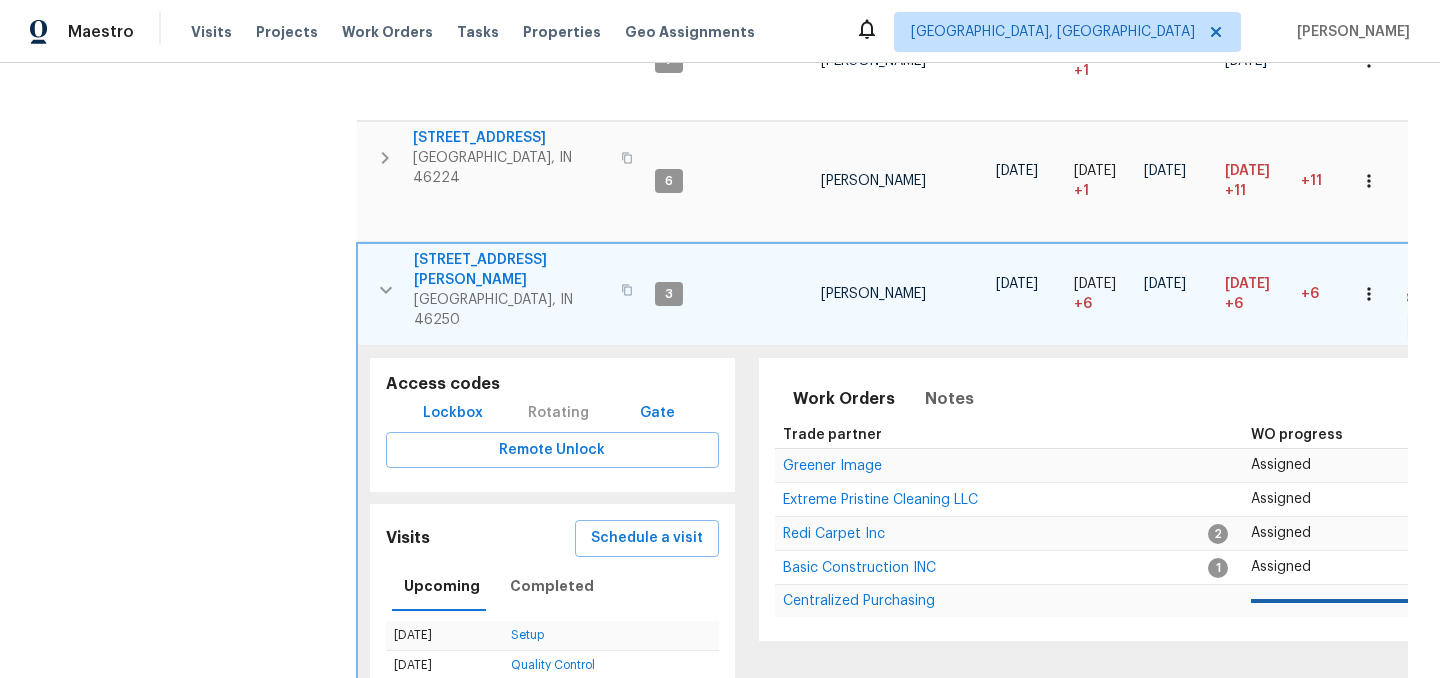 click on "Lockbox" at bounding box center [453, 413] 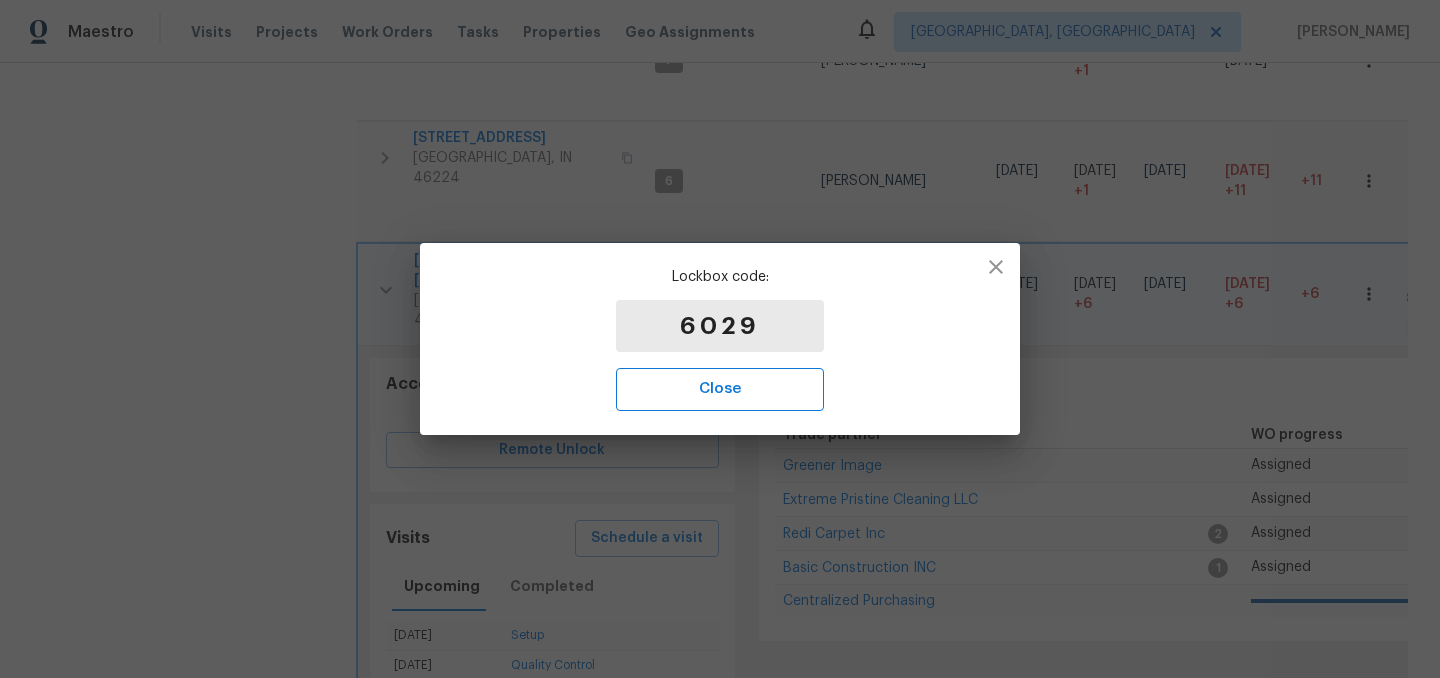 click on "Close" at bounding box center (720, 389) 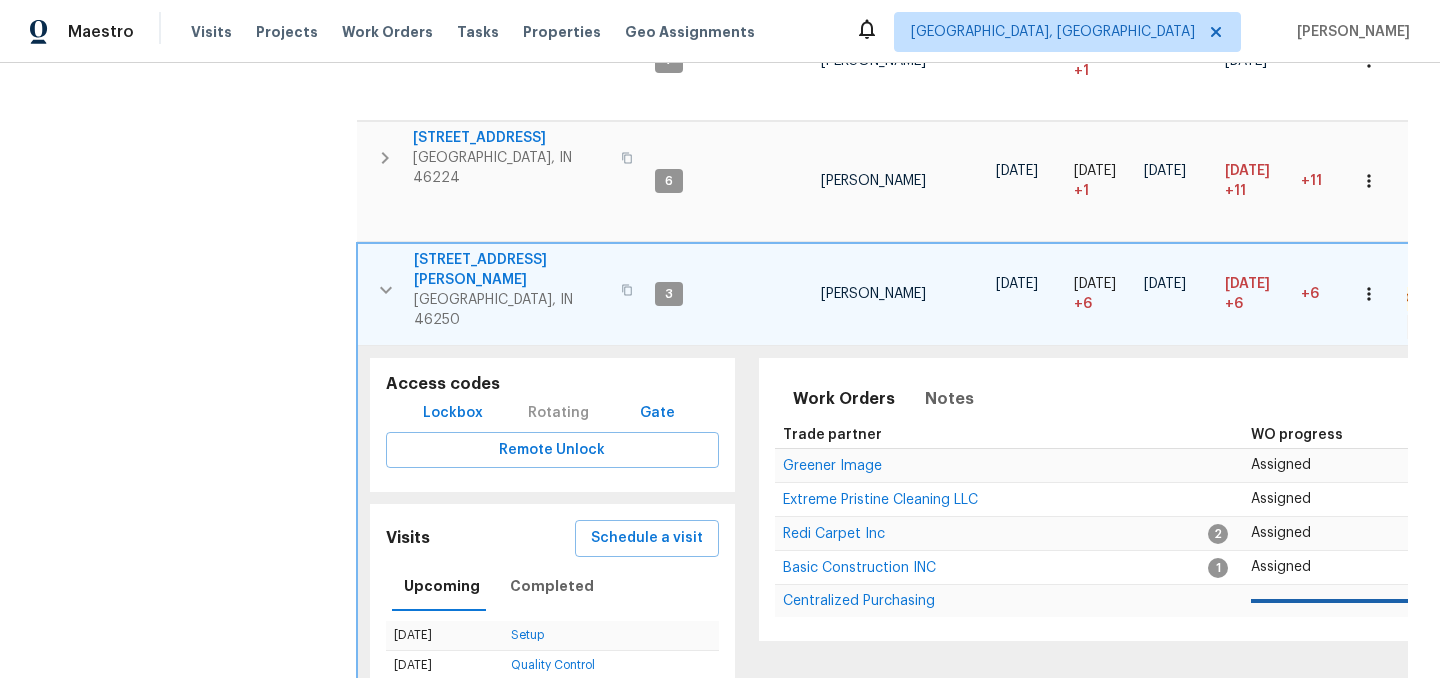 click 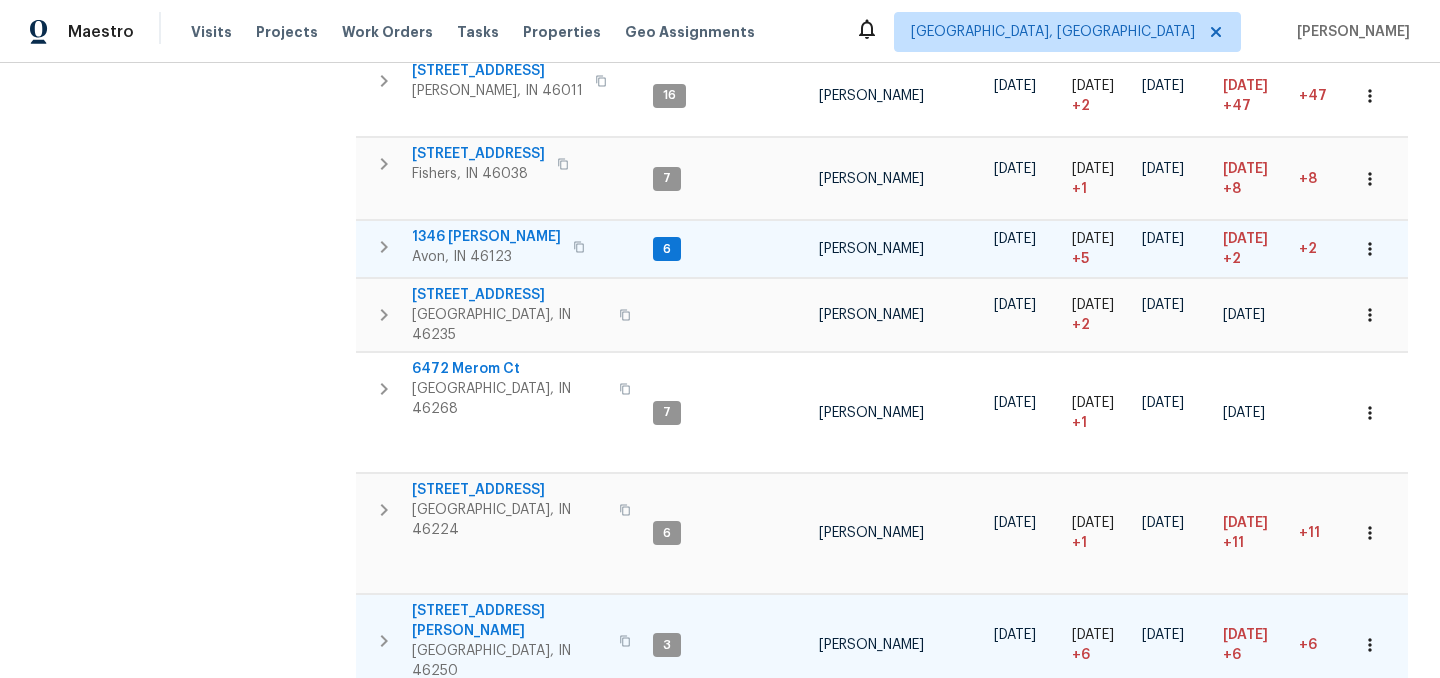 scroll, scrollTop: 594, scrollLeft: 0, axis: vertical 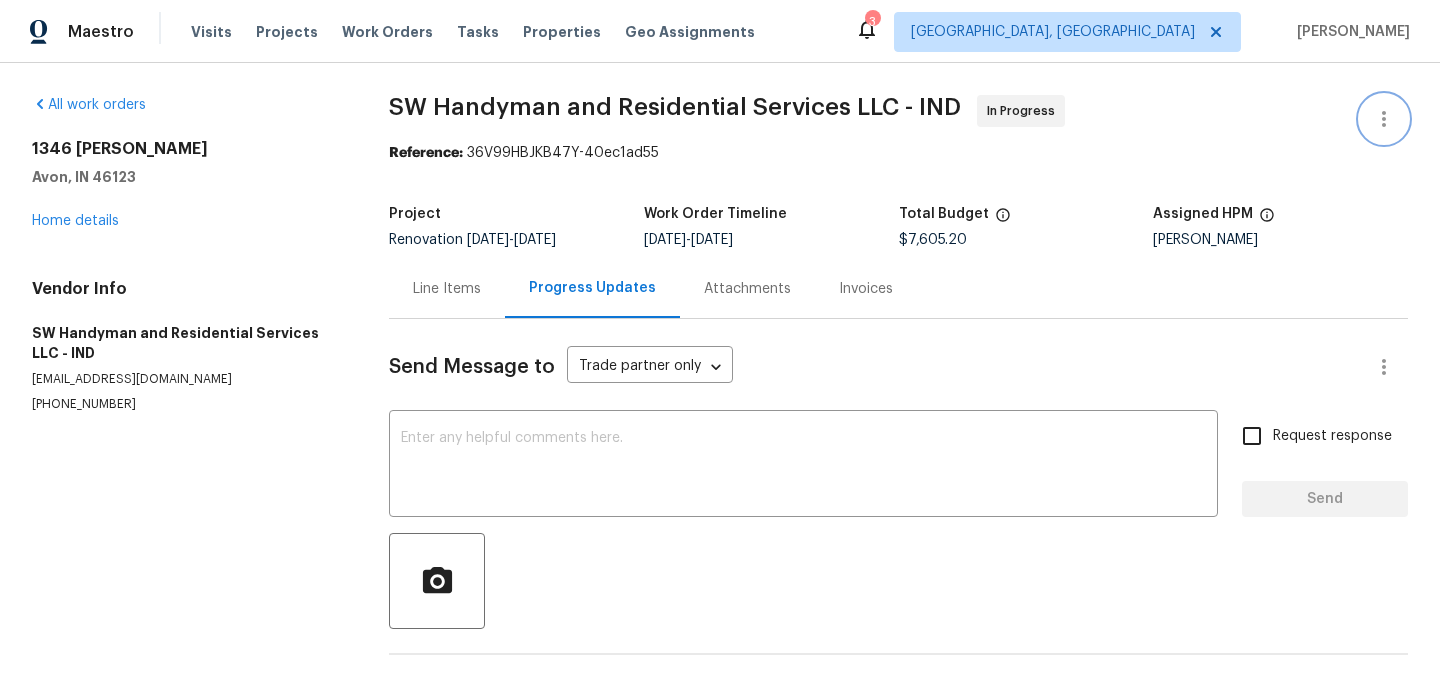 click 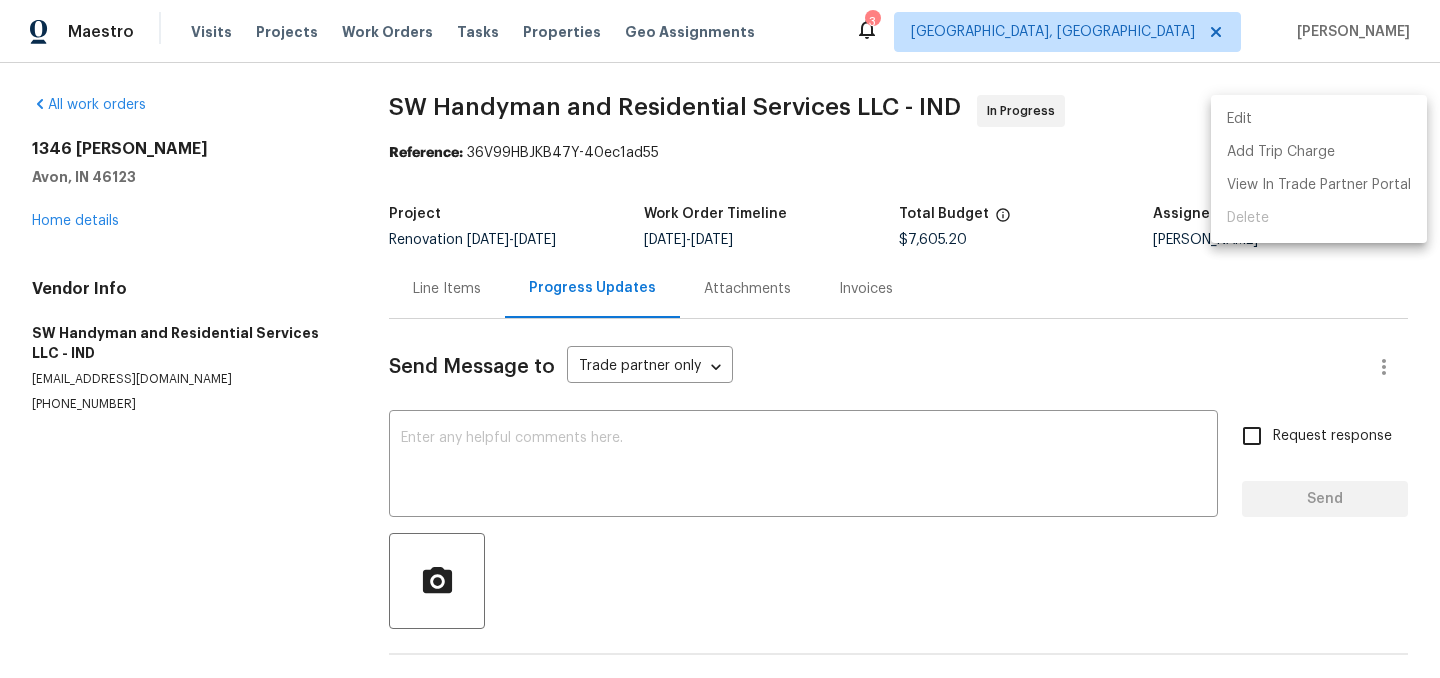 click on "Edit" at bounding box center [1319, 119] 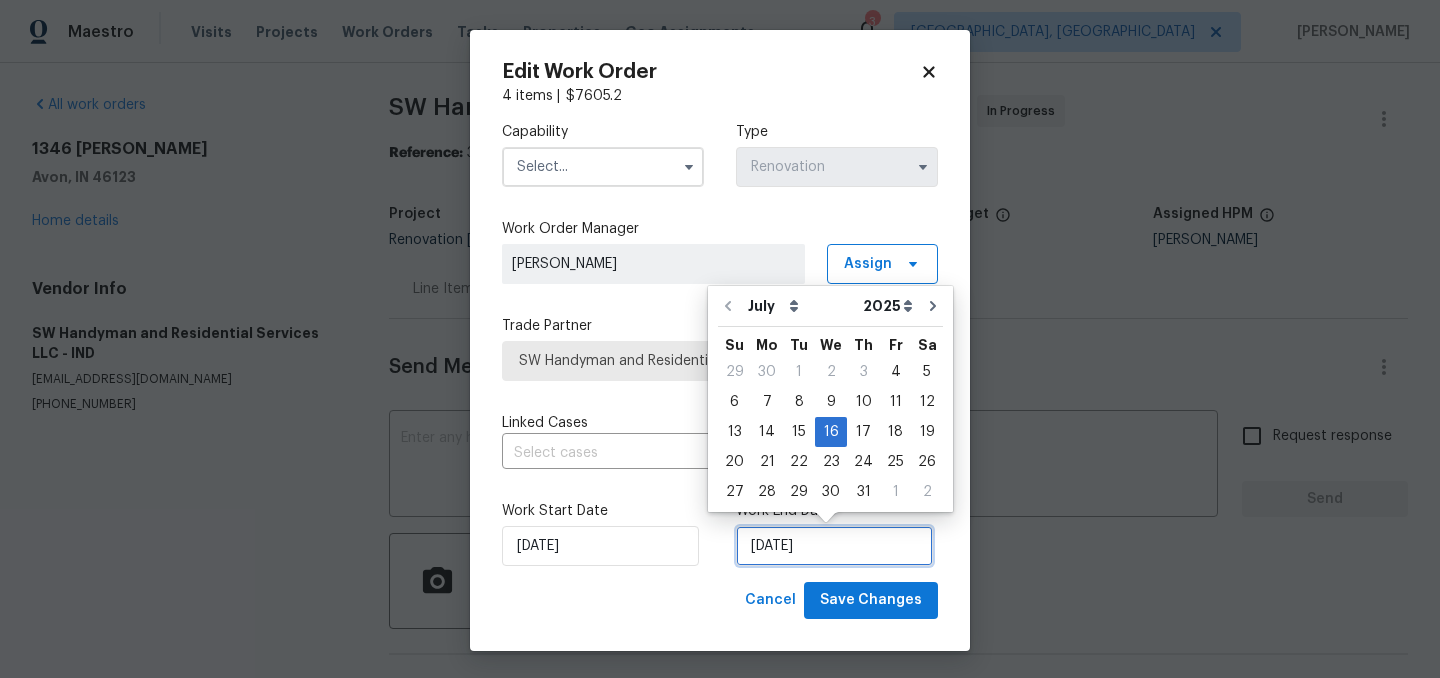click on "7/16/2025" at bounding box center [834, 546] 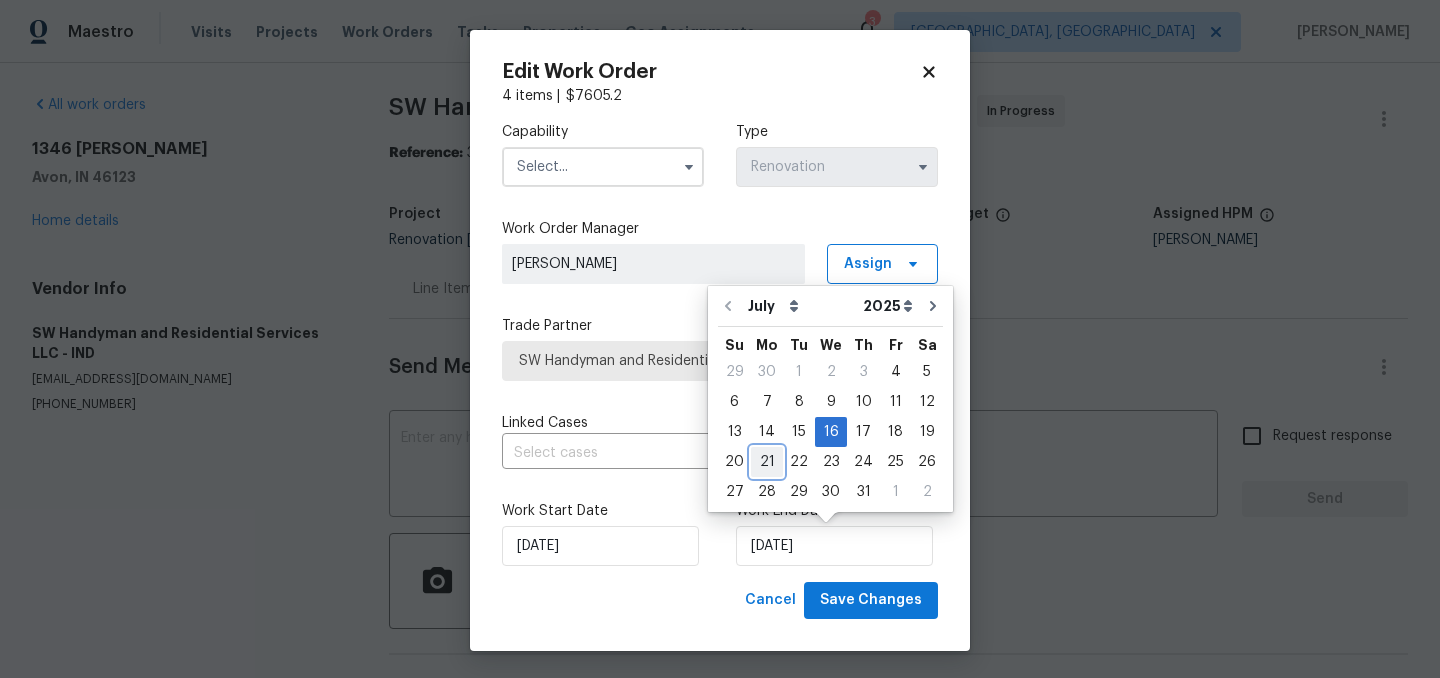 click on "21" at bounding box center (767, 462) 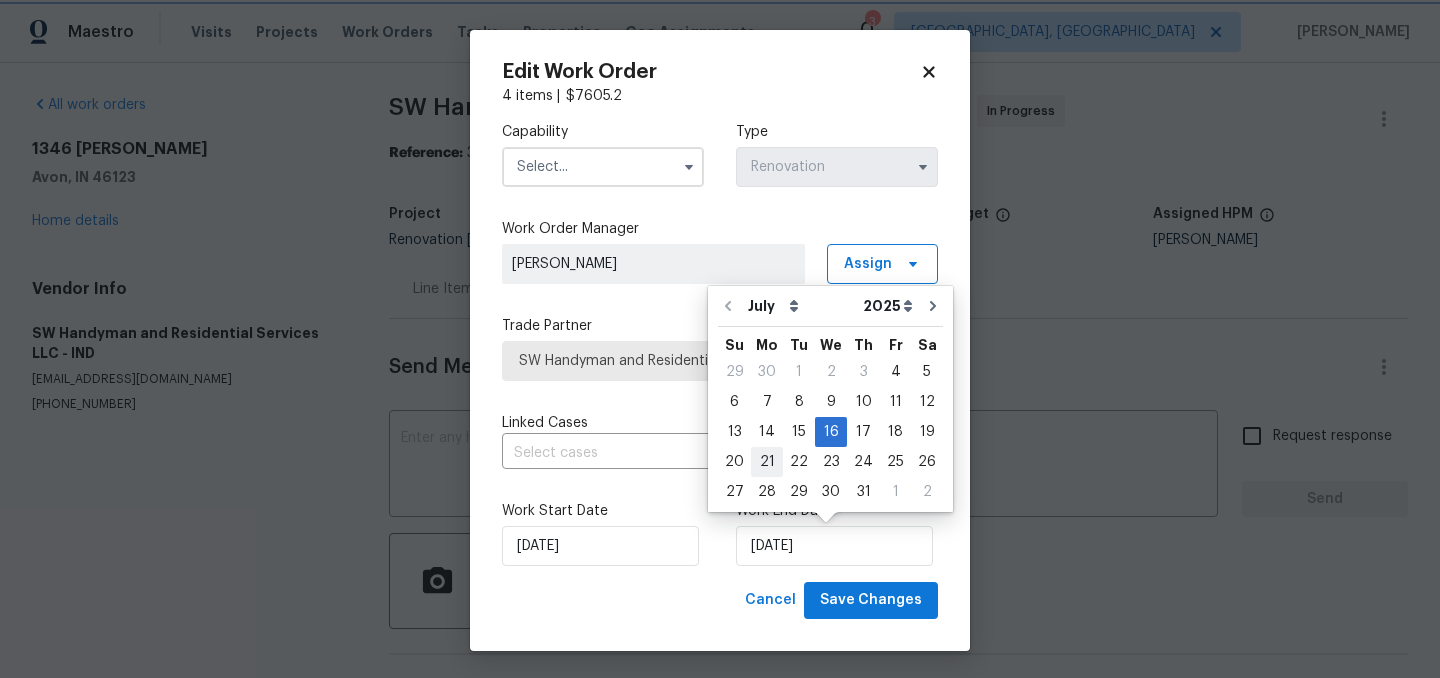 type on "[DATE]" 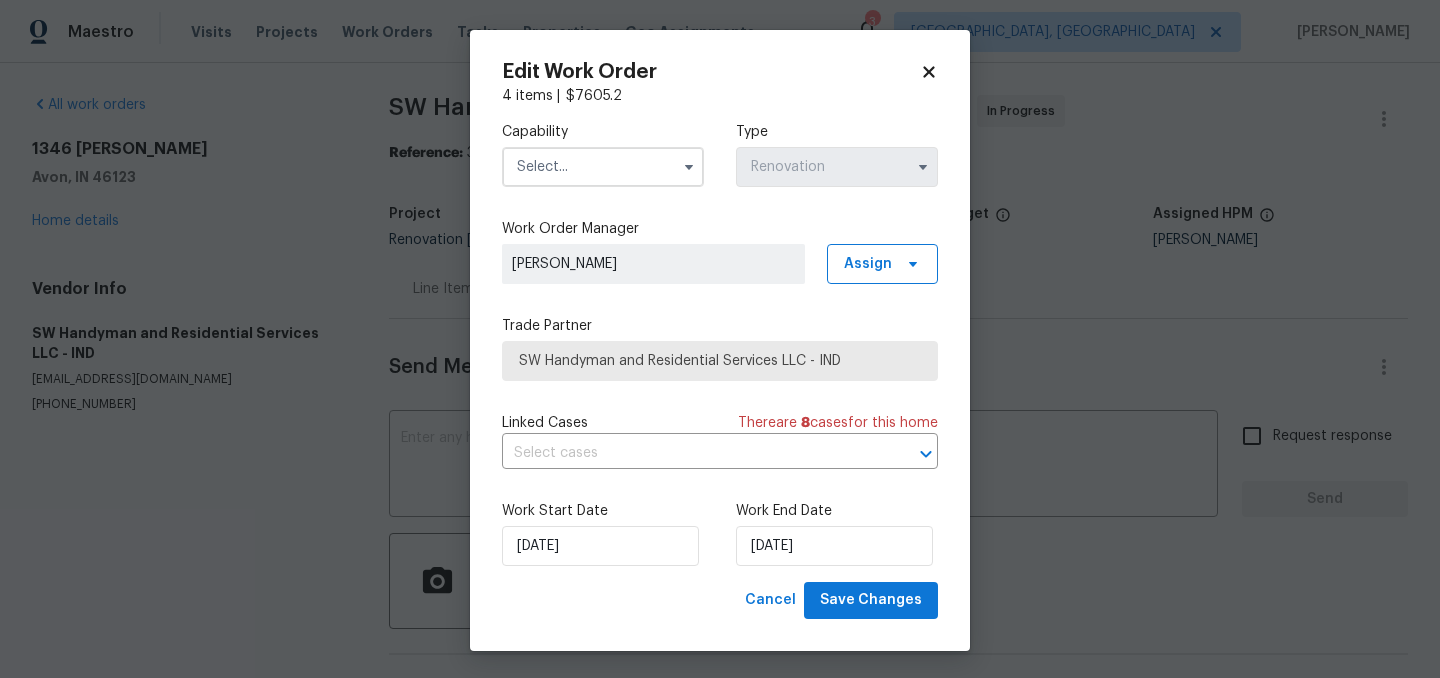 click at bounding box center [603, 167] 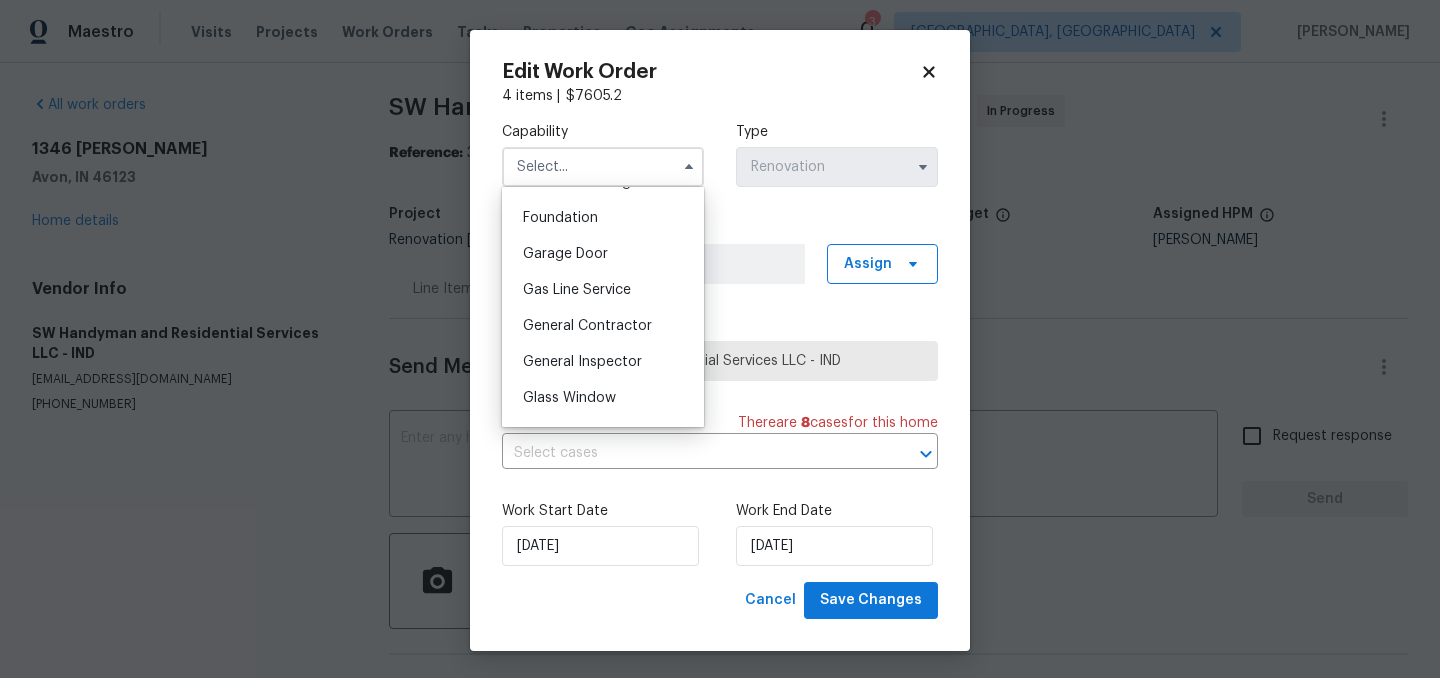 scroll, scrollTop: 841, scrollLeft: 0, axis: vertical 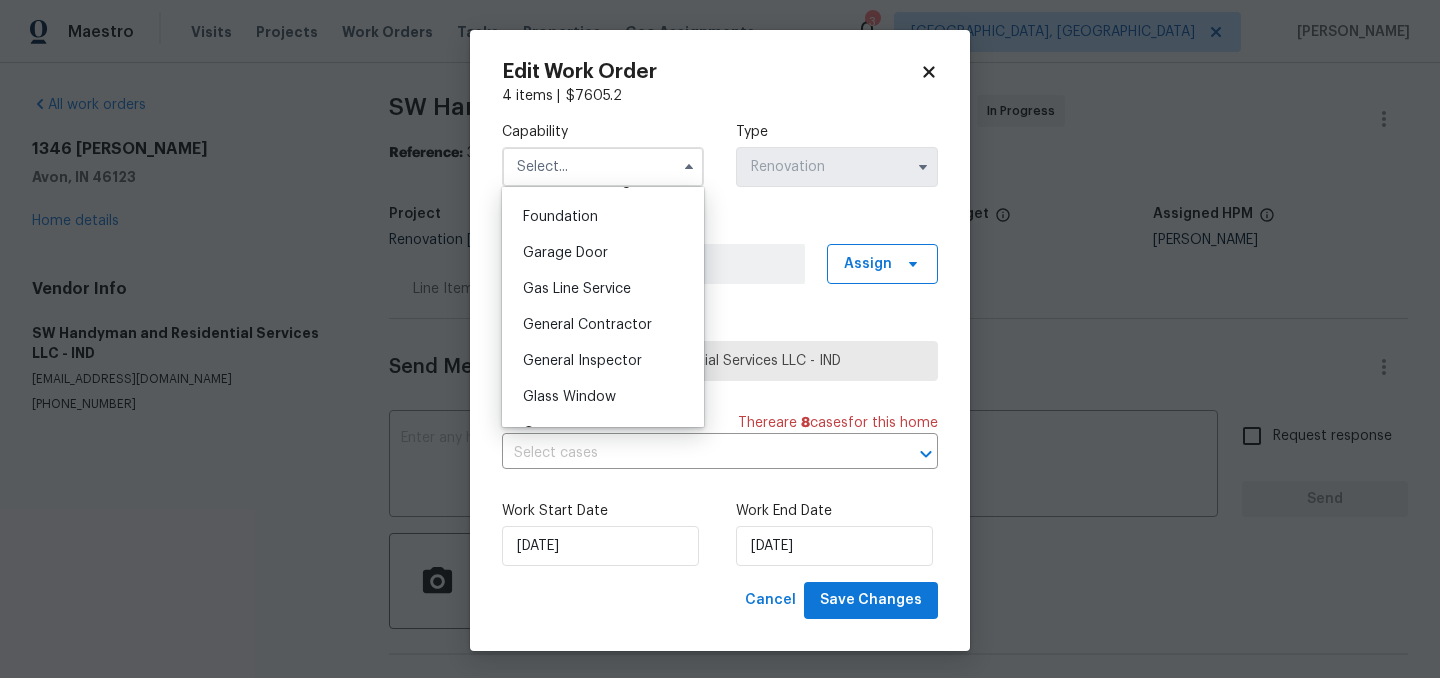 click on "General Contractor" at bounding box center (587, 325) 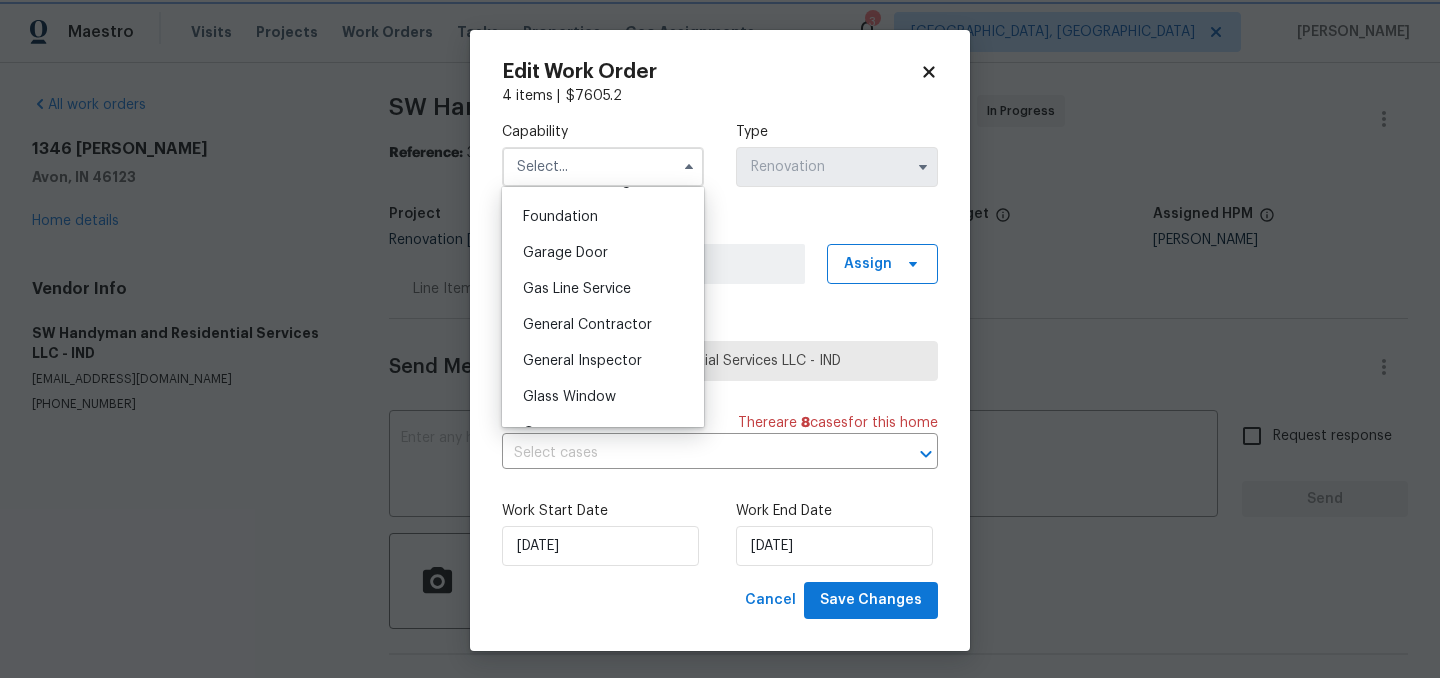 type on "General Contractor" 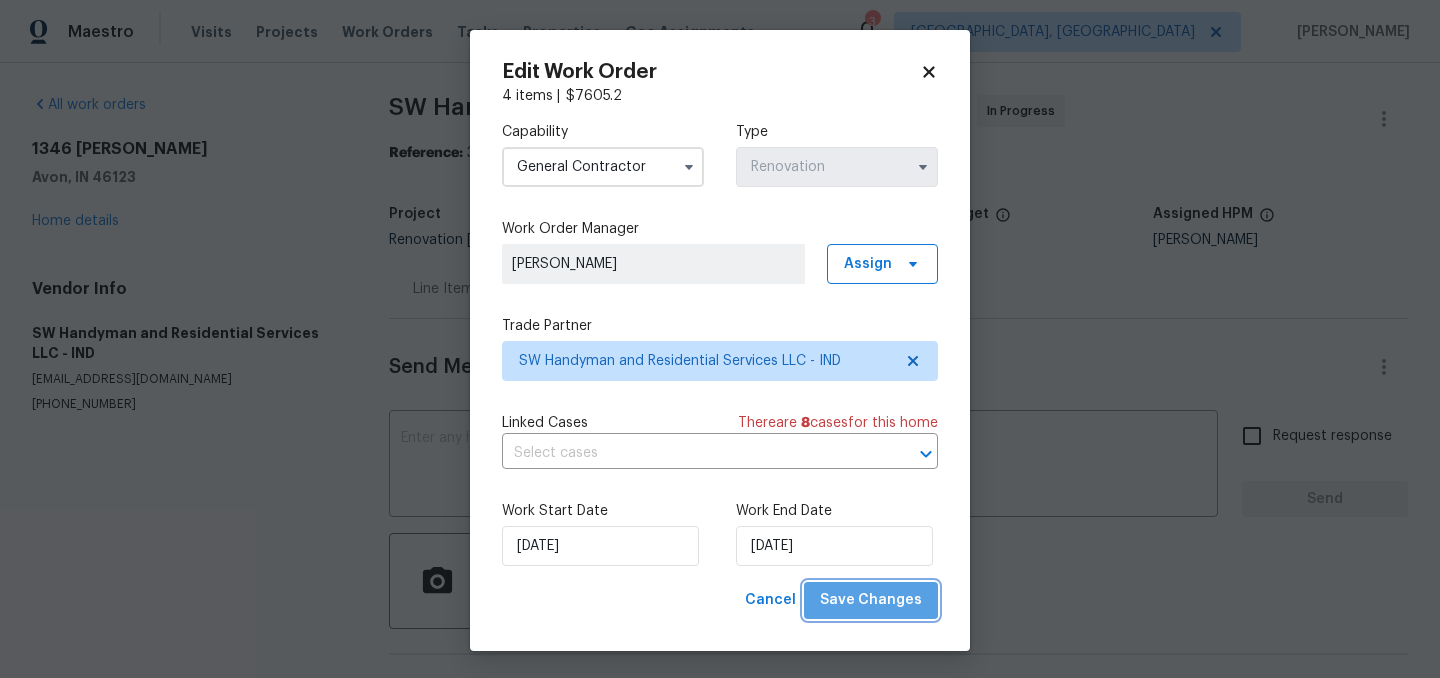 click on "Save Changes" at bounding box center [871, 600] 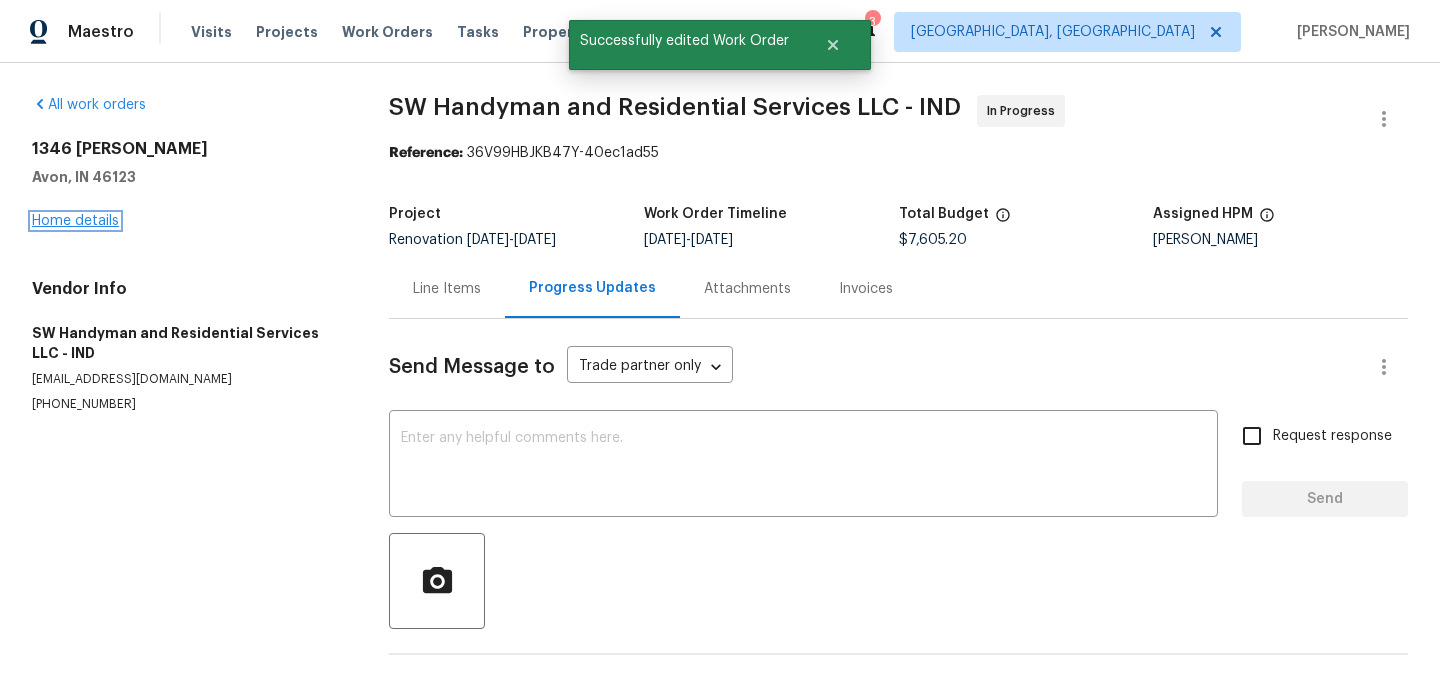 click on "Home details" at bounding box center (75, 221) 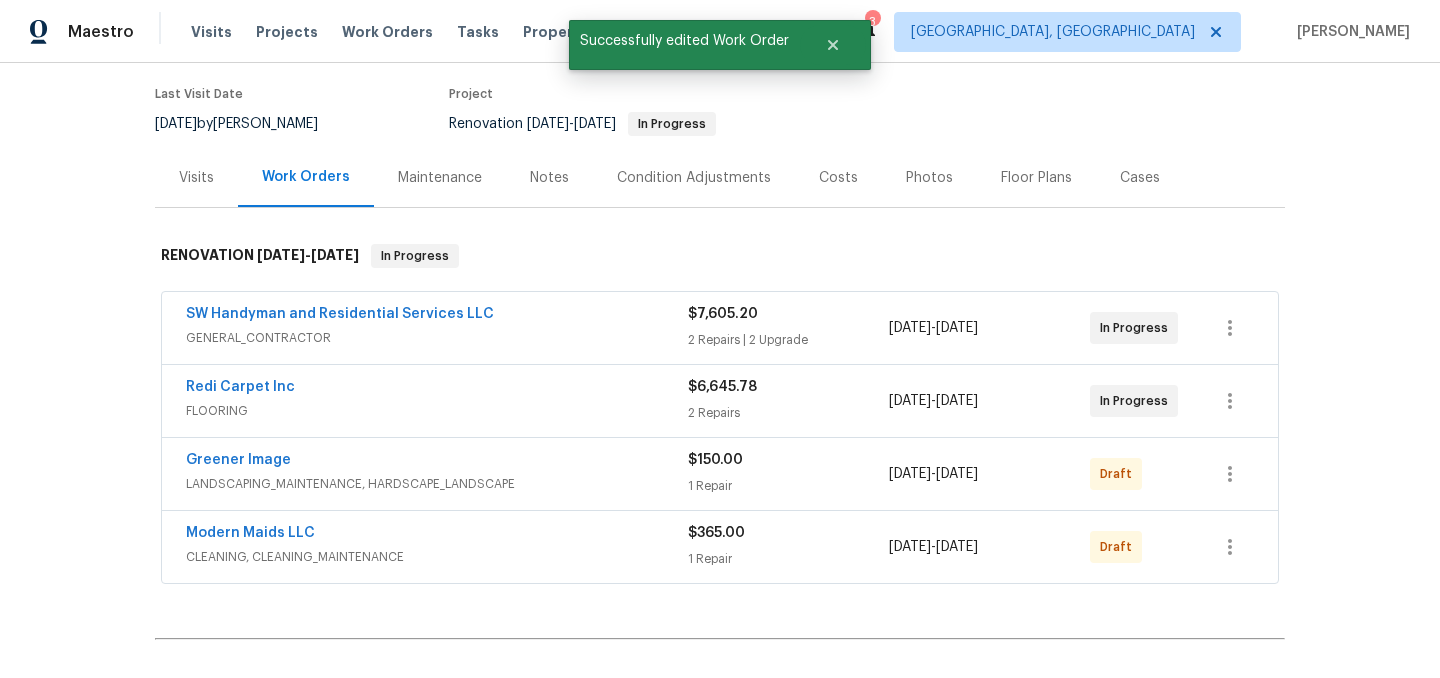 scroll, scrollTop: 161, scrollLeft: 0, axis: vertical 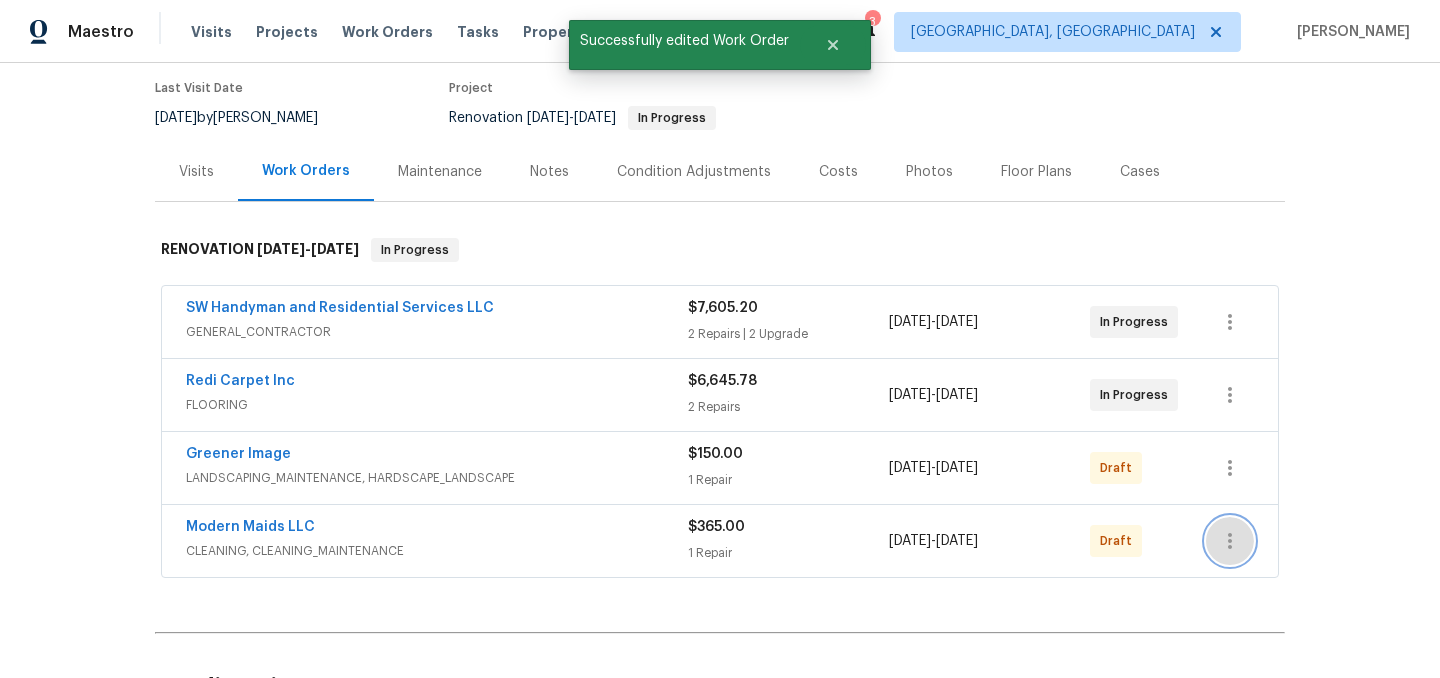 click 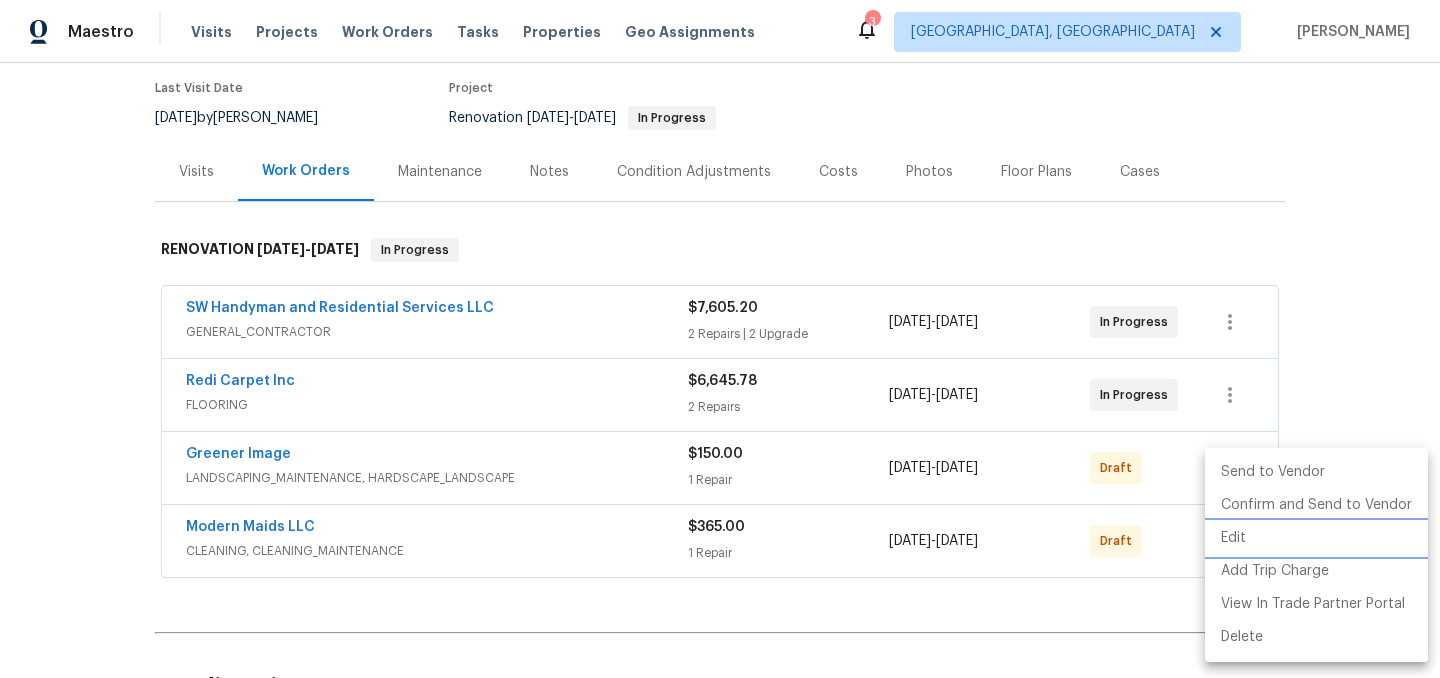 click on "Edit" at bounding box center (1316, 538) 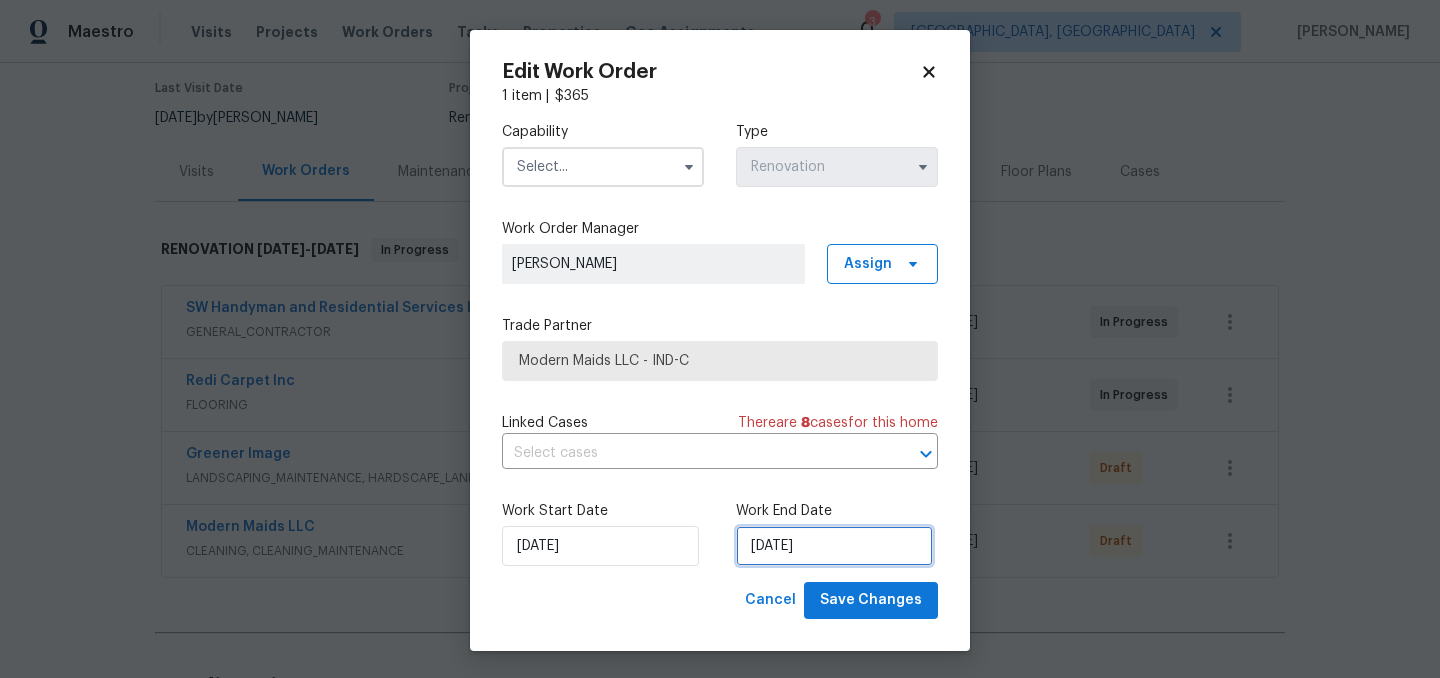 click on "7/14/2025" at bounding box center [834, 546] 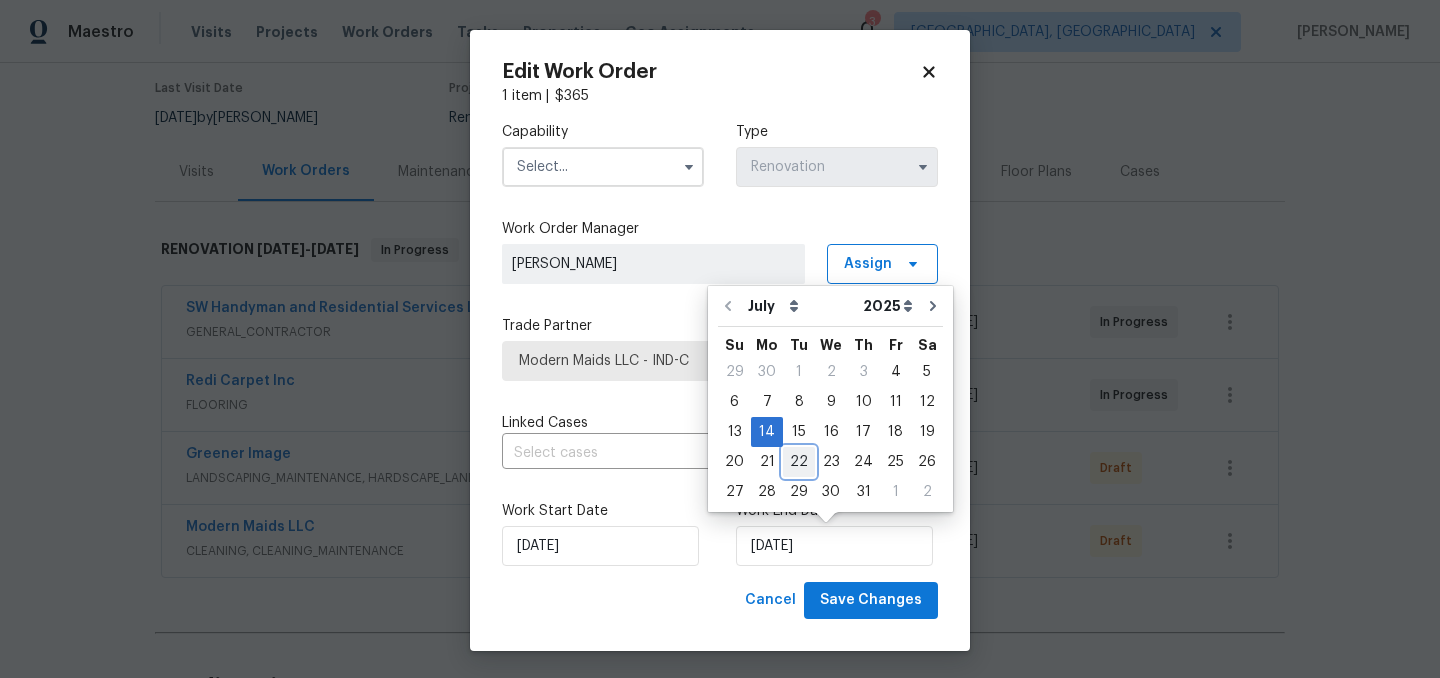 click on "22" at bounding box center [799, 462] 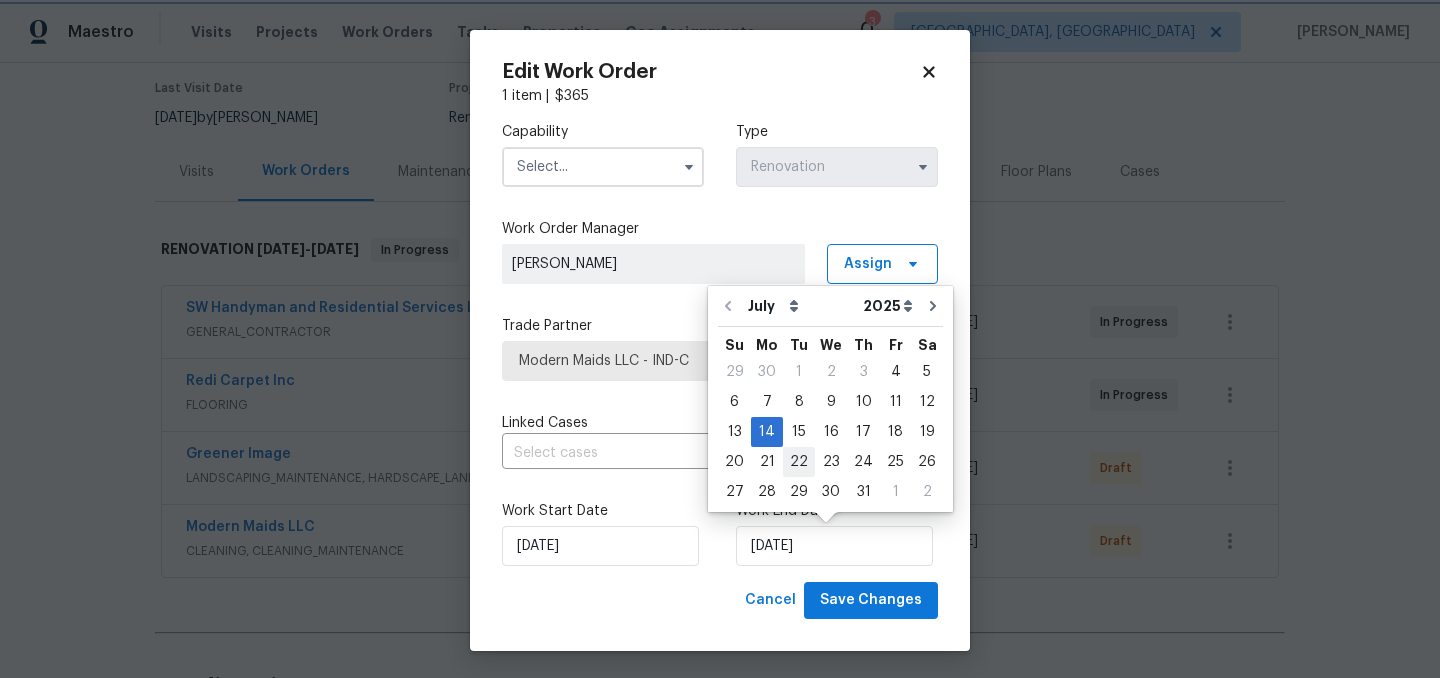 type on "7/22/2025" 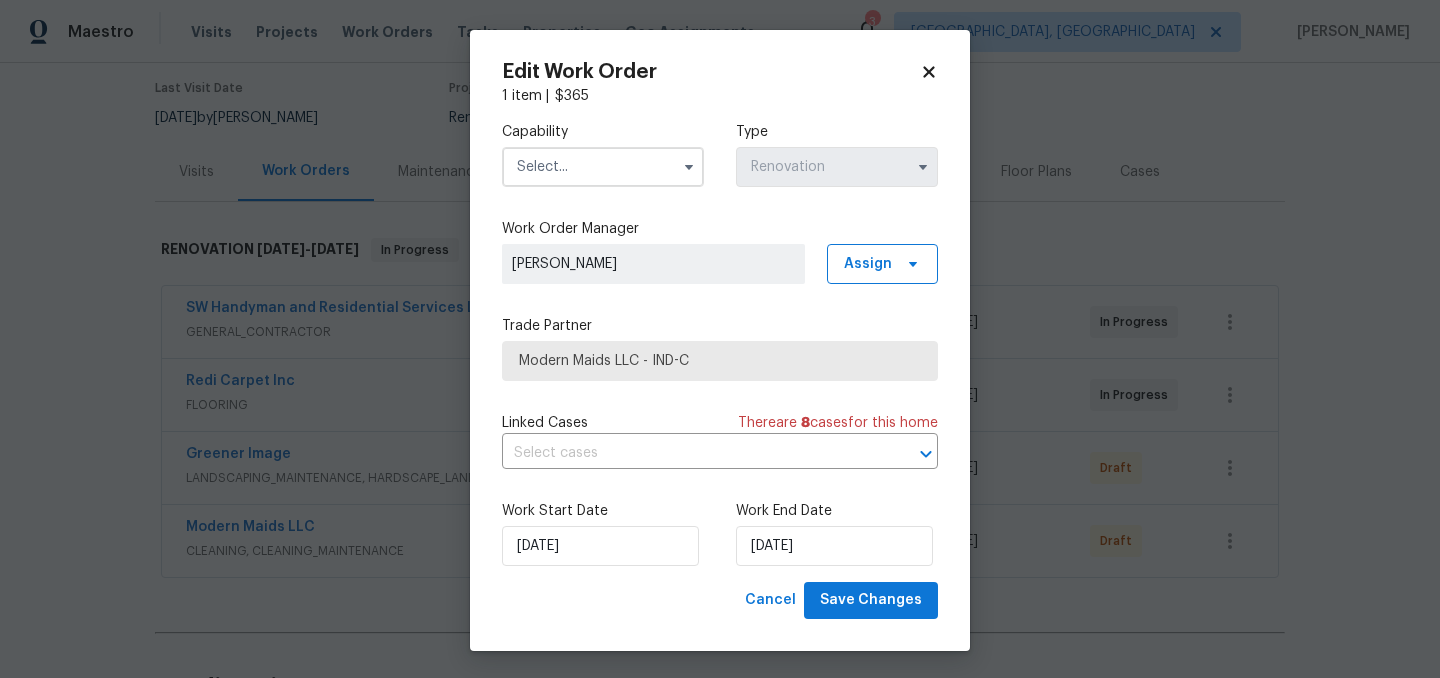 click at bounding box center [603, 167] 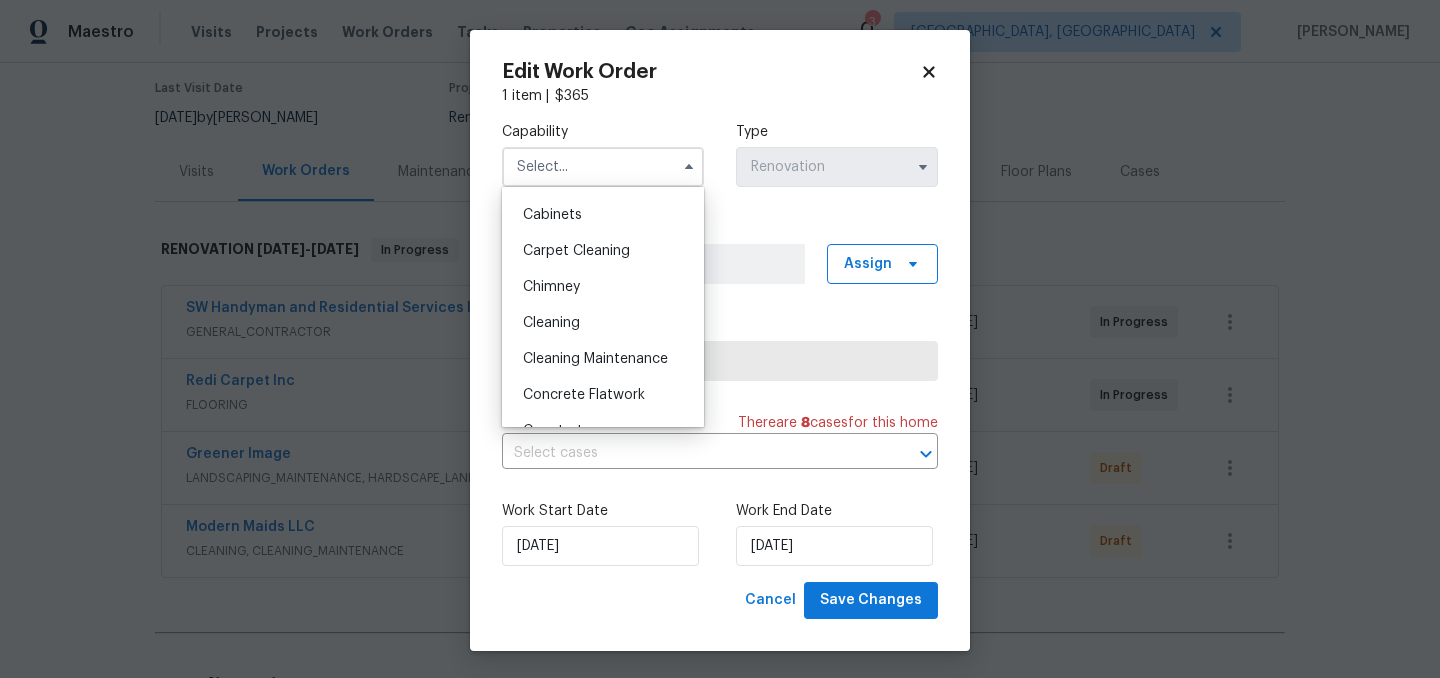 scroll, scrollTop: 187, scrollLeft: 0, axis: vertical 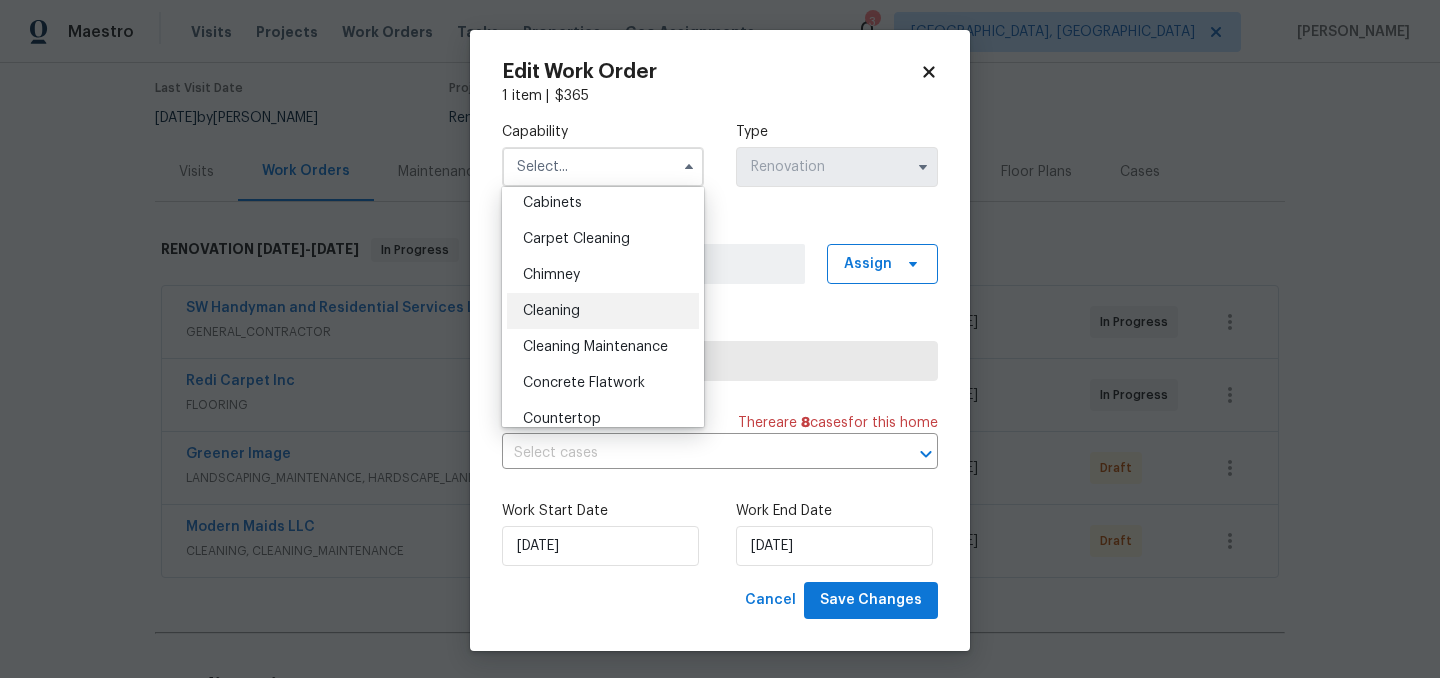 click on "Cleaning" at bounding box center [603, 311] 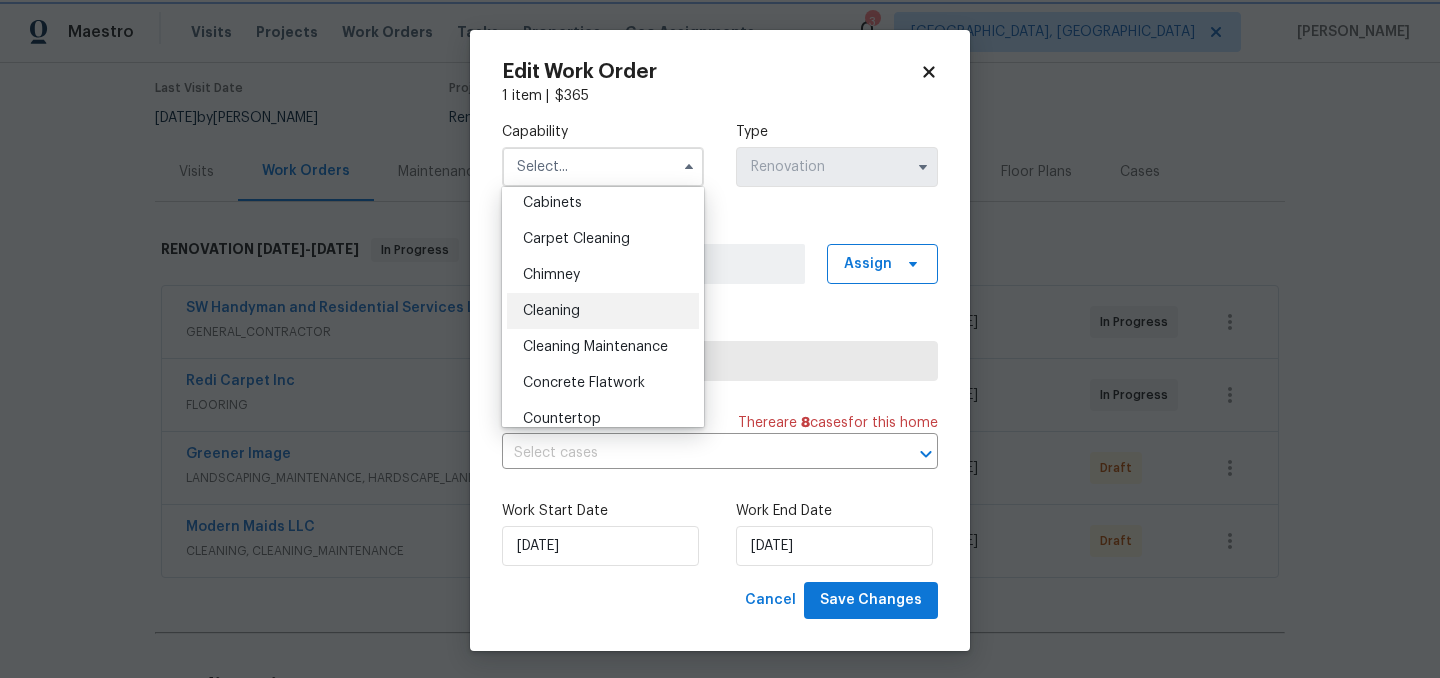 type on "Cleaning" 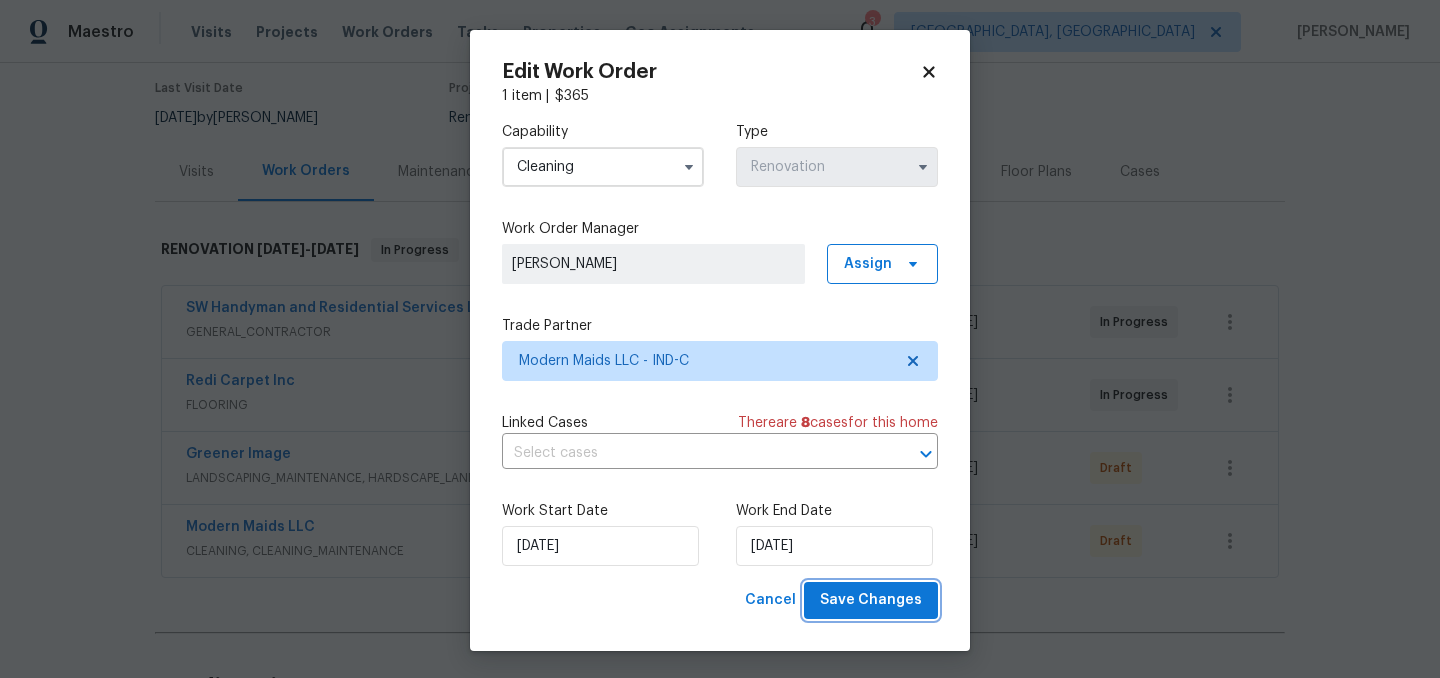 click on "Save Changes" at bounding box center (871, 600) 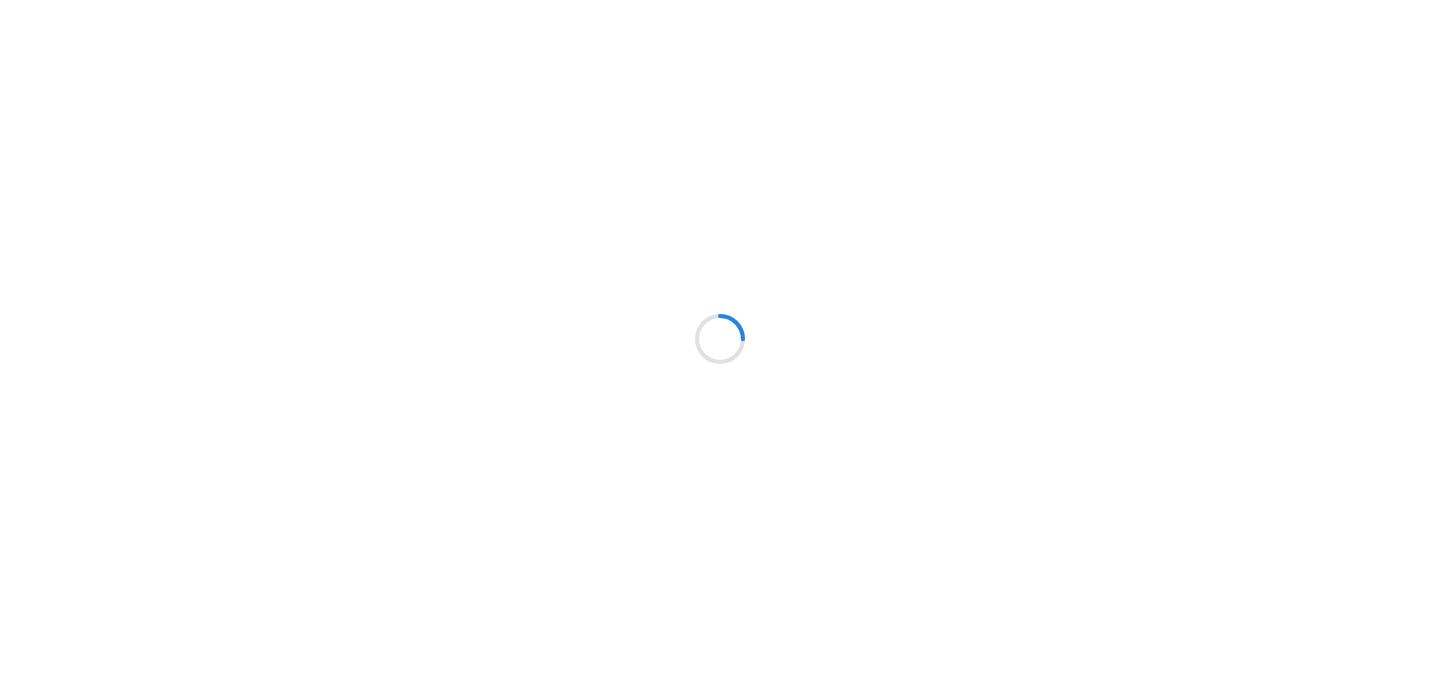 scroll, scrollTop: 0, scrollLeft: 0, axis: both 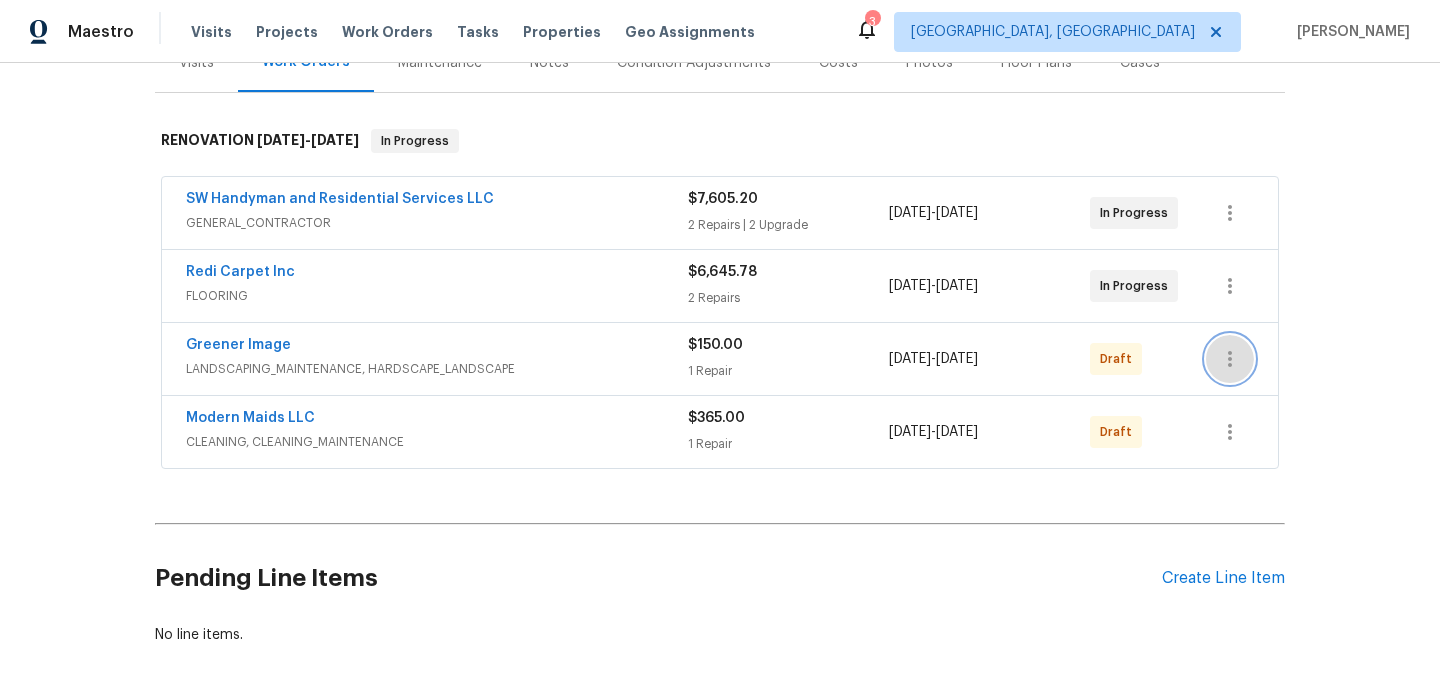 click 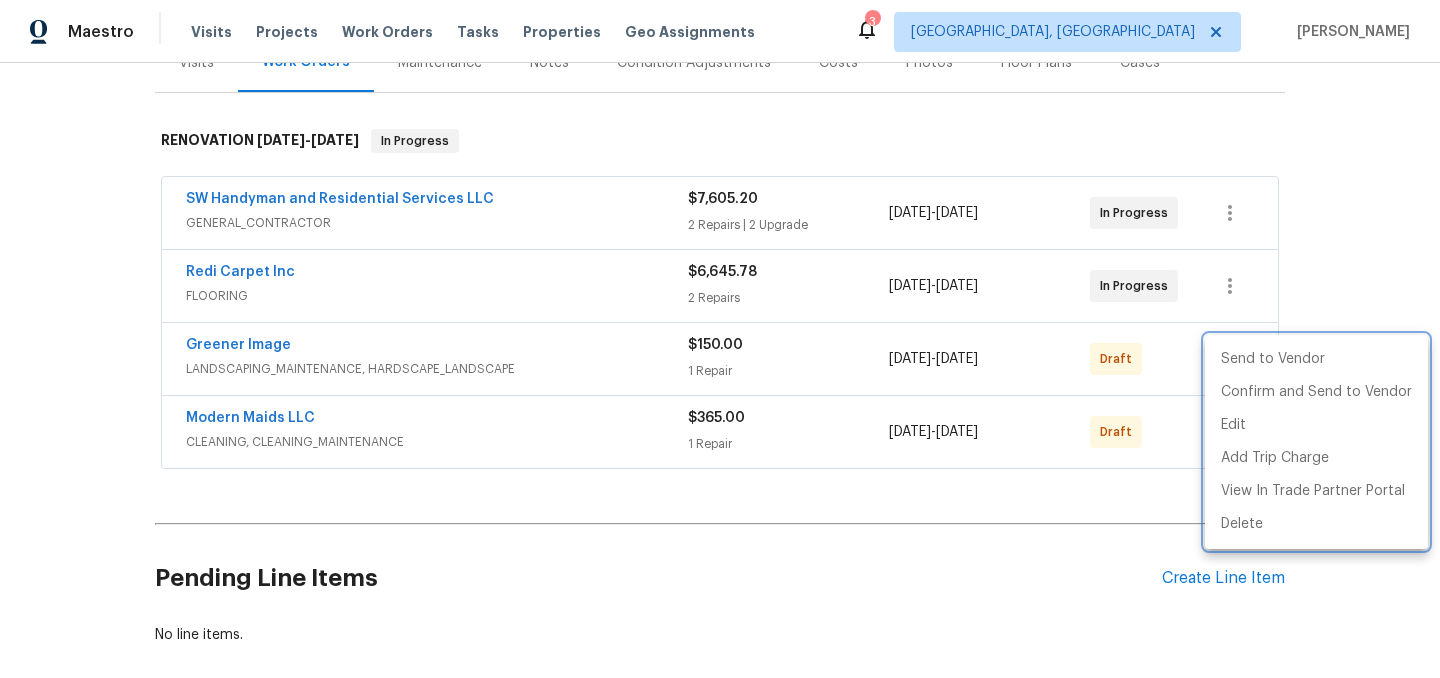 click at bounding box center [720, 339] 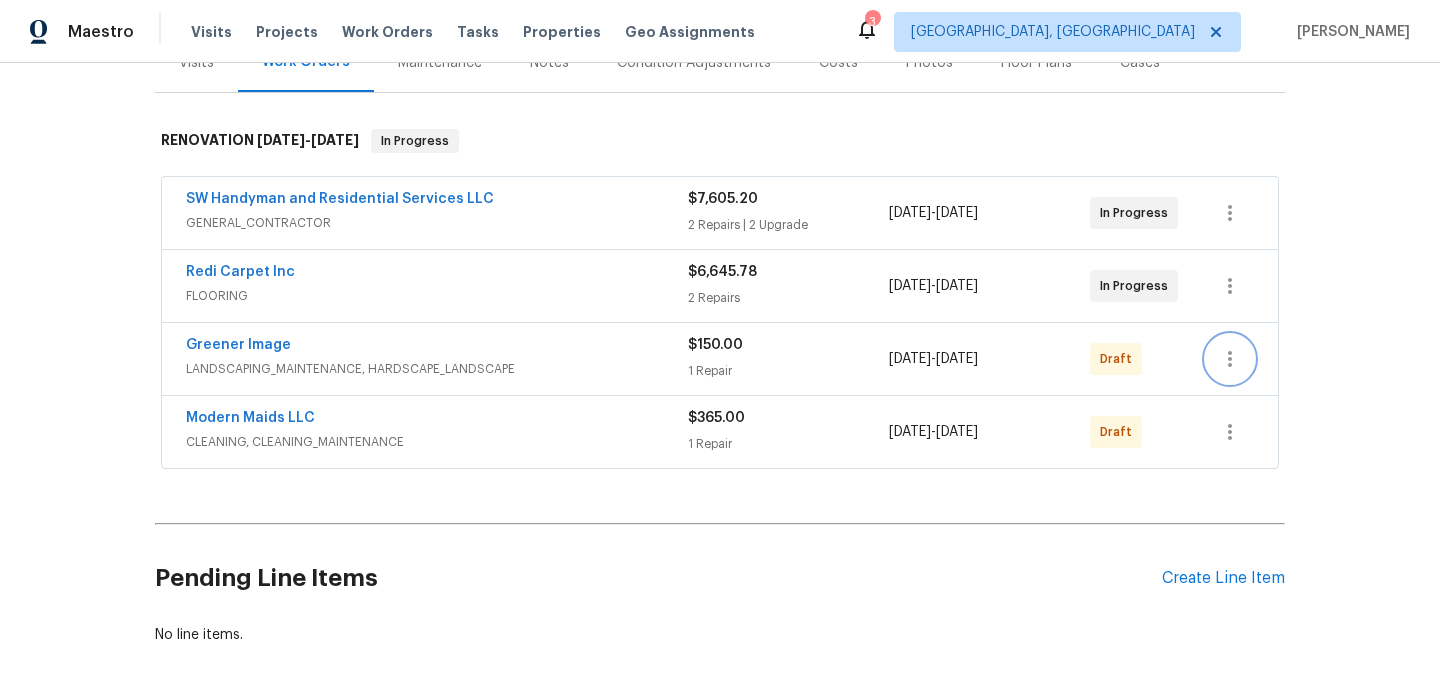 click 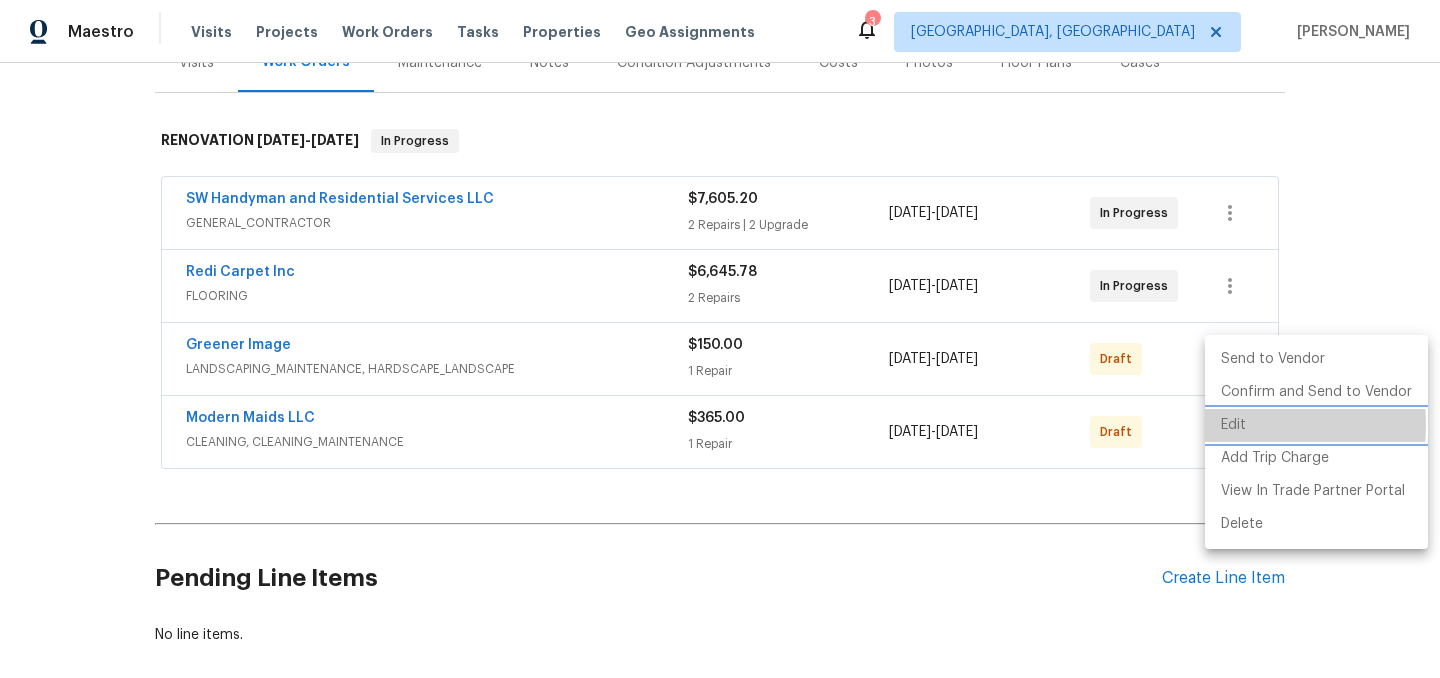 click on "Edit" at bounding box center [1316, 425] 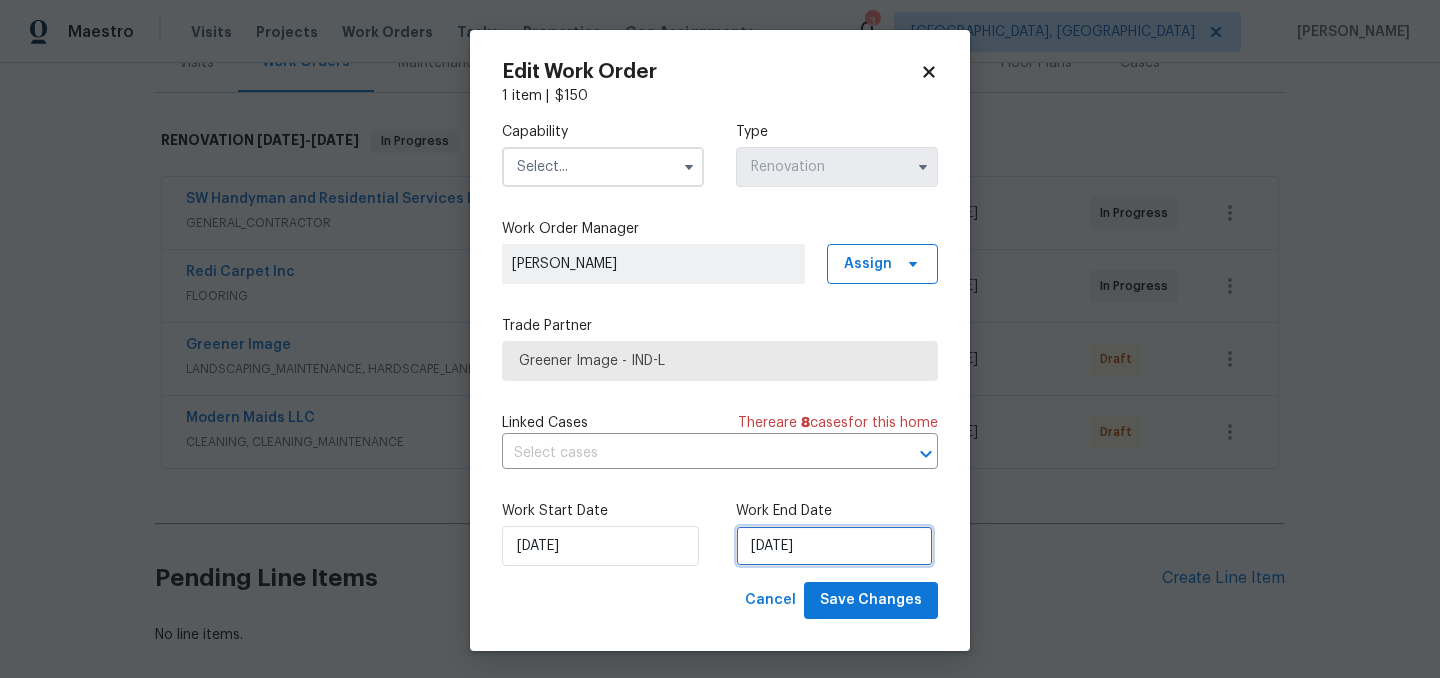 click on "[DATE]" at bounding box center [834, 546] 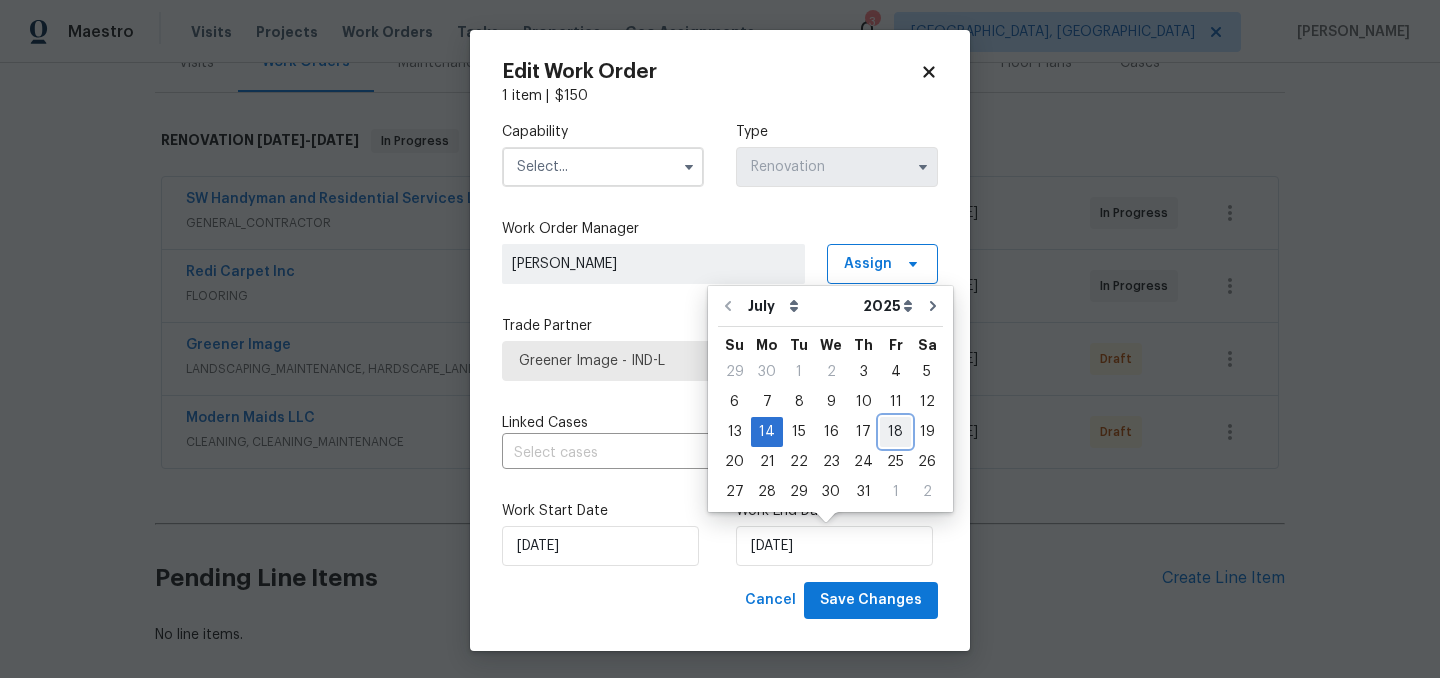 click on "18" at bounding box center (895, 432) 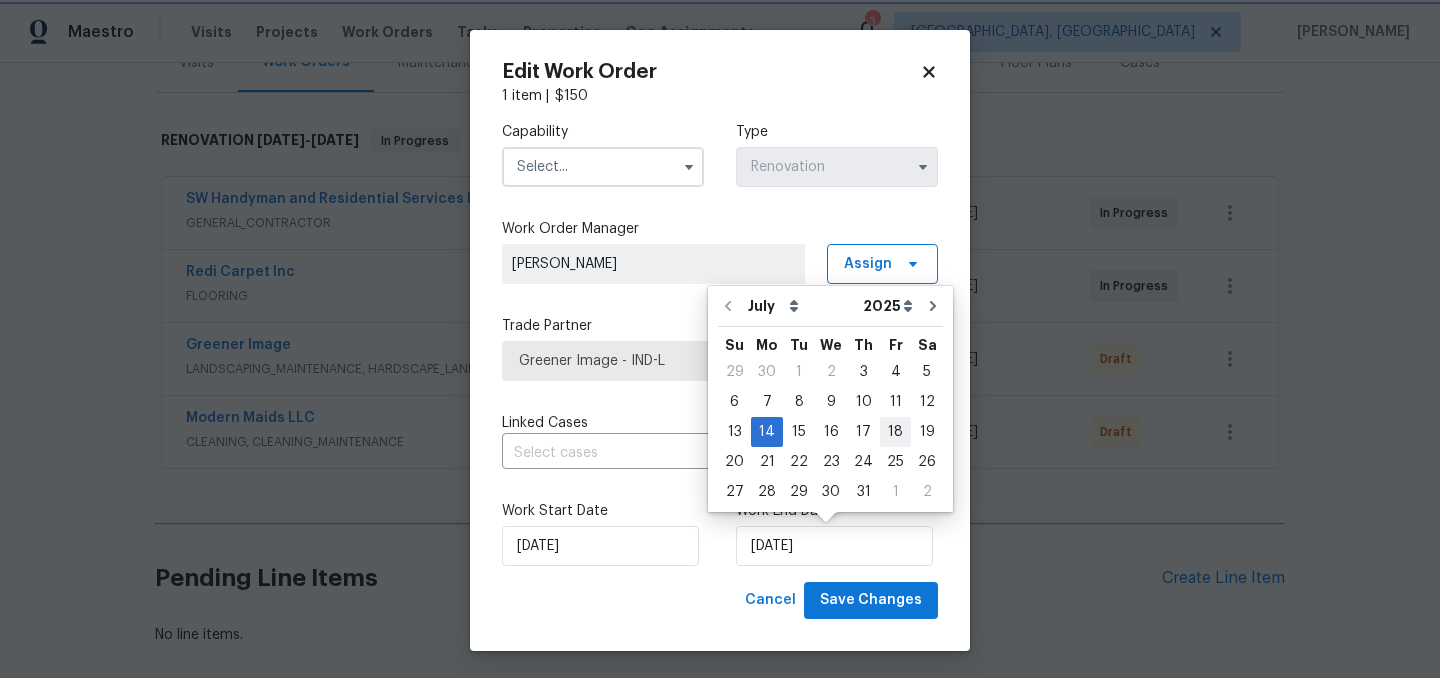 type on "[DATE]" 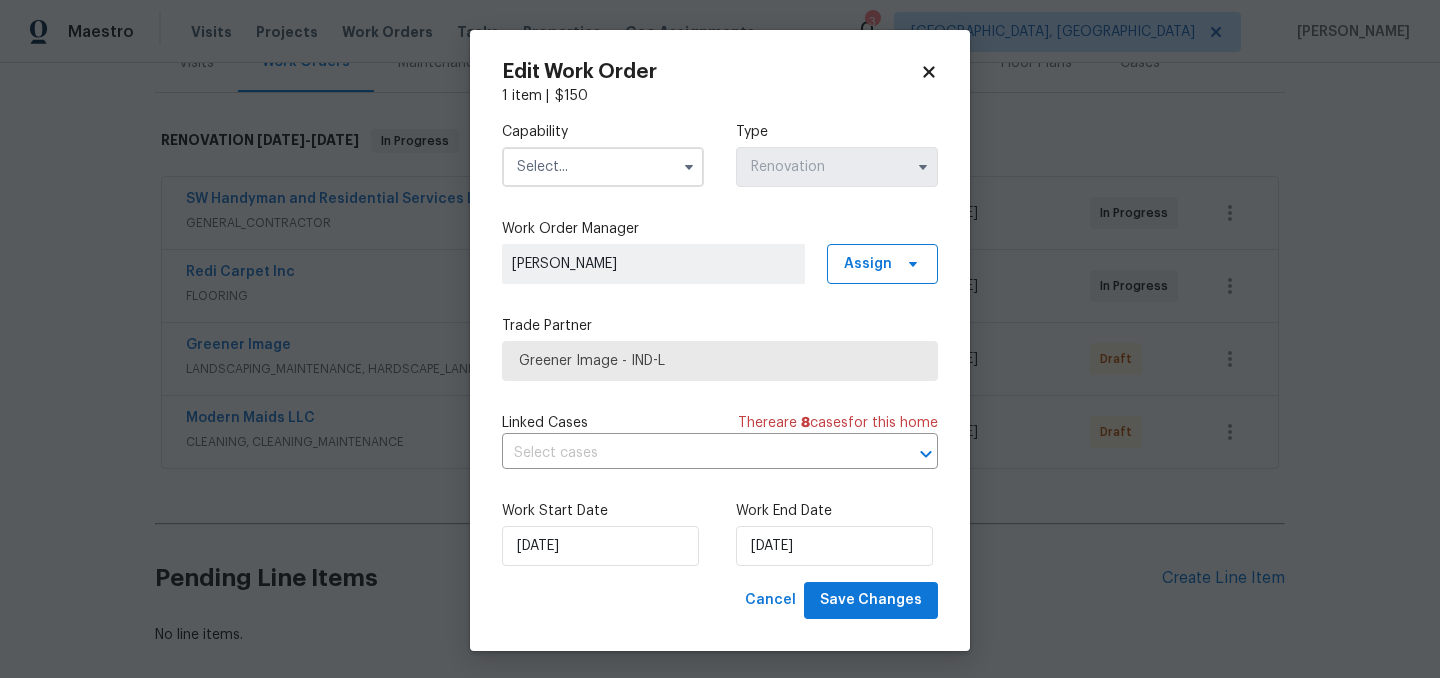 click at bounding box center [603, 167] 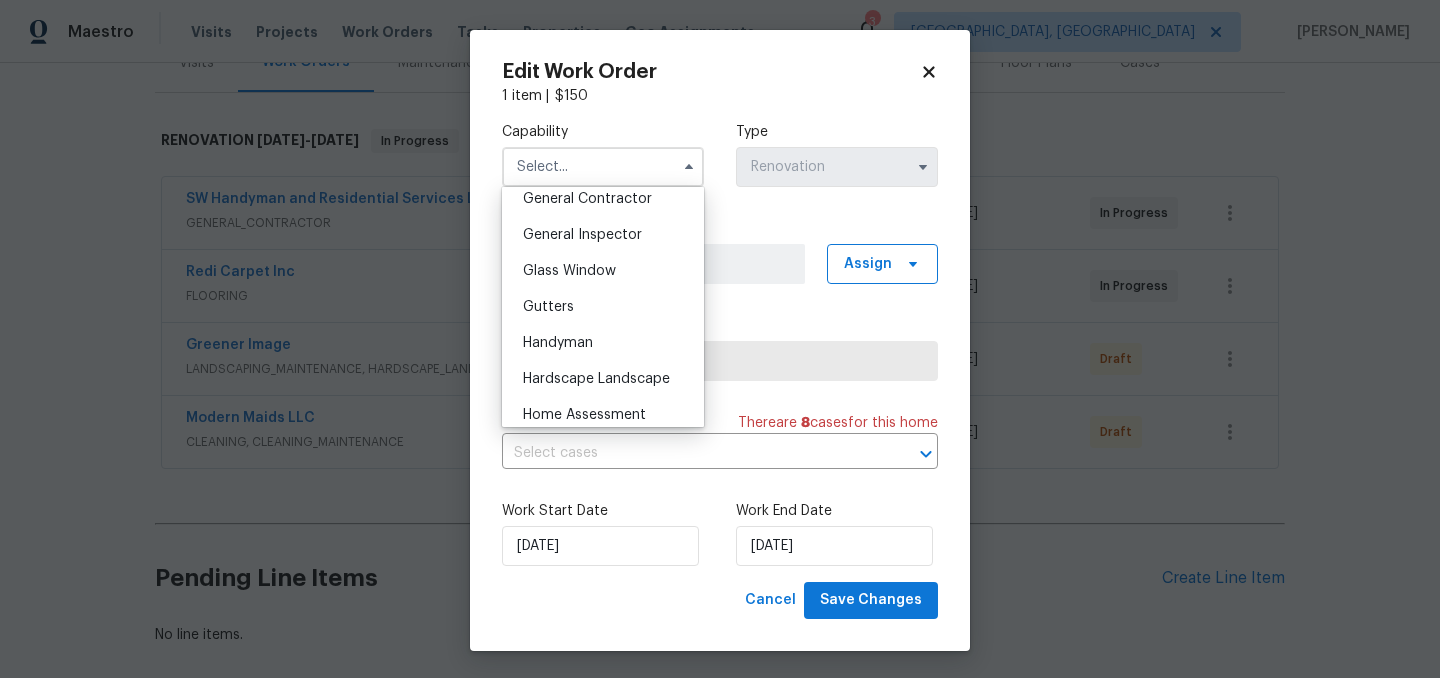 scroll, scrollTop: 985, scrollLeft: 0, axis: vertical 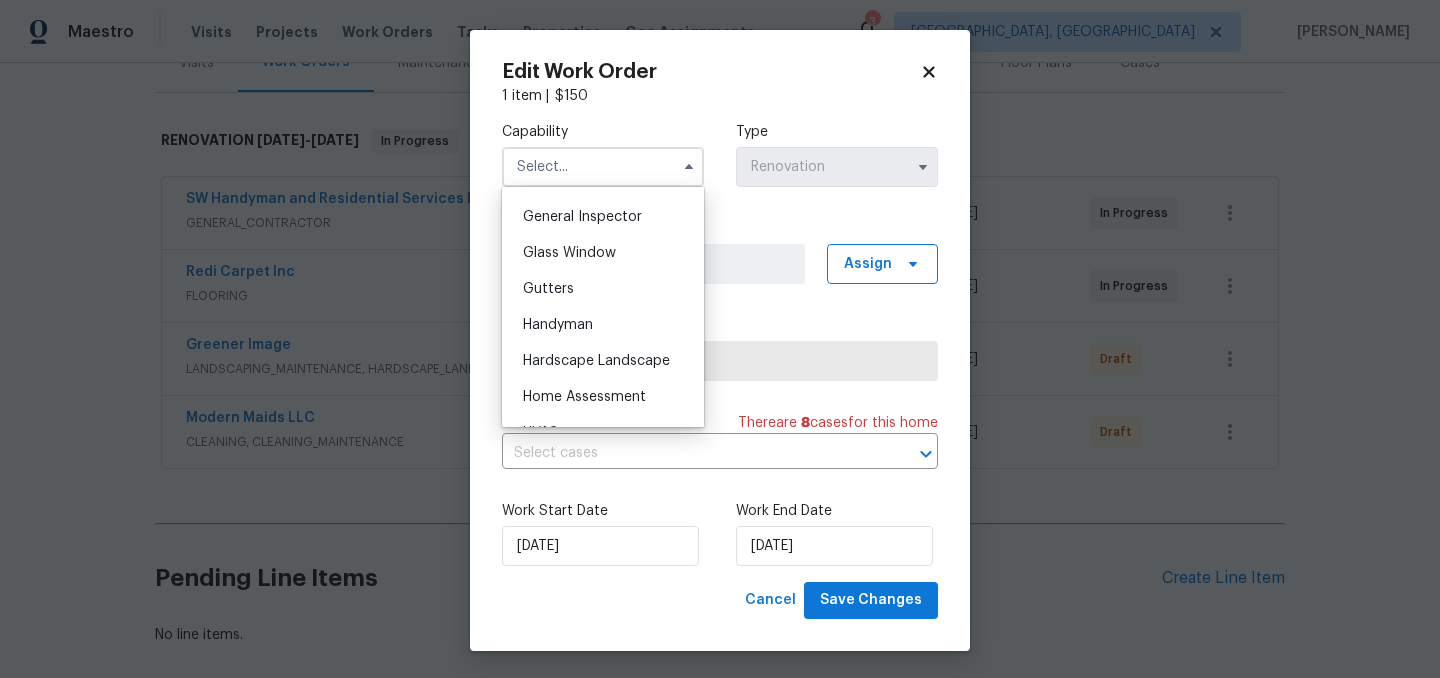 click on "Hardscape Landscape" at bounding box center (596, 361) 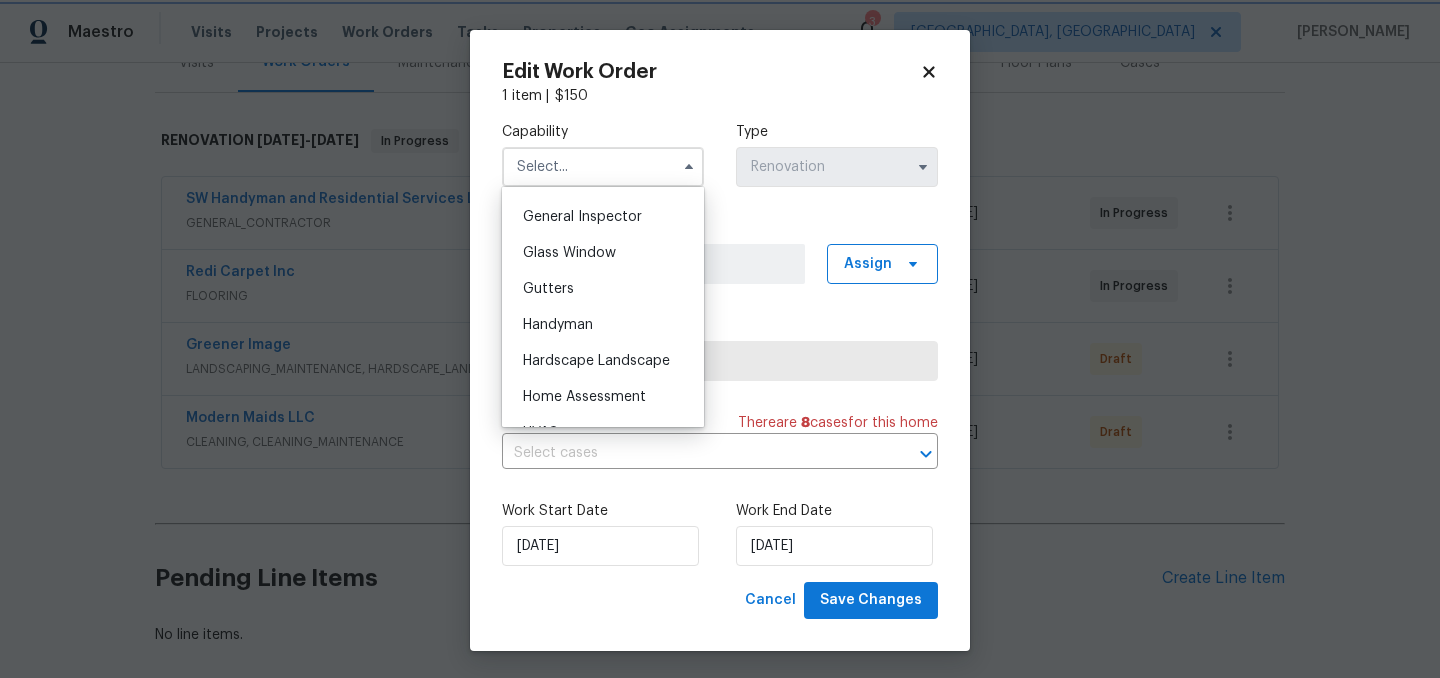 type on "Hardscape Landscape" 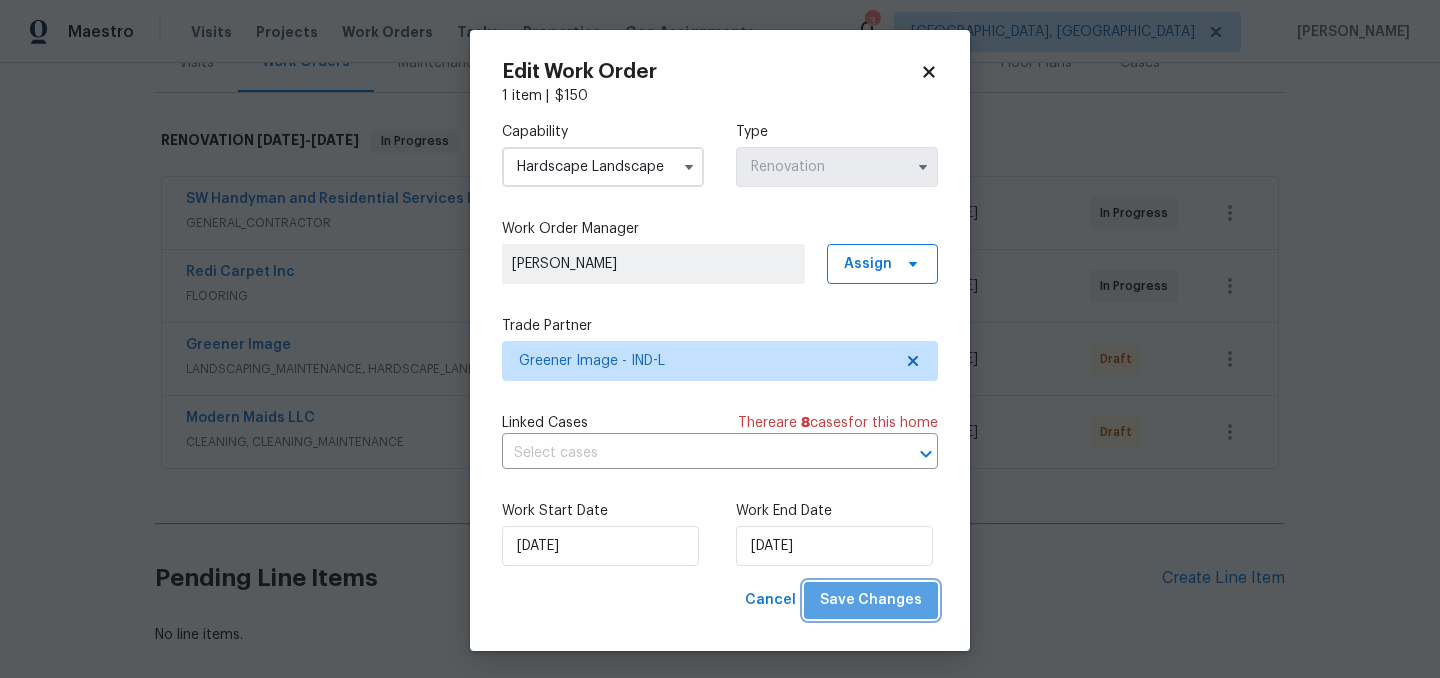 click on "Save Changes" at bounding box center (871, 600) 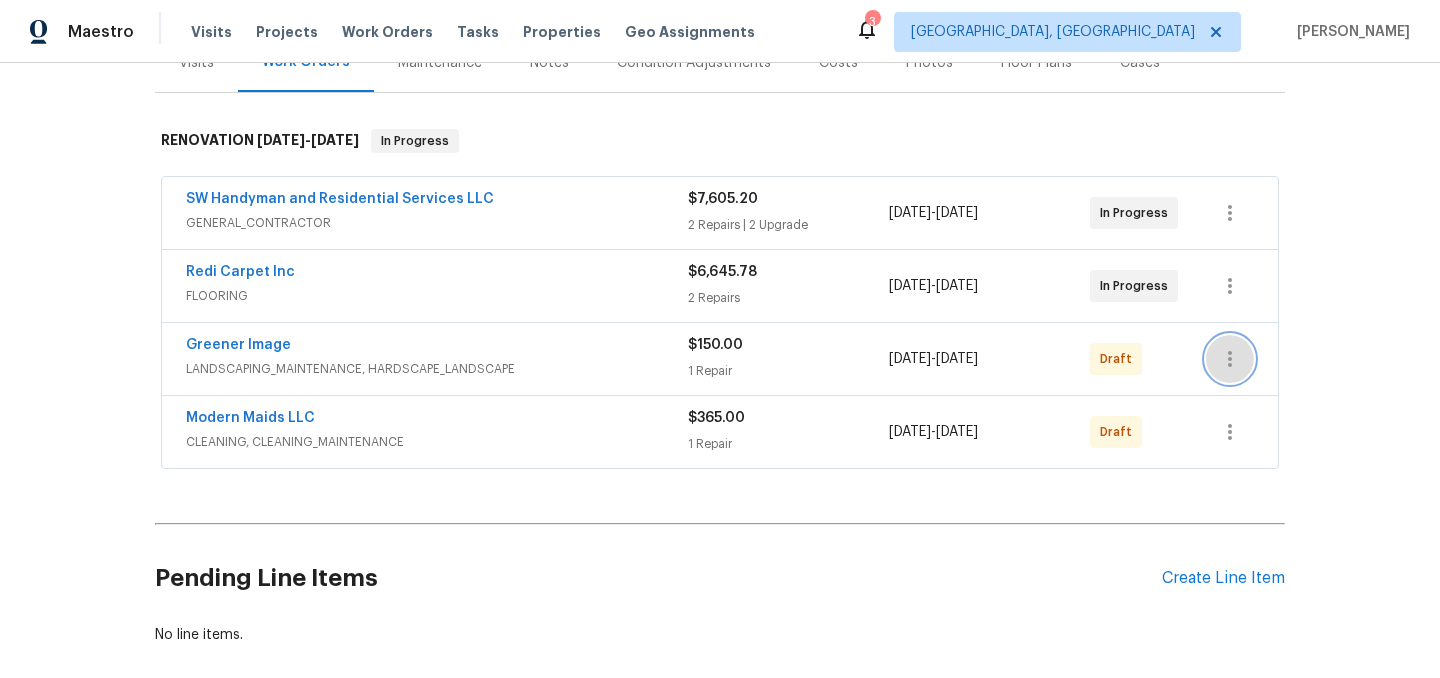 click 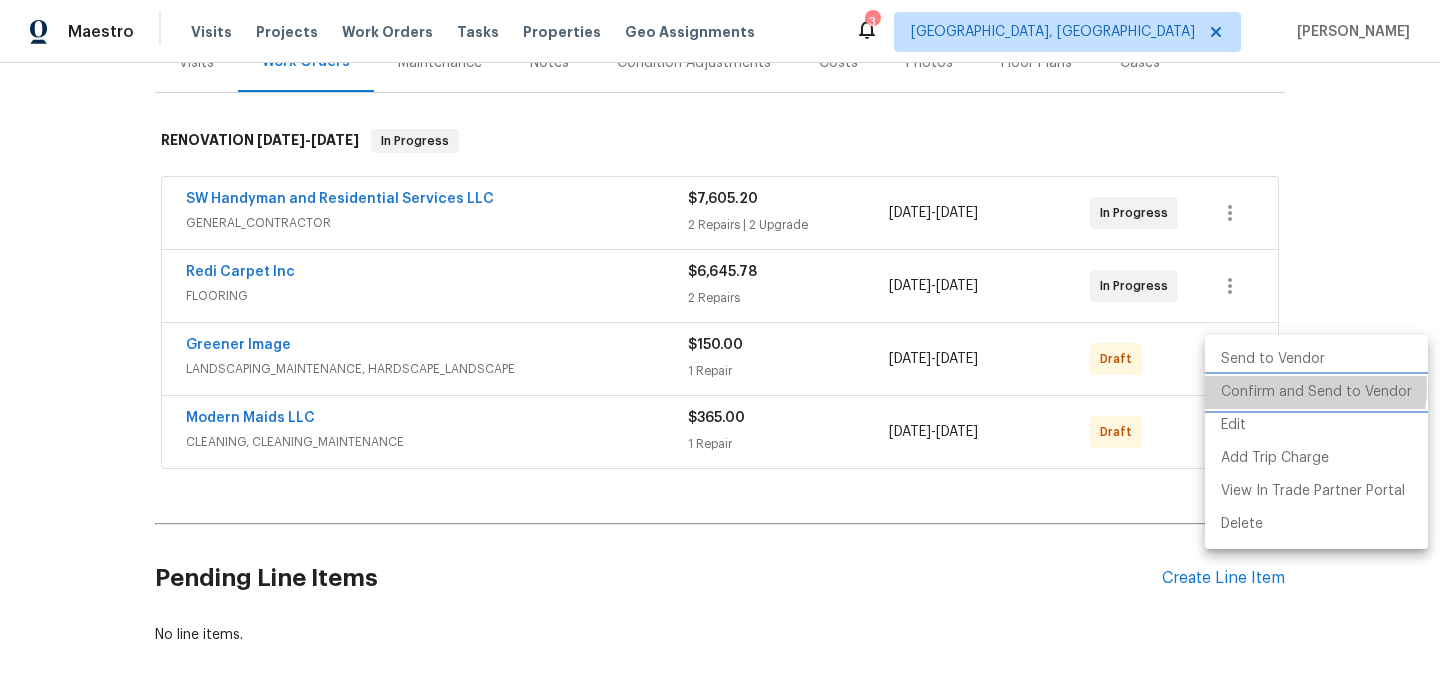 click on "Confirm and Send to Vendor" at bounding box center (1316, 392) 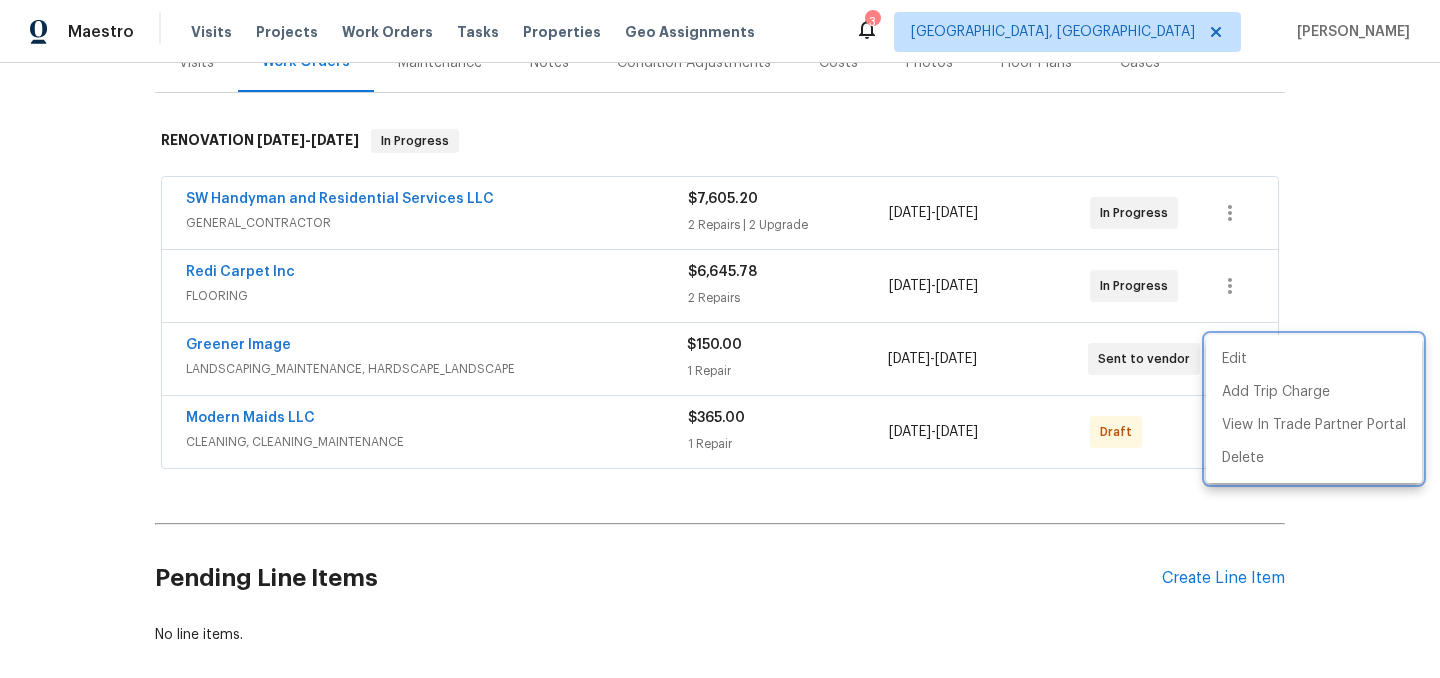 click at bounding box center [720, 339] 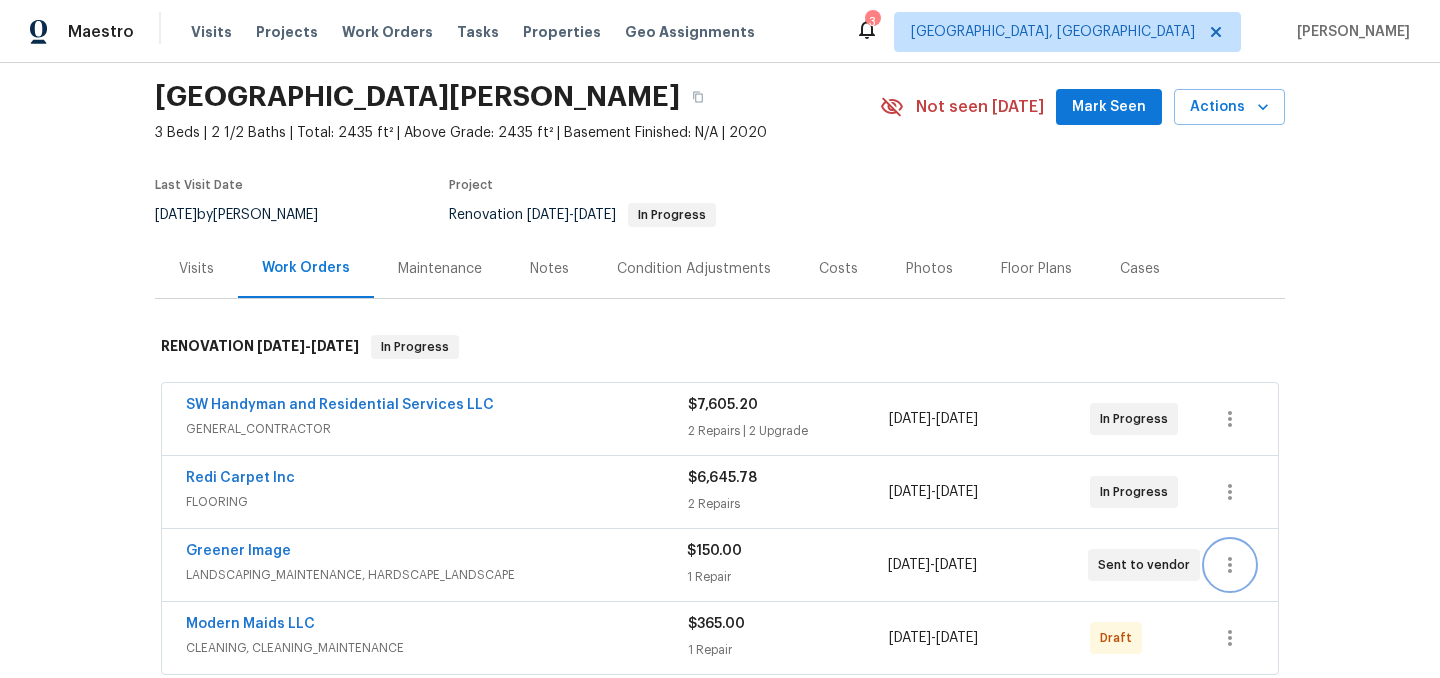 scroll, scrollTop: 66, scrollLeft: 0, axis: vertical 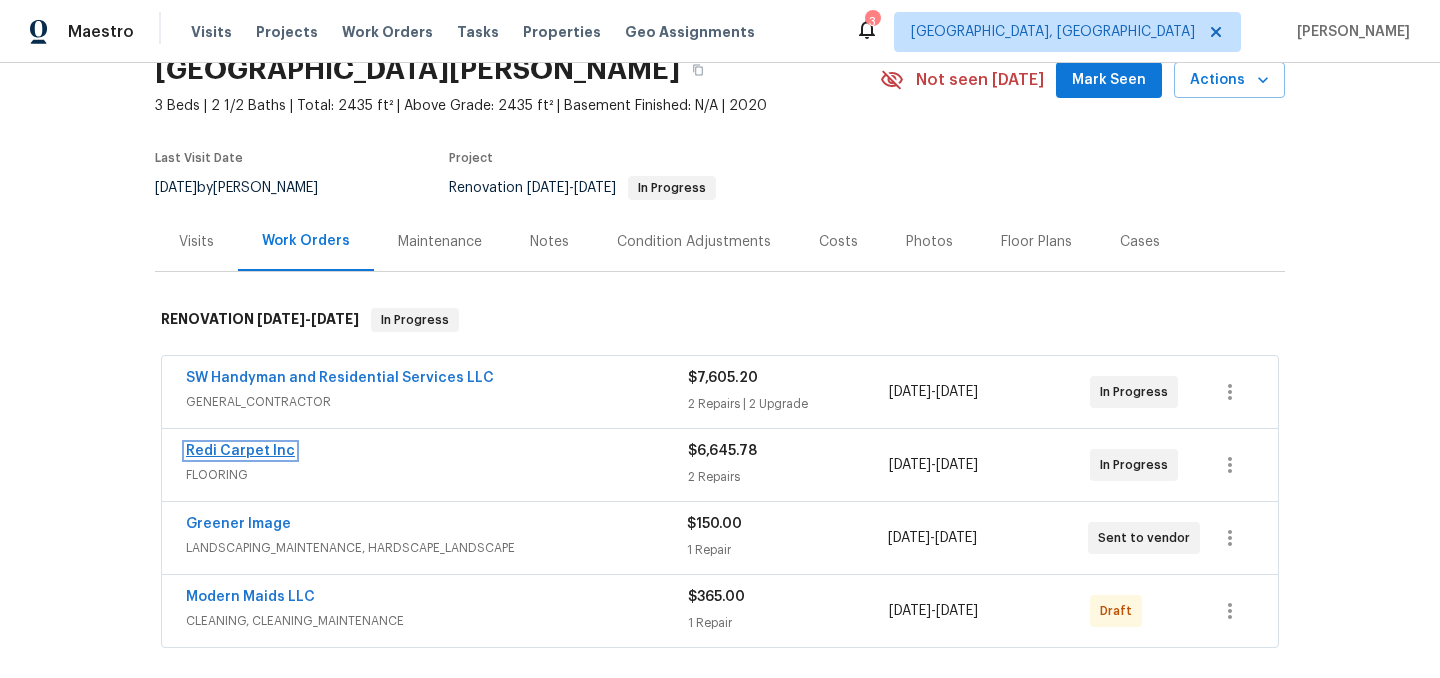 click on "Redi Carpet Inc" at bounding box center (240, 451) 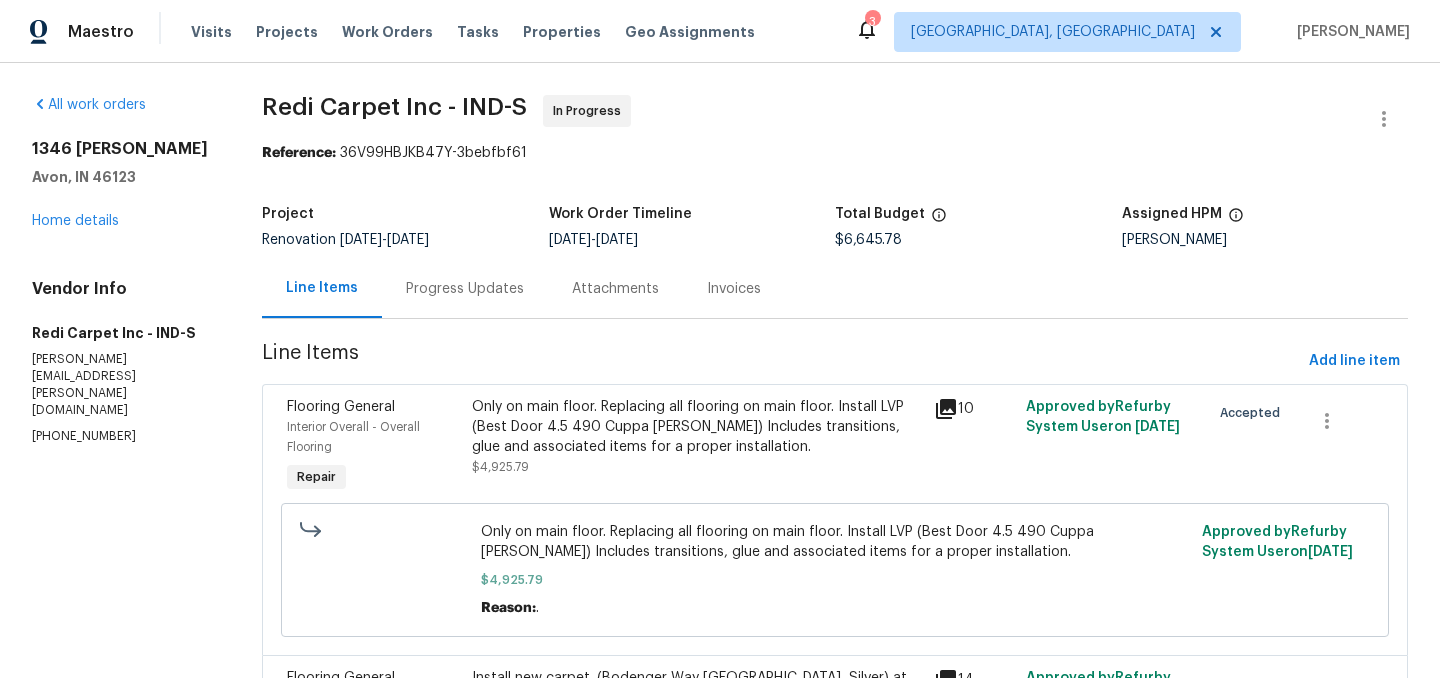 click on "Progress Updates" at bounding box center [465, 289] 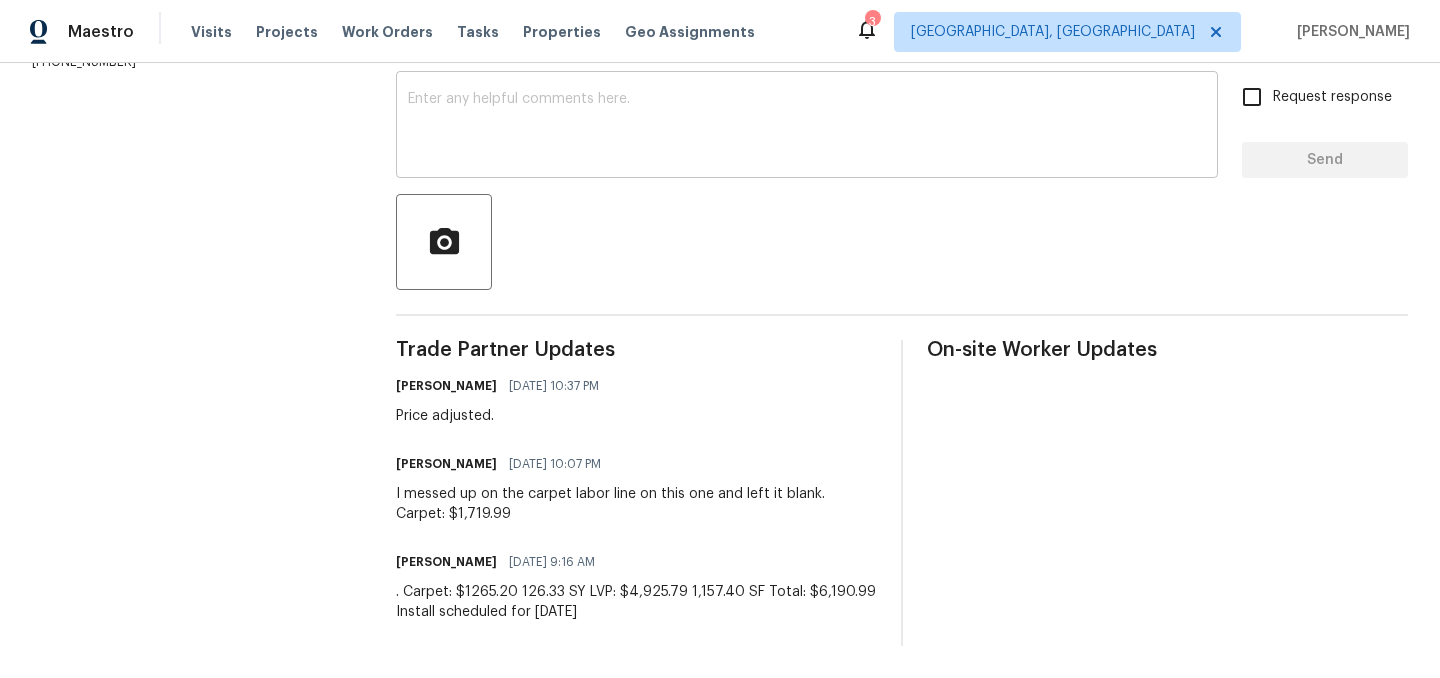 scroll, scrollTop: 0, scrollLeft: 0, axis: both 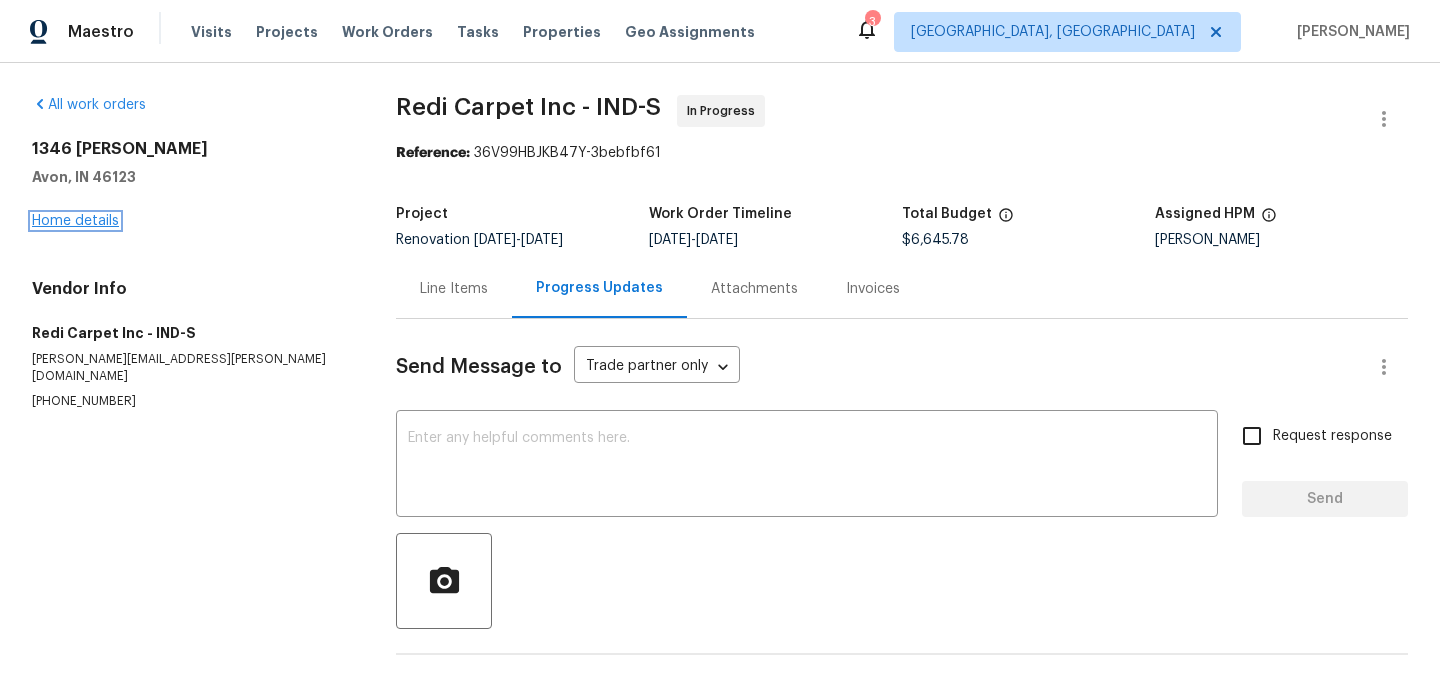 click on "Home details" at bounding box center [75, 221] 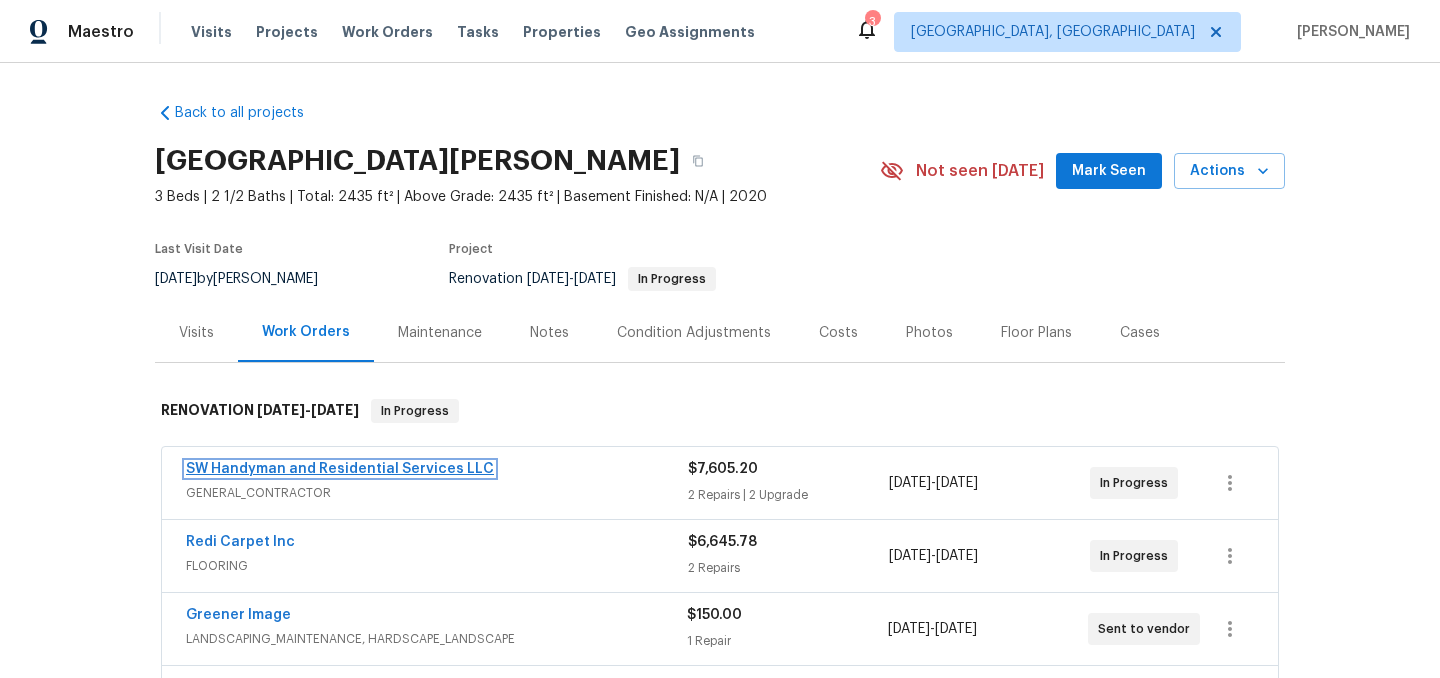 click on "SW Handyman and Residential Services LLC" at bounding box center [340, 469] 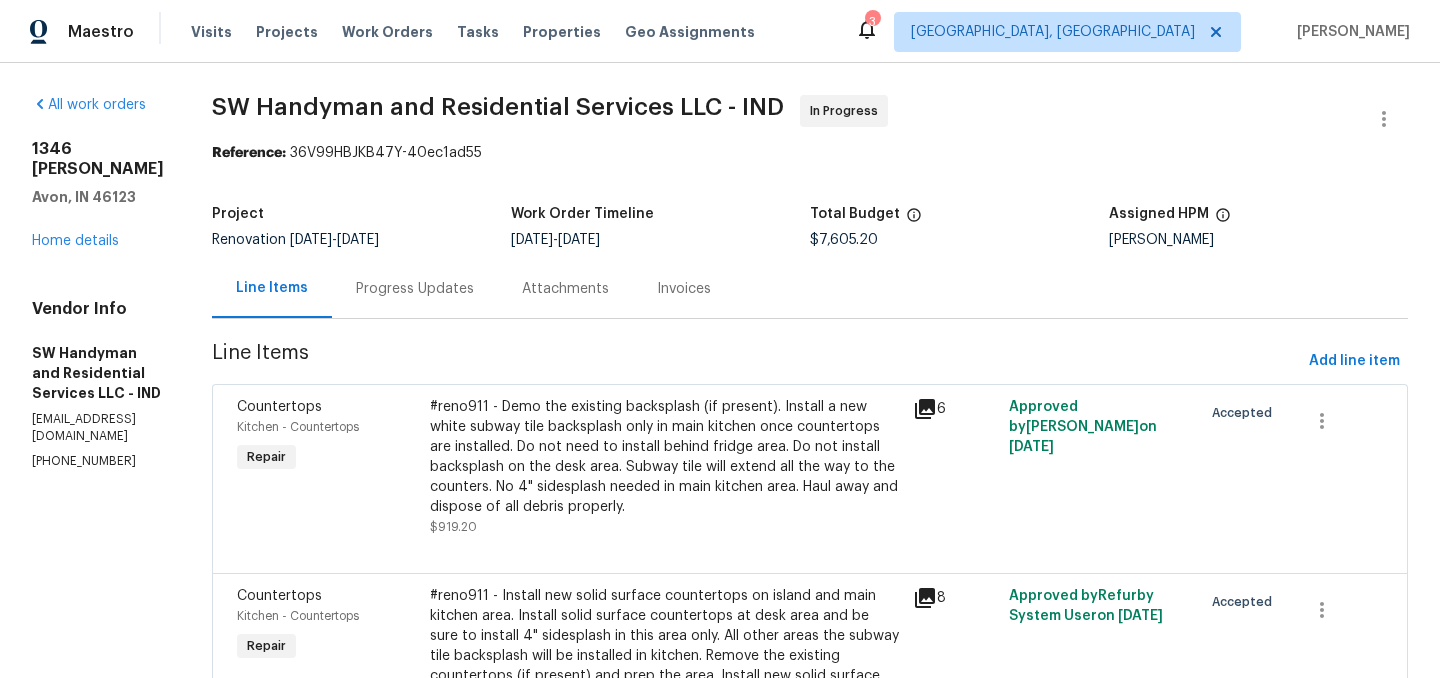 click on "Progress Updates" at bounding box center (415, 289) 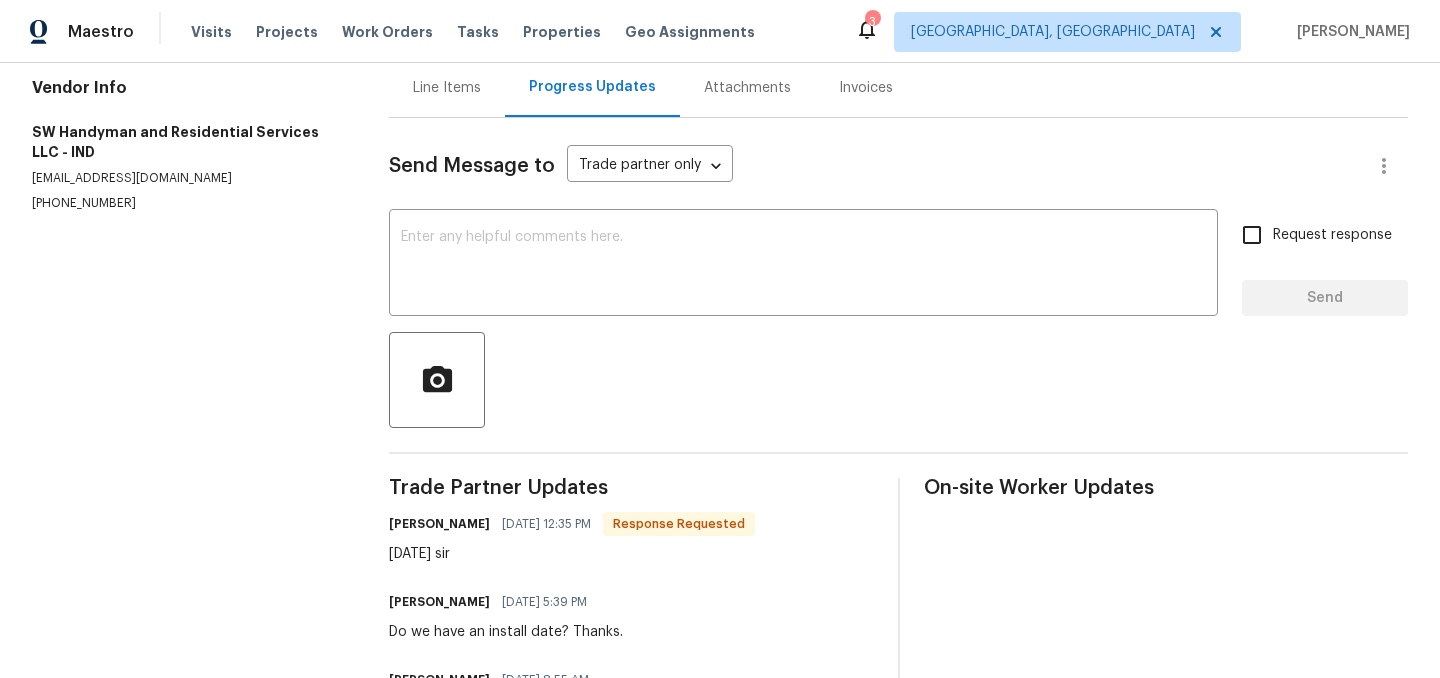 scroll, scrollTop: 206, scrollLeft: 0, axis: vertical 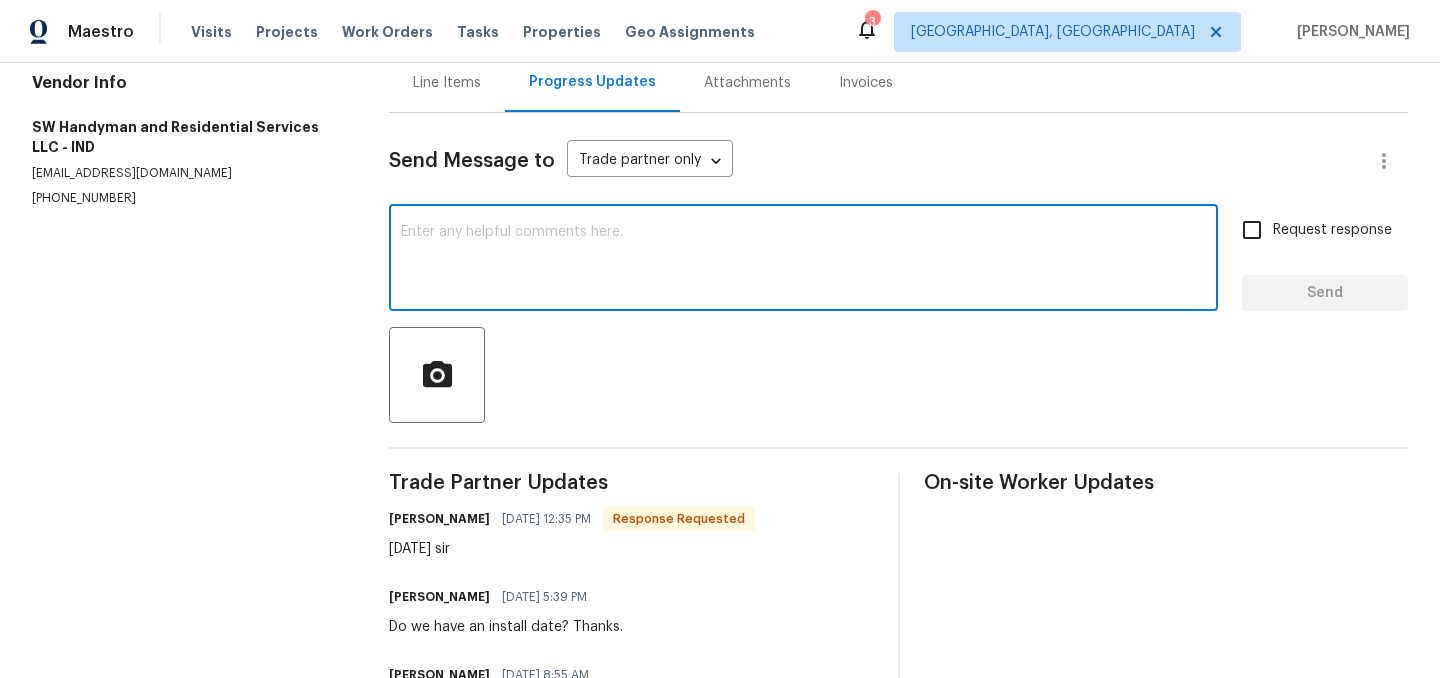 click at bounding box center (803, 260) 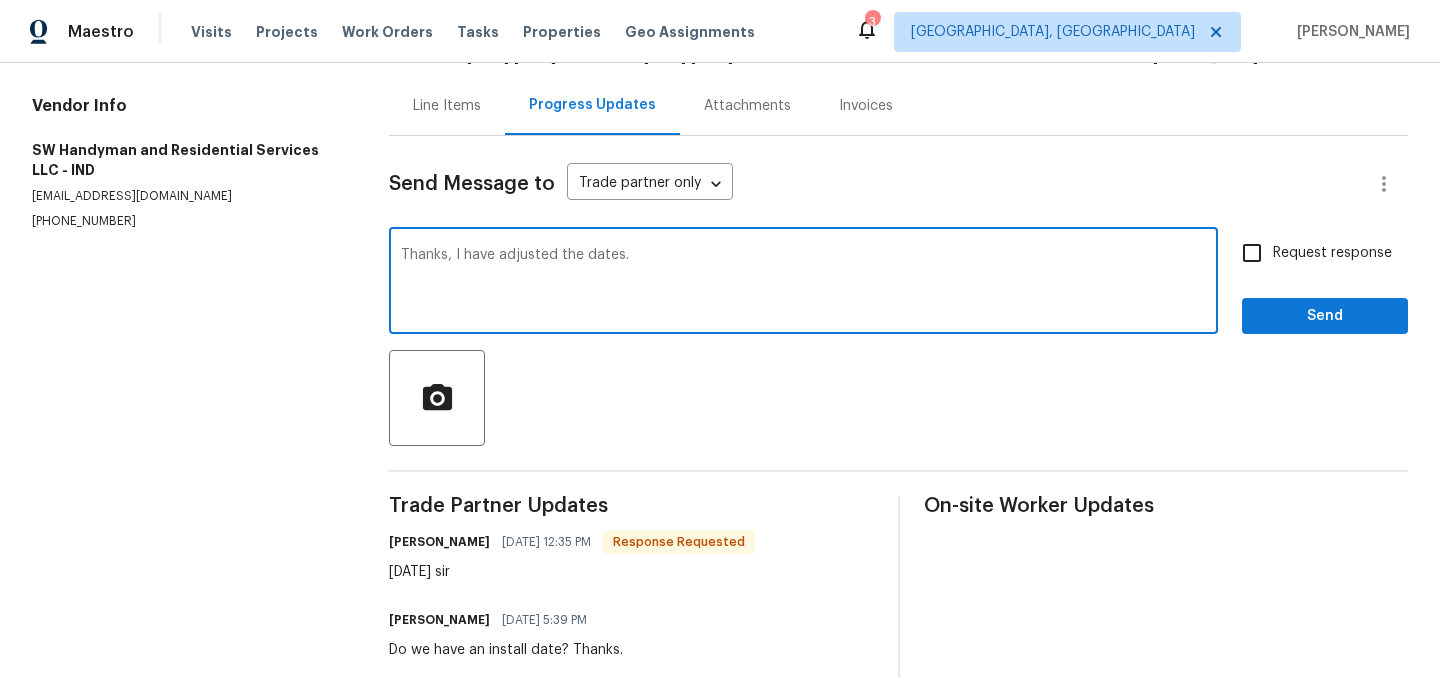 scroll, scrollTop: 0, scrollLeft: 0, axis: both 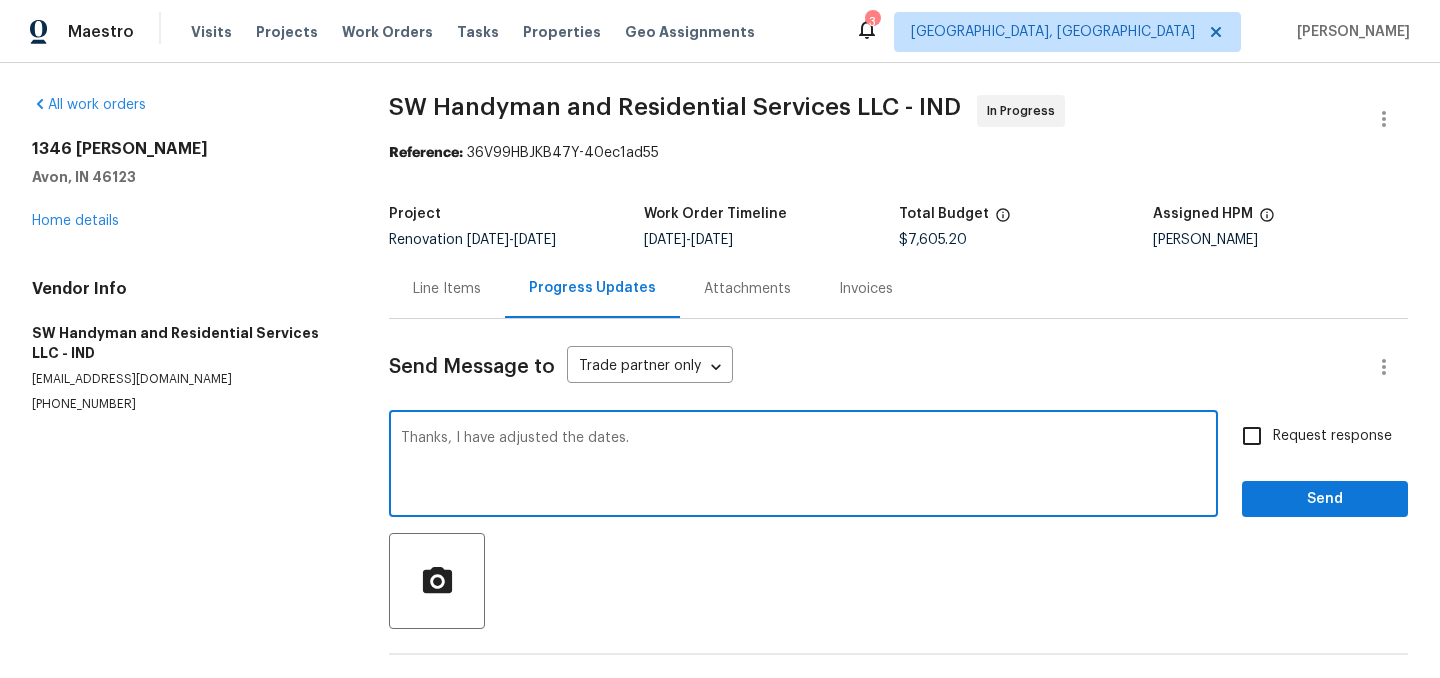 type on "Thanks, I have adjusted the dates." 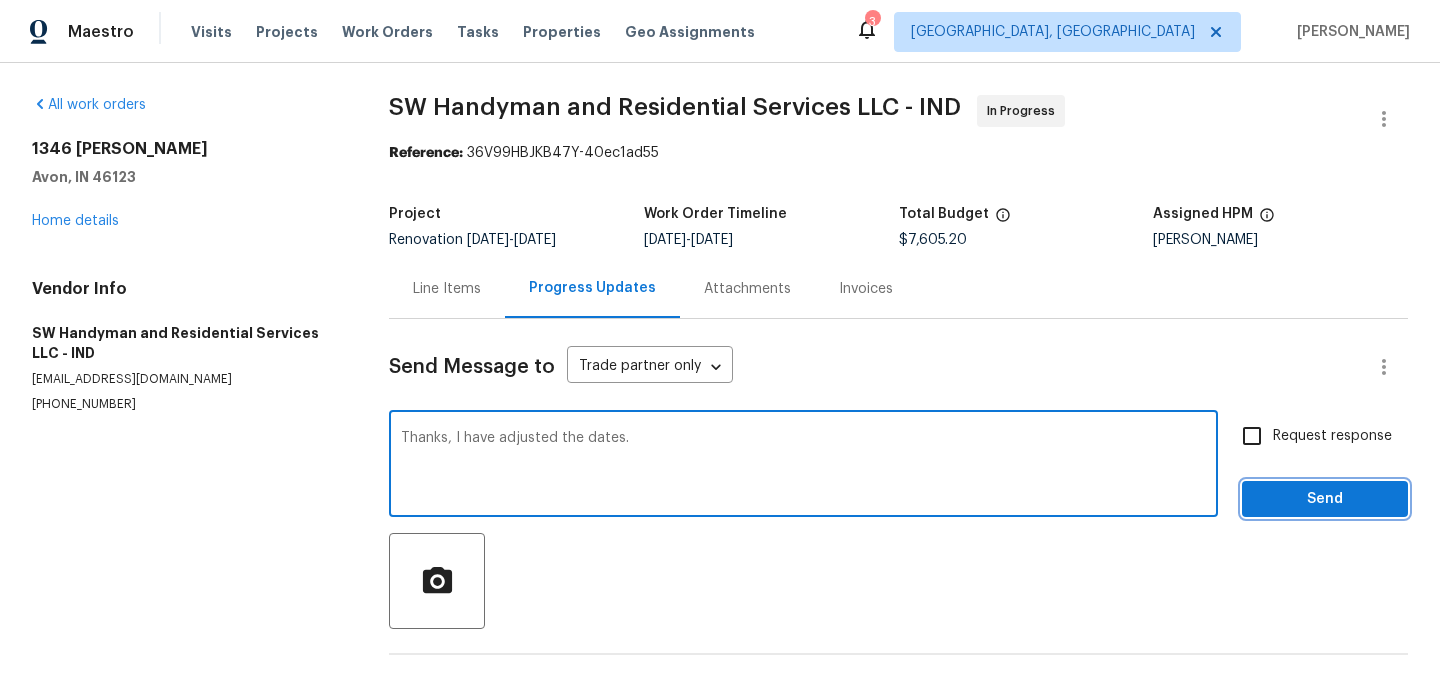 click on "Send" at bounding box center (1325, 499) 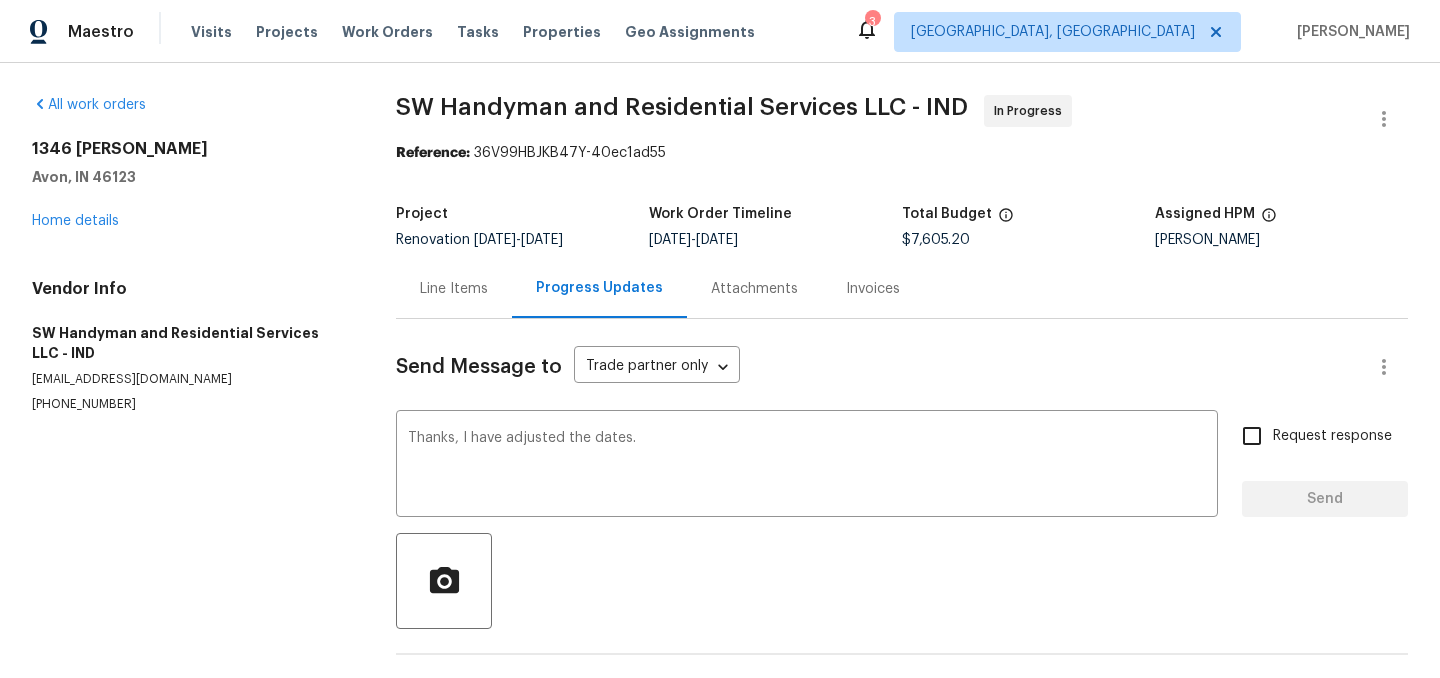 type 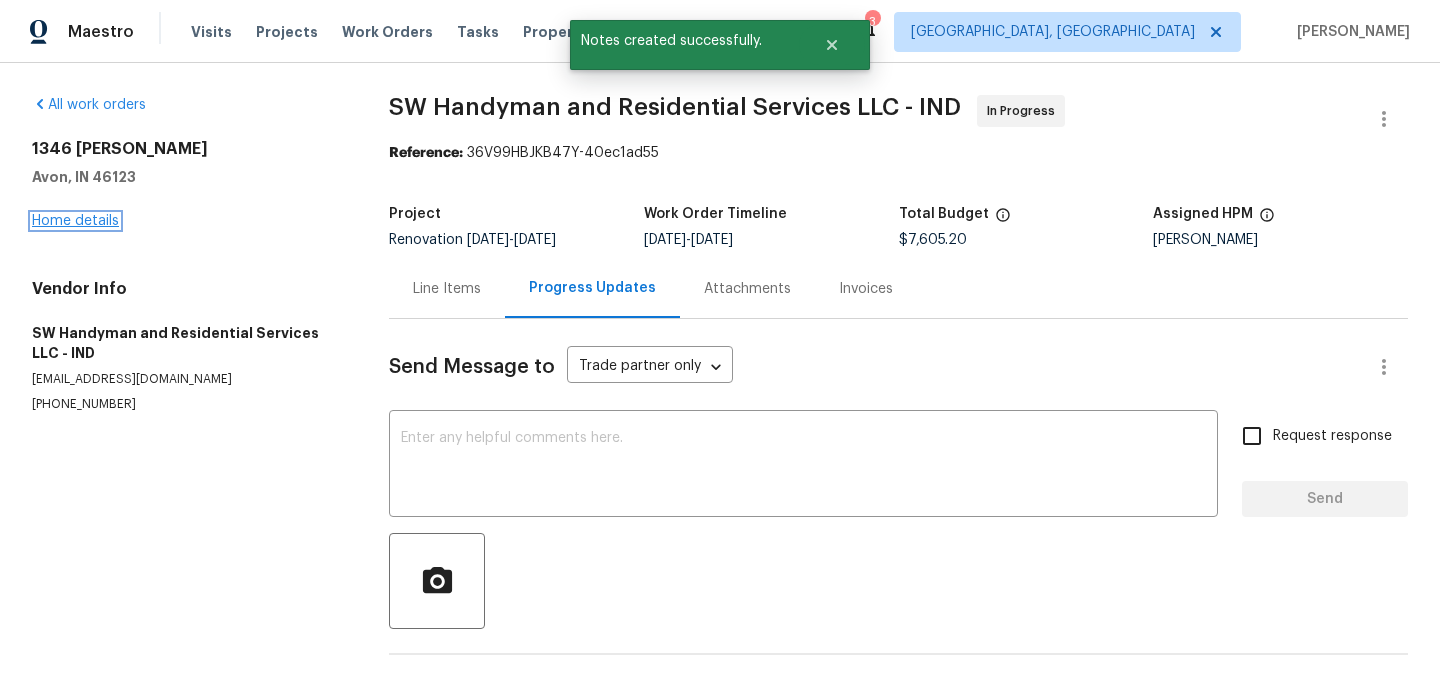 click on "Home details" at bounding box center [75, 221] 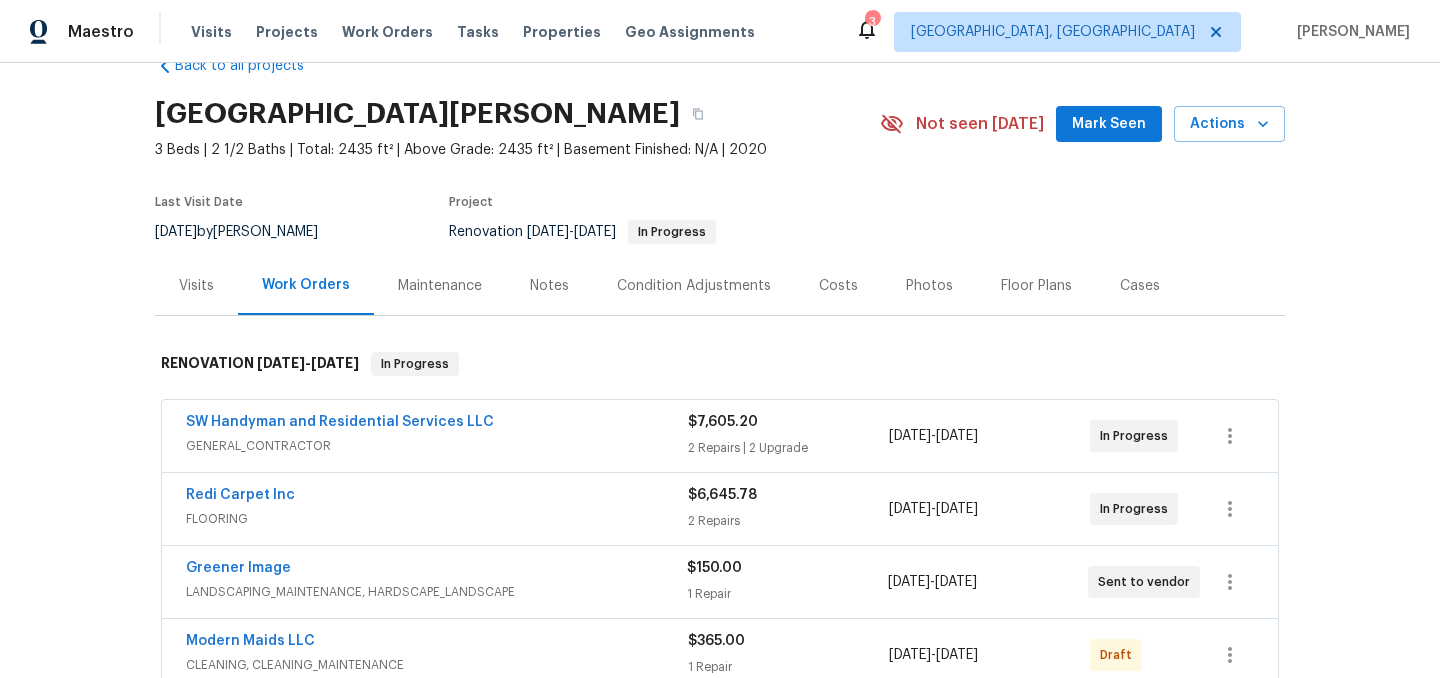 scroll, scrollTop: 40, scrollLeft: 0, axis: vertical 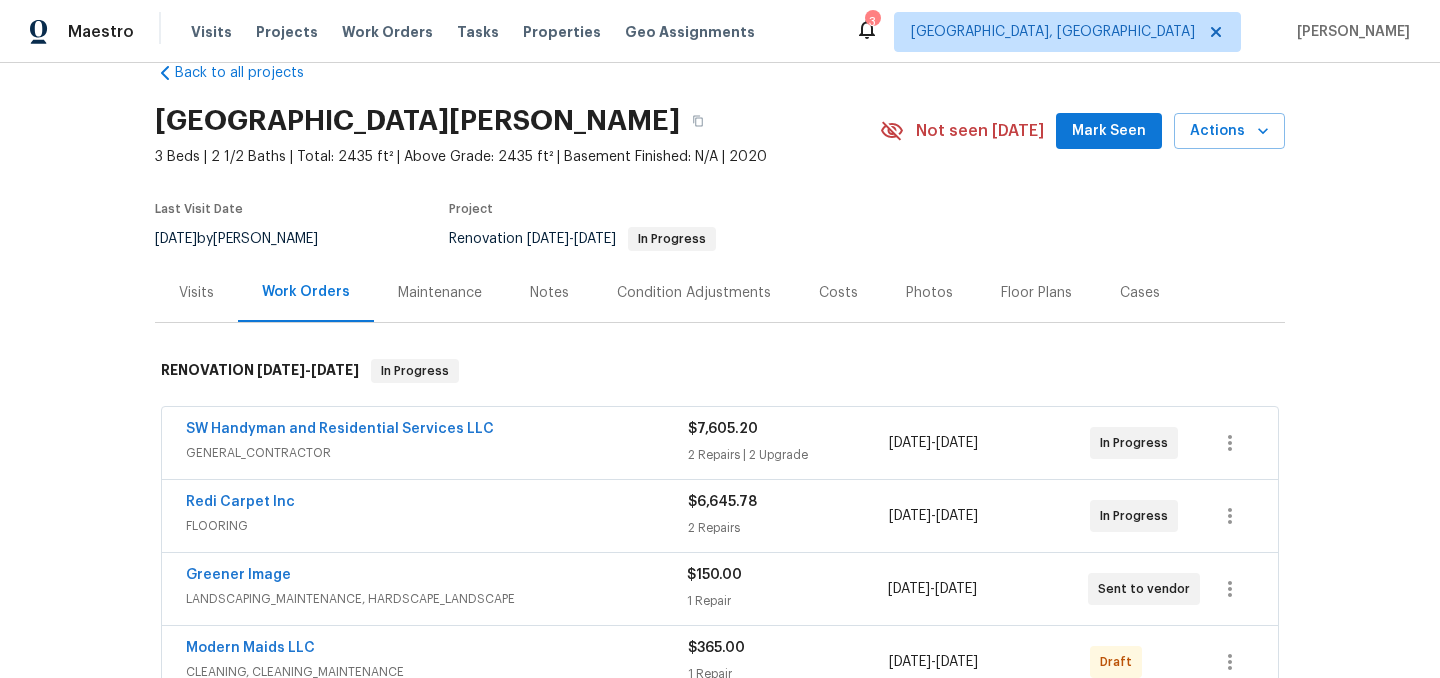 click on "Notes" at bounding box center [549, 293] 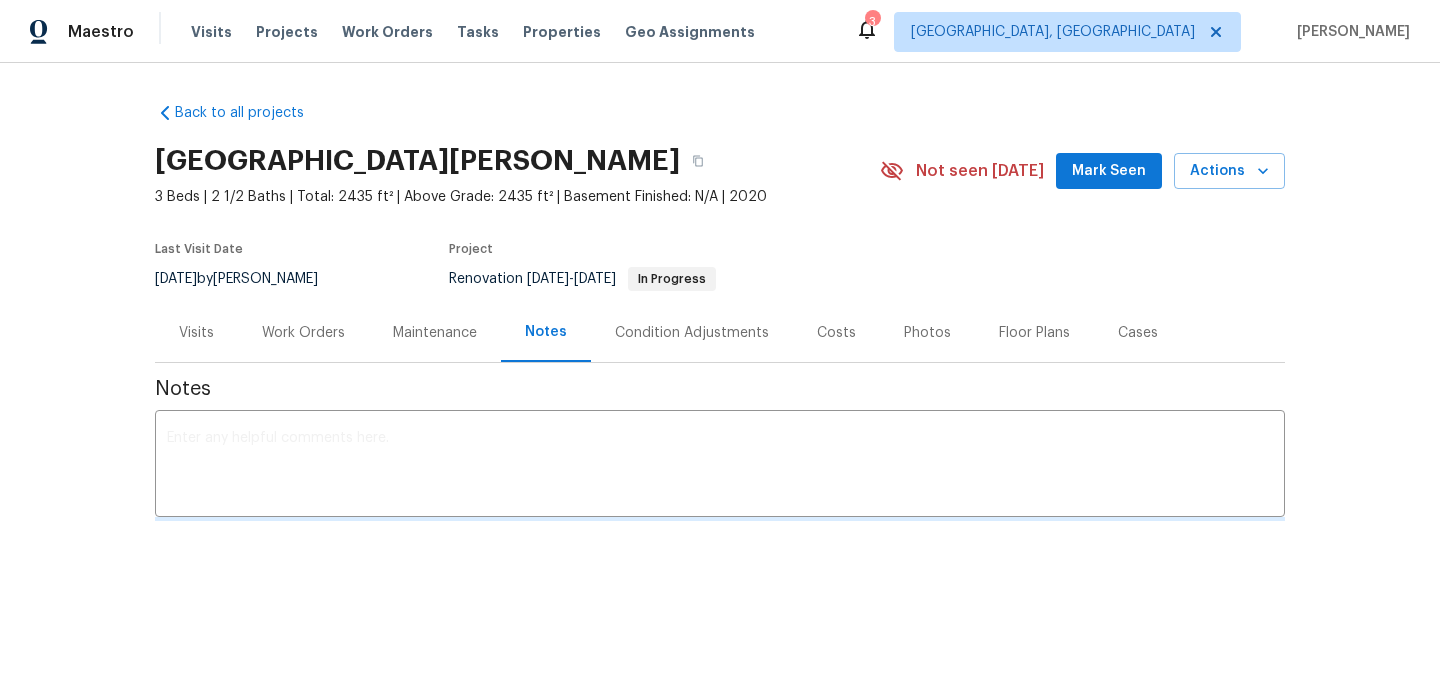 scroll, scrollTop: 0, scrollLeft: 0, axis: both 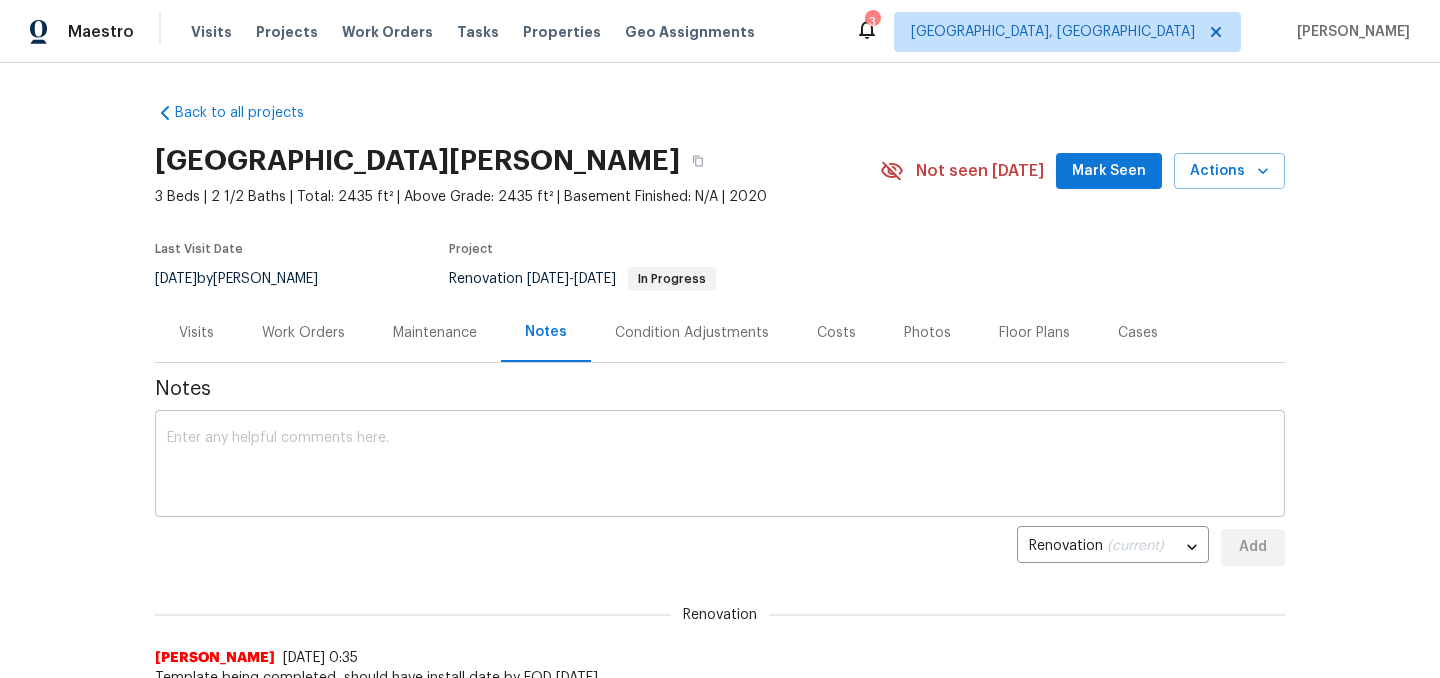 click on "x ​" at bounding box center (720, 466) 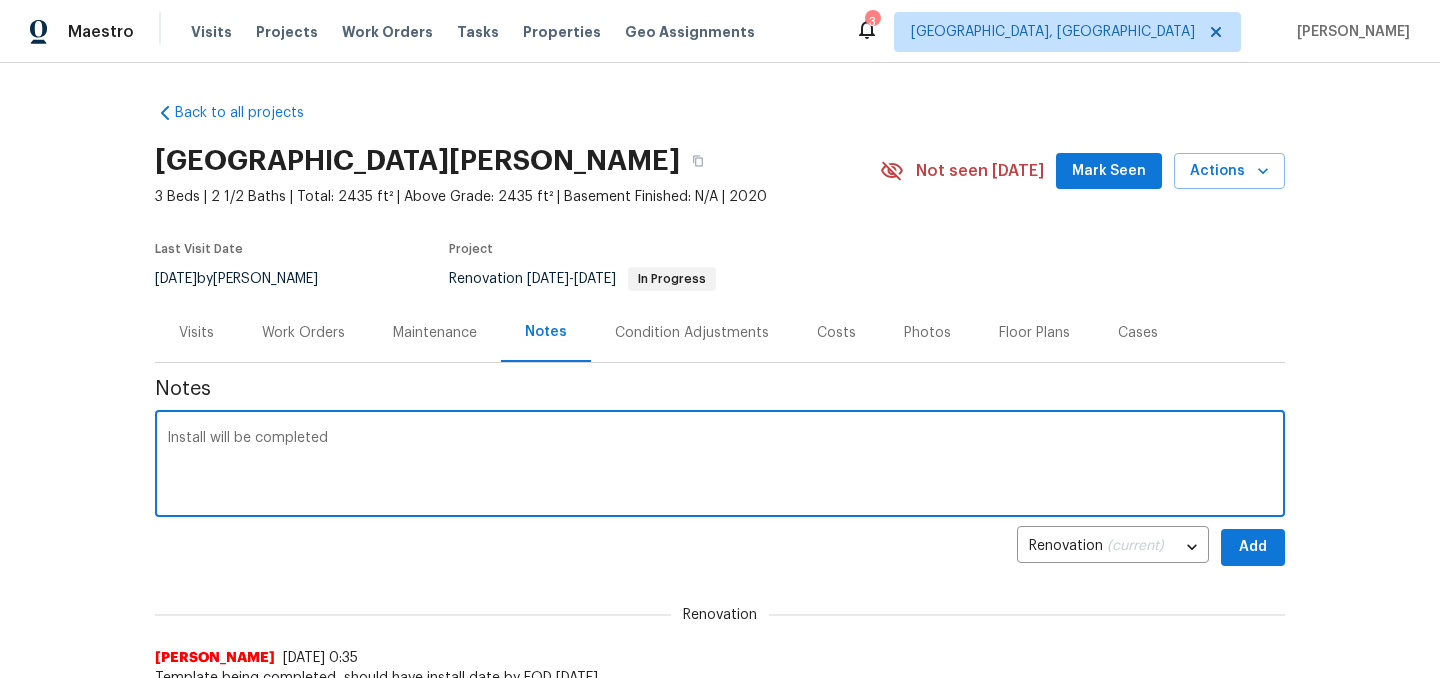 click on "Install will be completed" at bounding box center [720, 466] 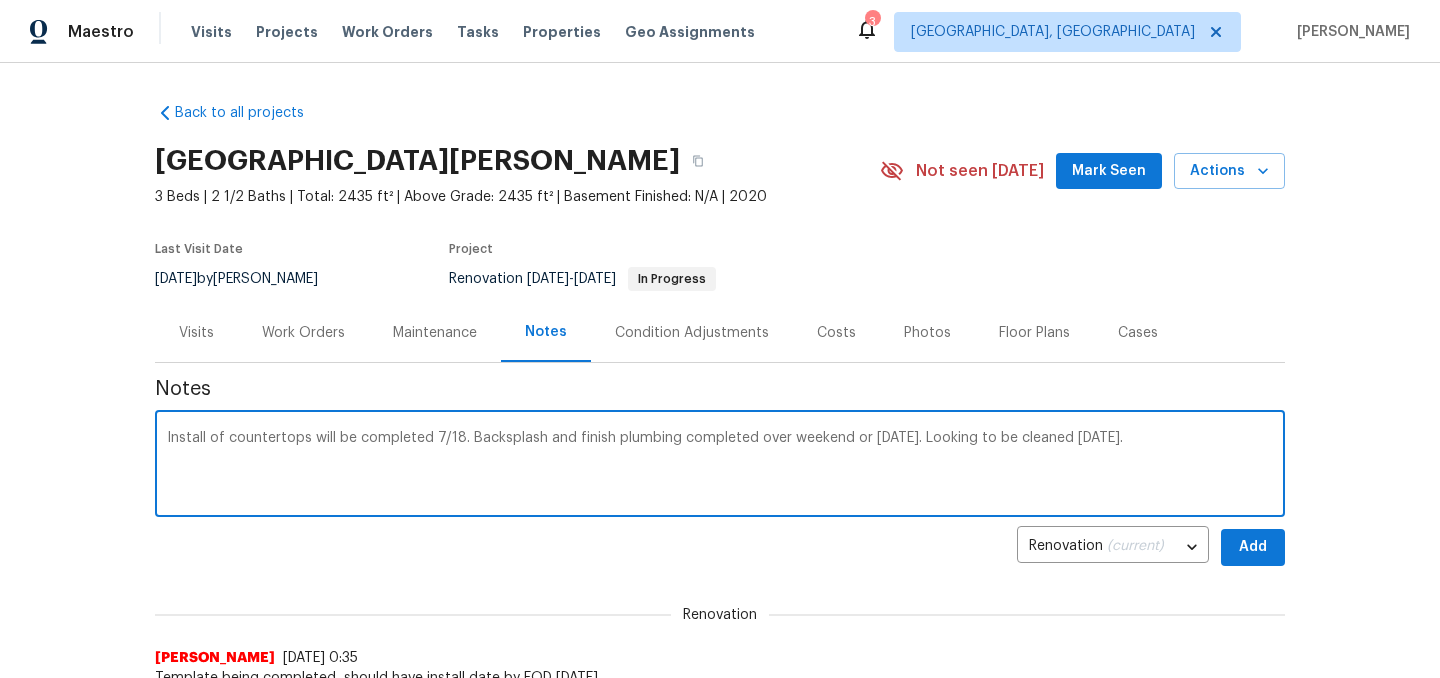 type on "Install of countertops will be completed 7/18. Backsplash and finish plumbing completed over weekend or Monday. Looking to be cleaned Tuesday 7/22." 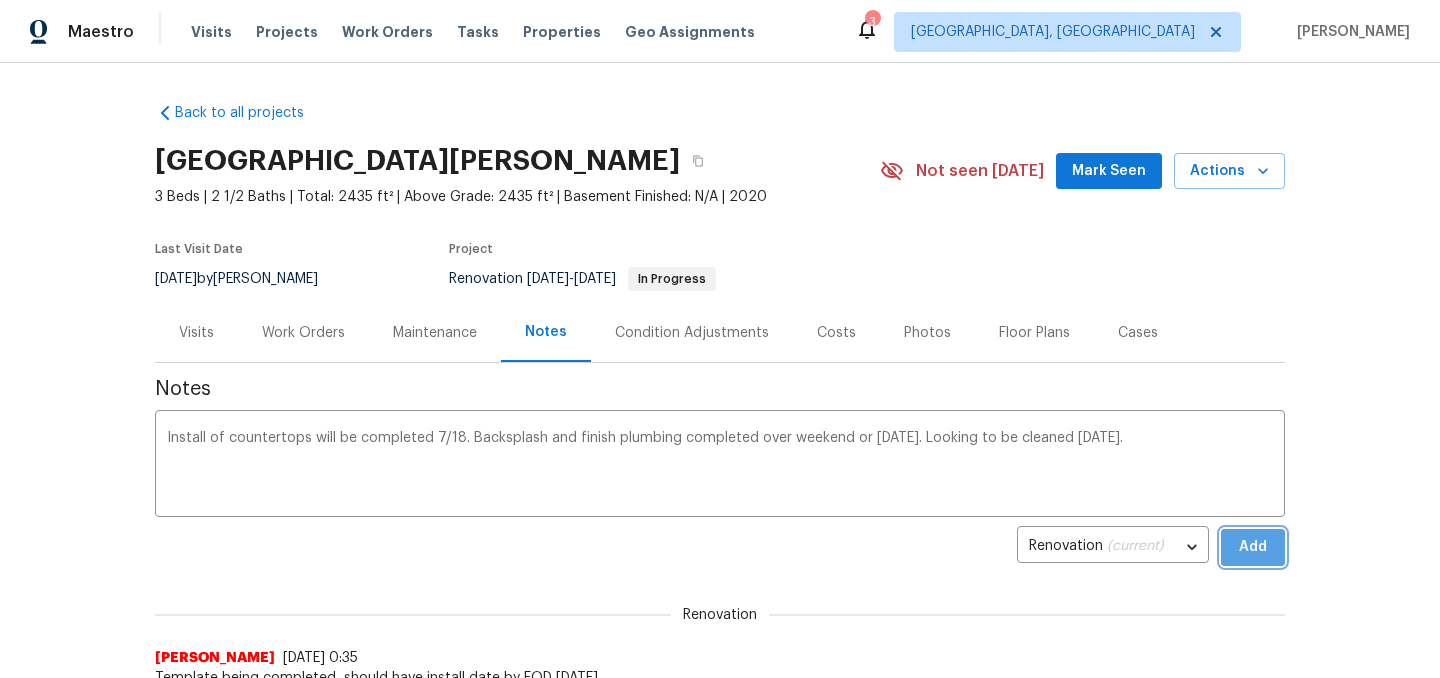 click on "Add" at bounding box center (1253, 547) 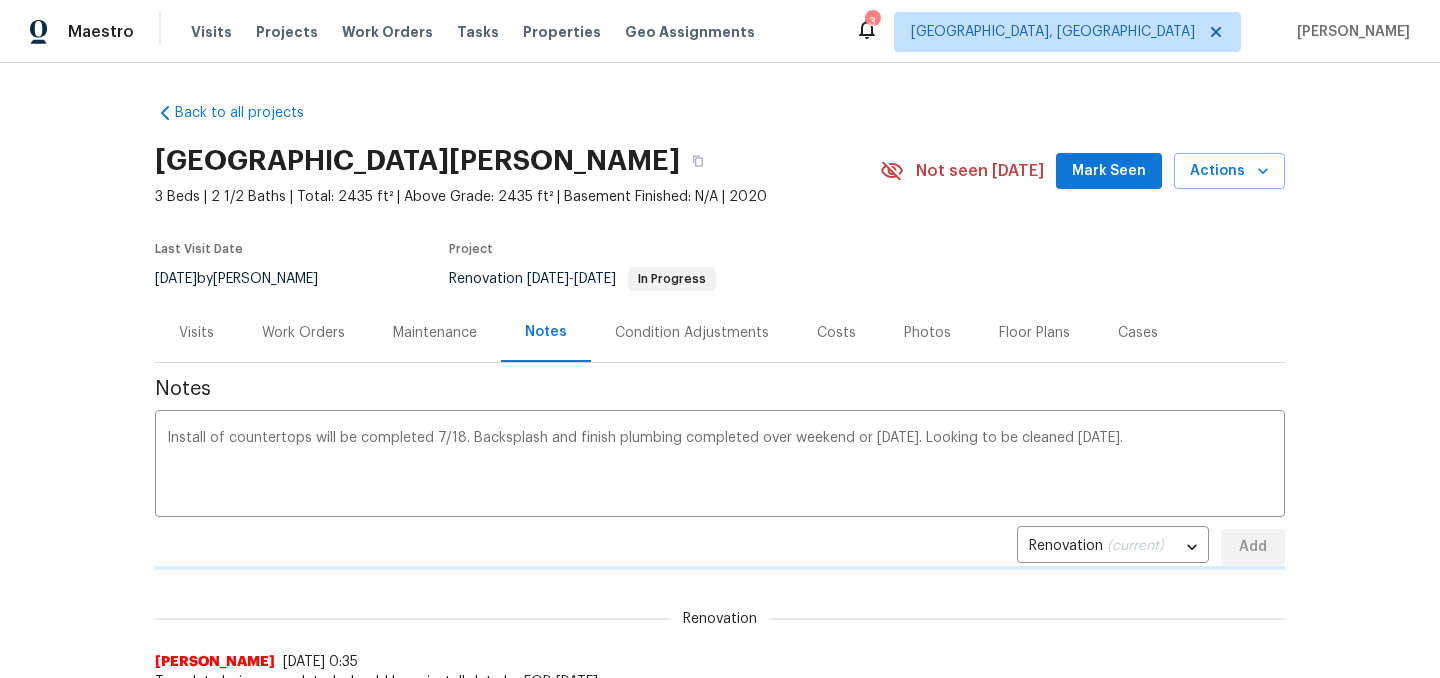 type 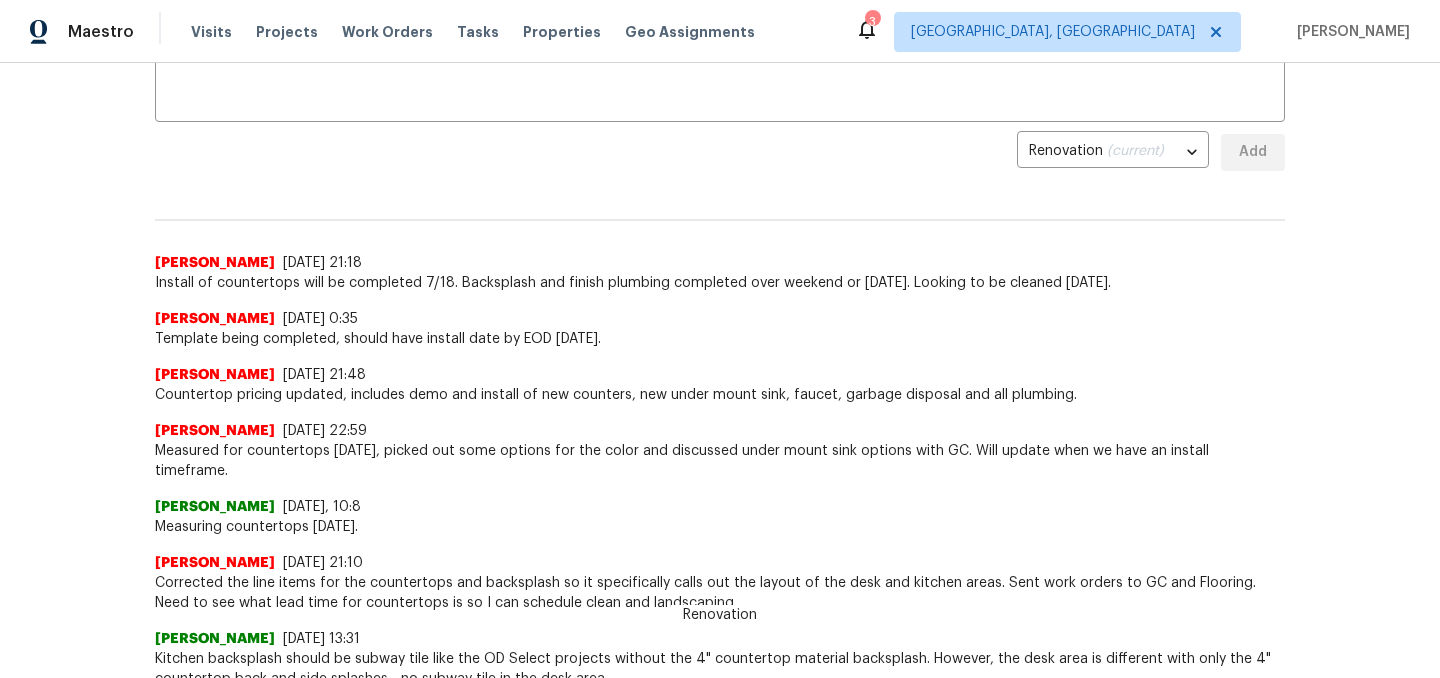 scroll, scrollTop: 0, scrollLeft: 0, axis: both 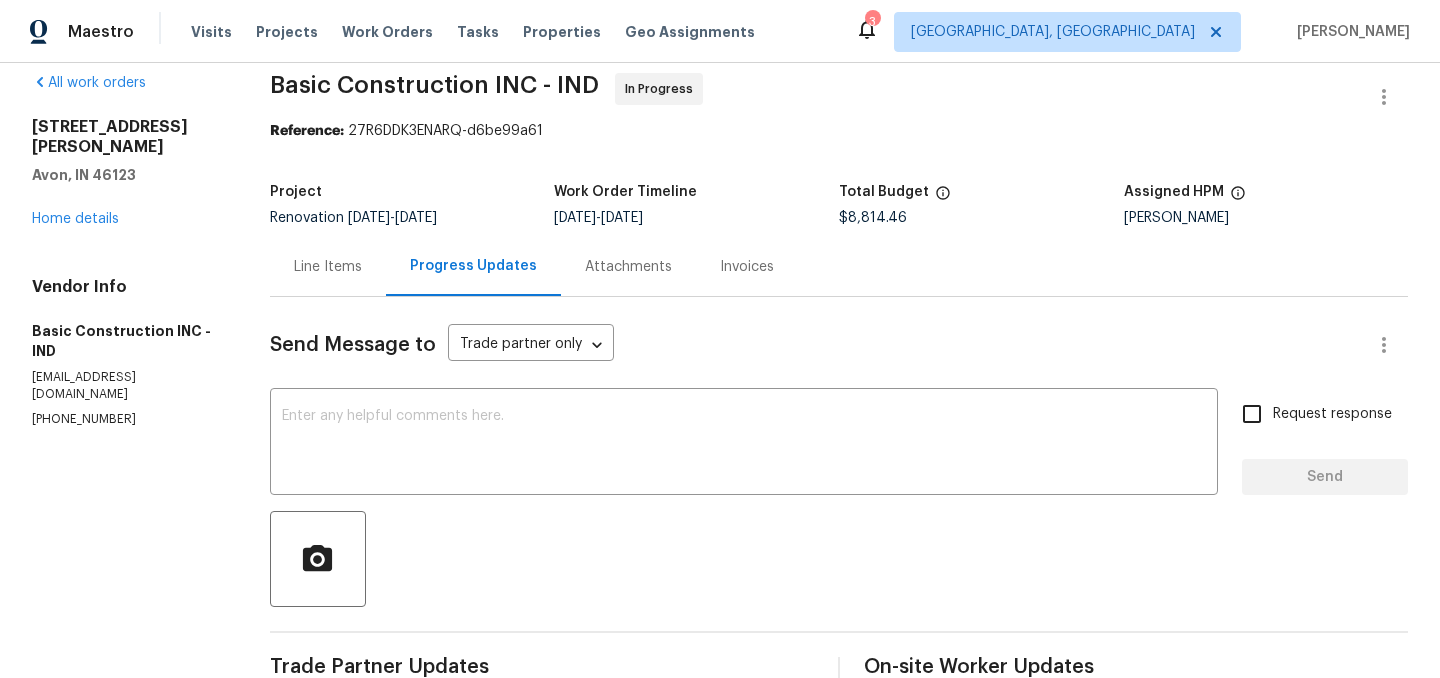 click on "Line Items" at bounding box center (328, 267) 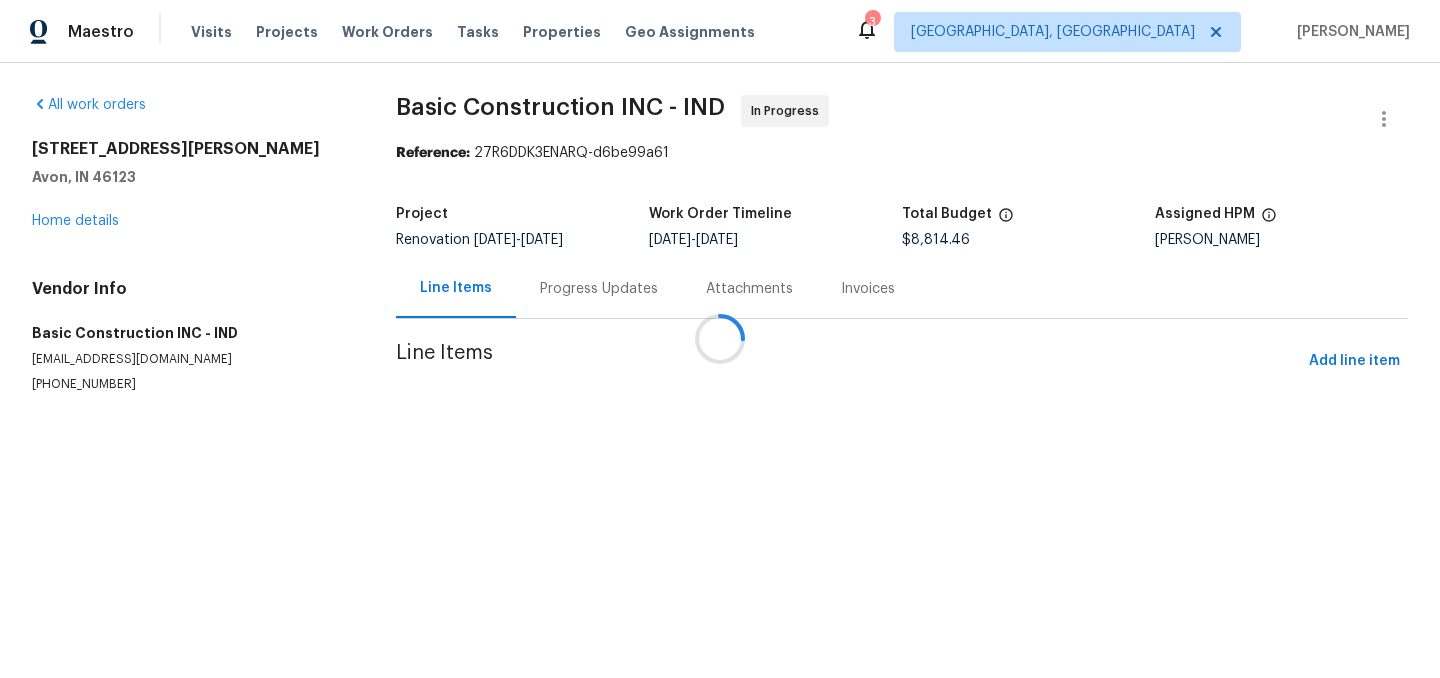 scroll, scrollTop: 0, scrollLeft: 0, axis: both 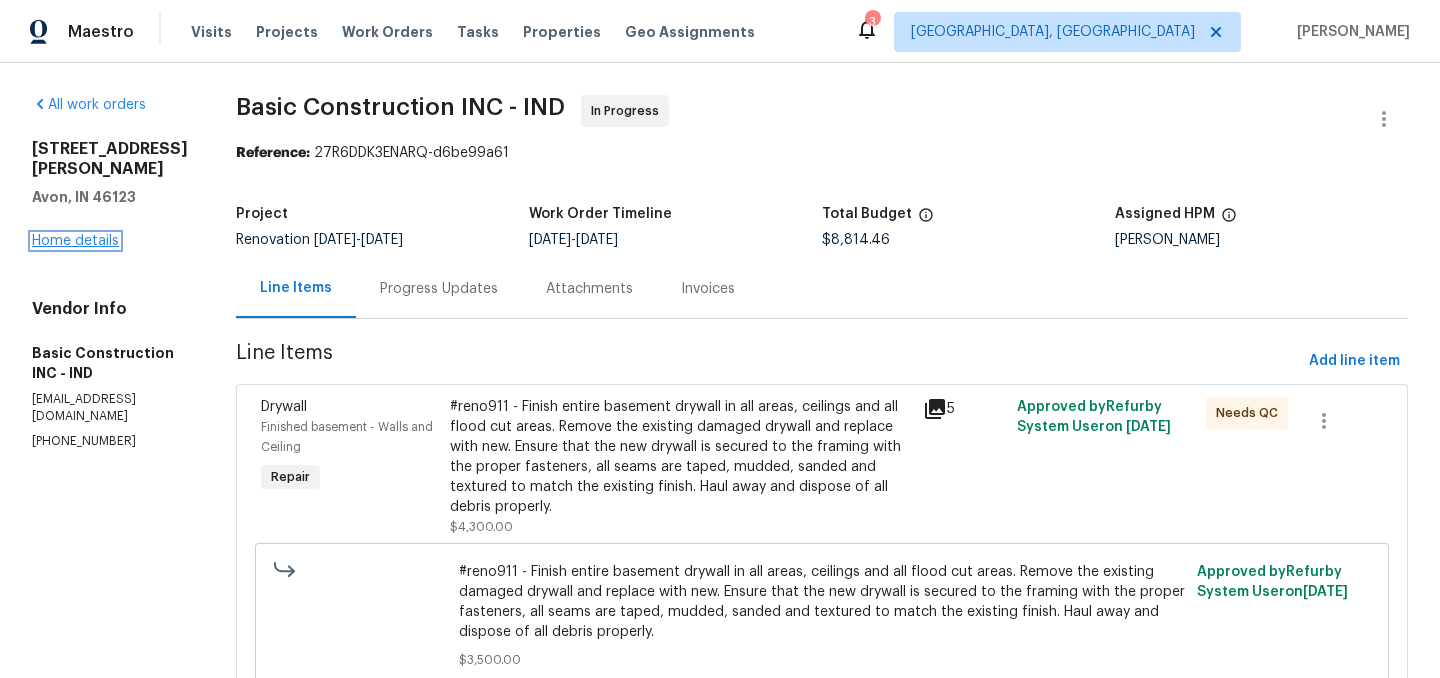 click on "Home details" at bounding box center (75, 241) 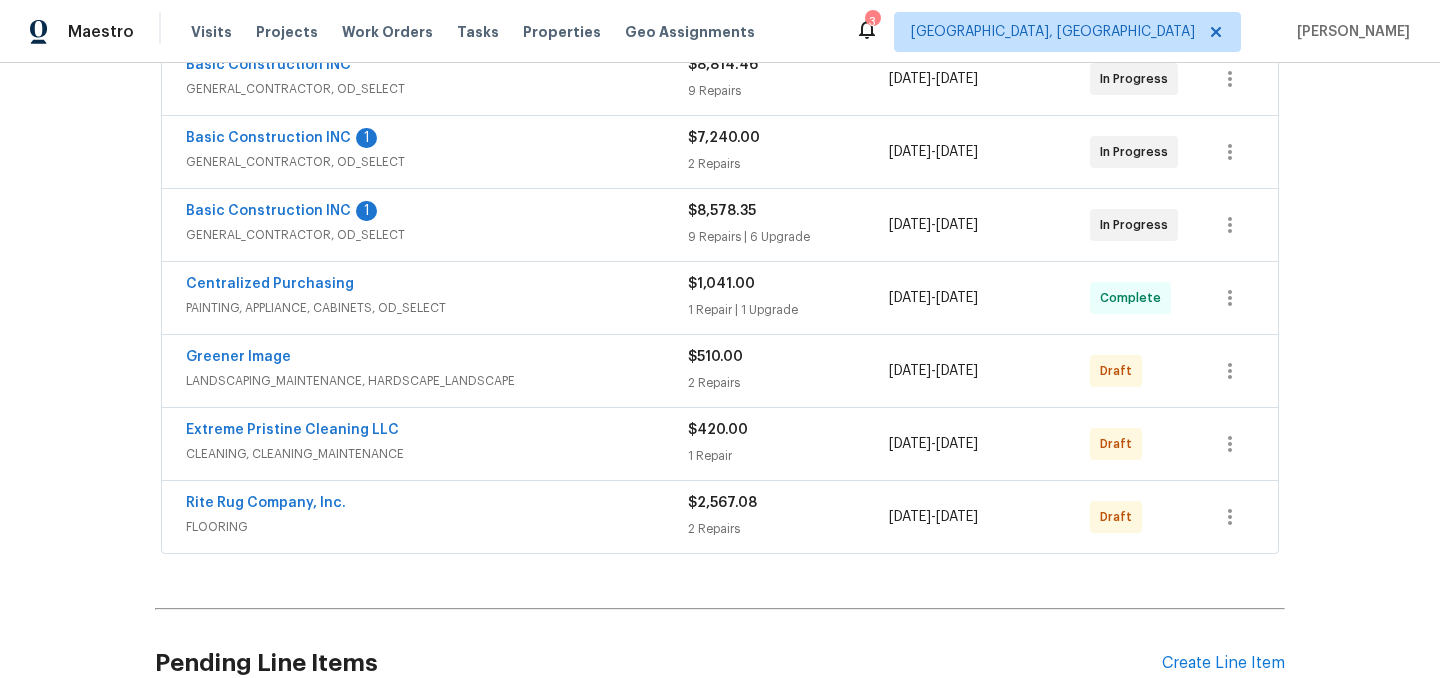scroll, scrollTop: 405, scrollLeft: 0, axis: vertical 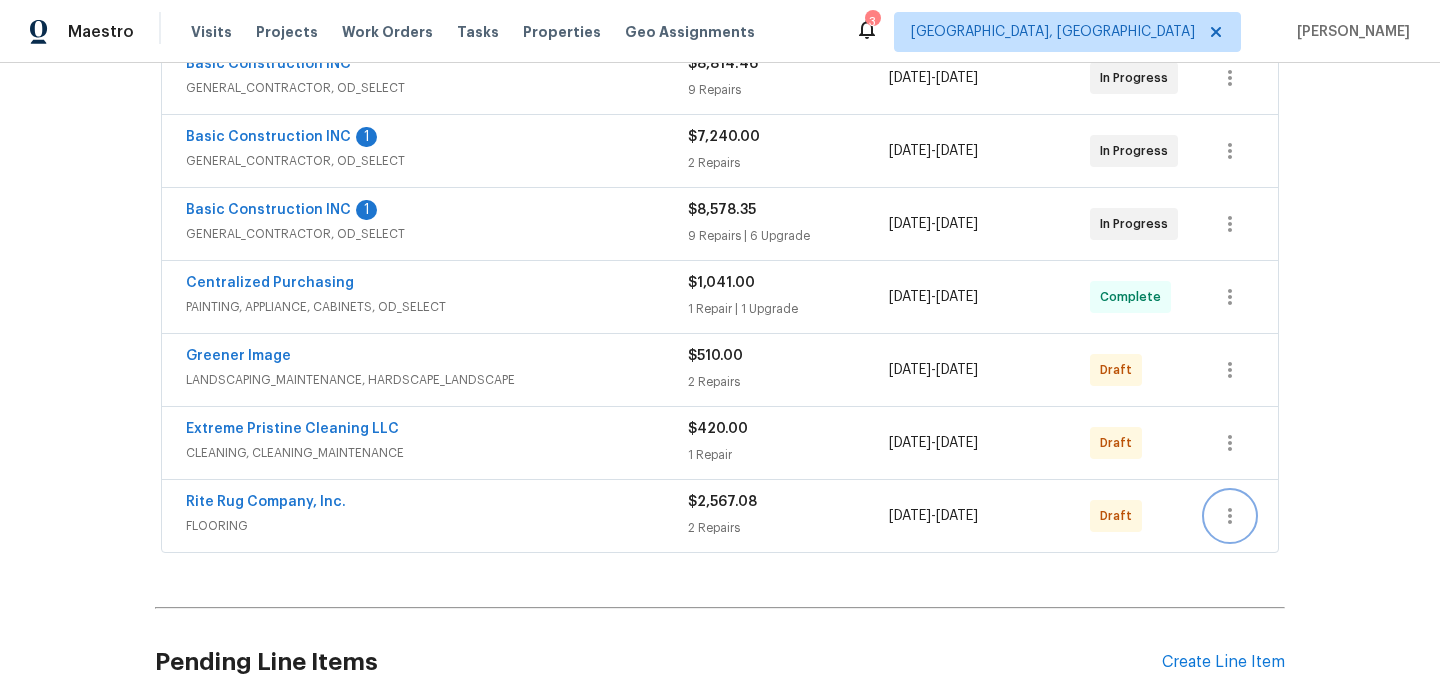 click 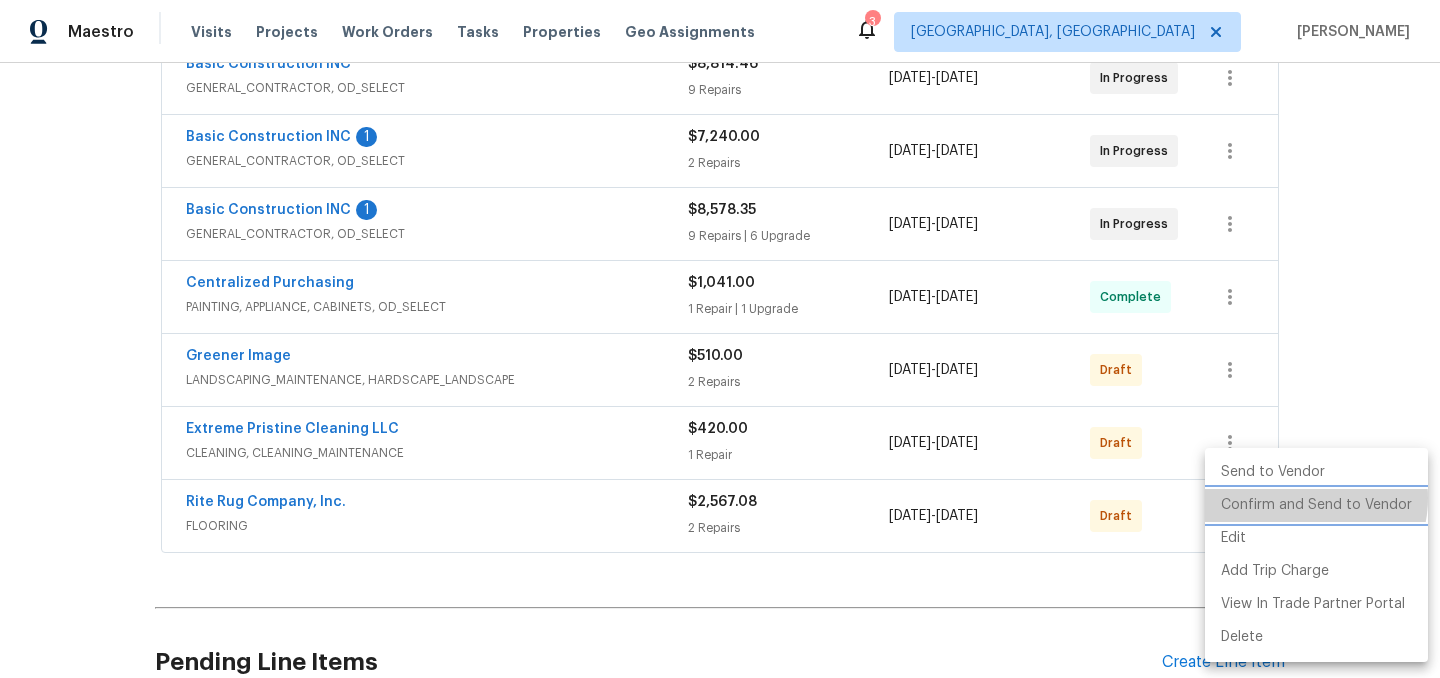 click on "Confirm and Send to Vendor" at bounding box center [1316, 505] 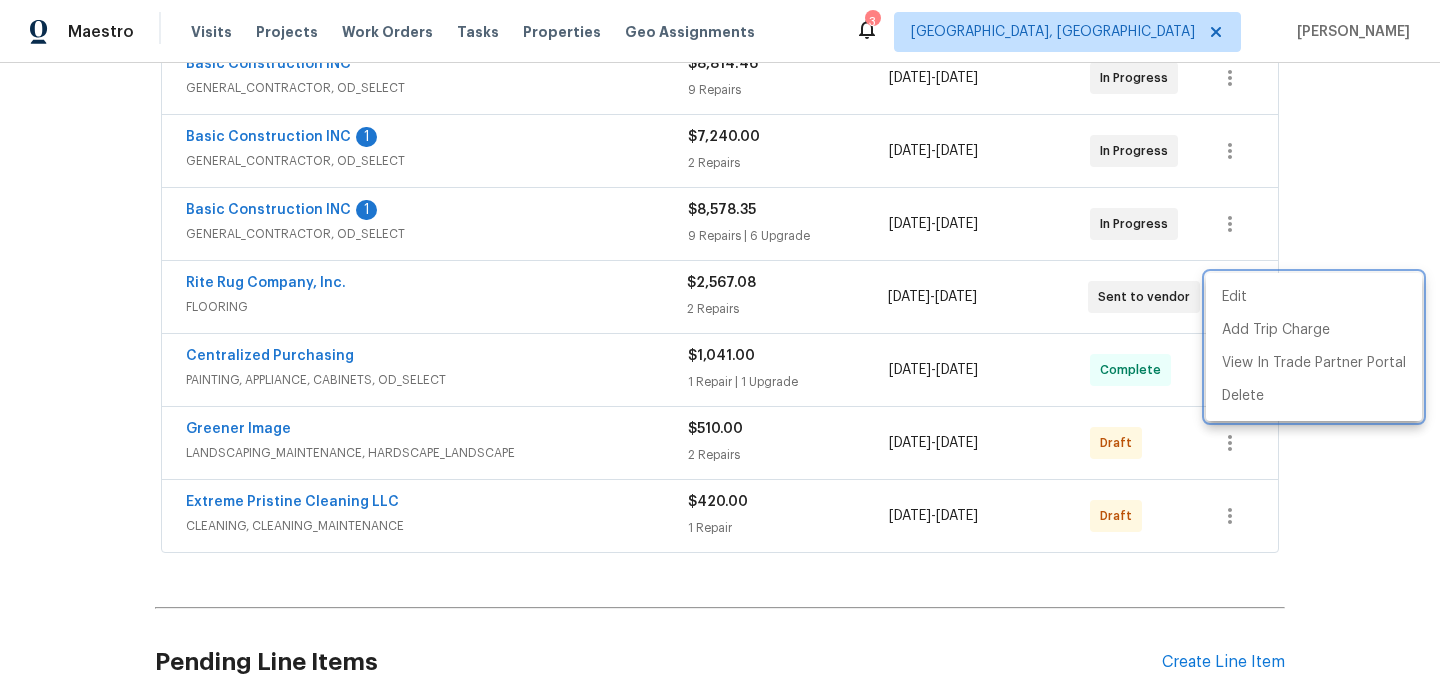 click at bounding box center [720, 339] 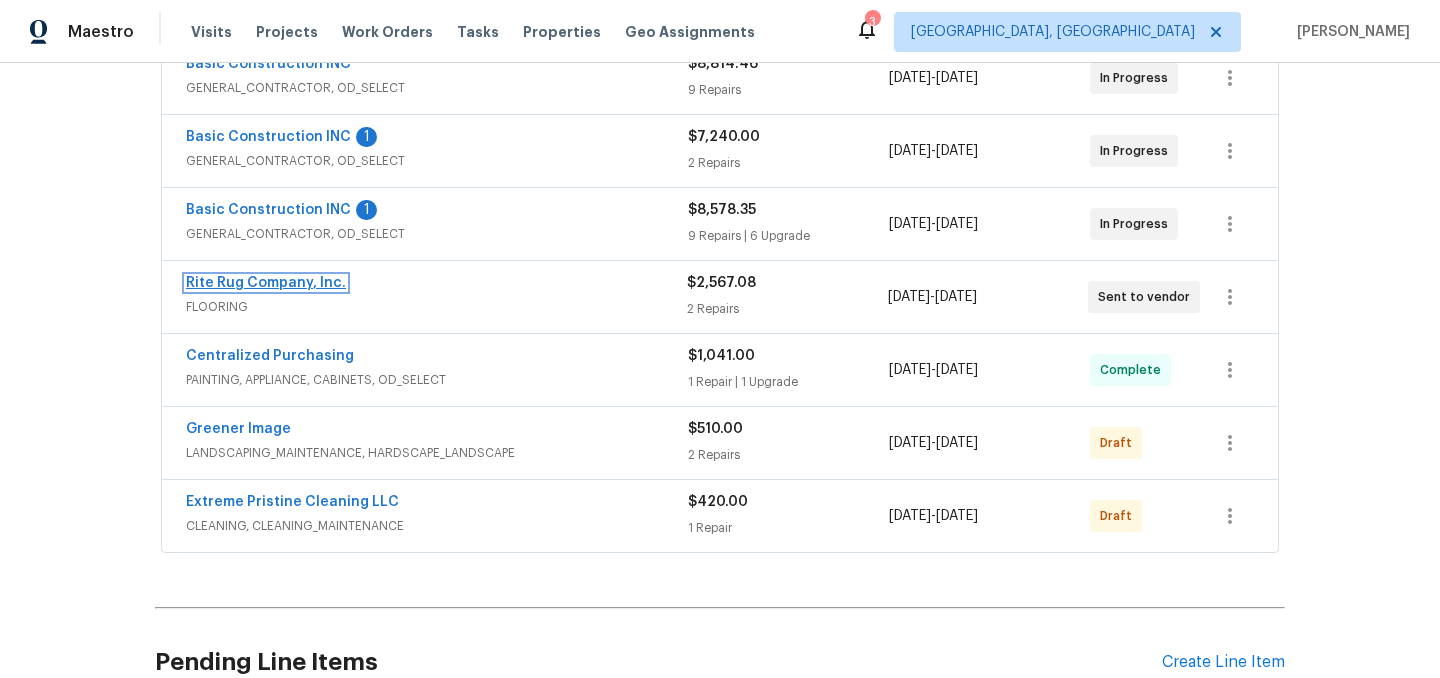 click on "Rite Rug Company, Inc." at bounding box center [266, 283] 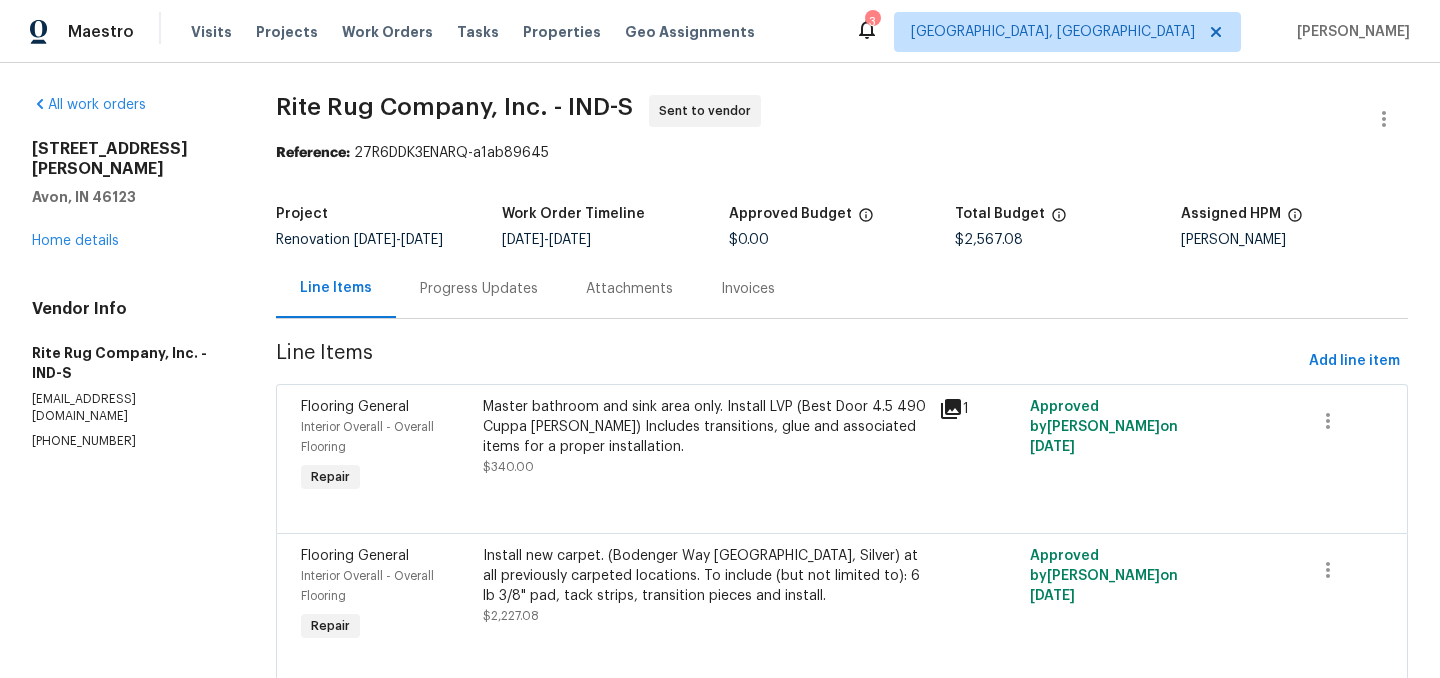 click on "Progress Updates" at bounding box center (479, 289) 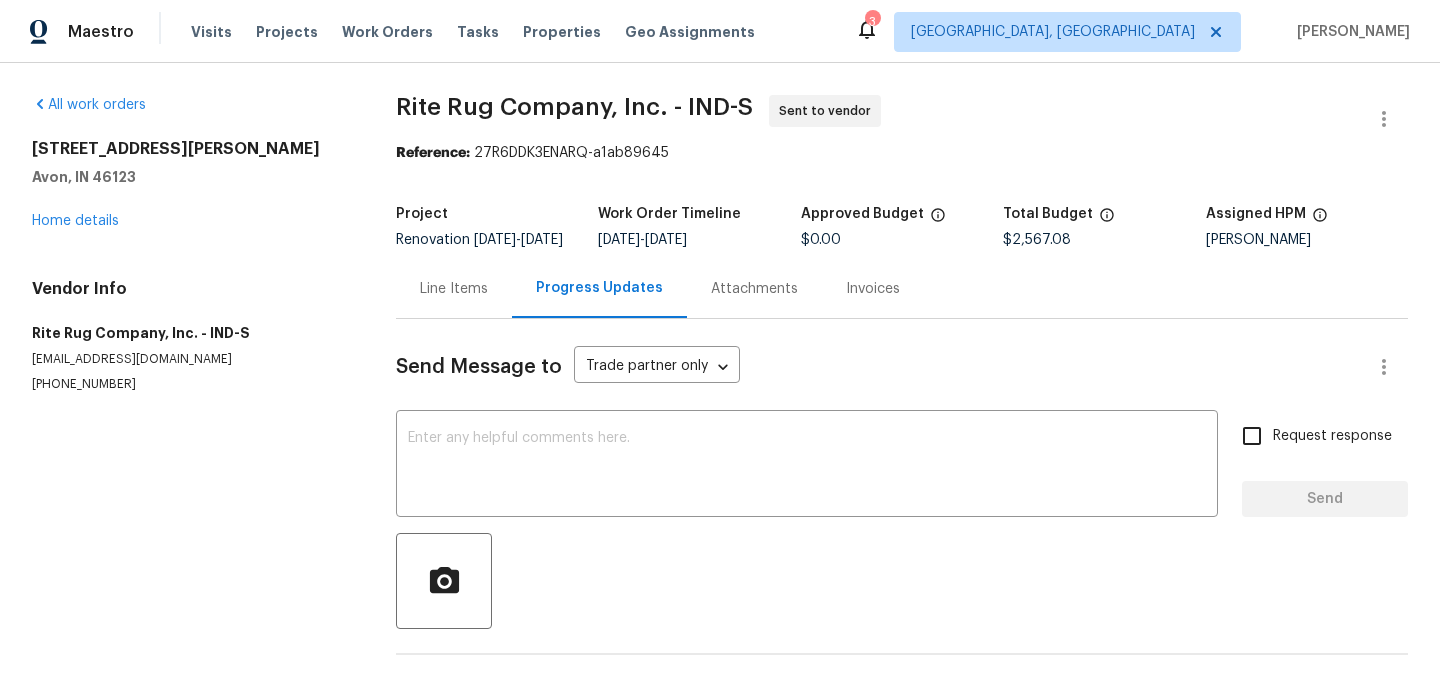 scroll, scrollTop: 79, scrollLeft: 0, axis: vertical 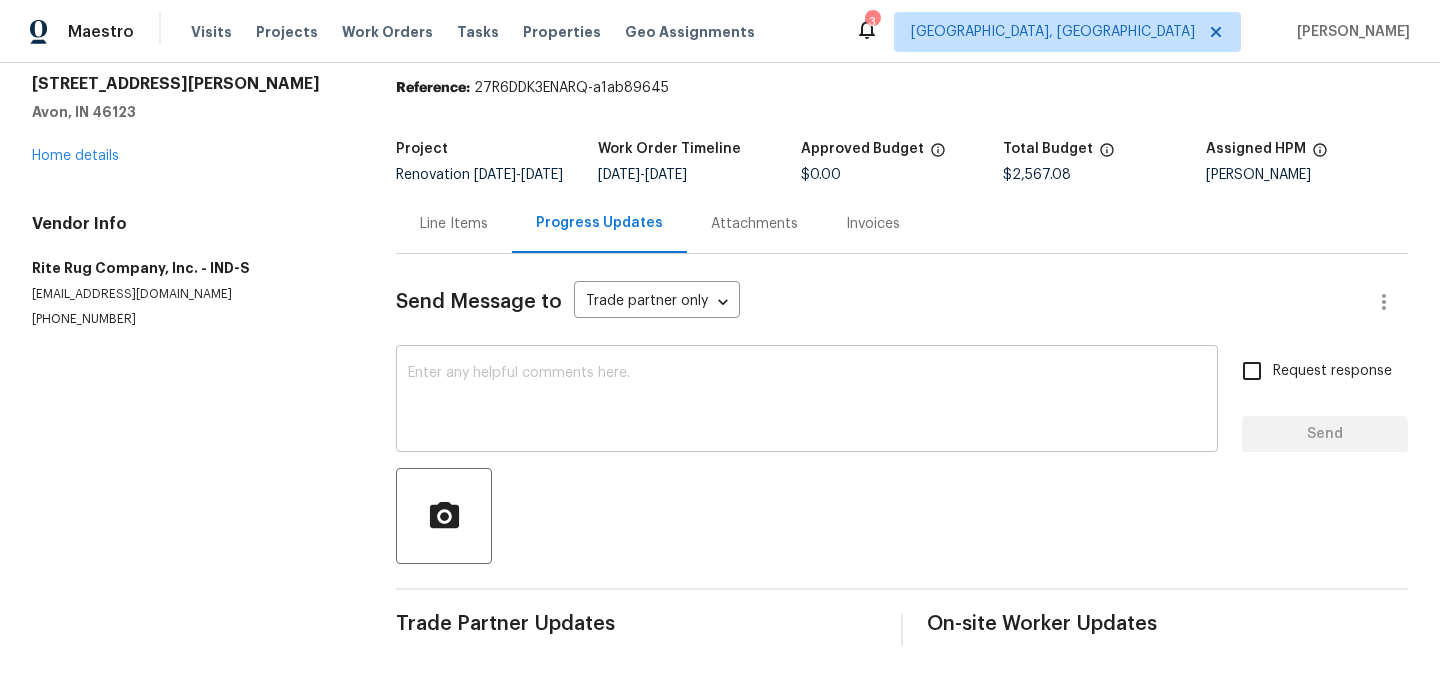 click at bounding box center (807, 401) 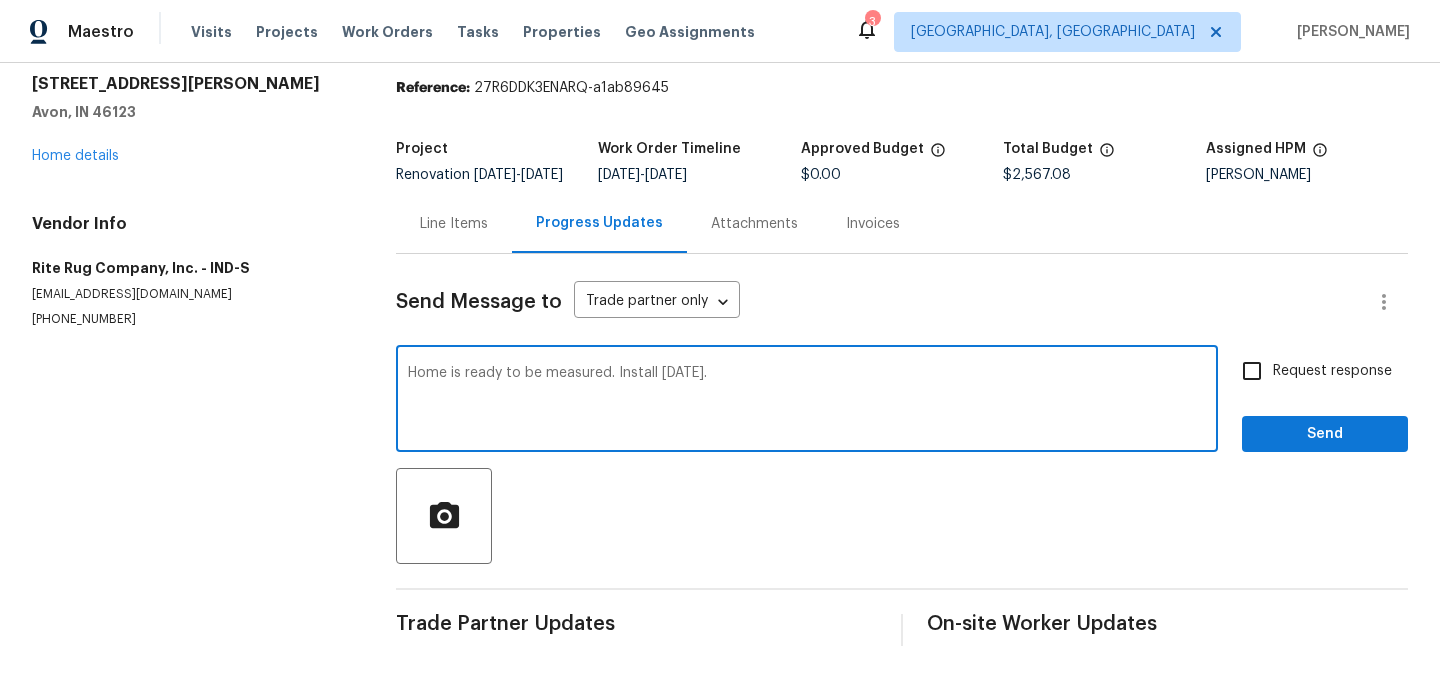 scroll, scrollTop: 0, scrollLeft: 0, axis: both 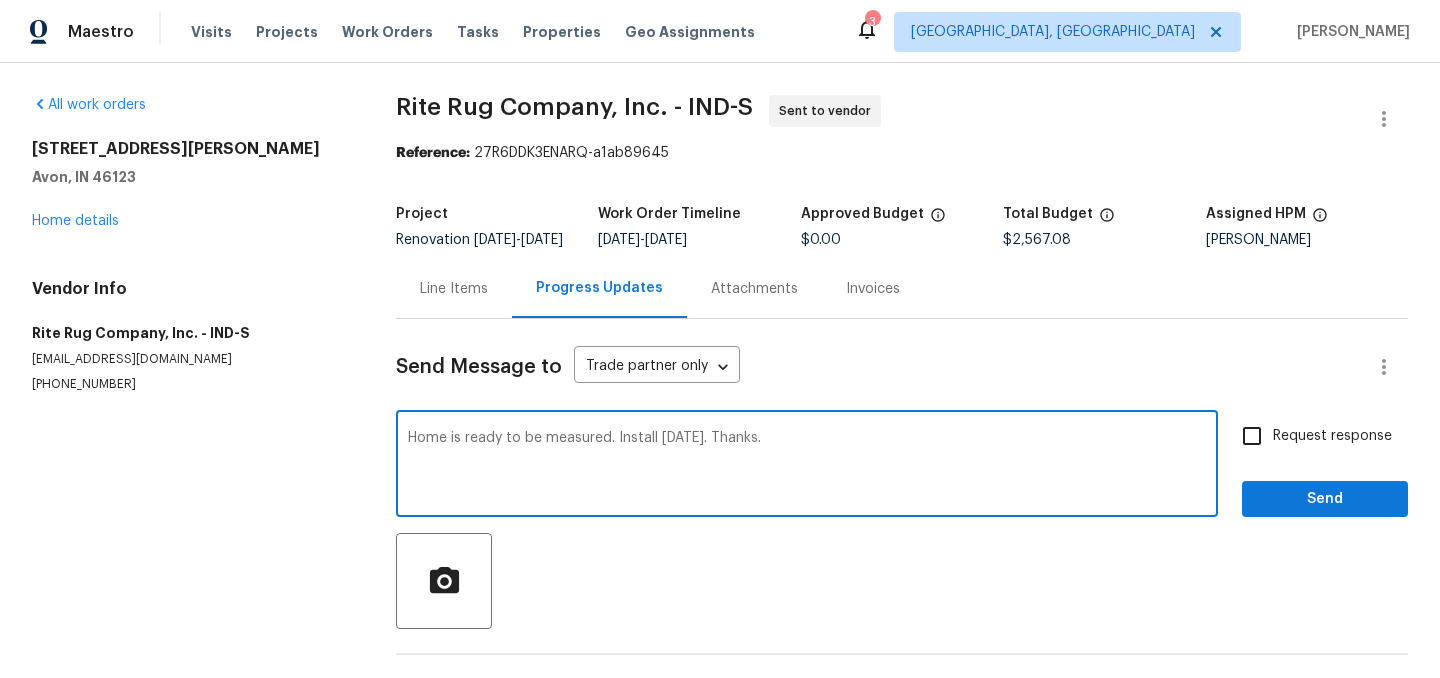 type on "Home is ready to be measured. Install [DATE]. Thanks." 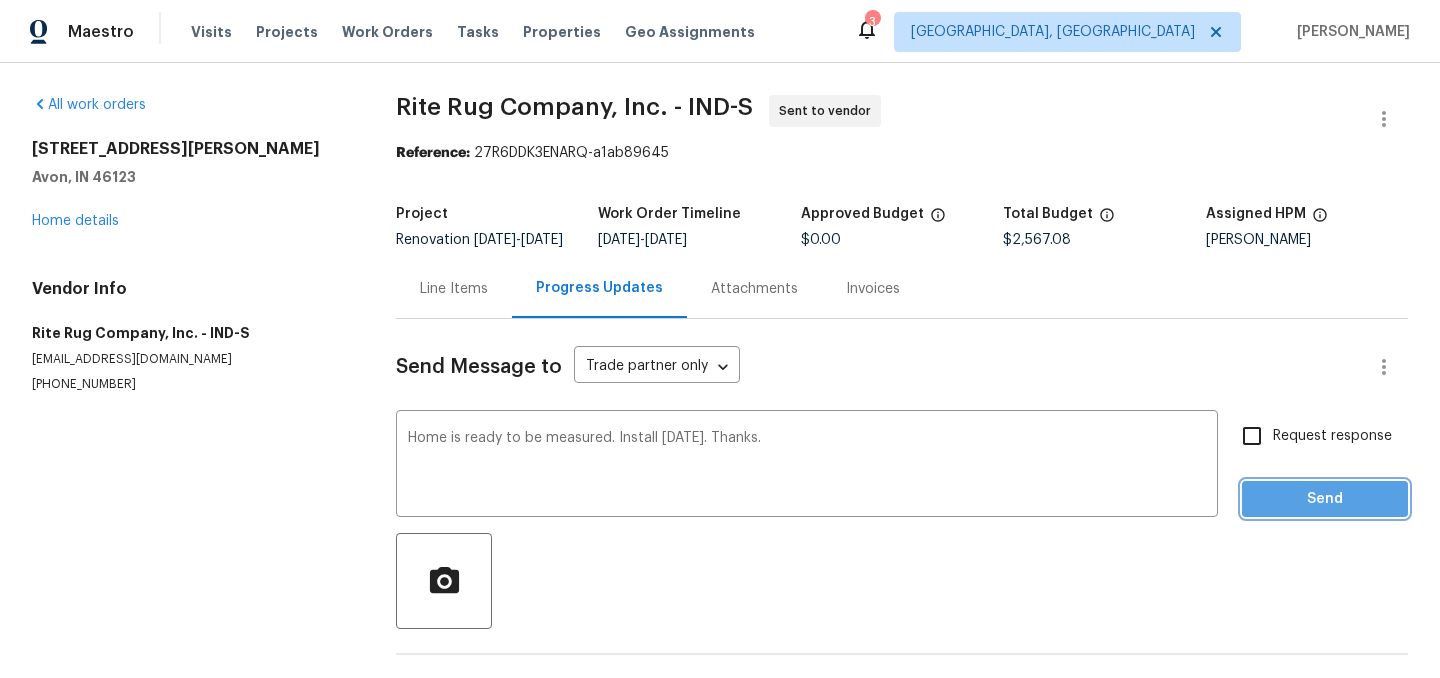 click on "Send" at bounding box center [1325, 499] 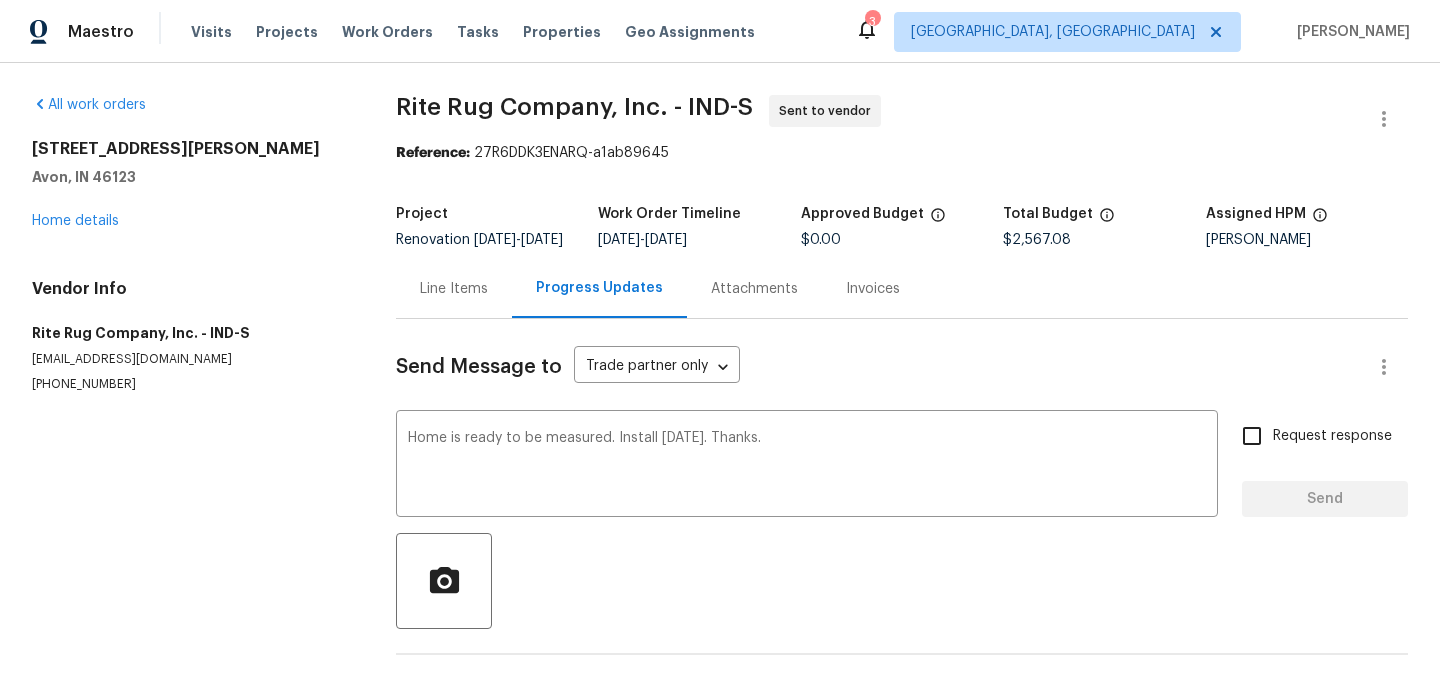 type 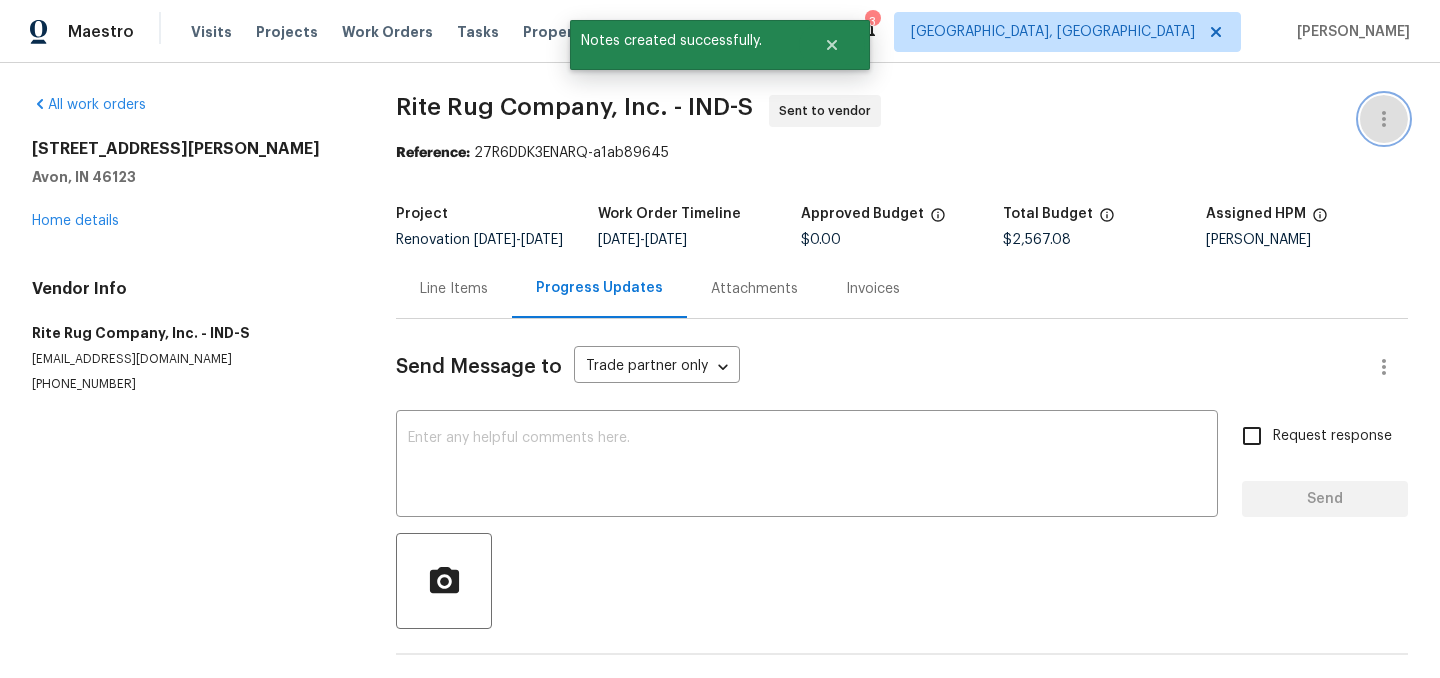 click 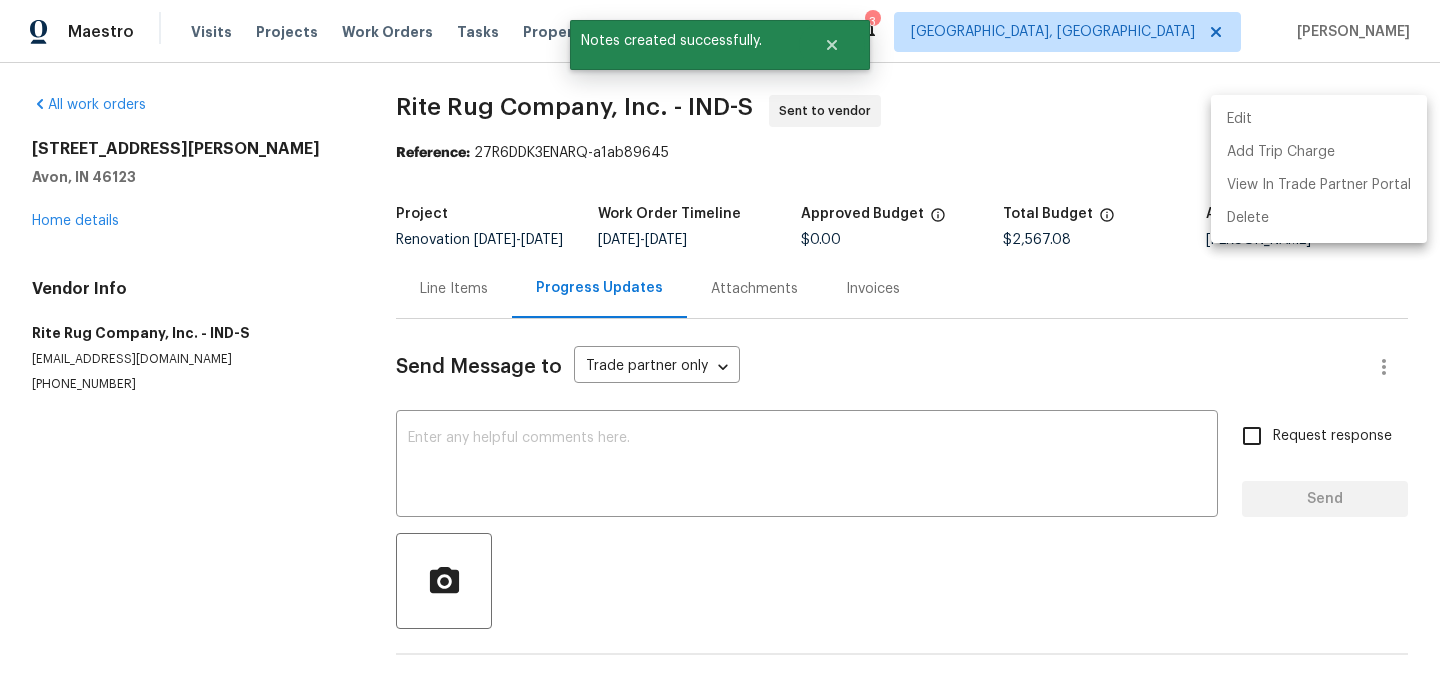 click on "Edit" at bounding box center (1319, 119) 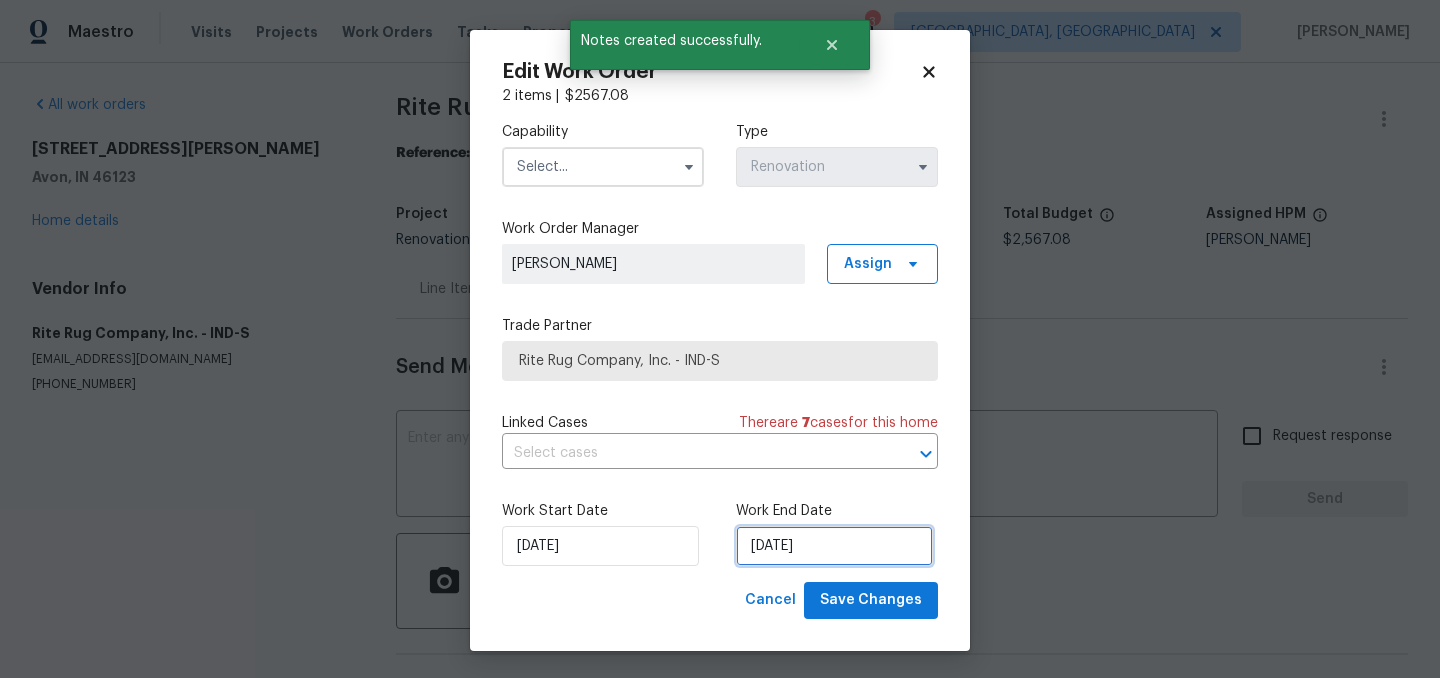 select on "6" 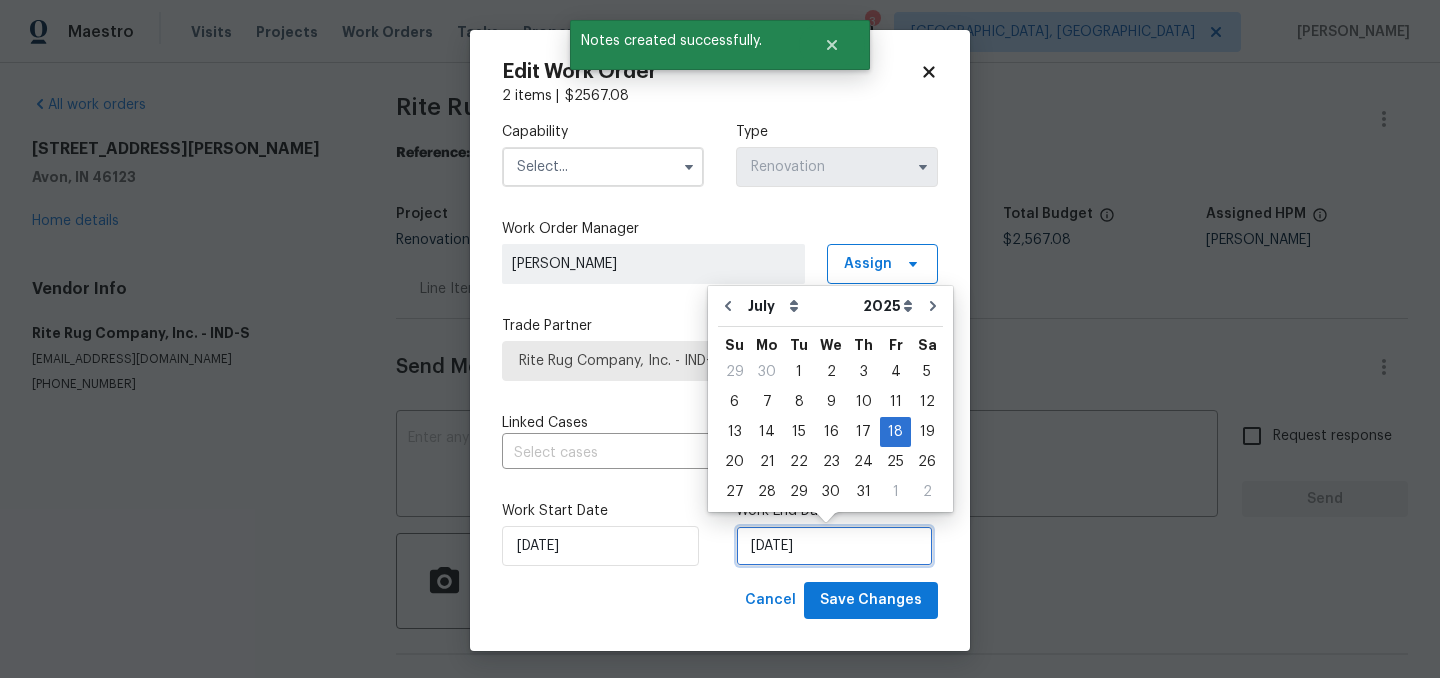 click on "[DATE]" at bounding box center (834, 546) 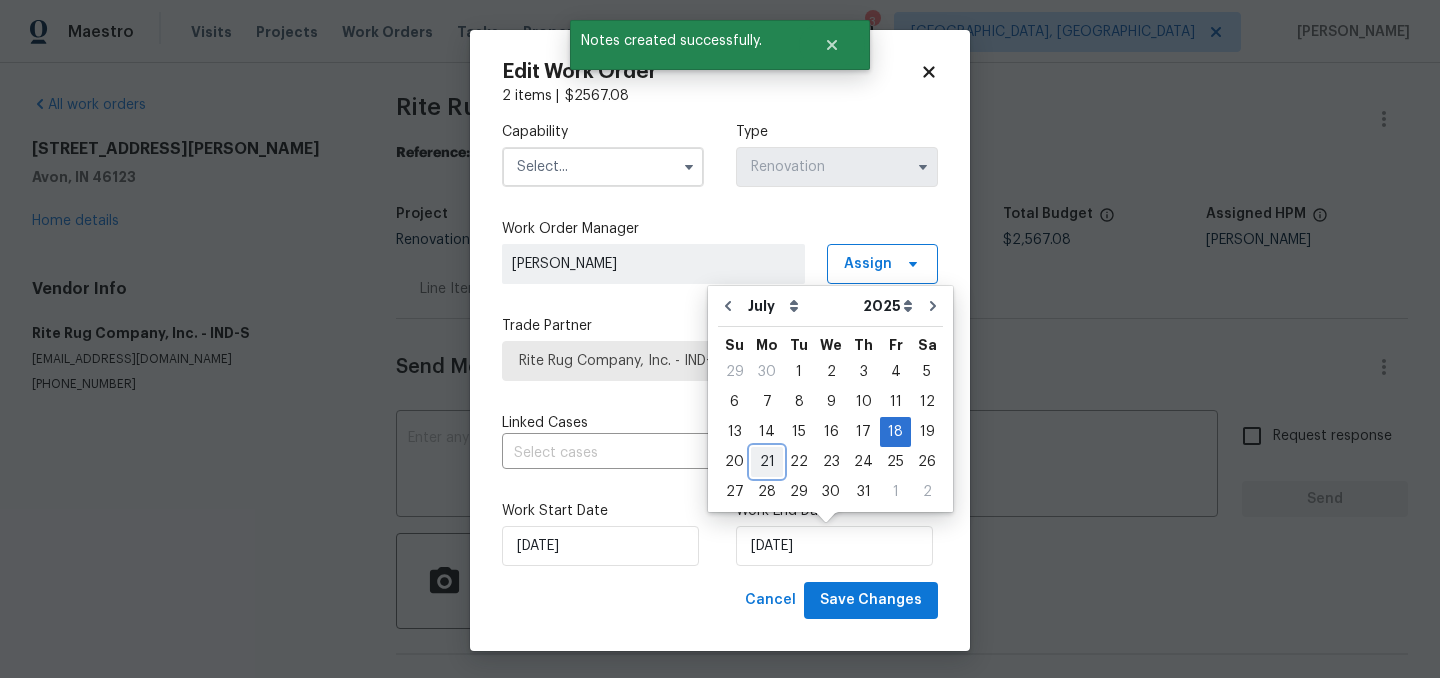click on "21" at bounding box center [767, 462] 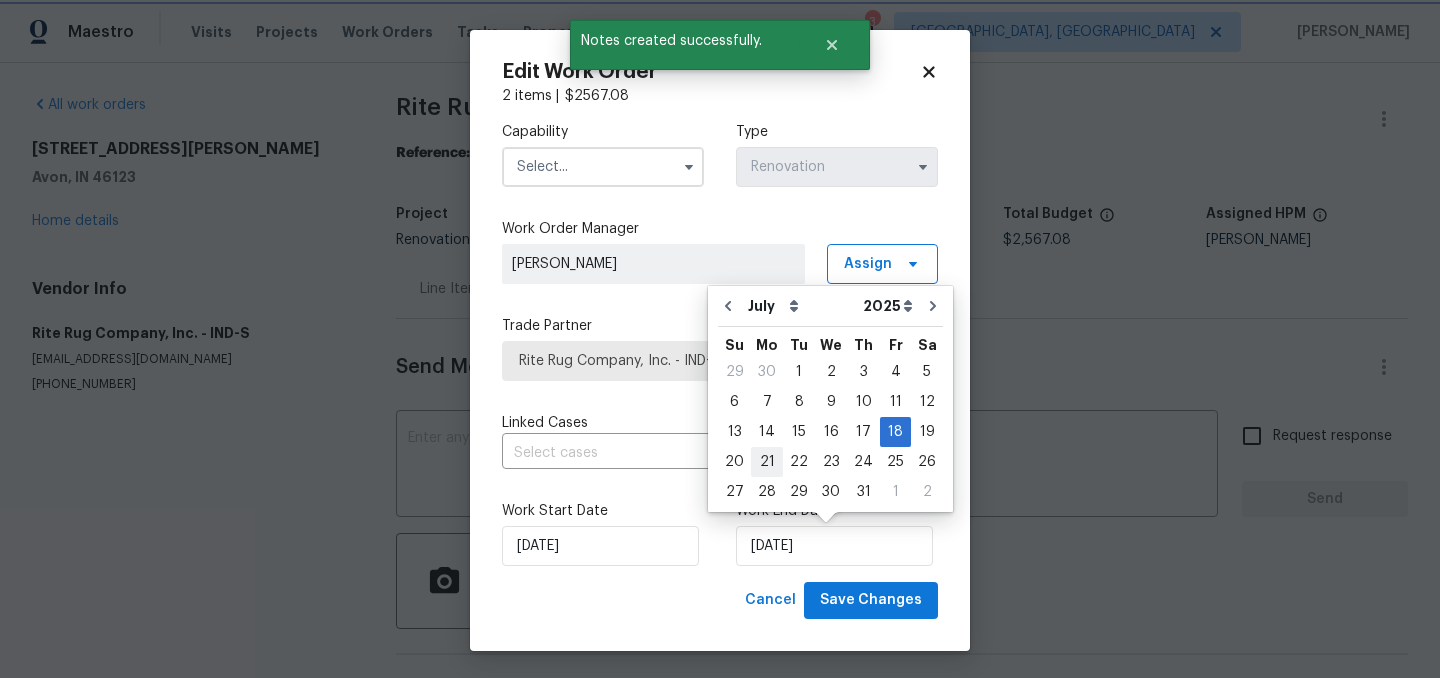 type on "[DATE]" 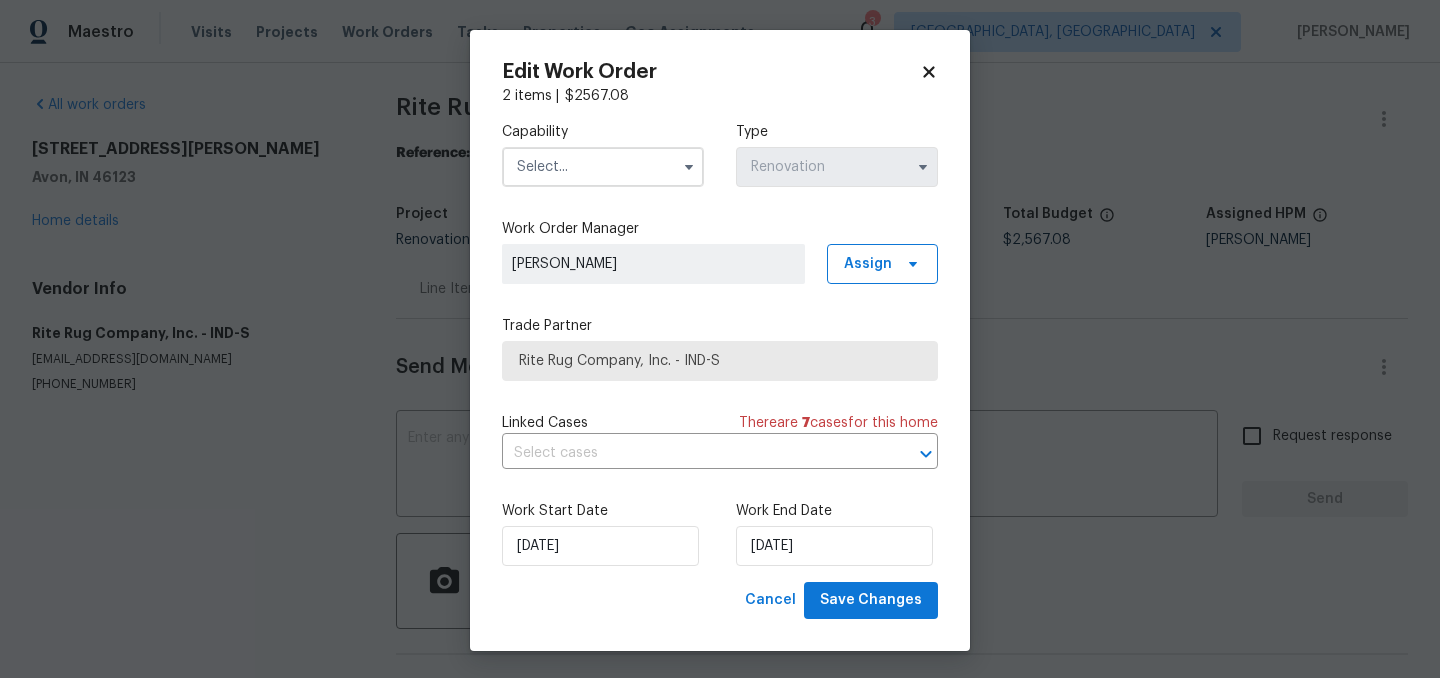click at bounding box center [603, 167] 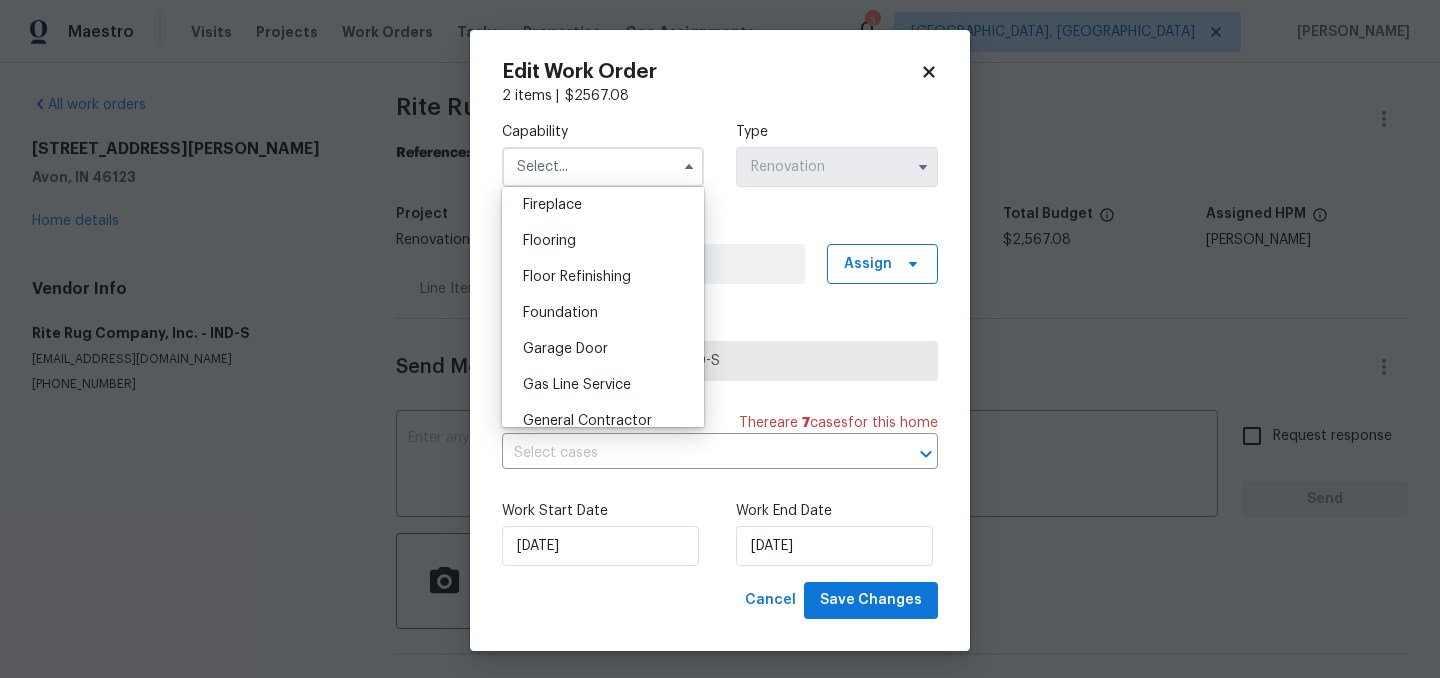 scroll, scrollTop: 754, scrollLeft: 0, axis: vertical 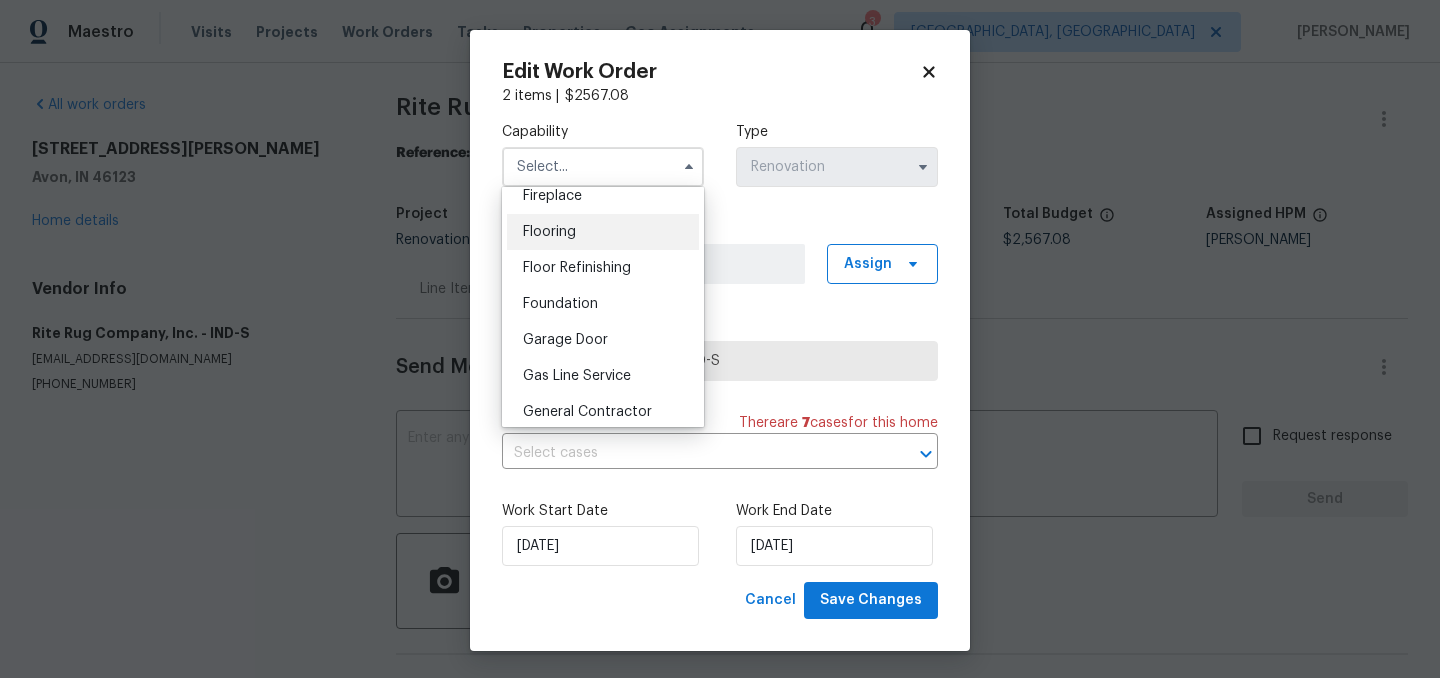 click on "Flooring" at bounding box center [603, 232] 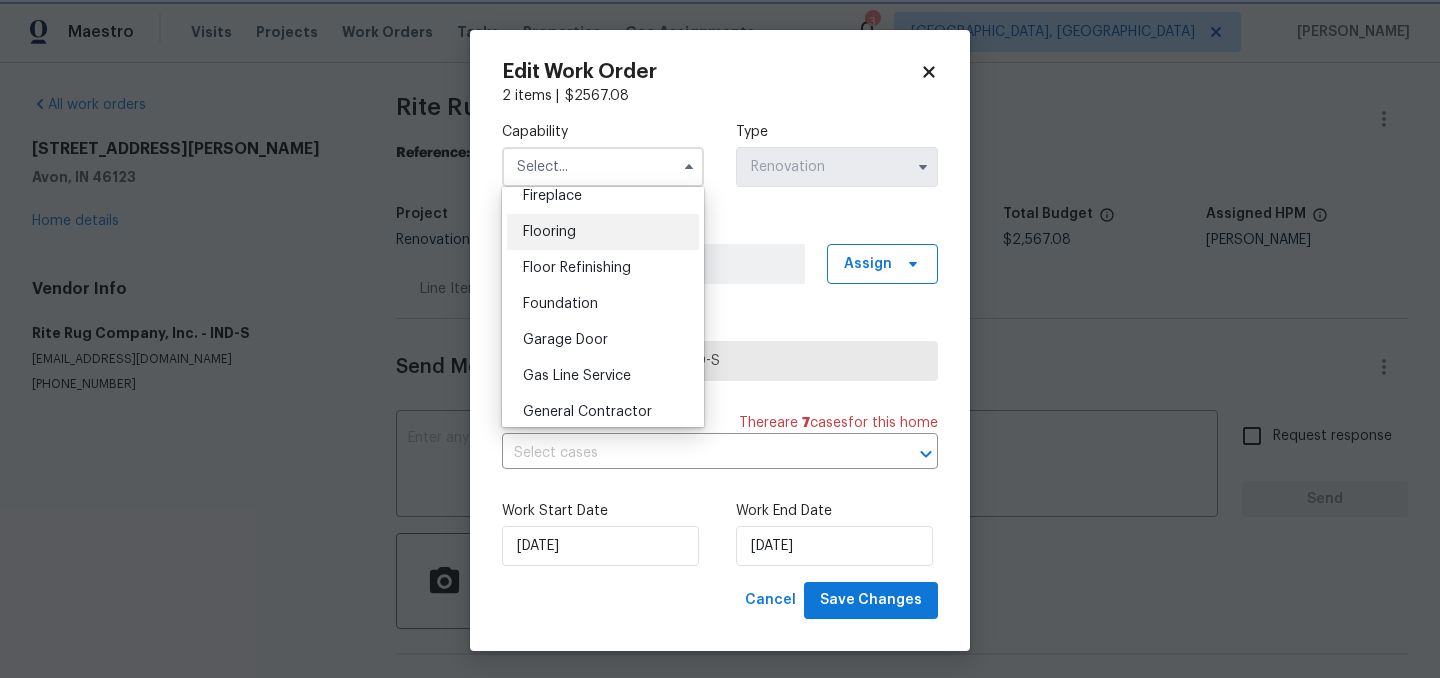 type on "Flooring" 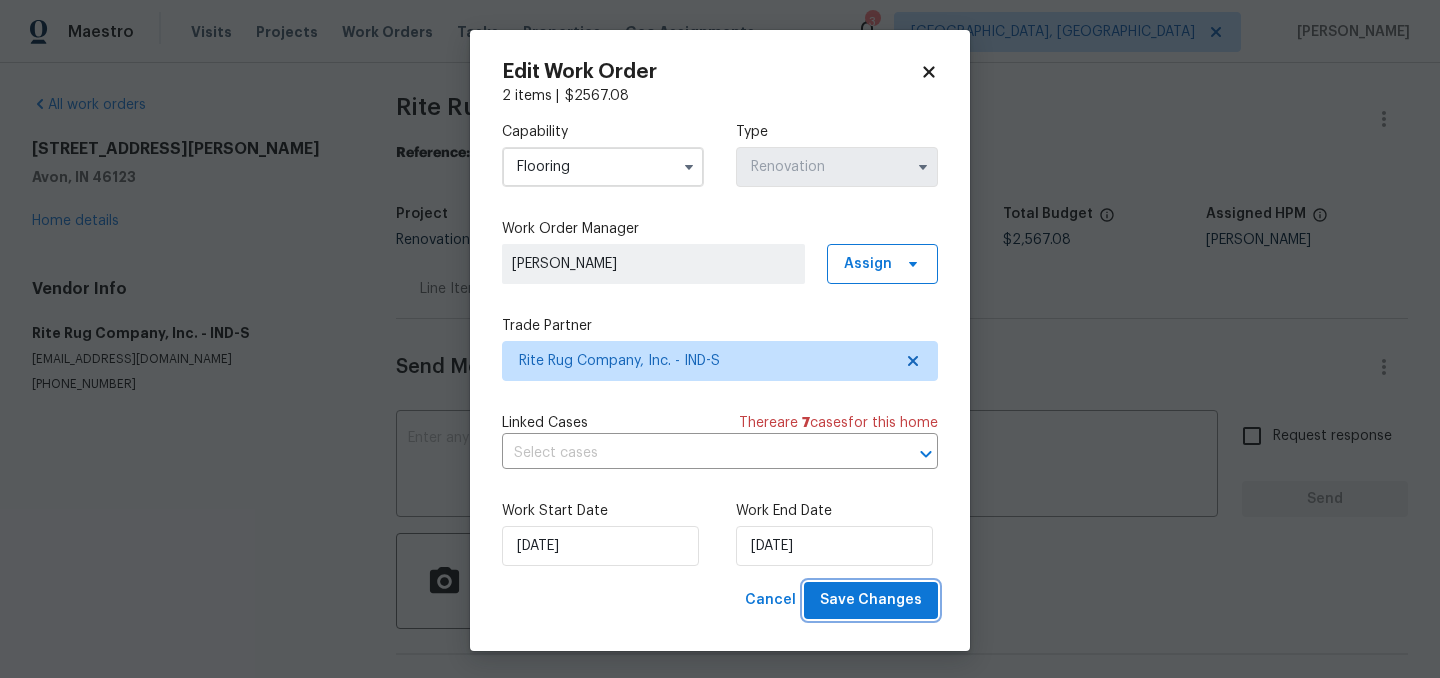 click on "Save Changes" at bounding box center [871, 600] 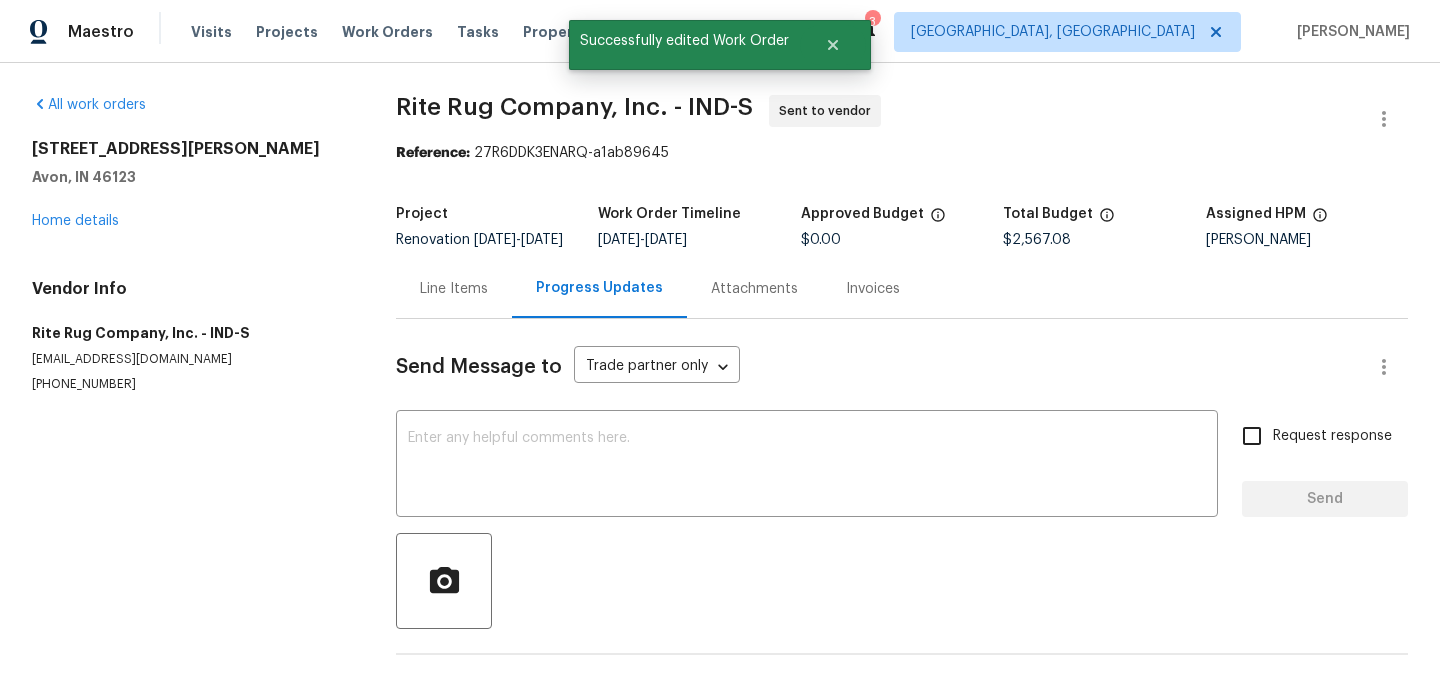 click on "1463 Pippin Ct Avon, IN 46123 Home details" at bounding box center [190, 185] 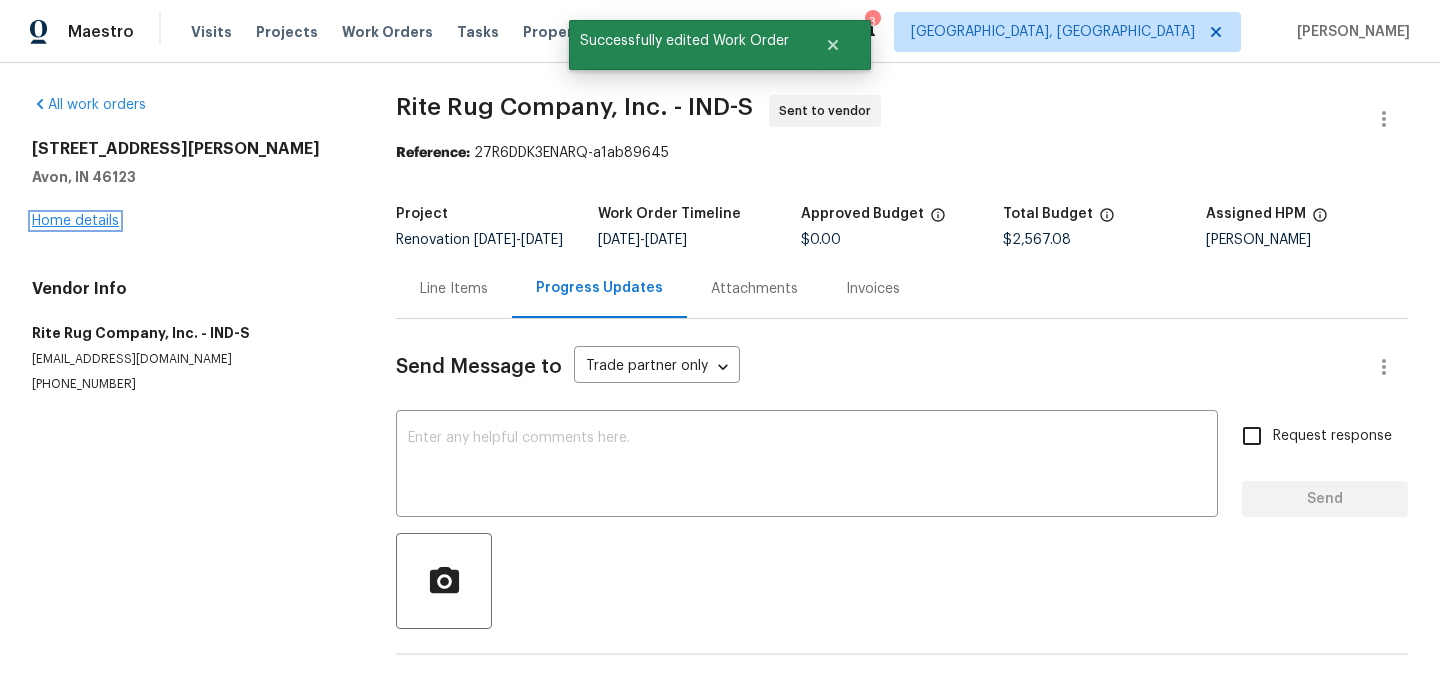 click on "Home details" at bounding box center [75, 221] 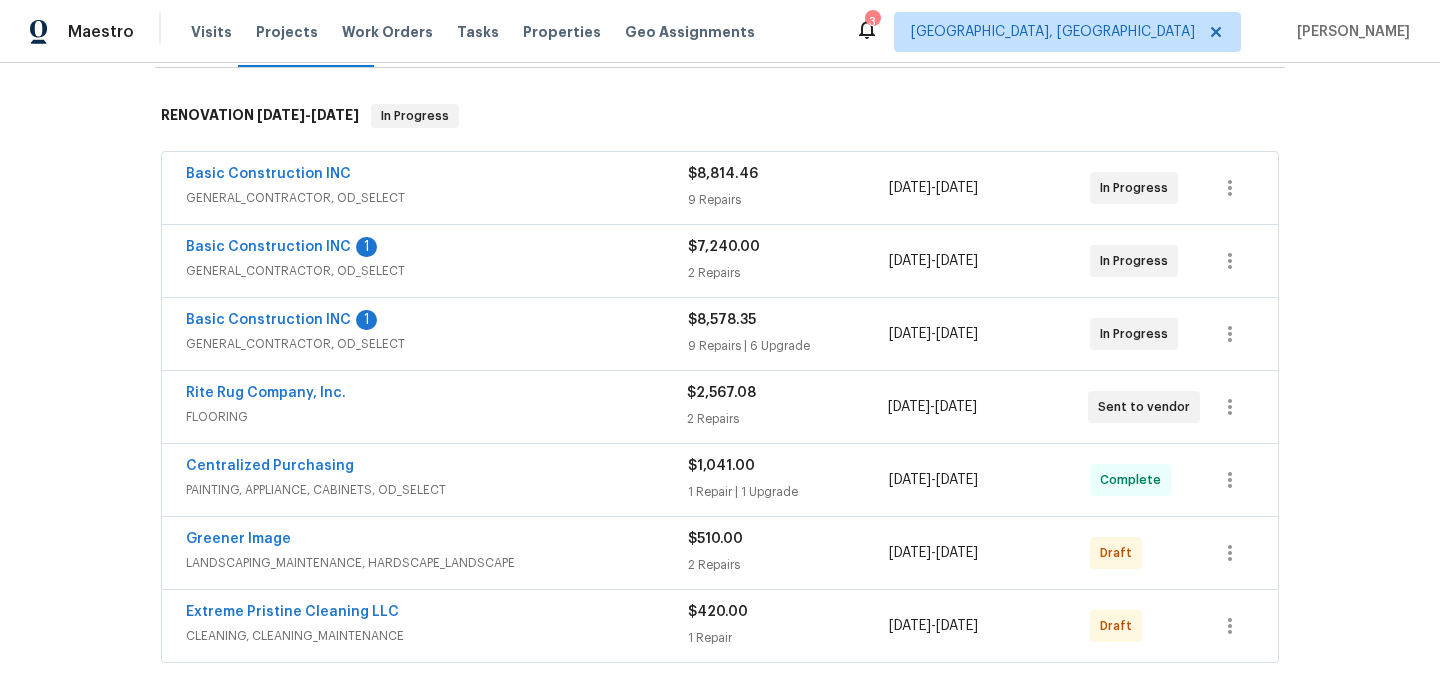 scroll, scrollTop: 354, scrollLeft: 0, axis: vertical 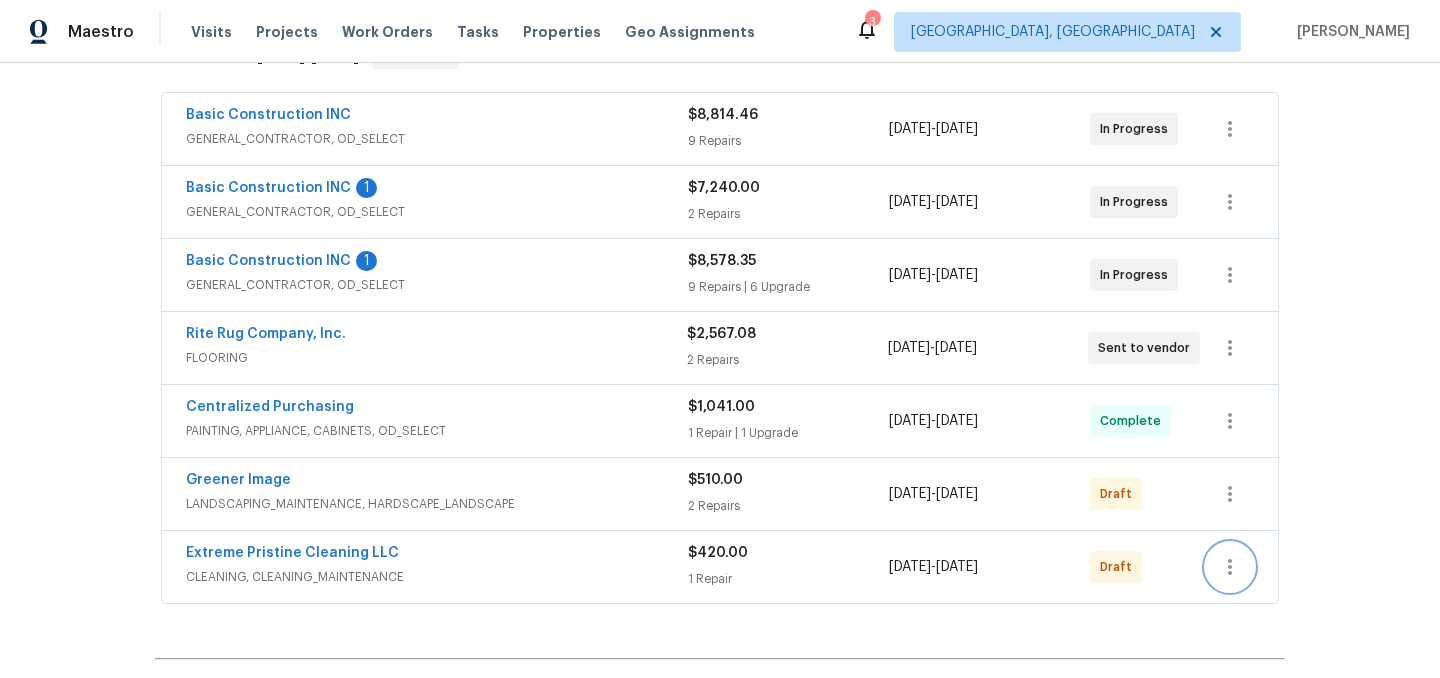 click 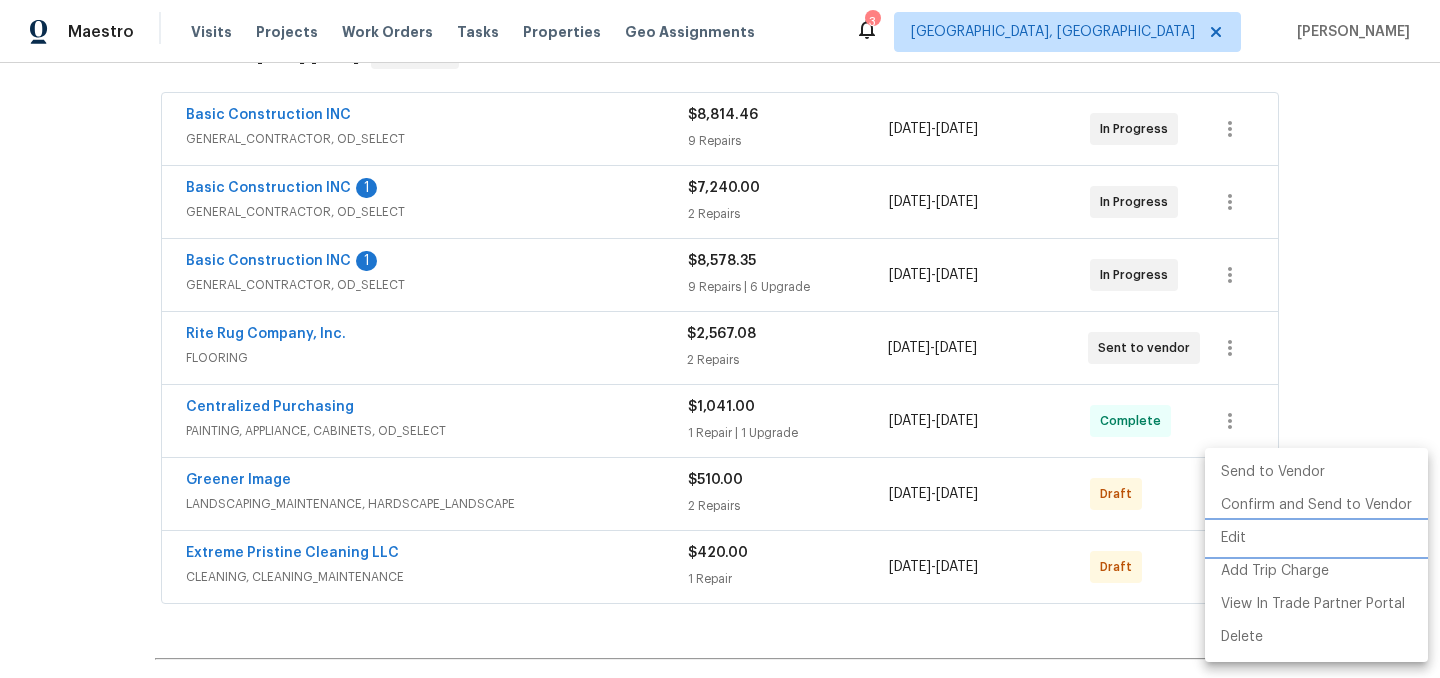 click on "Edit" at bounding box center (1316, 538) 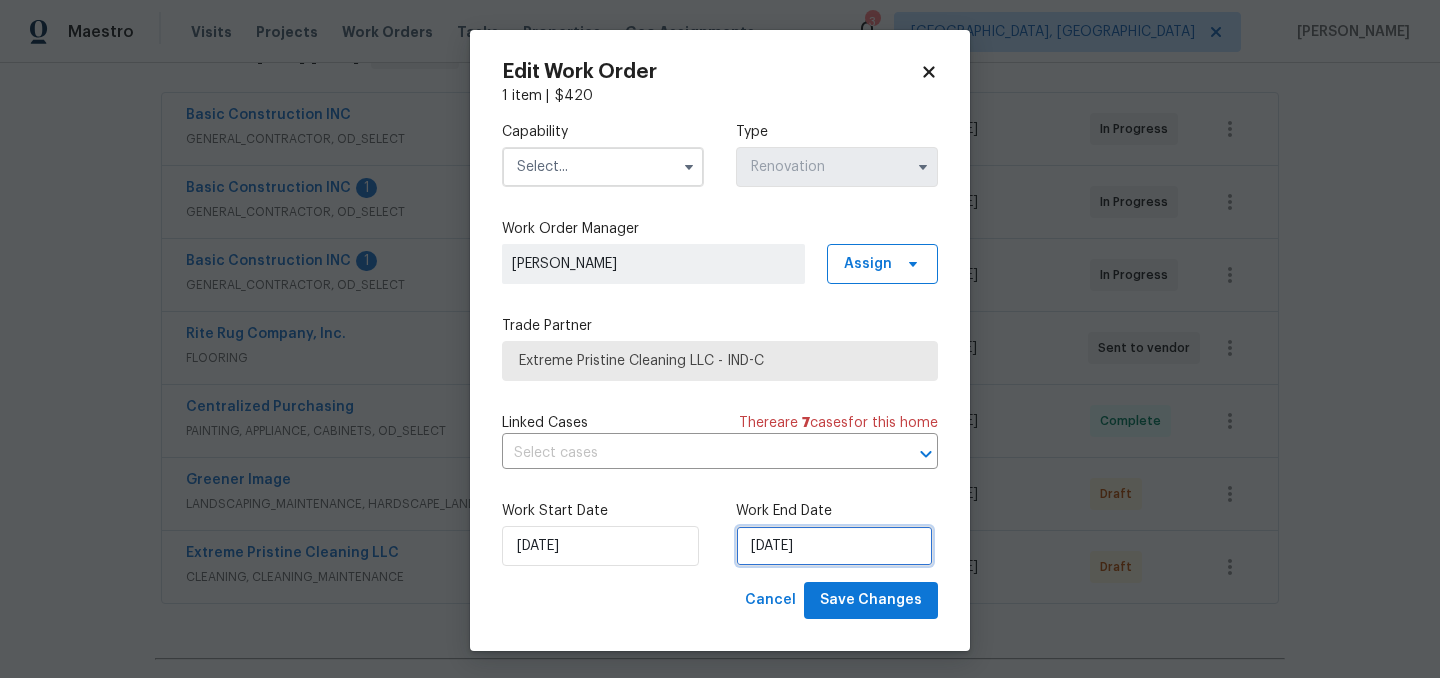 select on "6" 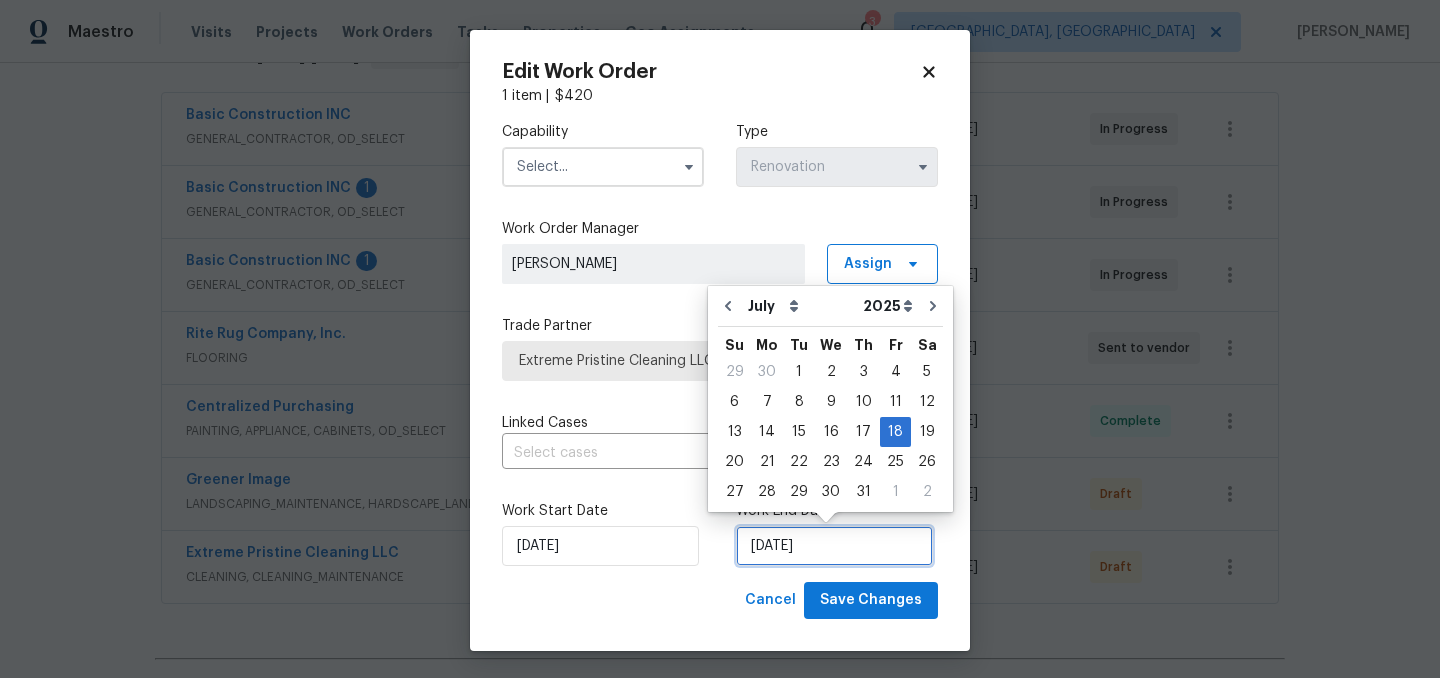 click on "7/18/2025" at bounding box center (834, 546) 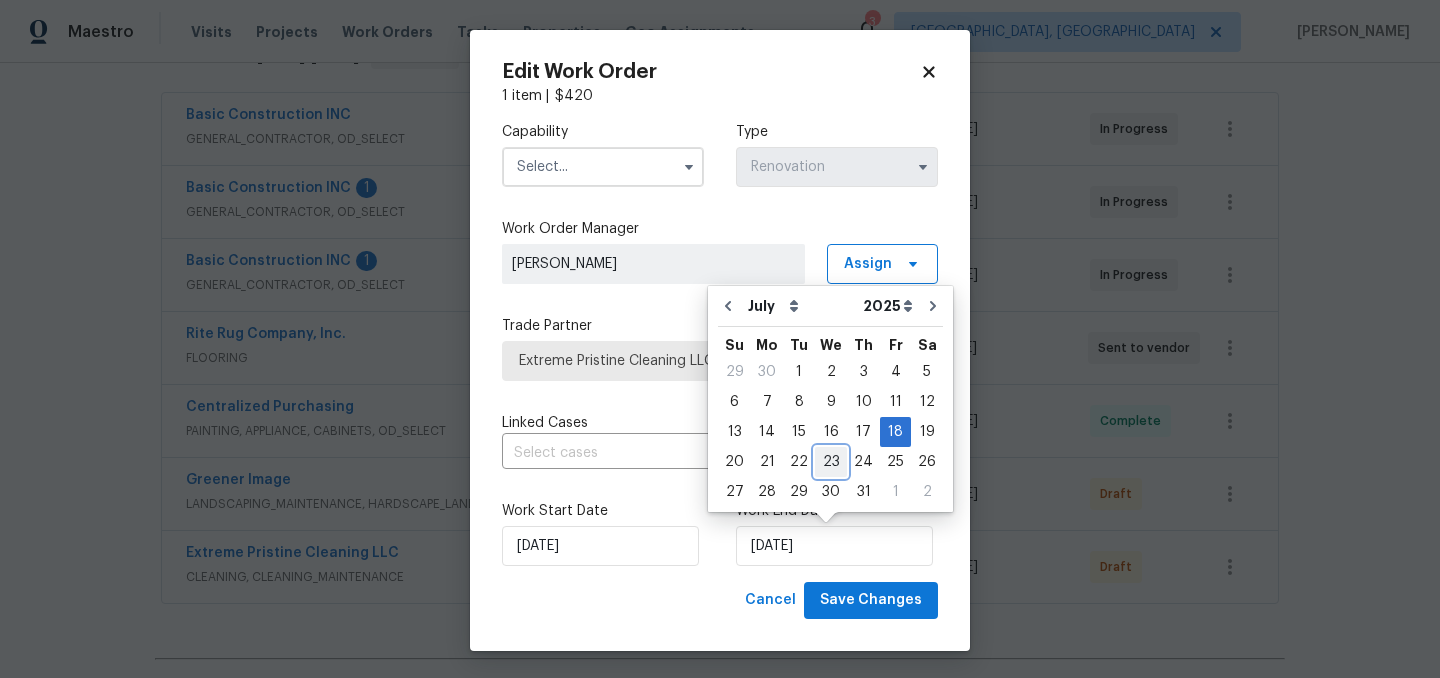 click on "23" at bounding box center [831, 462] 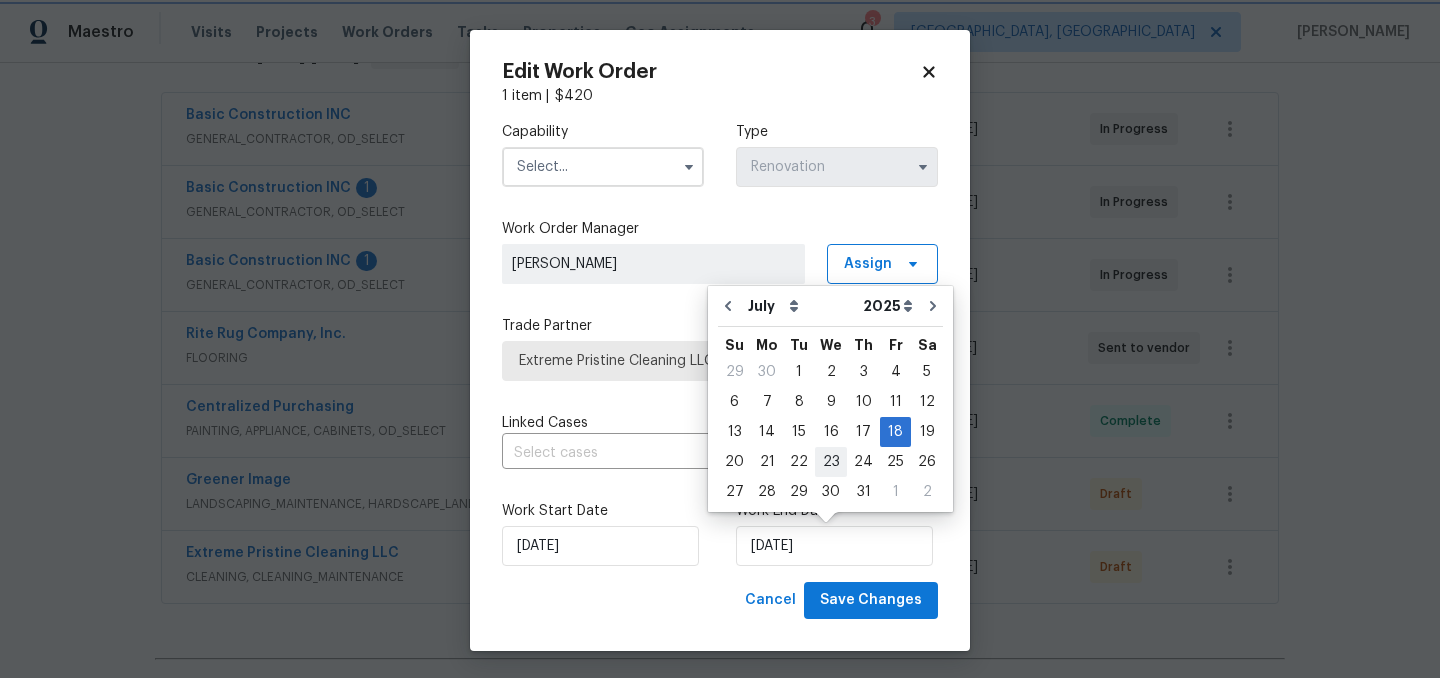 type on "7/23/2025" 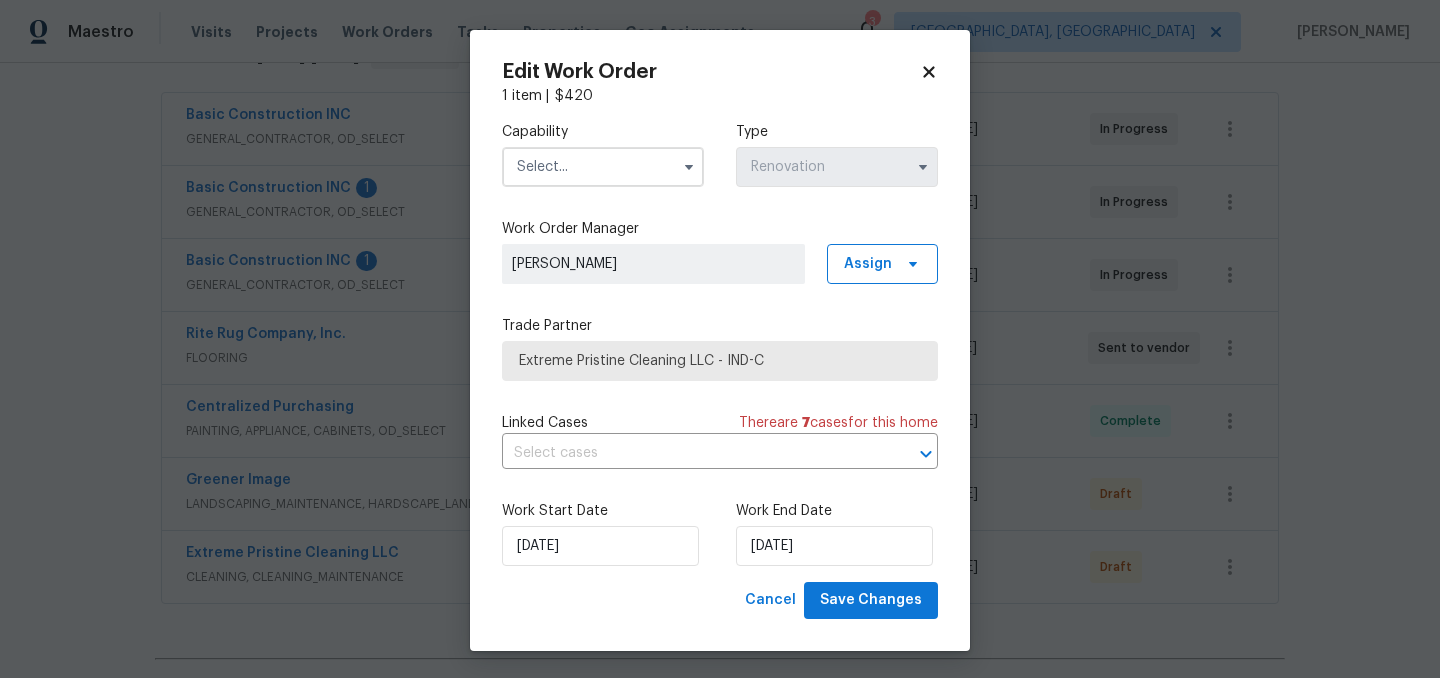 click on "Capability" at bounding box center (603, 154) 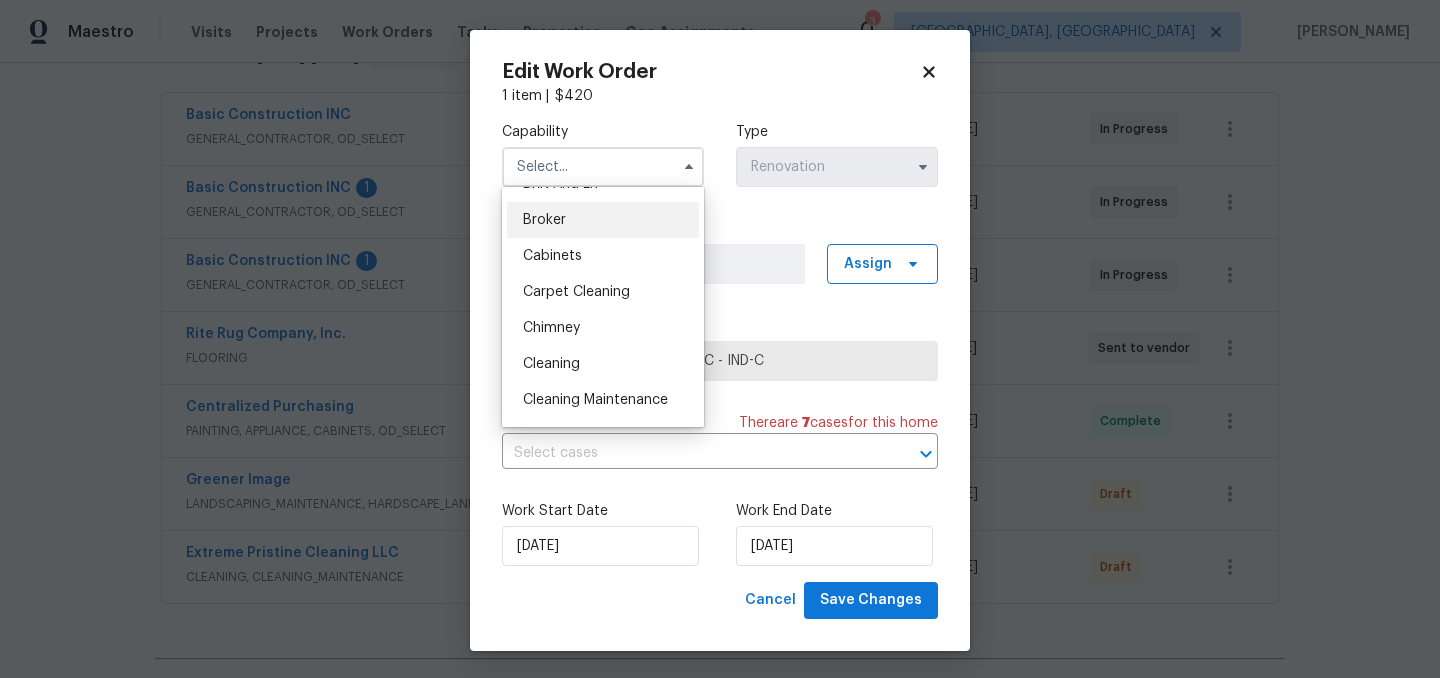 scroll, scrollTop: 132, scrollLeft: 0, axis: vertical 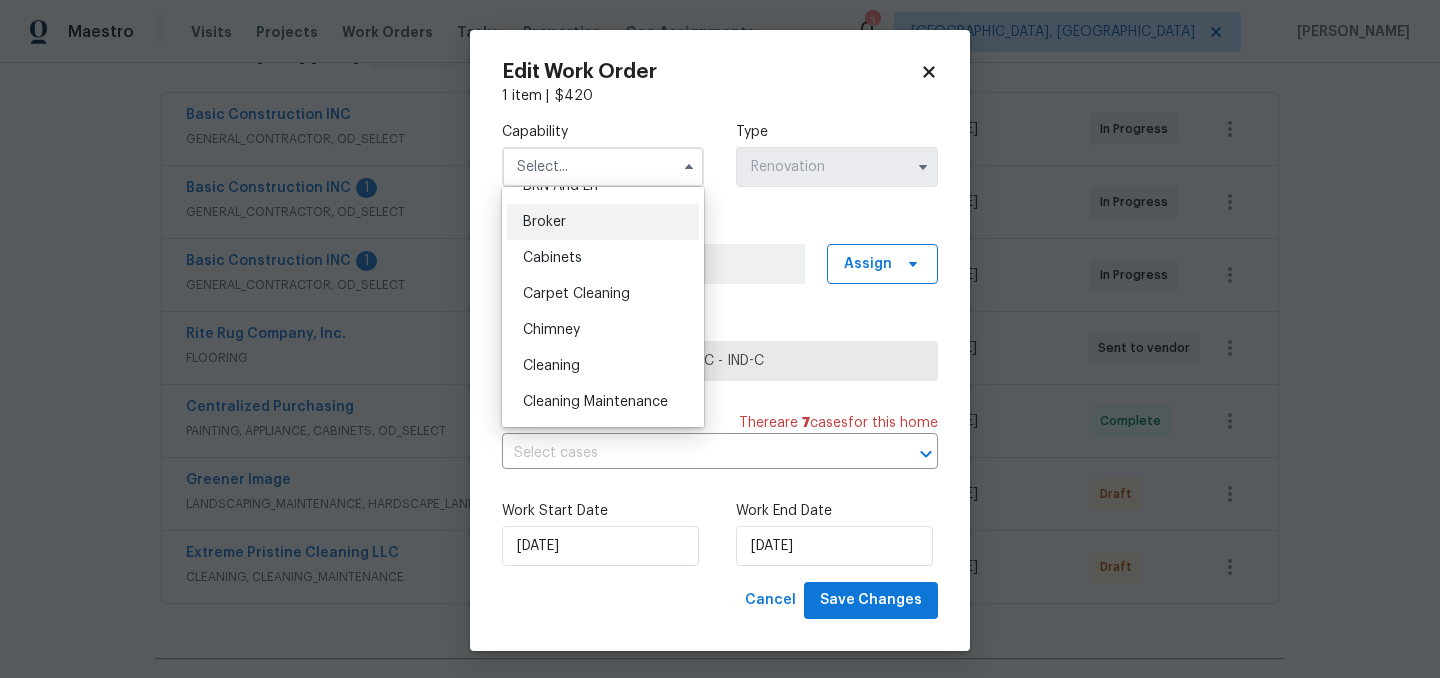 click on "Cleaning" at bounding box center (603, 366) 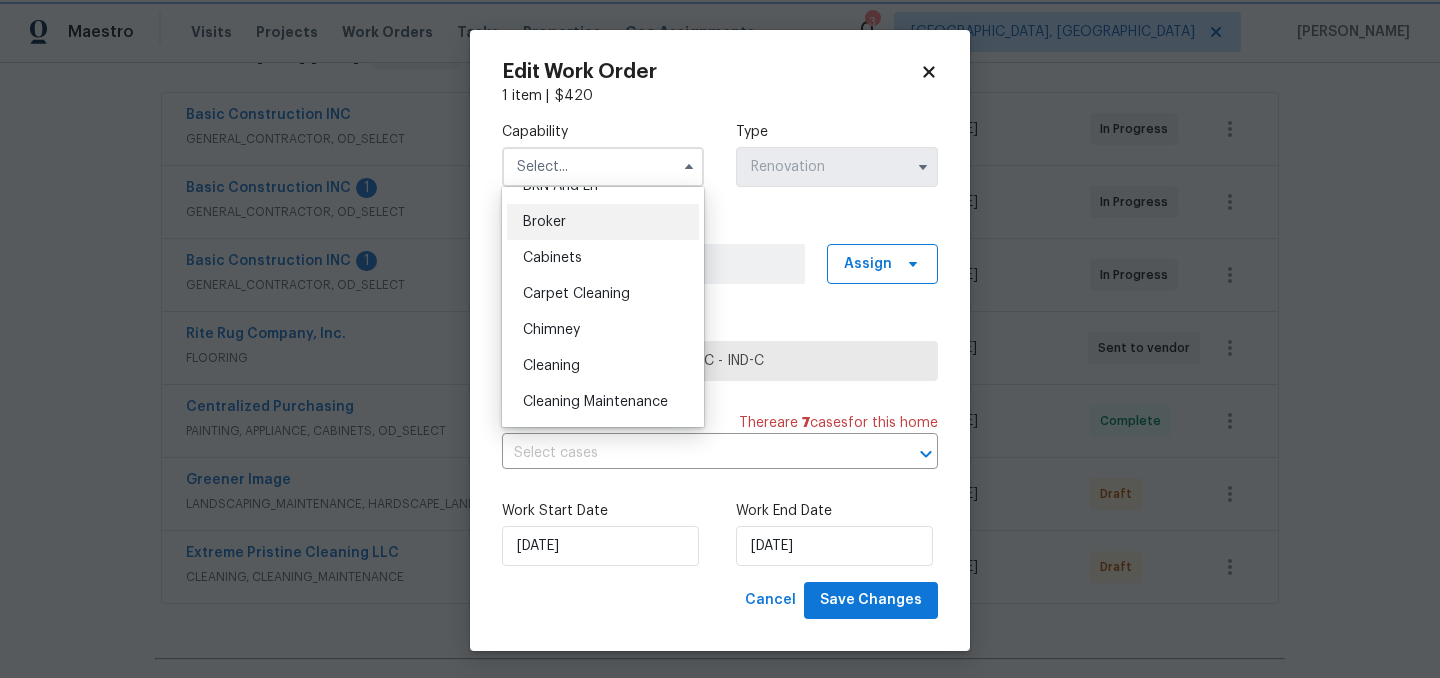 type on "Cleaning" 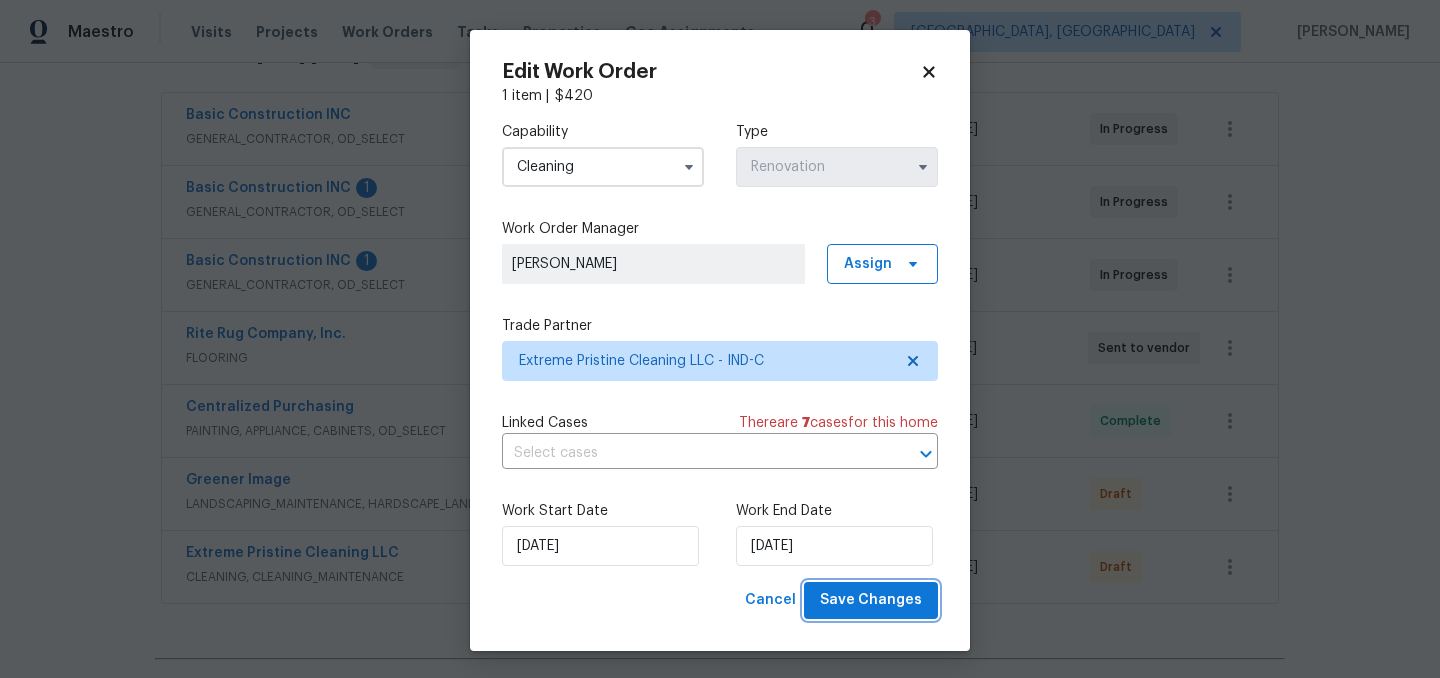 click on "Save Changes" at bounding box center [871, 600] 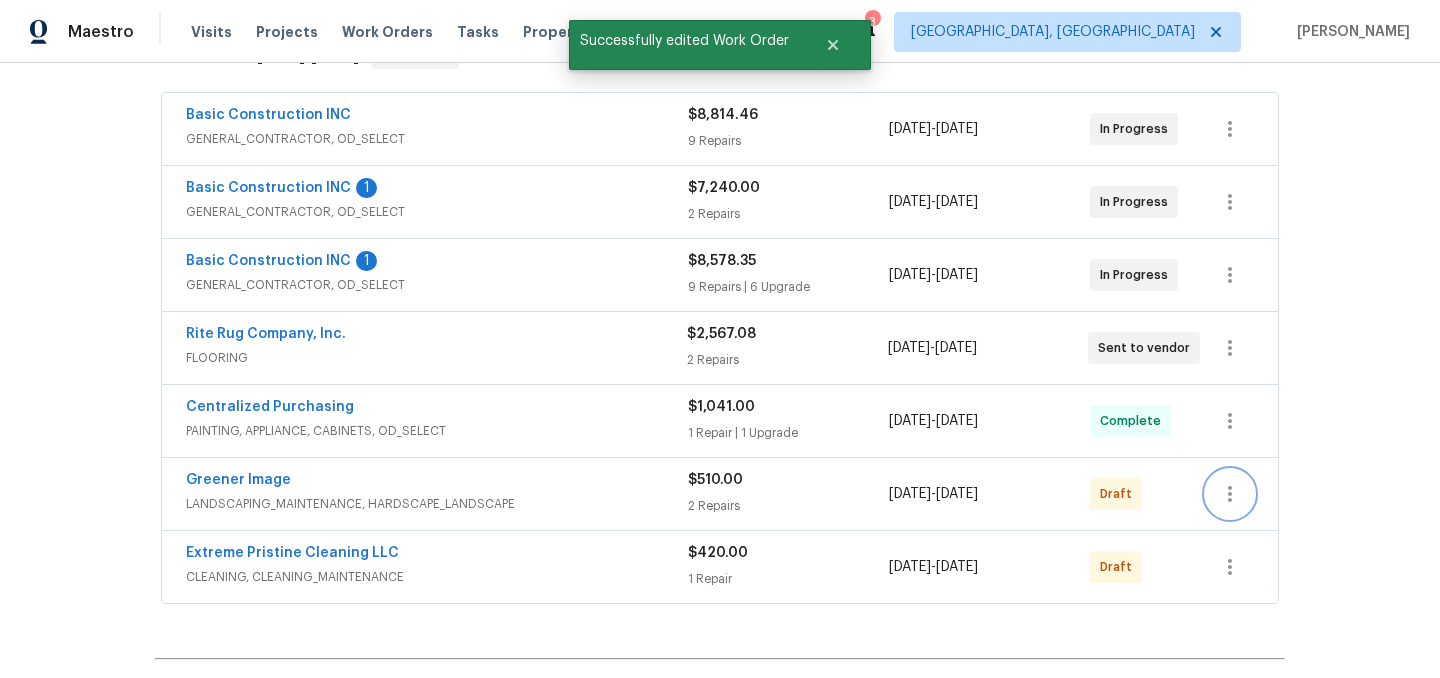click 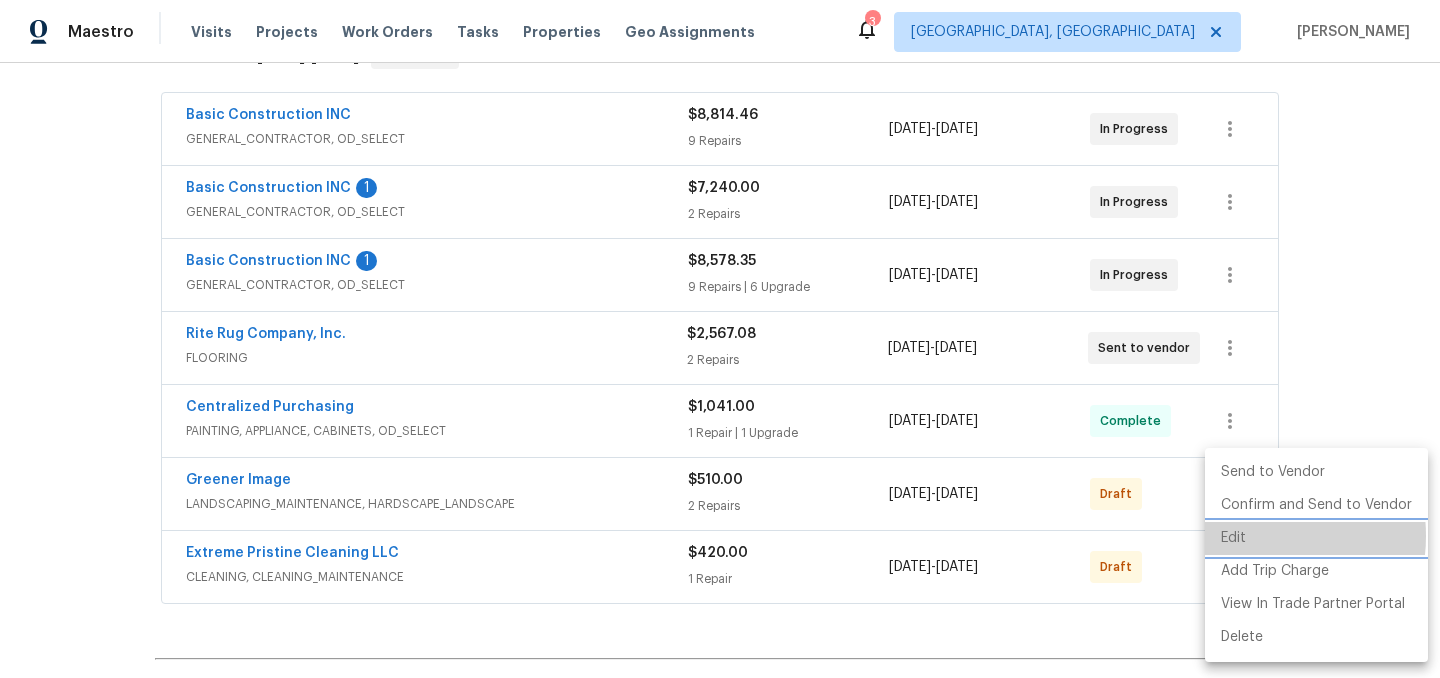click on "Edit" at bounding box center (1316, 538) 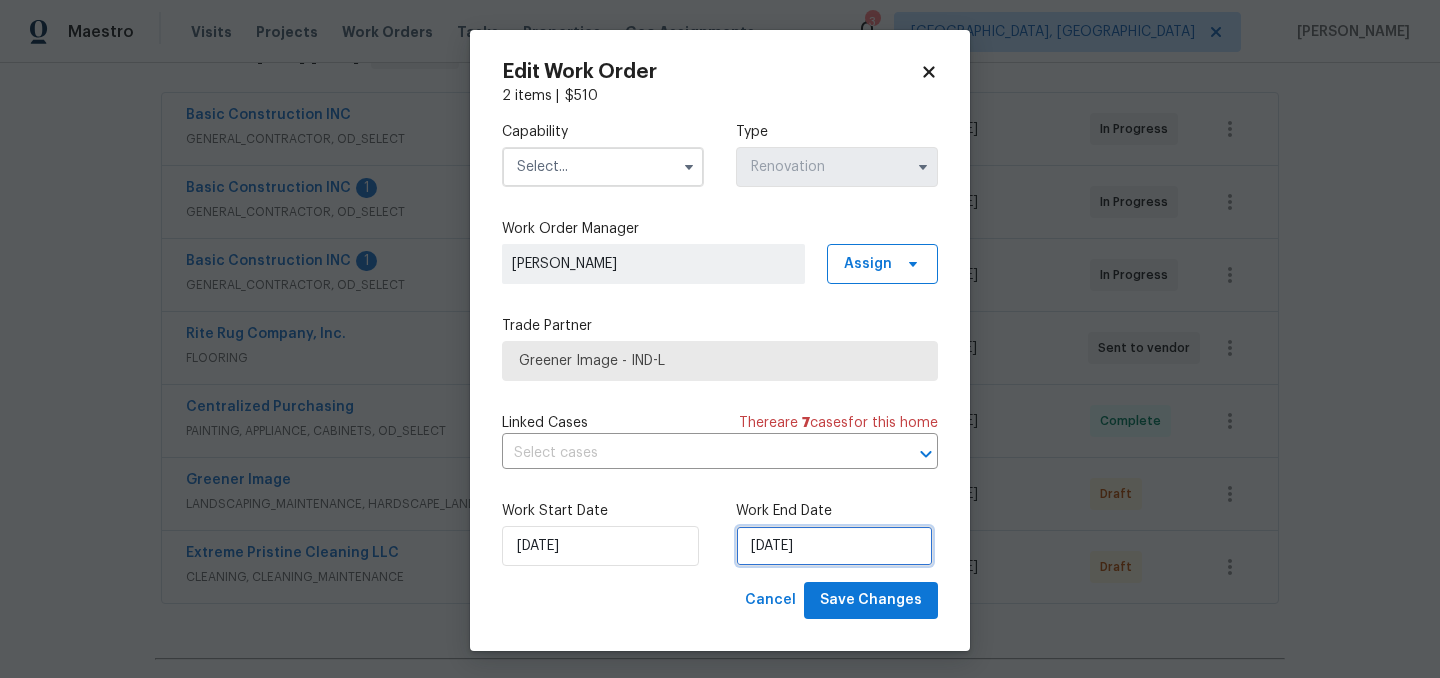 click on "7/18/2025" at bounding box center [834, 546] 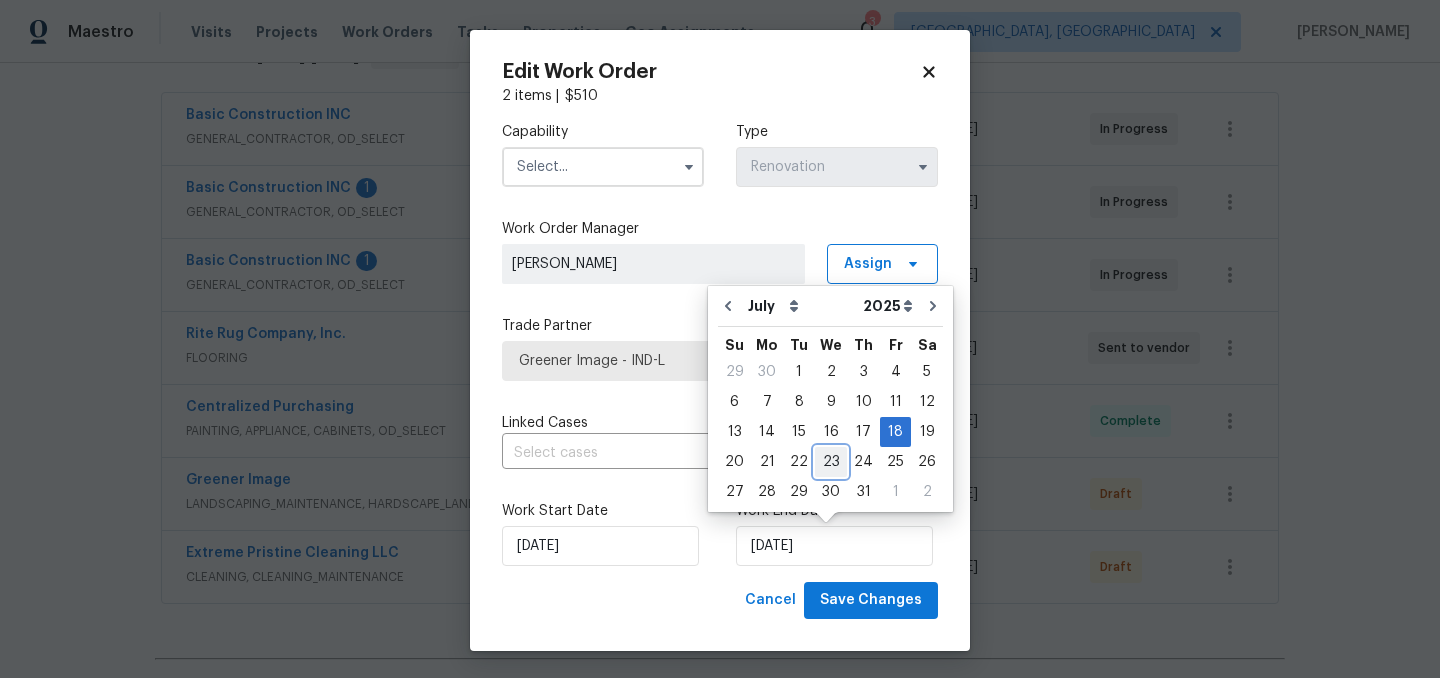 click on "23" at bounding box center (831, 462) 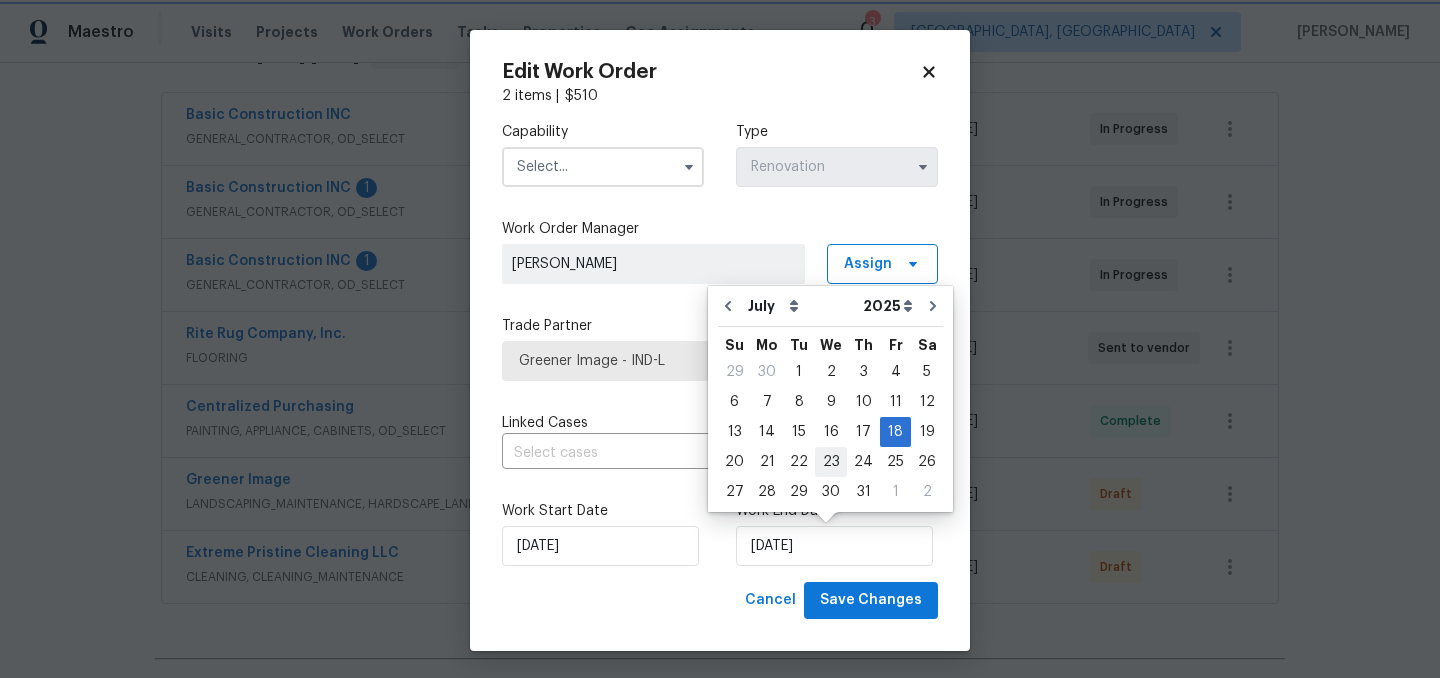 type on "7/23/2025" 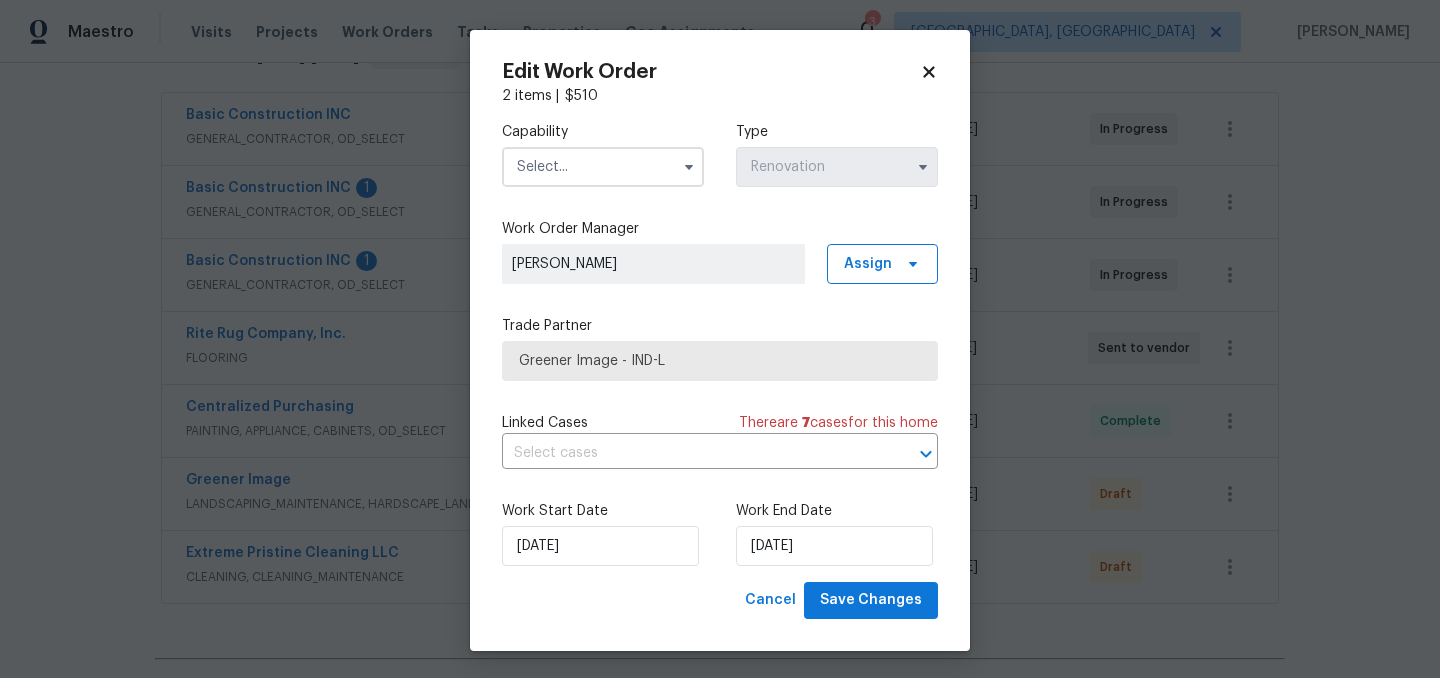 click at bounding box center [603, 167] 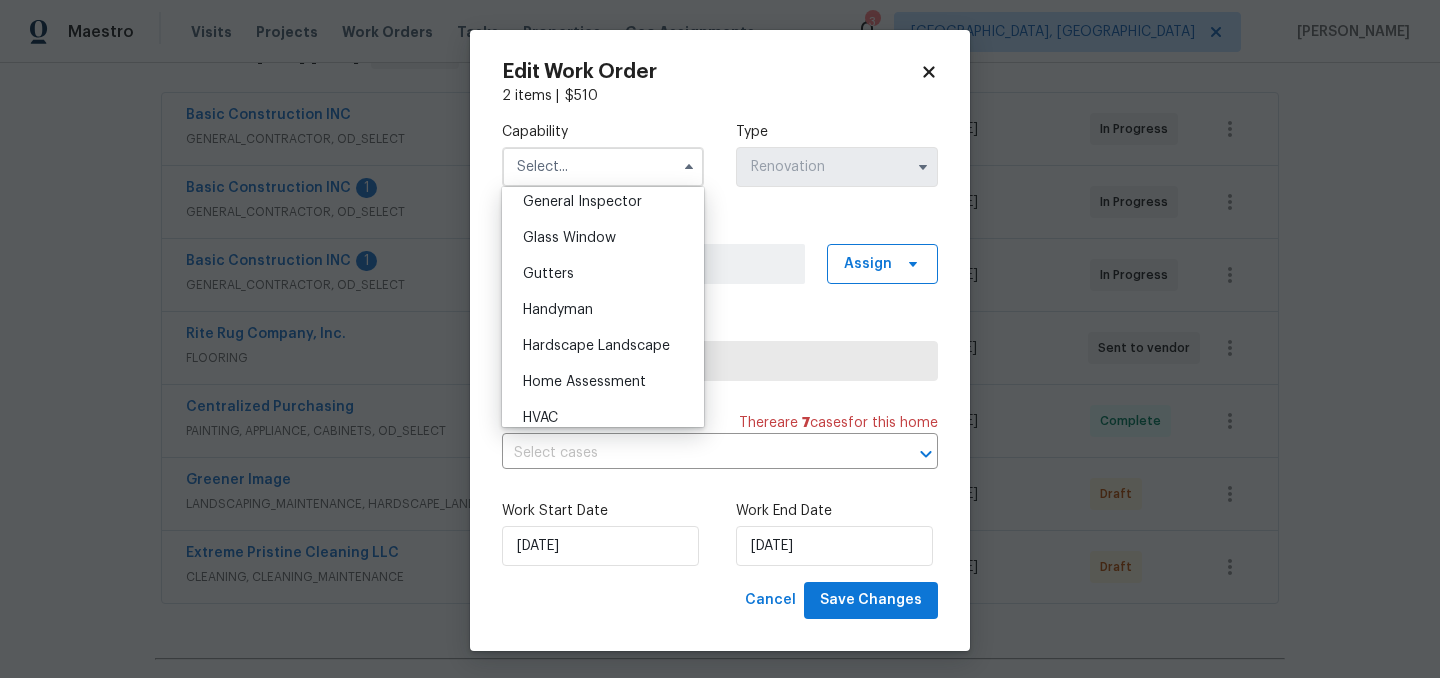 scroll, scrollTop: 1002, scrollLeft: 0, axis: vertical 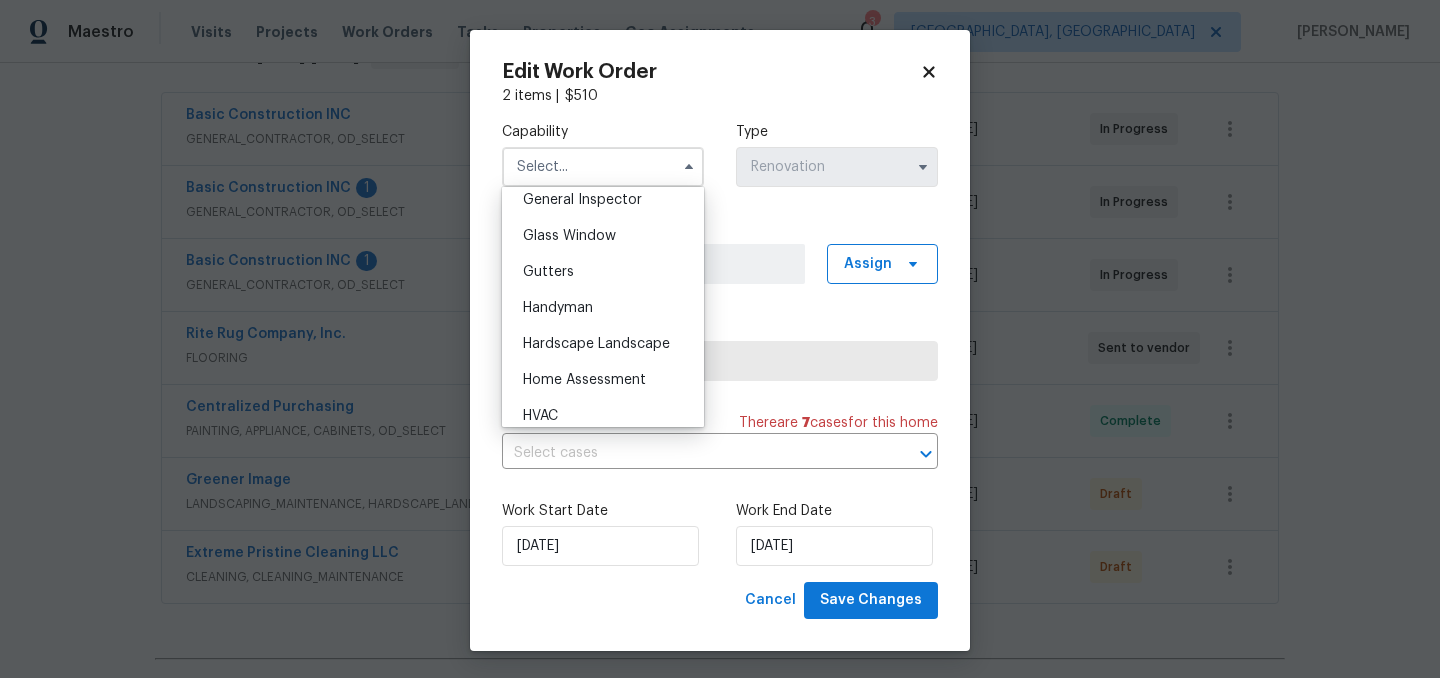 click on "Hardscape Landscape" at bounding box center (603, 344) 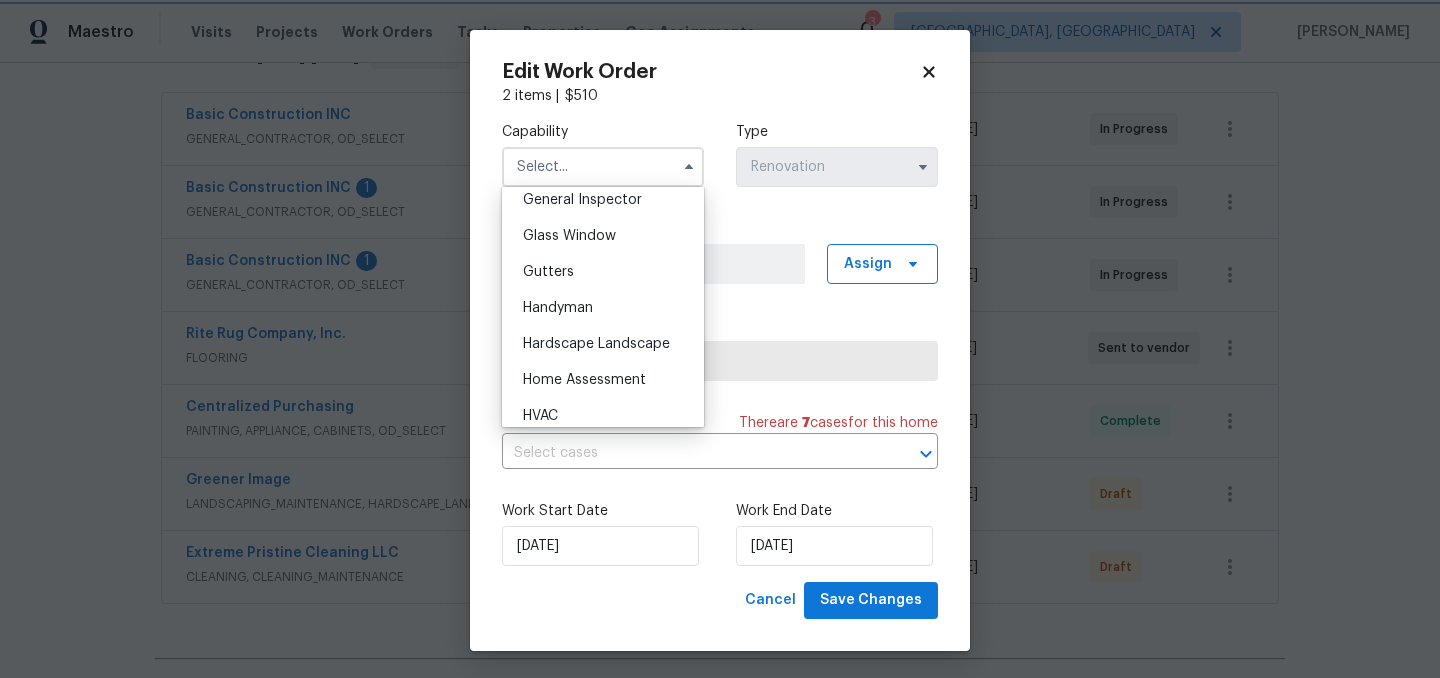 type on "Hardscape Landscape" 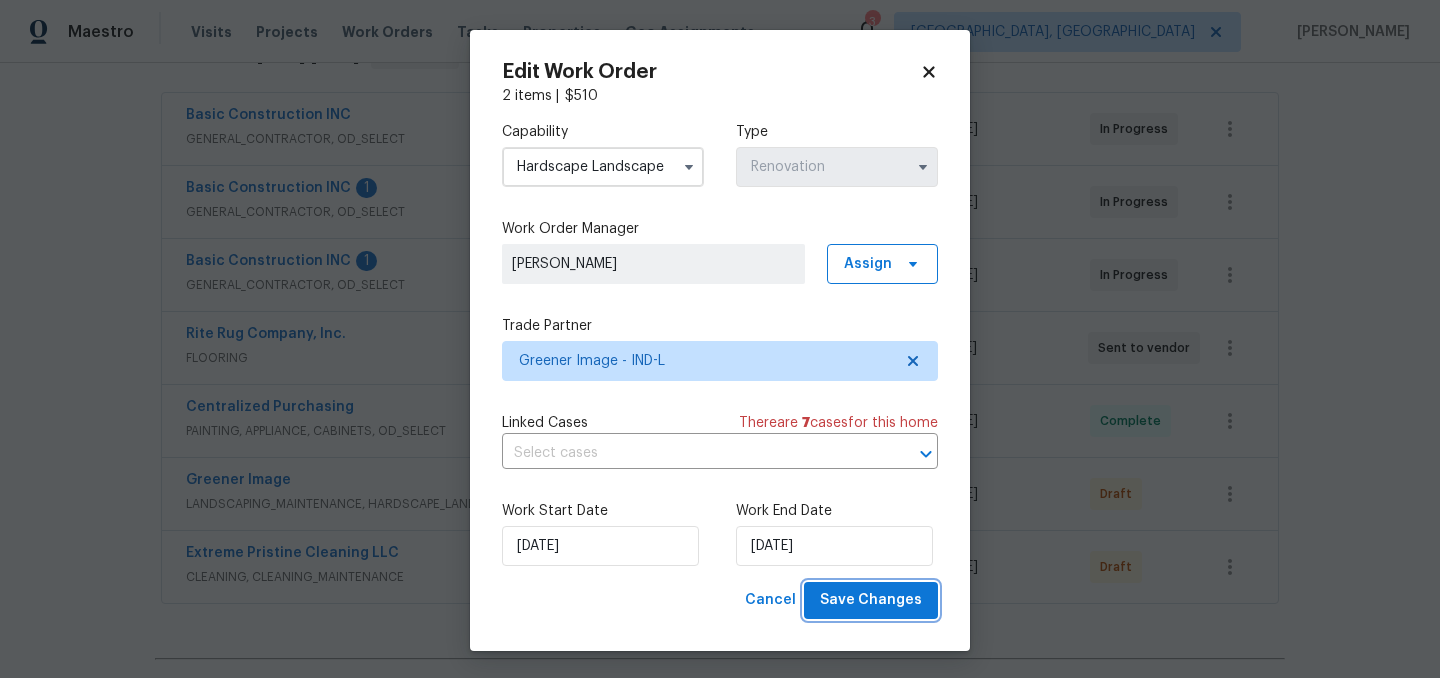 click on "Save Changes" at bounding box center [871, 600] 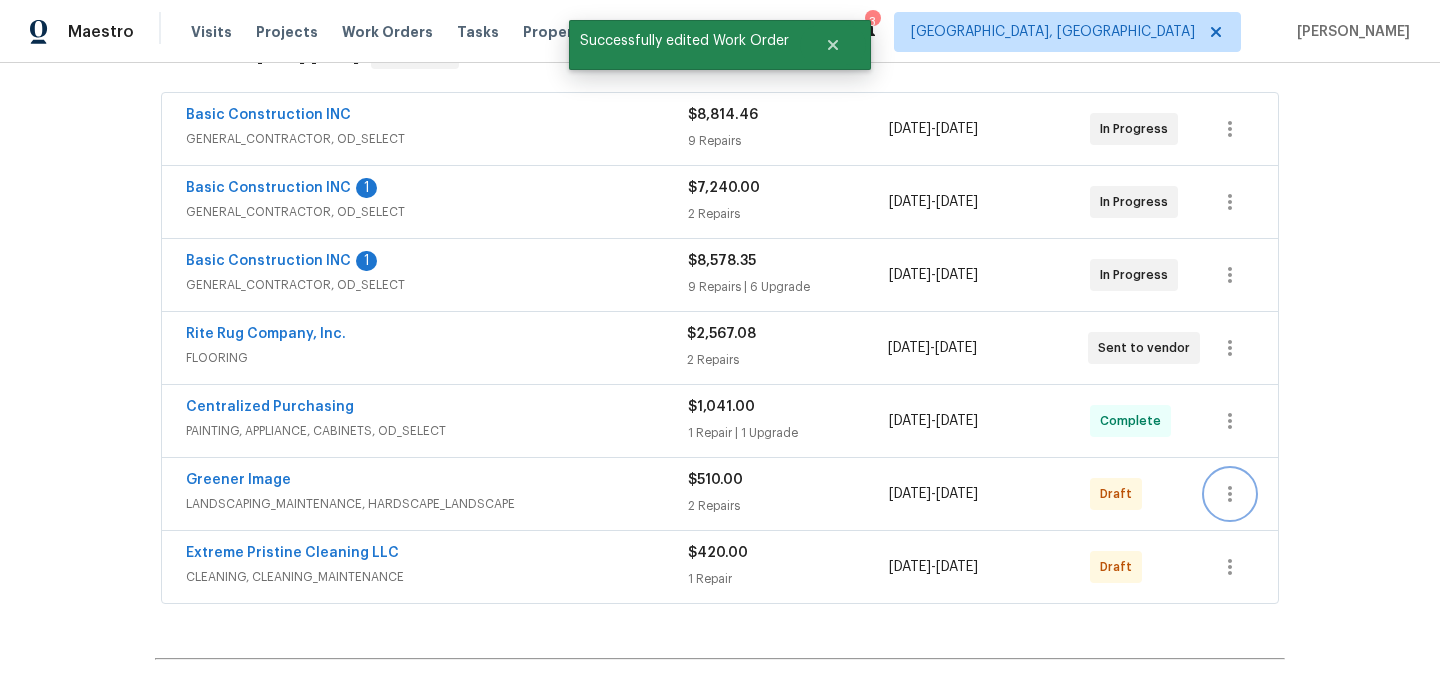 click 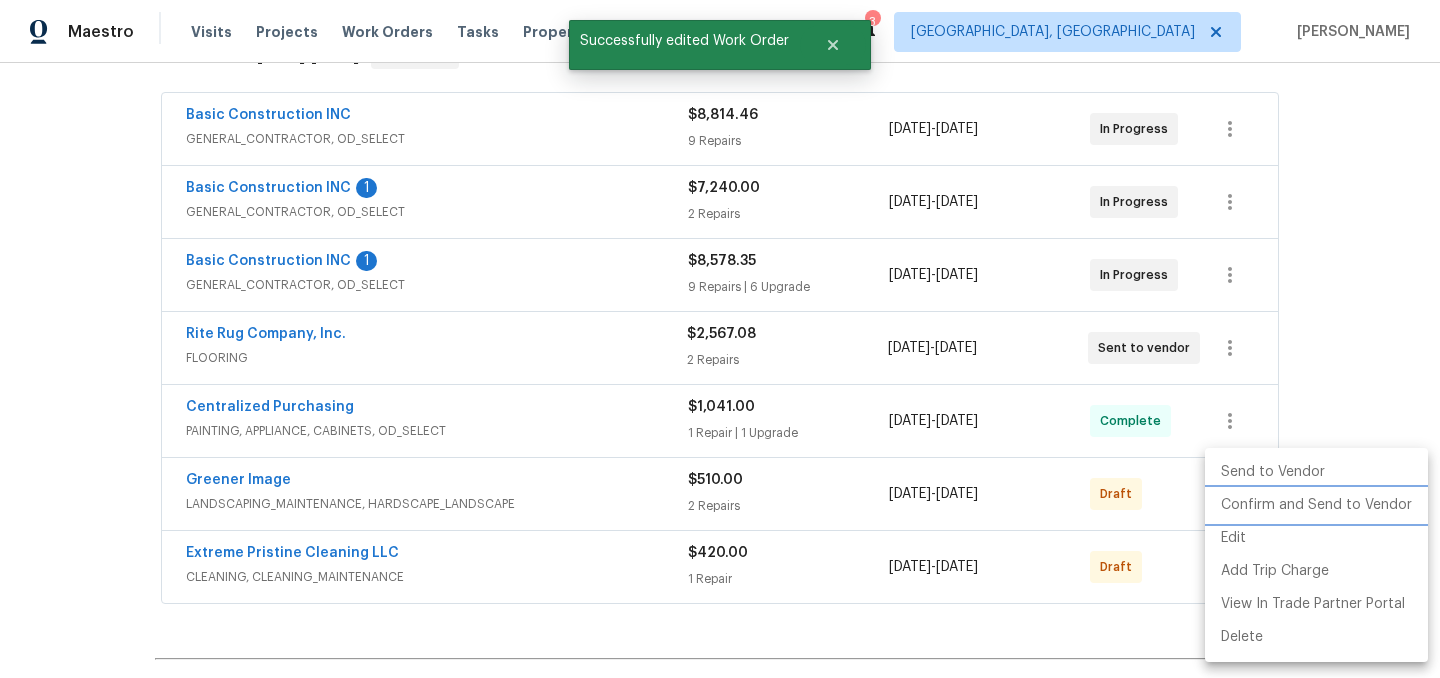 click on "Confirm and Send to Vendor" at bounding box center (1316, 505) 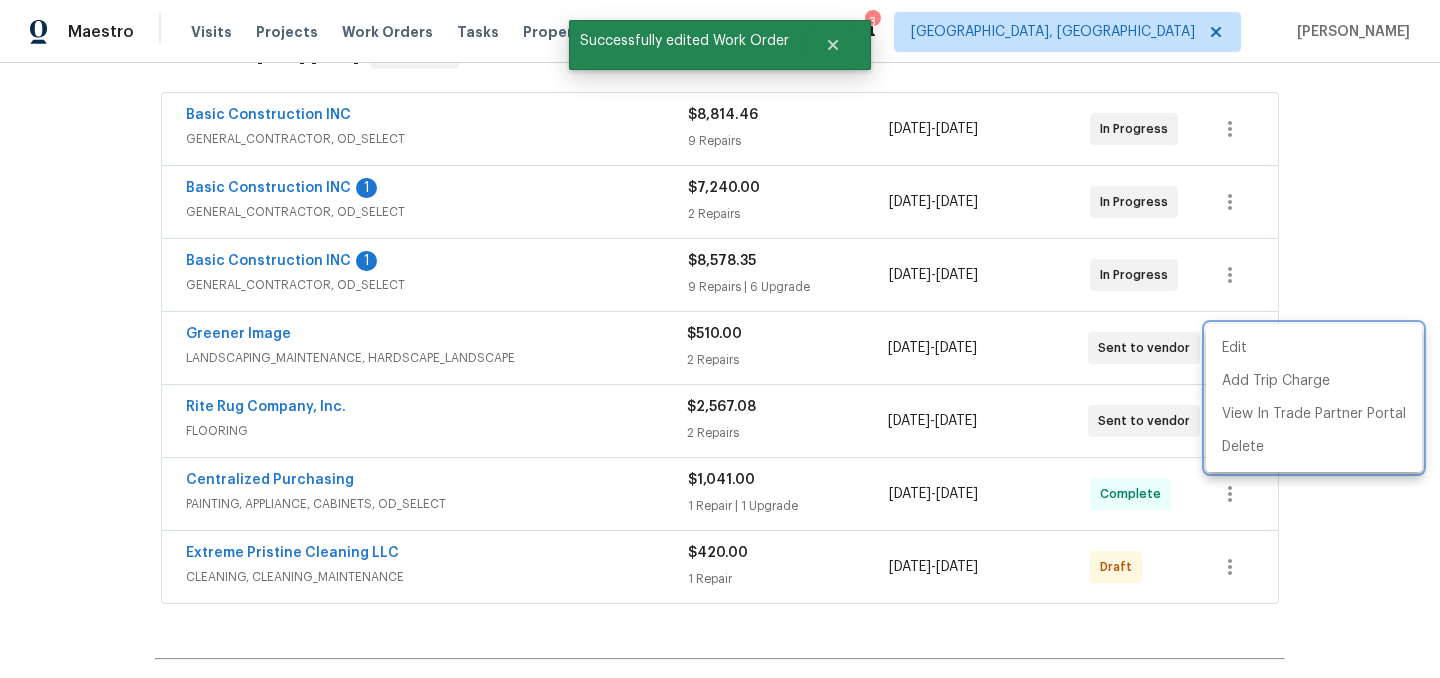 click at bounding box center (720, 339) 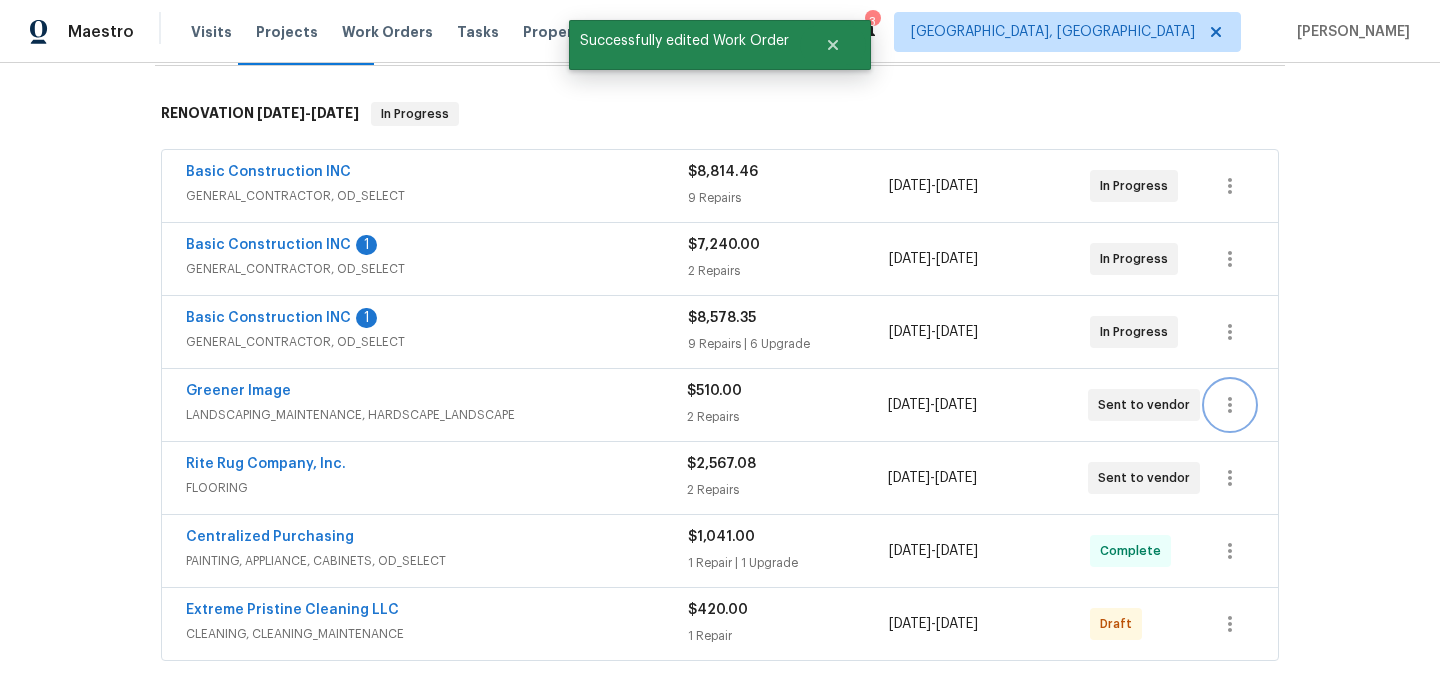 scroll, scrollTop: 295, scrollLeft: 0, axis: vertical 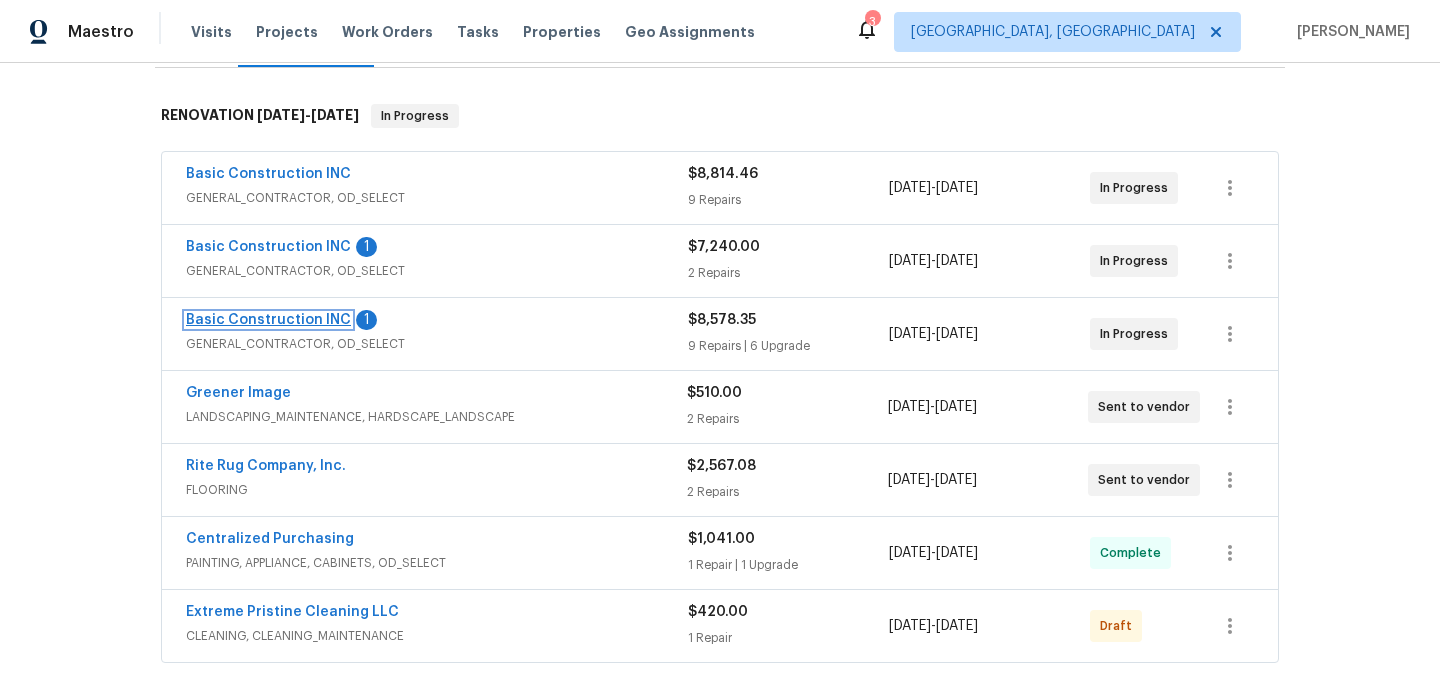 click on "Basic Construction INC" at bounding box center (268, 320) 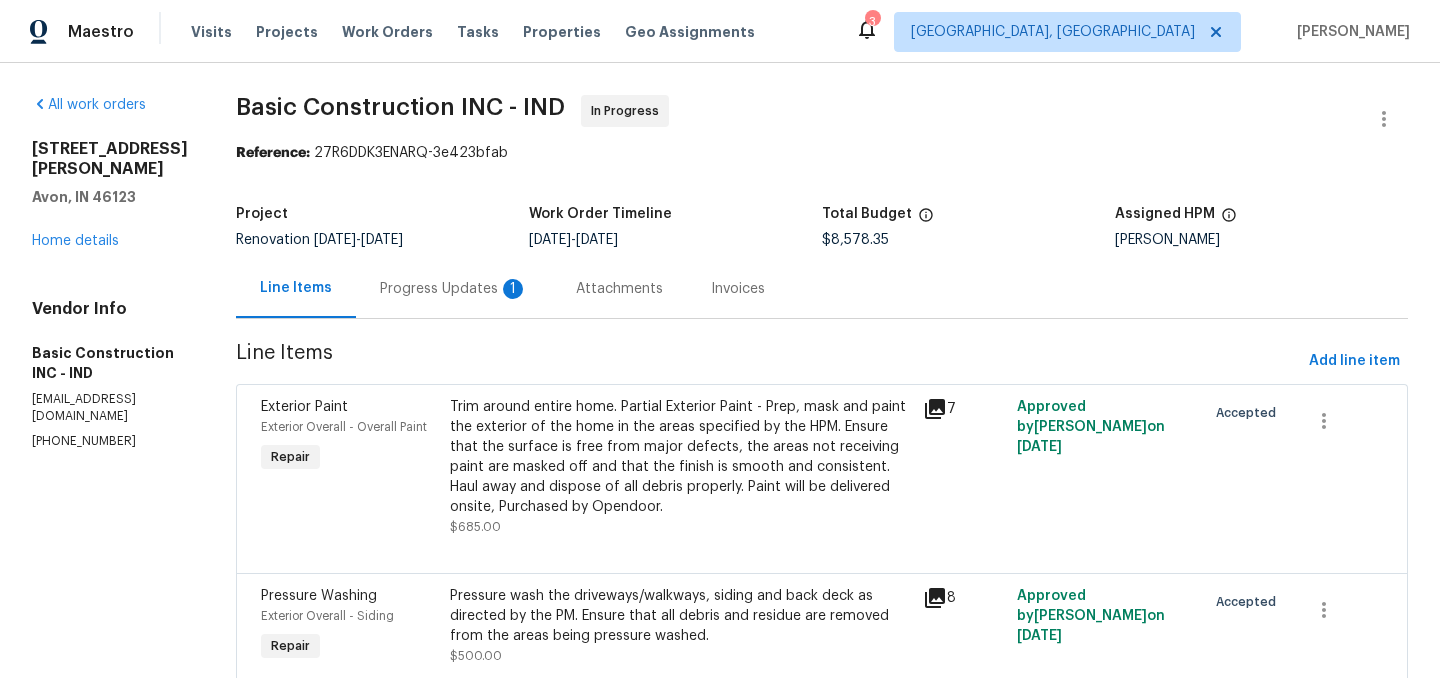 click on "Progress Updates 1" at bounding box center [454, 289] 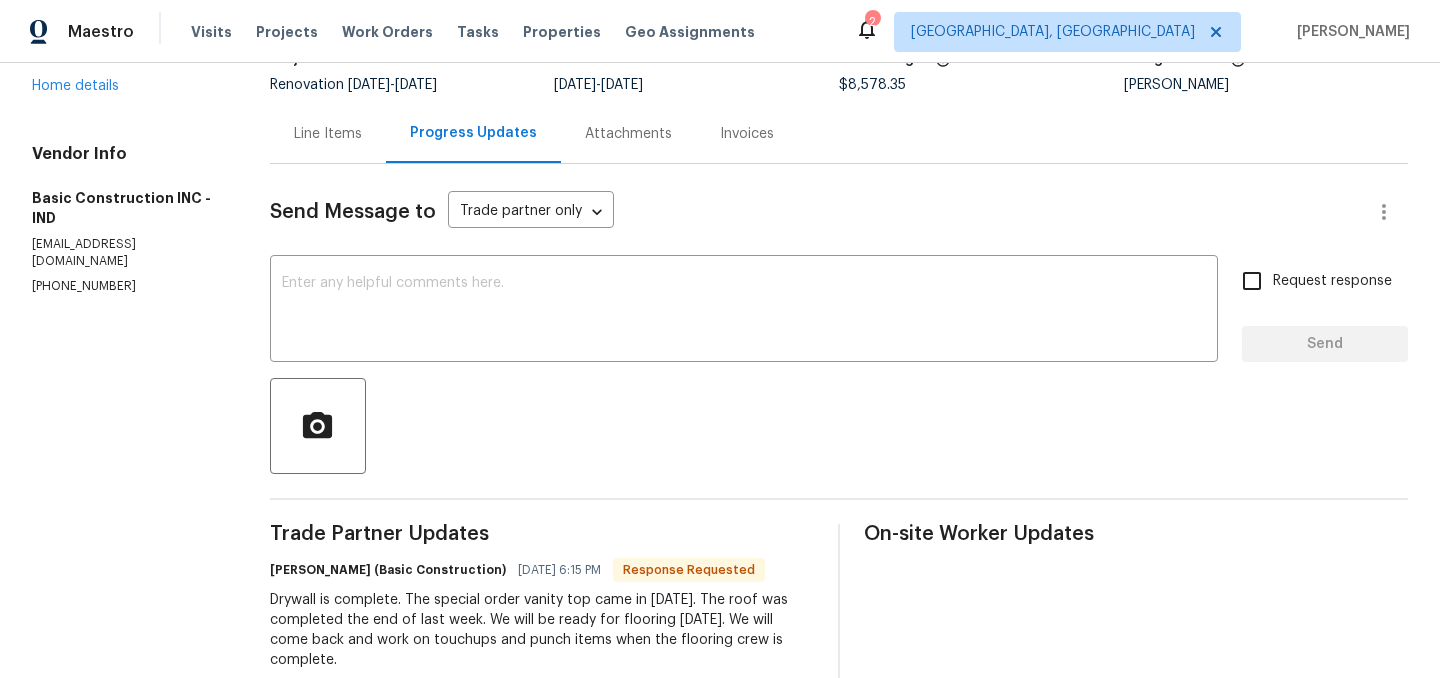 scroll, scrollTop: 110, scrollLeft: 0, axis: vertical 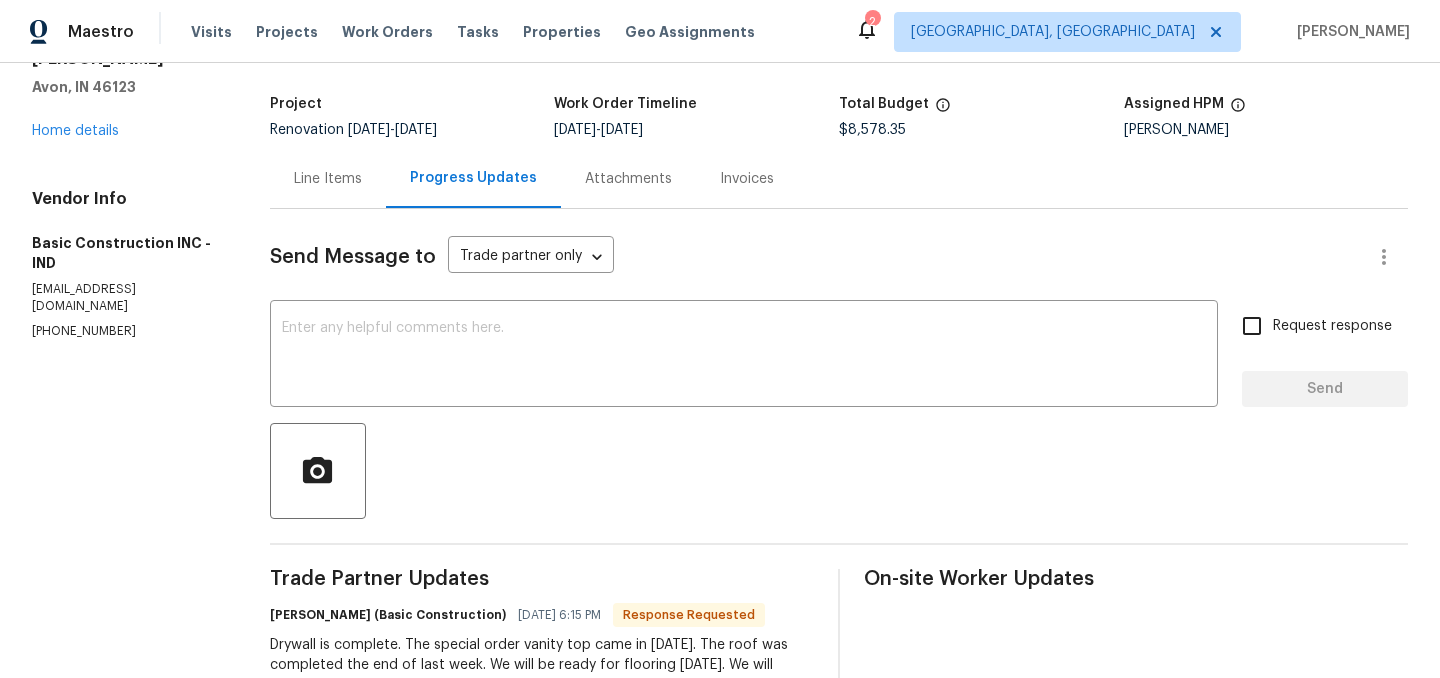 click on "Line Items" at bounding box center [328, 179] 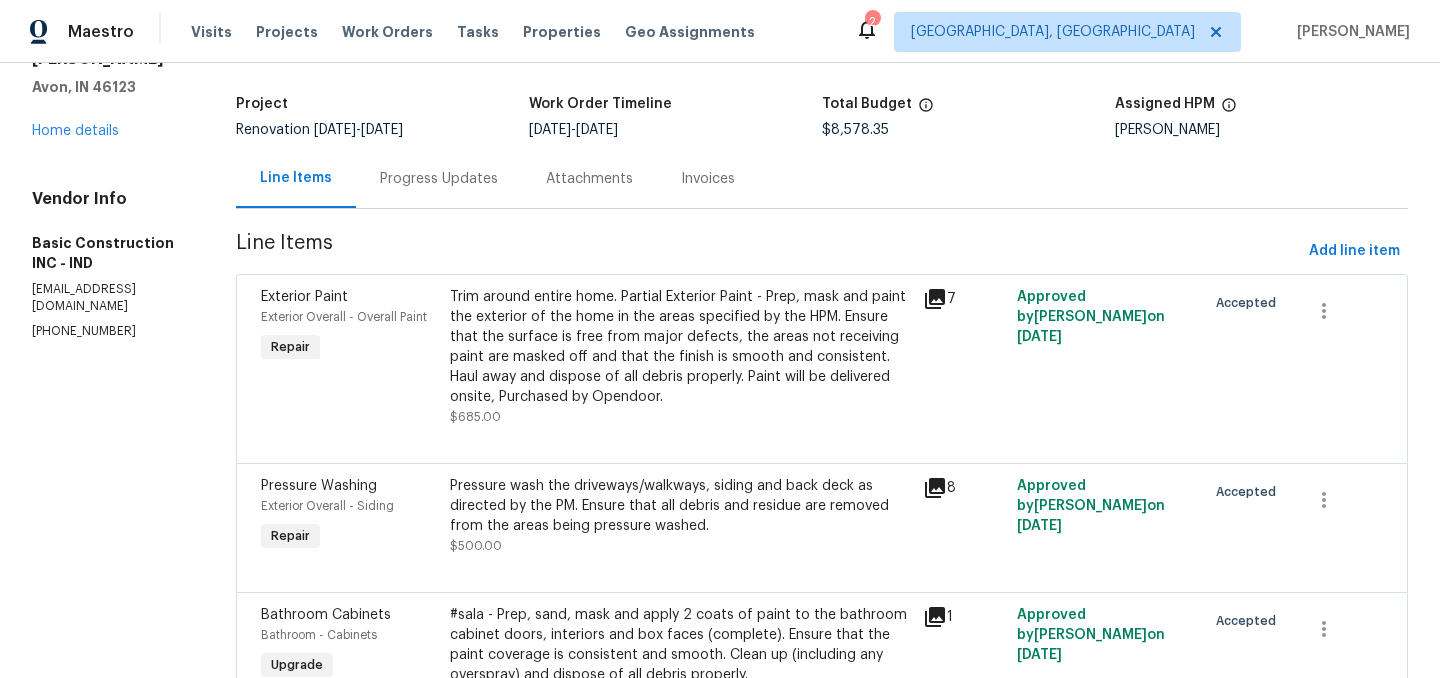 scroll, scrollTop: 150, scrollLeft: 0, axis: vertical 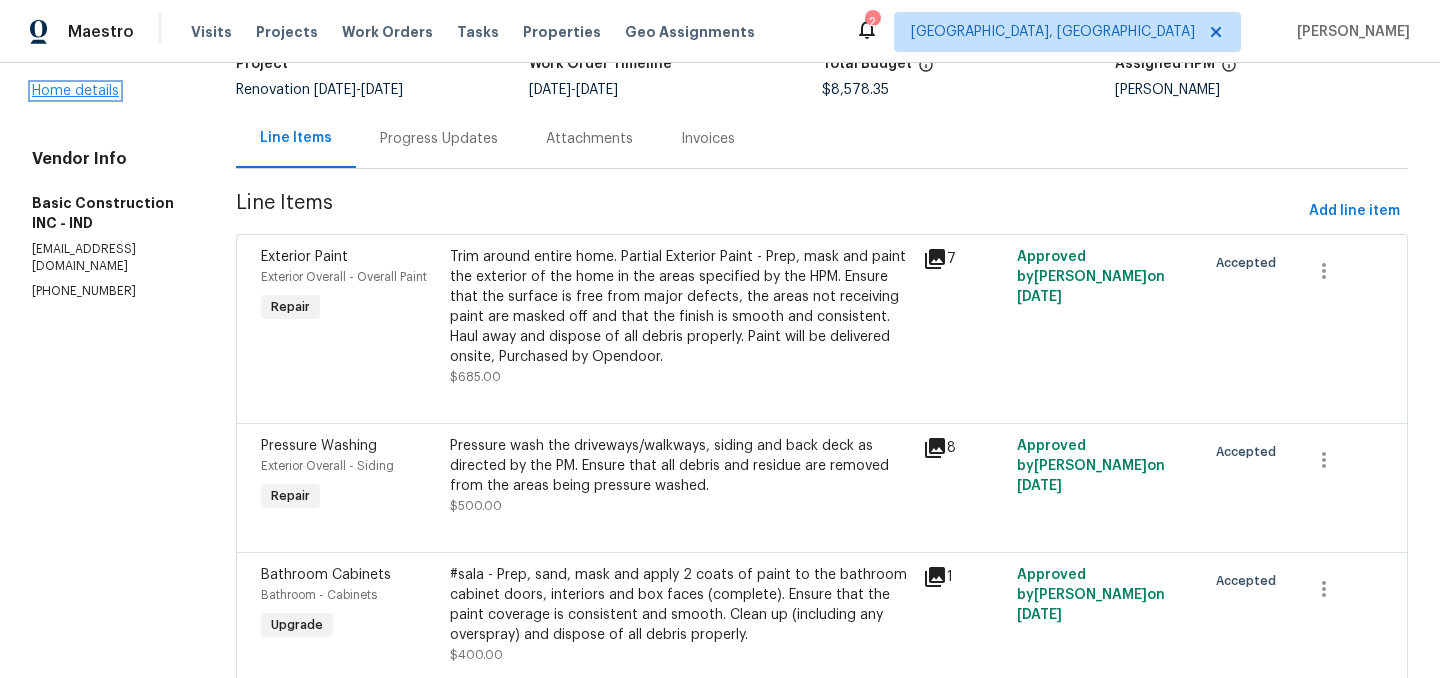 click on "Home details" at bounding box center (75, 91) 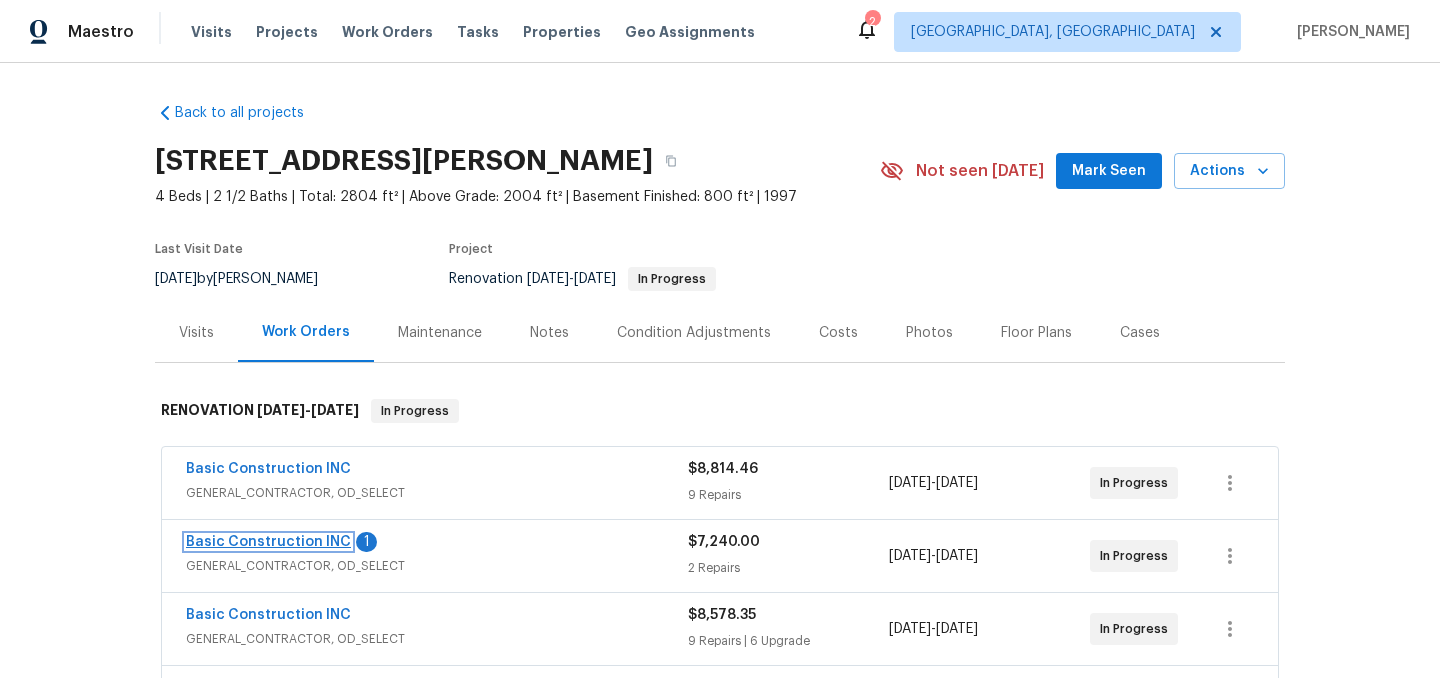 click on "Basic Construction INC" at bounding box center (268, 542) 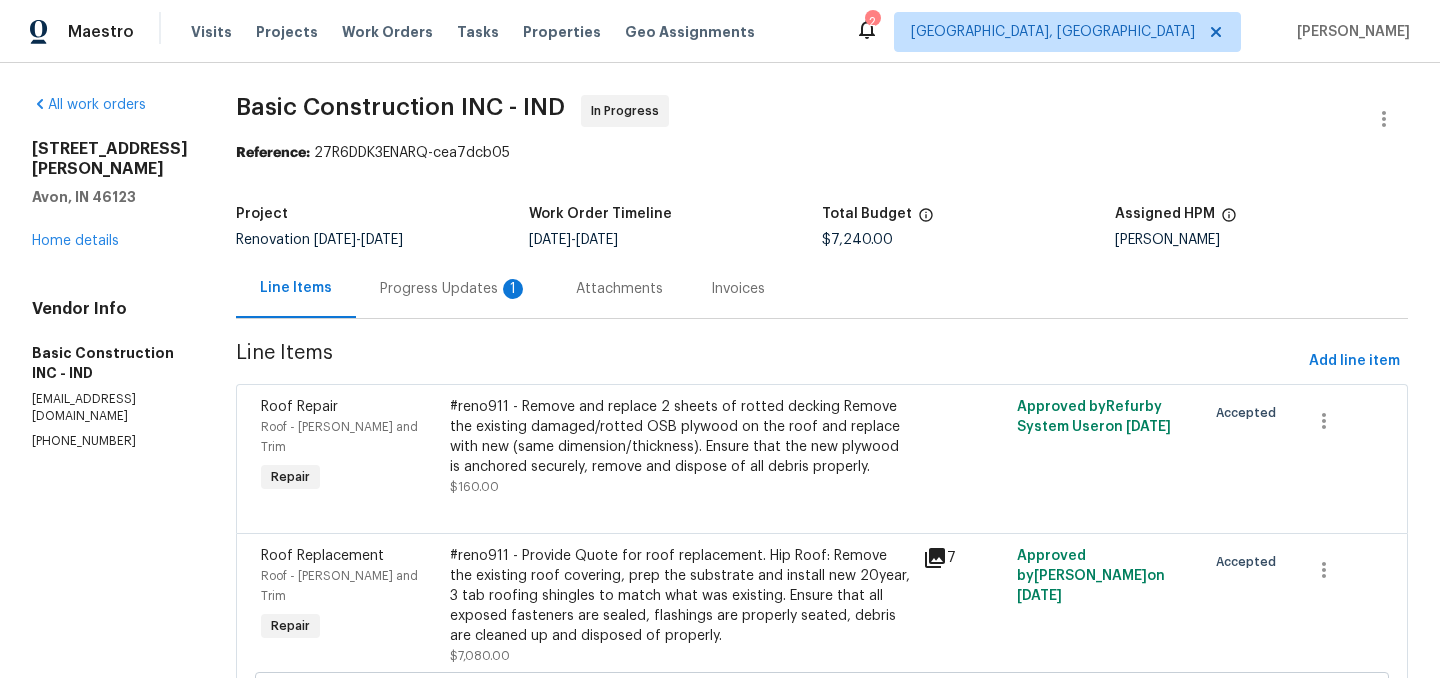 click on "Progress Updates 1" at bounding box center (454, 289) 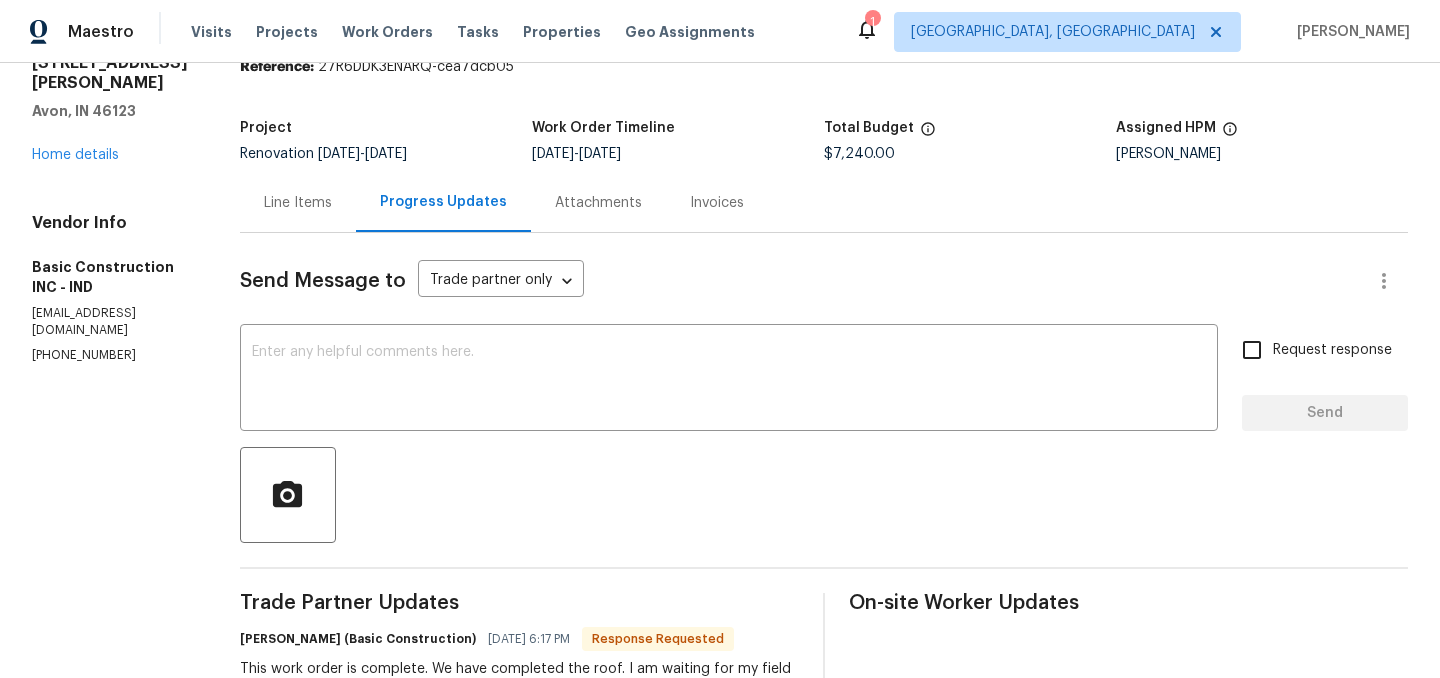 scroll, scrollTop: 0, scrollLeft: 0, axis: both 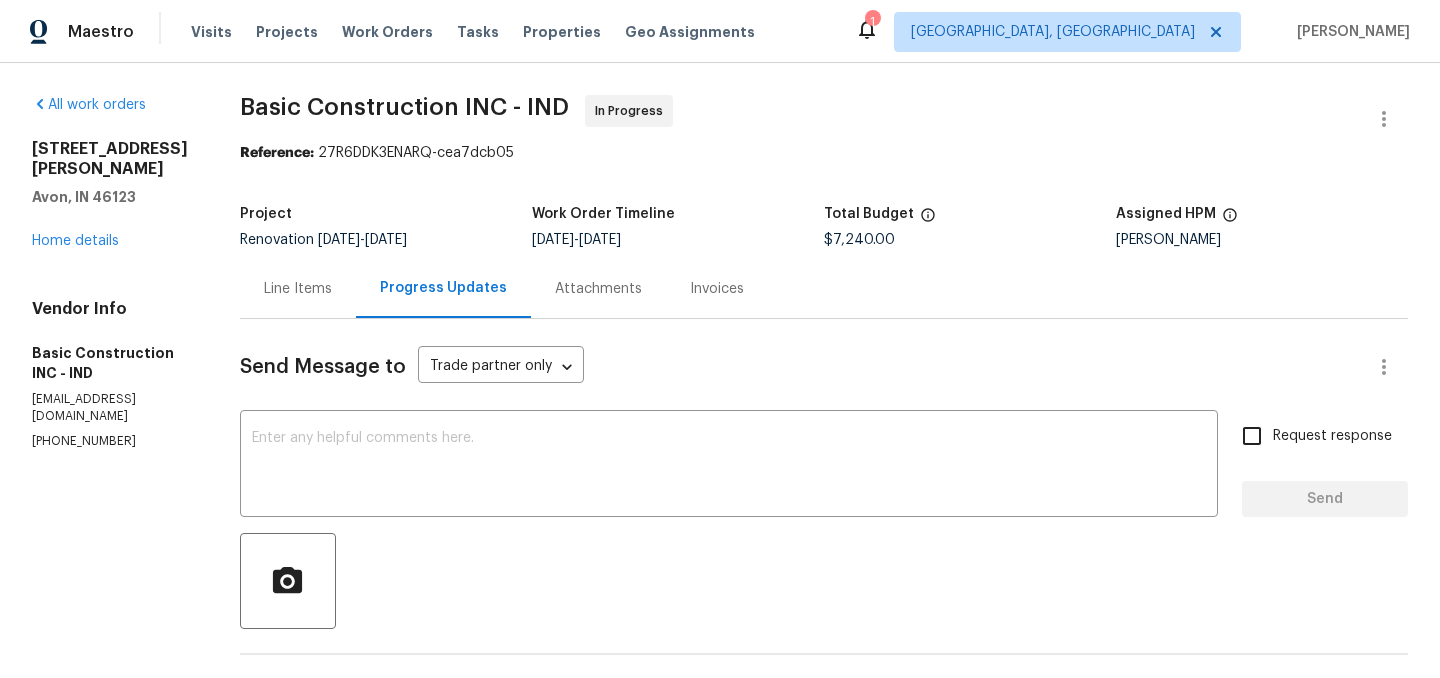 click on "Line Items" at bounding box center [298, 288] 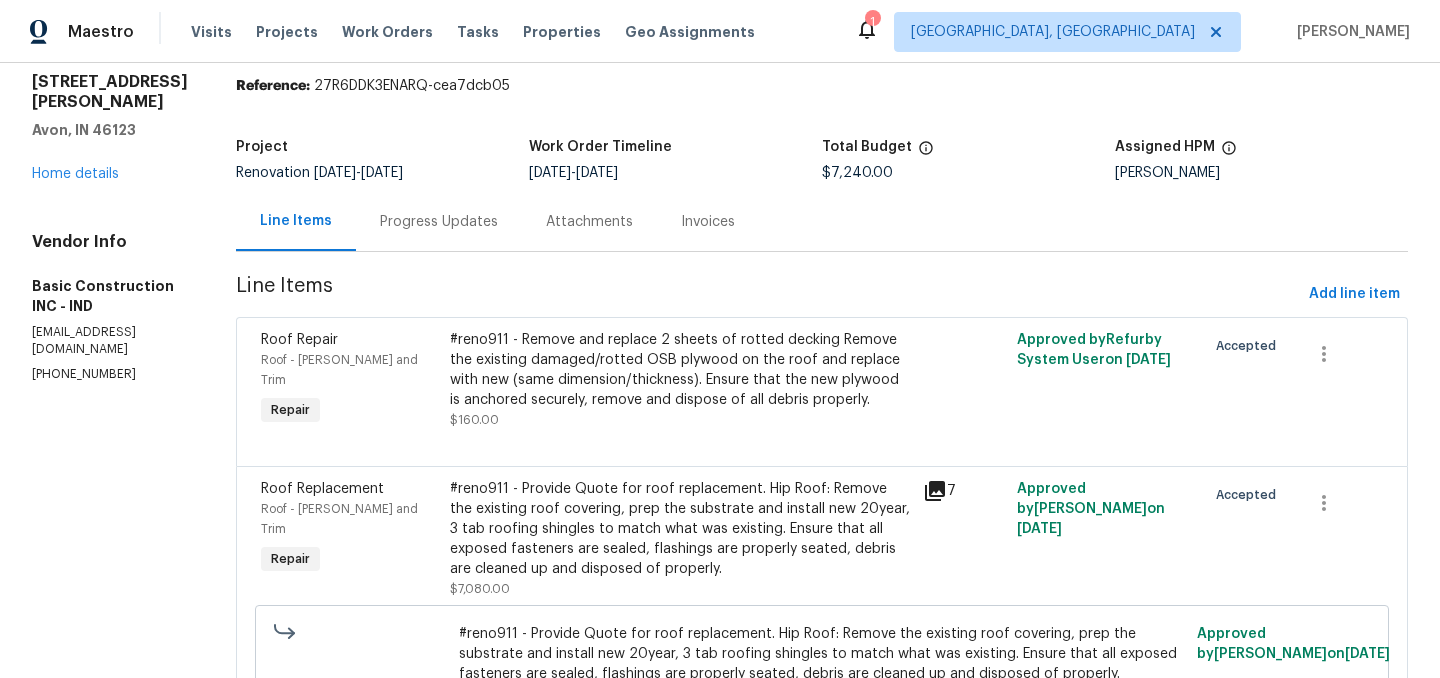 scroll, scrollTop: 66, scrollLeft: 0, axis: vertical 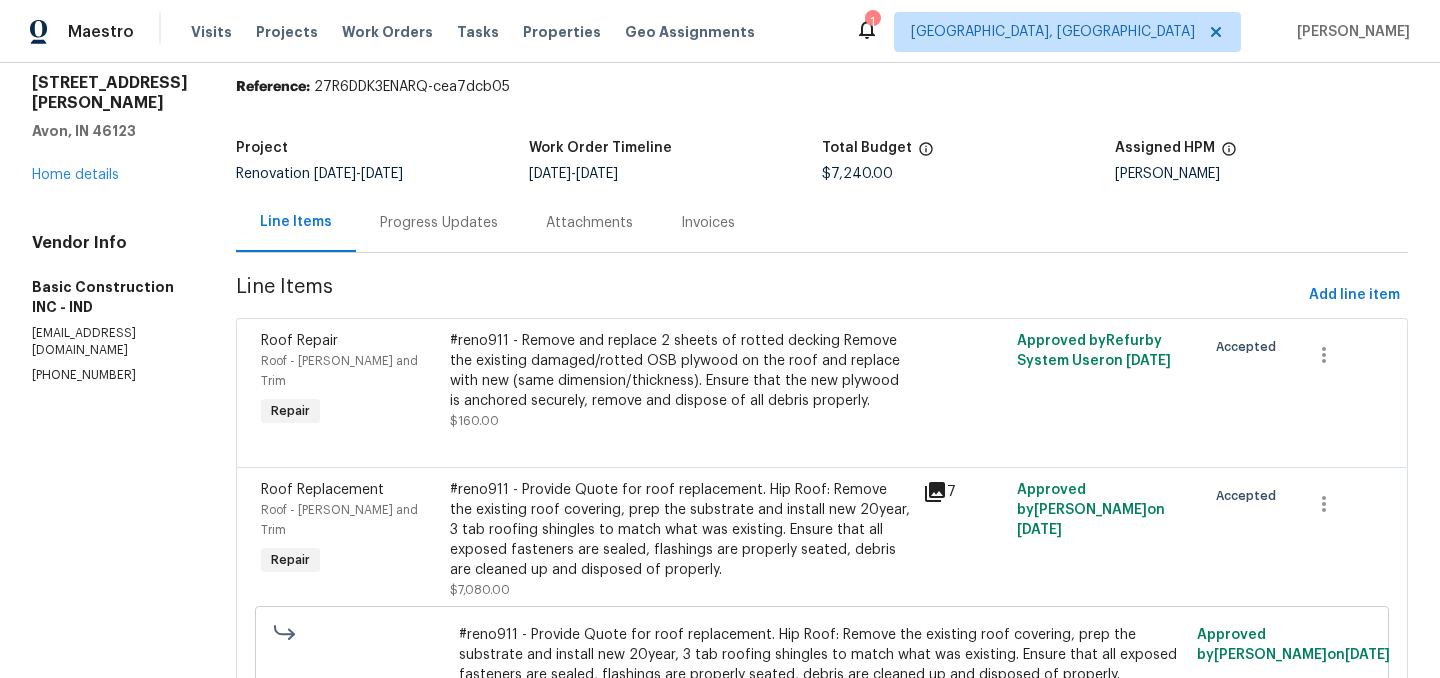 click on "#reno911 - Provide Quote for roof replacement.
Hip Roof: Remove the existing roof covering, prep the substrate and install new 20year, 3 tab roofing shingles to match what was existing. Ensure that all exposed fasteners are sealed, flashings are properly seated, debris are cleaned up and disposed of properly." at bounding box center [680, 530] 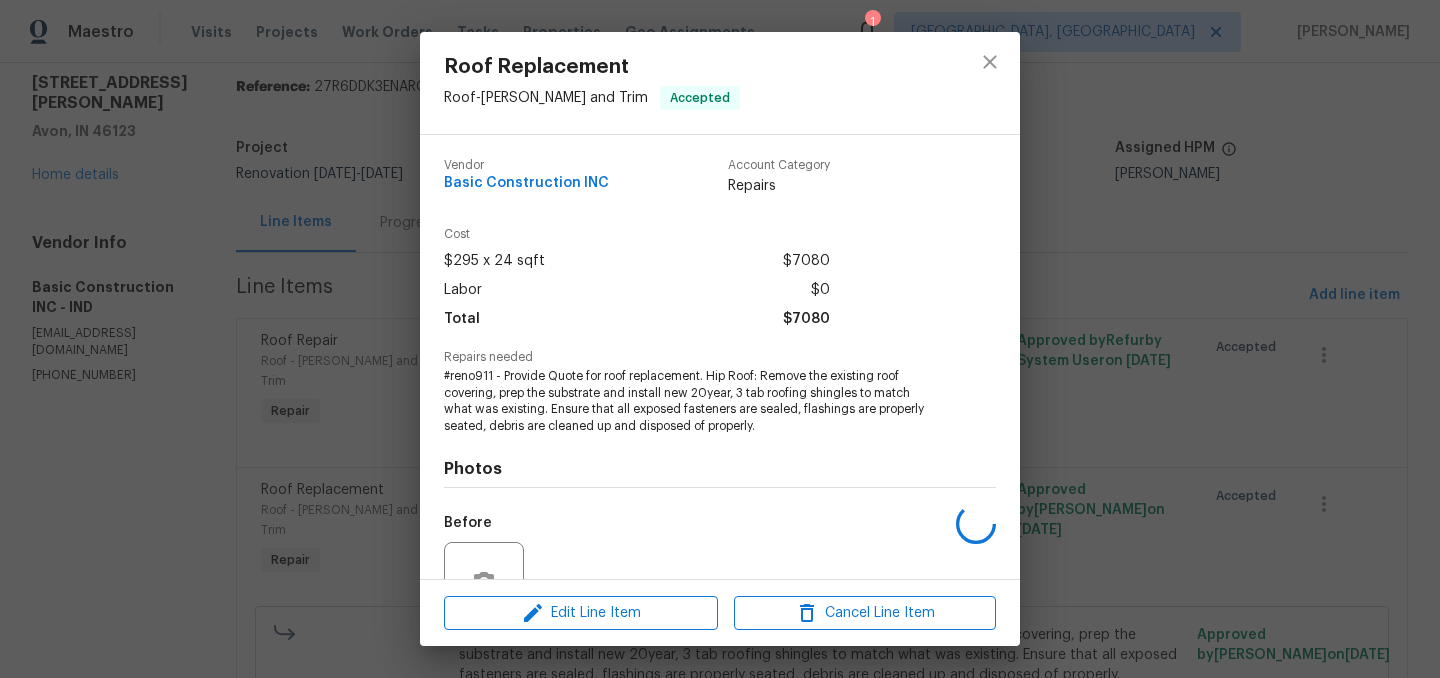 scroll, scrollTop: 193, scrollLeft: 0, axis: vertical 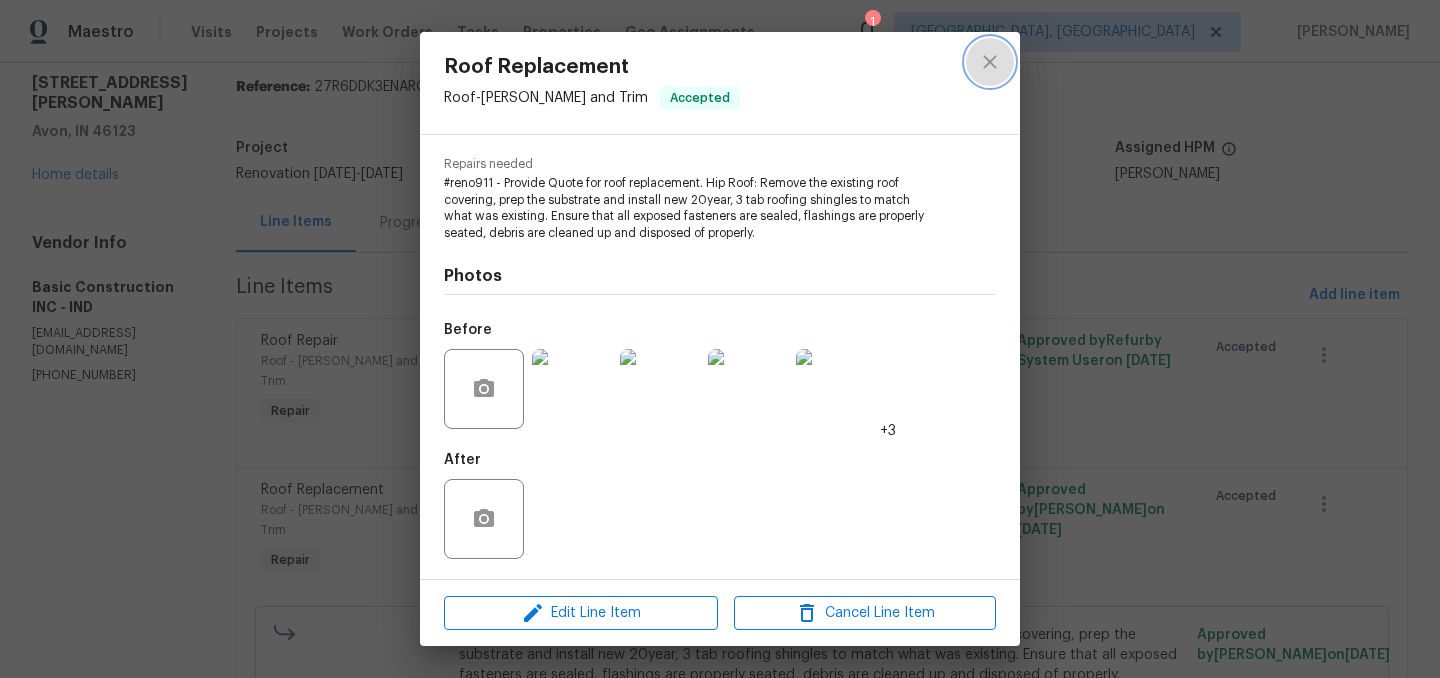 click at bounding box center (990, 62) 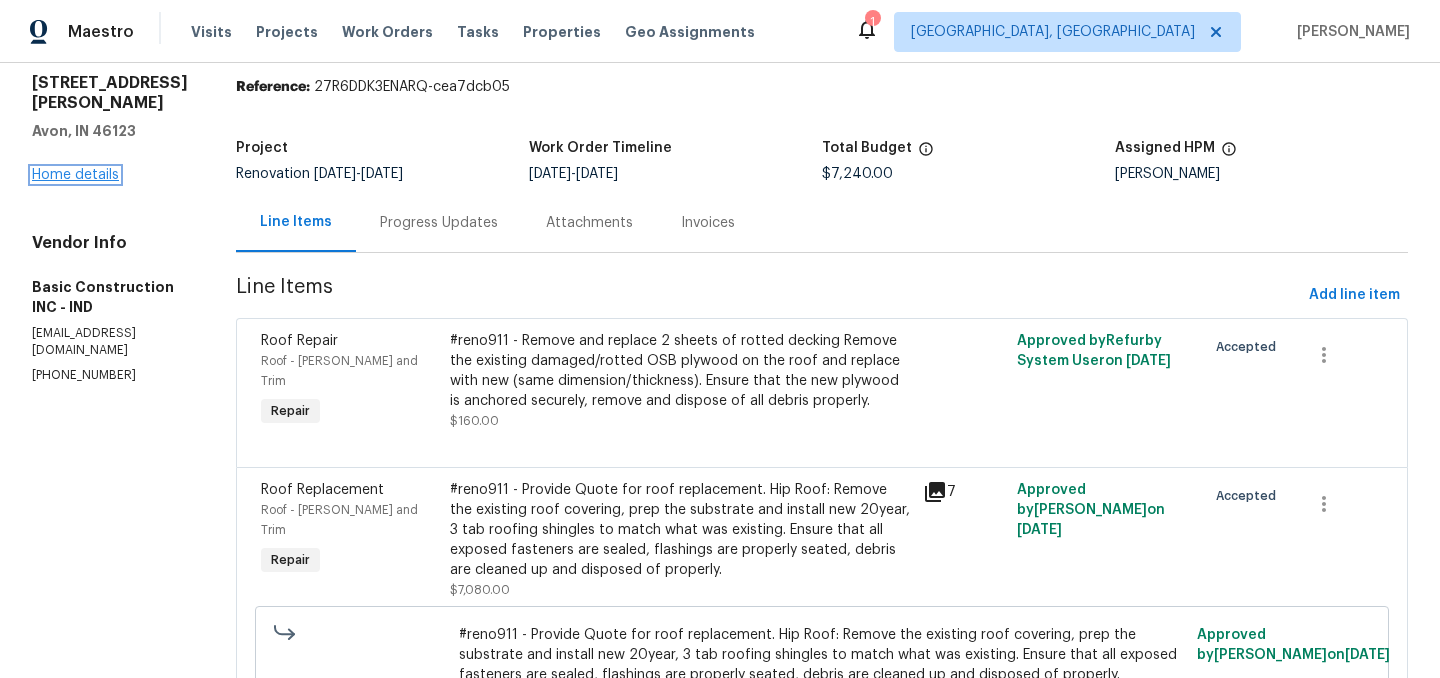 click on "Home details" at bounding box center (75, 175) 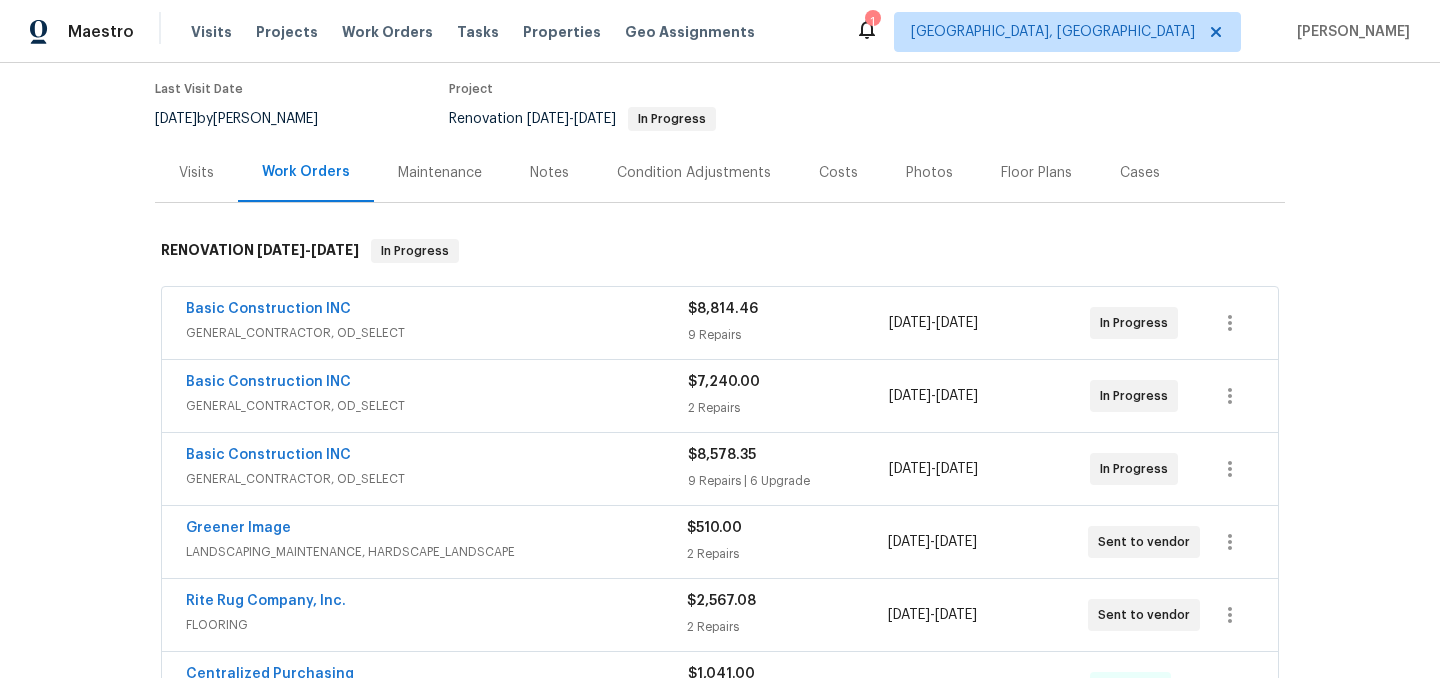 scroll, scrollTop: 0, scrollLeft: 0, axis: both 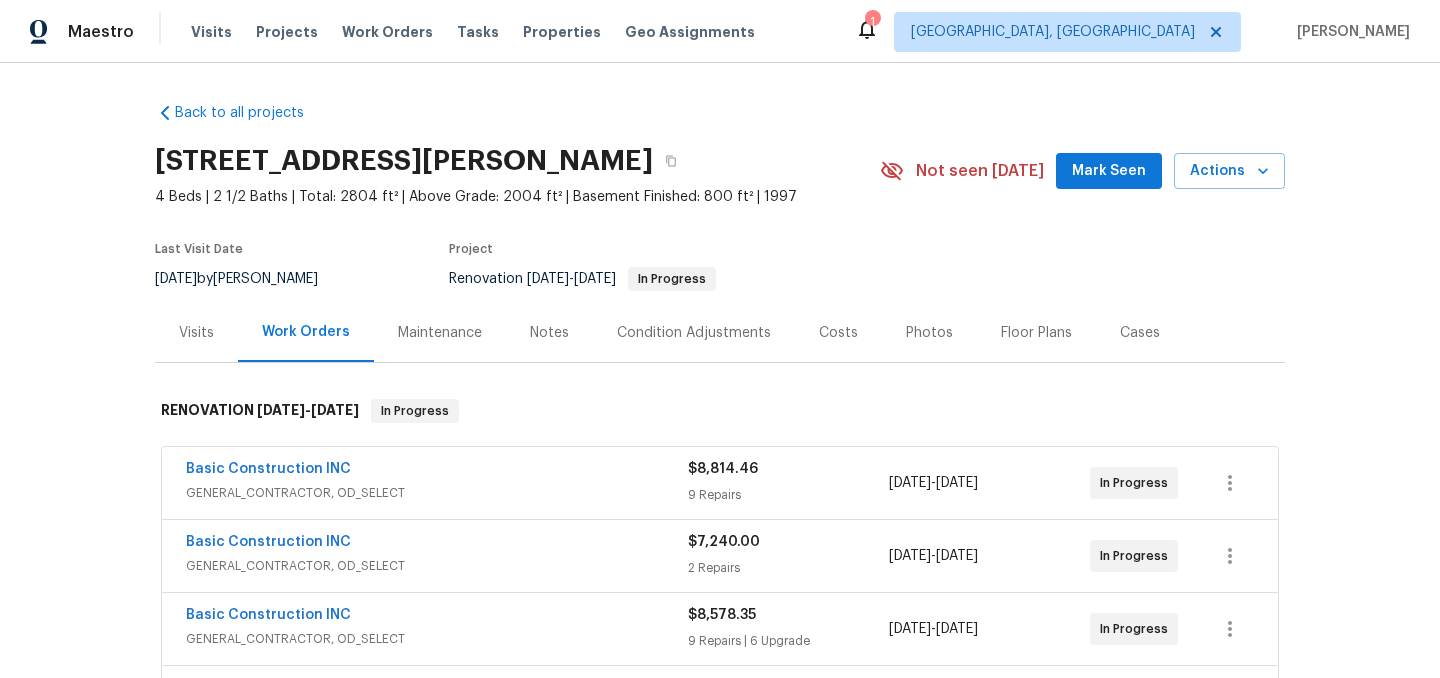 click on "Notes" at bounding box center [549, 333] 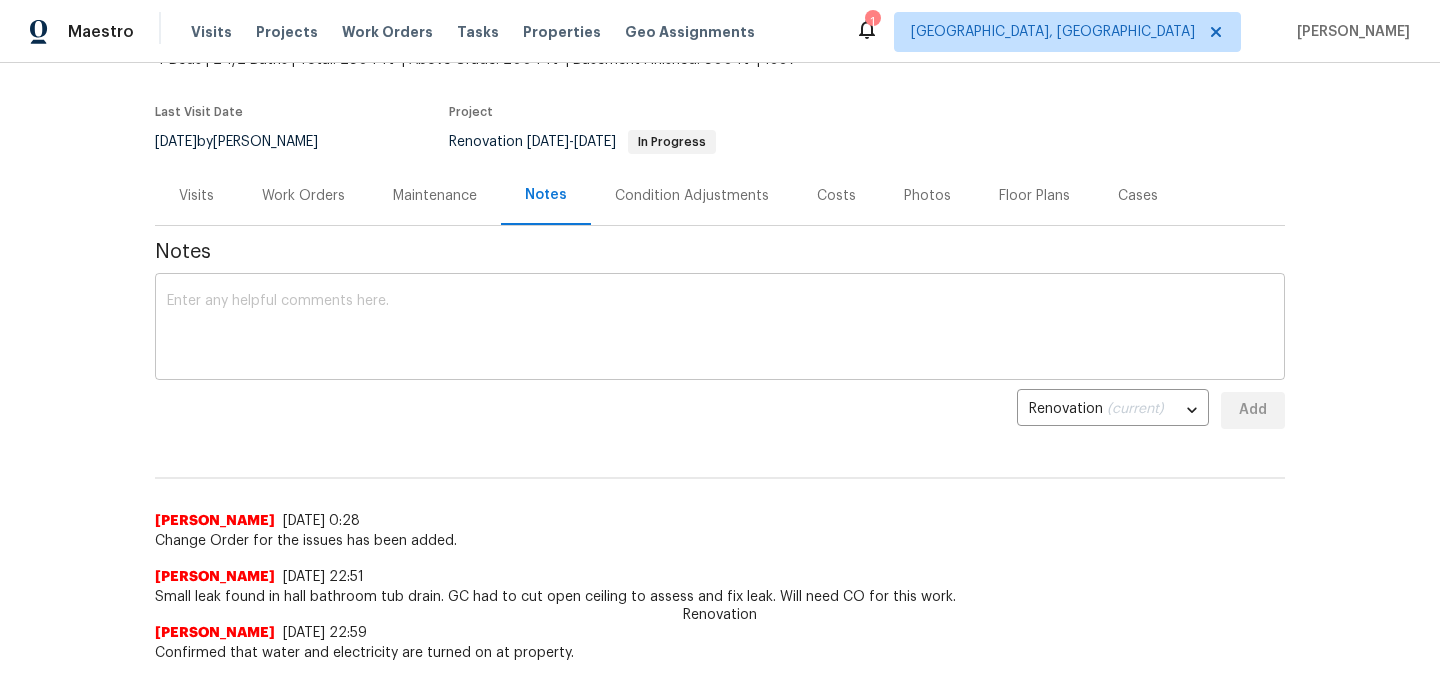 scroll, scrollTop: 138, scrollLeft: 0, axis: vertical 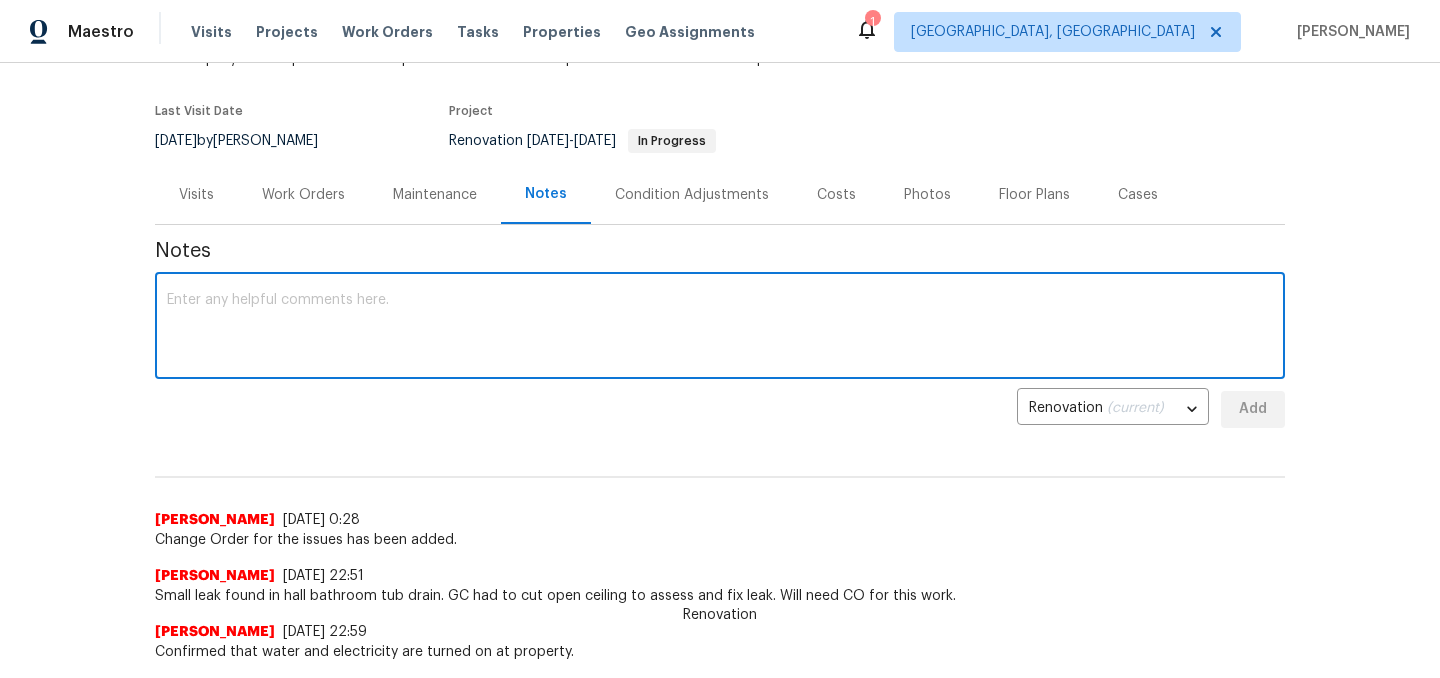 click at bounding box center (720, 328) 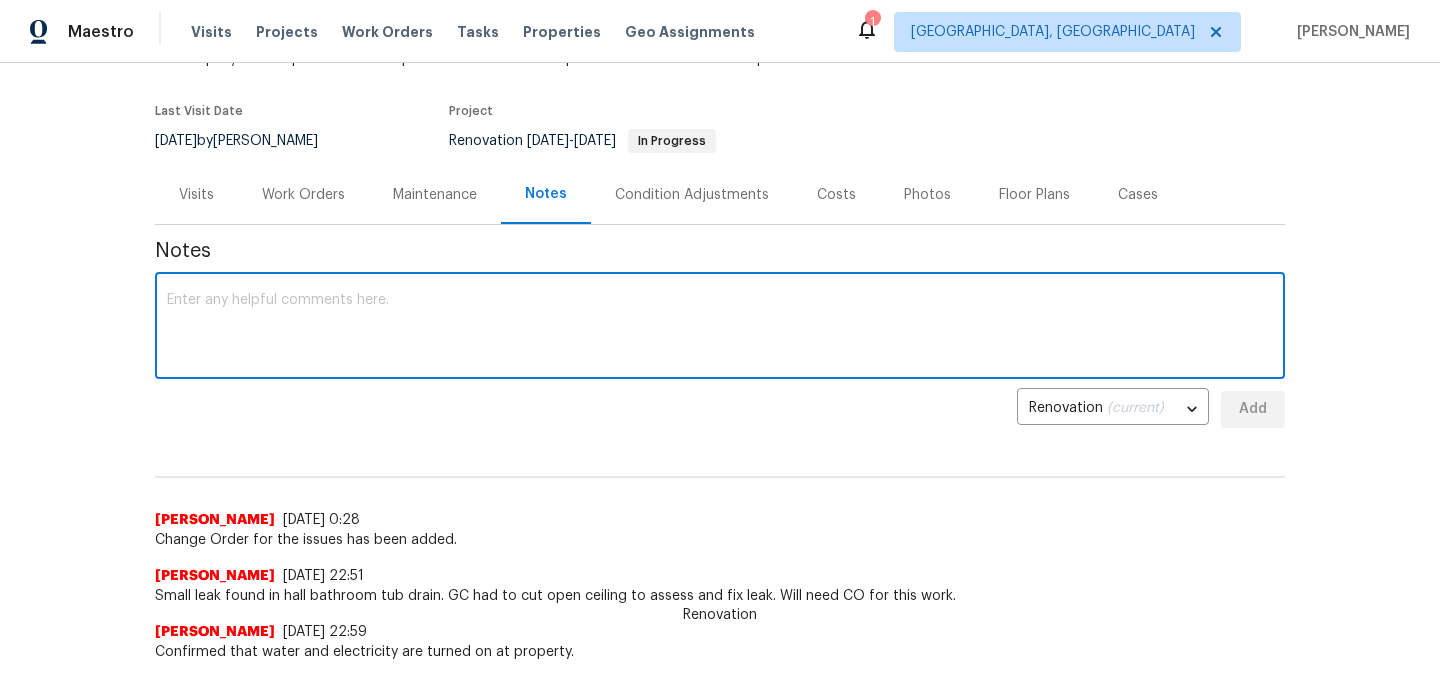 paste on "Pippin drywall finally is complete and they are painting.  Joe said you can schedule flooring for Monday if you’d like.
I will update notes in the portal too.
You have anymore work coming up?" 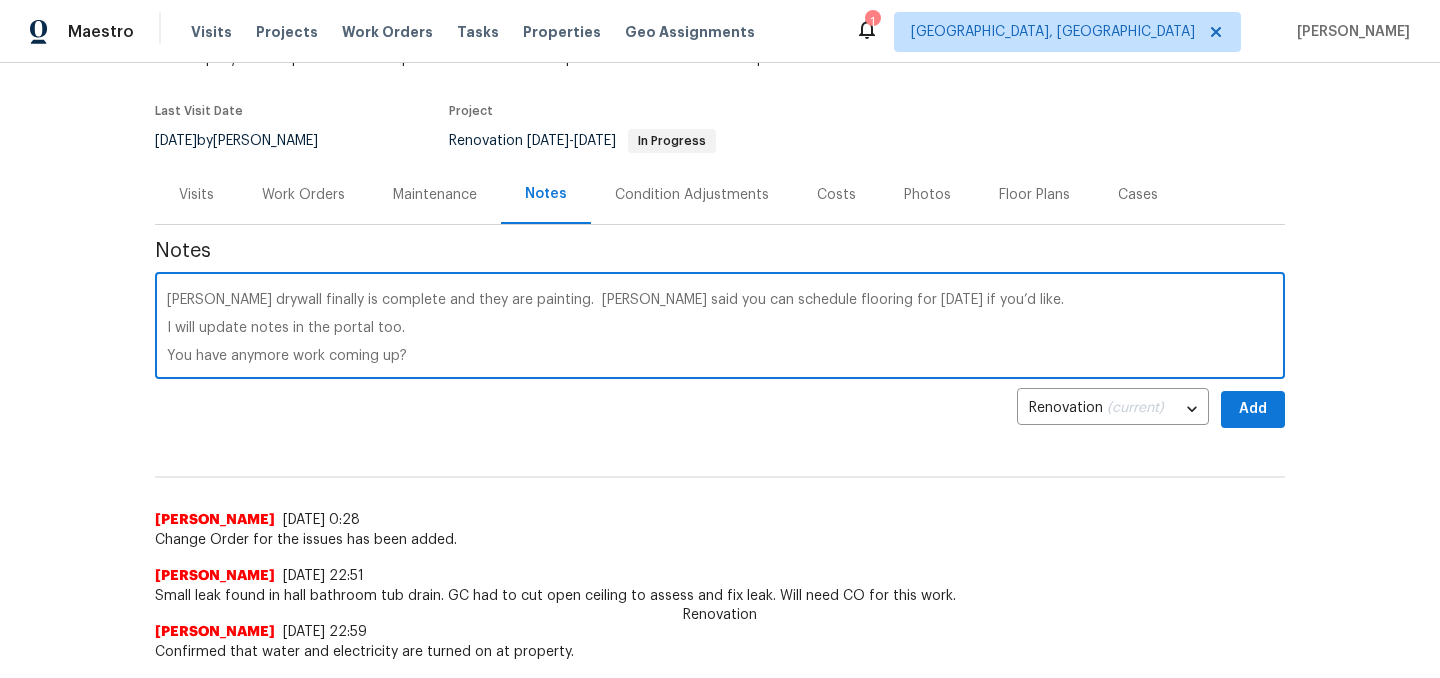 click on "Pippin drywall finally is complete and they are painting.  Joe said you can schedule flooring for Monday if you’d like.
I will update notes in the portal too.
You have anymore work coming up?" at bounding box center [720, 328] 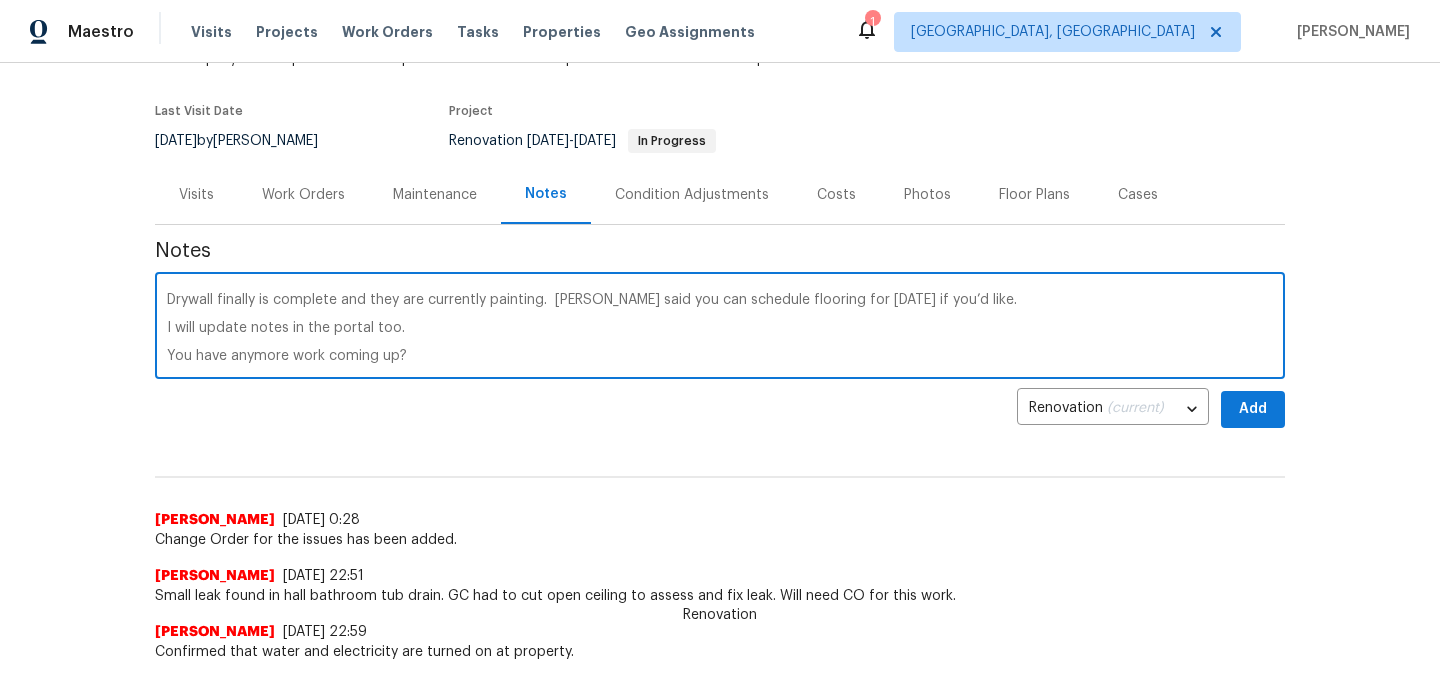 click on "Drywall finally is complete and they are currently painting.  Joe said you can schedule flooring for Monday if you’d like.
I will update notes in the portal too.
You have anymore work coming up?" at bounding box center (720, 328) 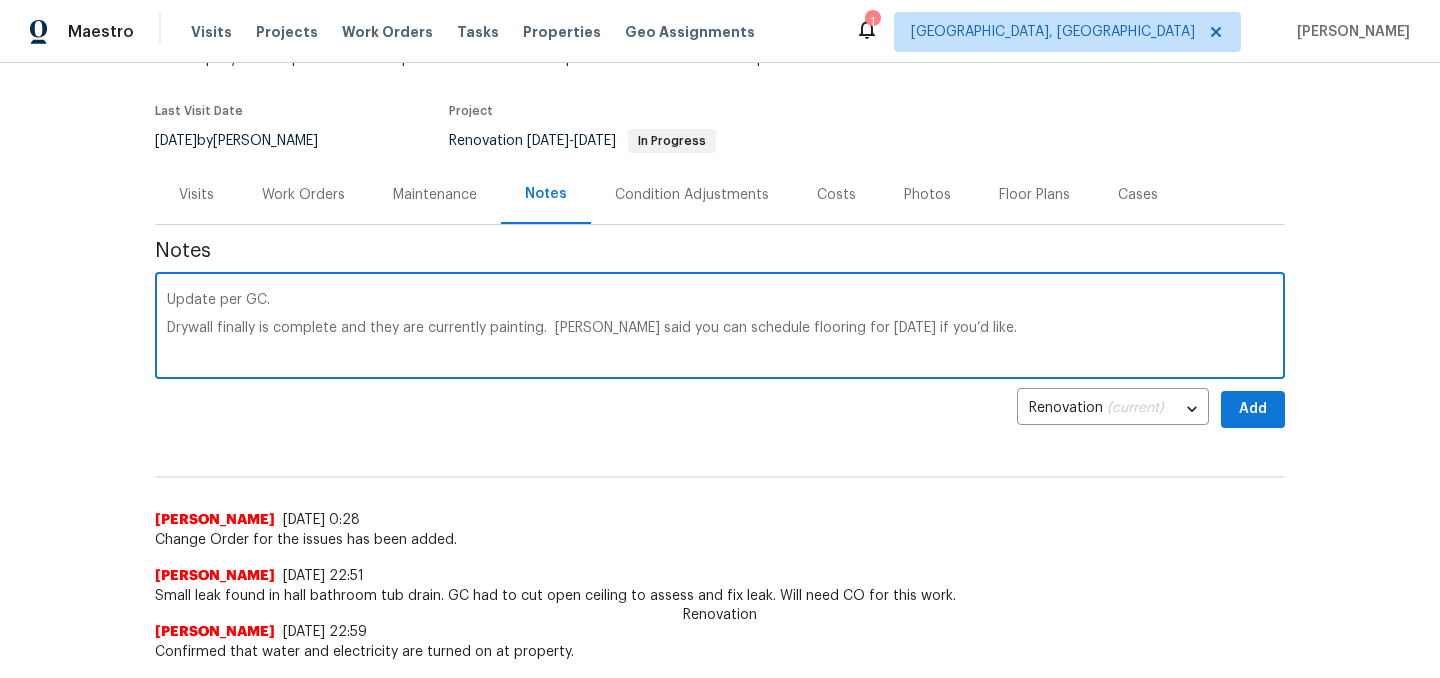 scroll, scrollTop: 0, scrollLeft: 0, axis: both 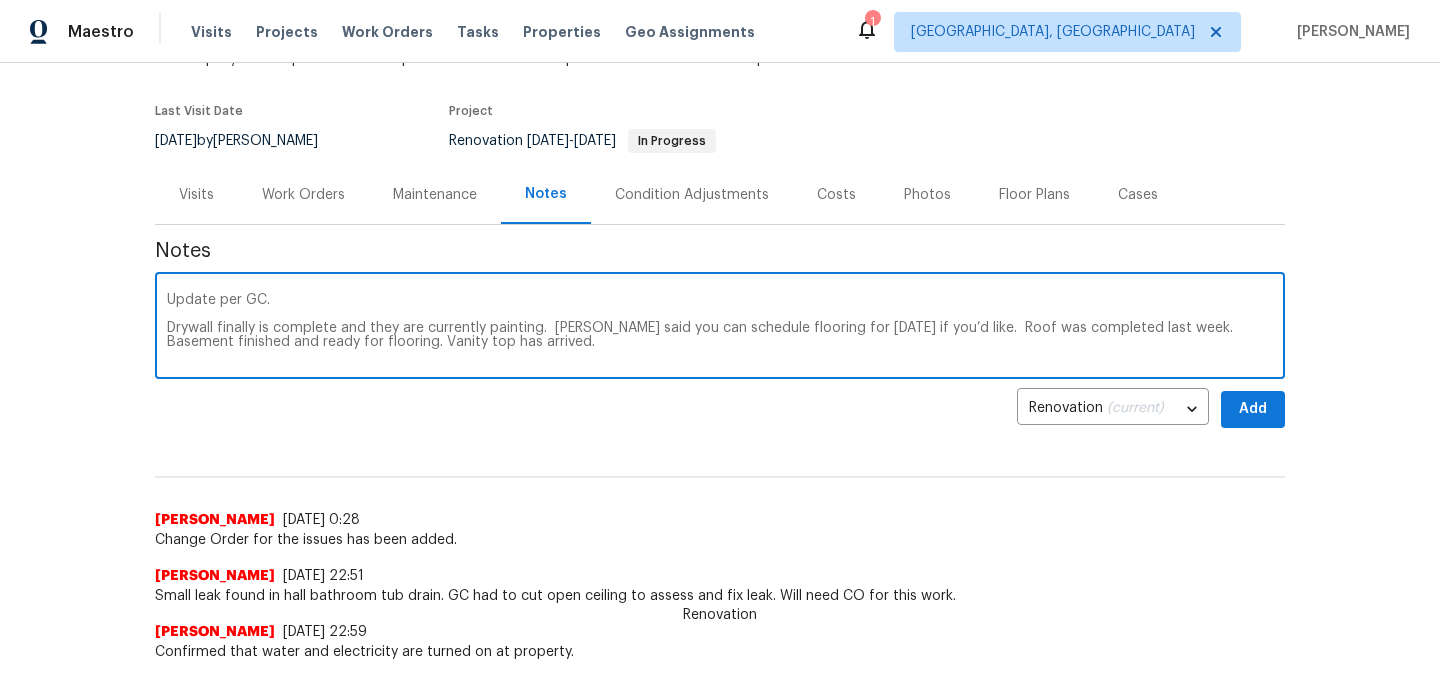 click on "Update per GC.
Drywall finally is complete and they are currently painting.  Joe said you can schedule flooring for Monday if you’d like.  Roof was completed last week. Basement finished and ready for flooring. Vanity top has arrived." at bounding box center [720, 328] 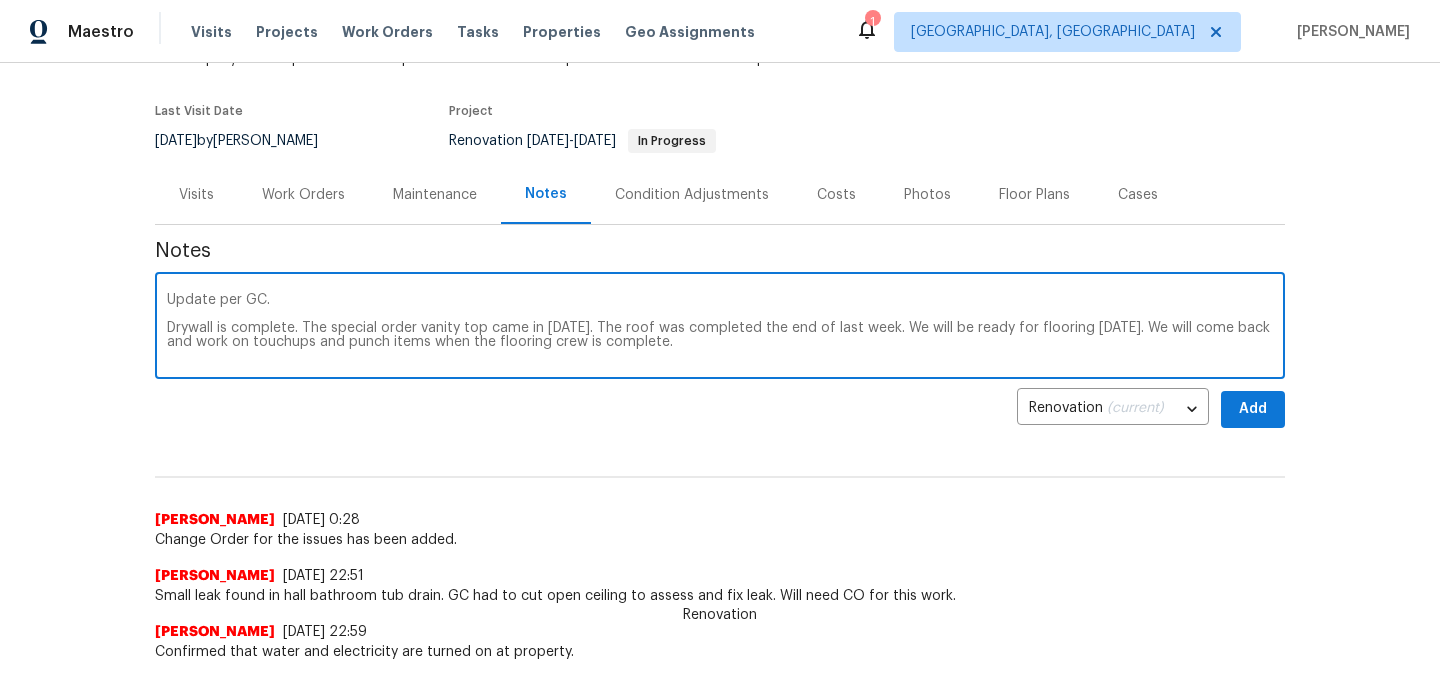 scroll, scrollTop: 0, scrollLeft: 0, axis: both 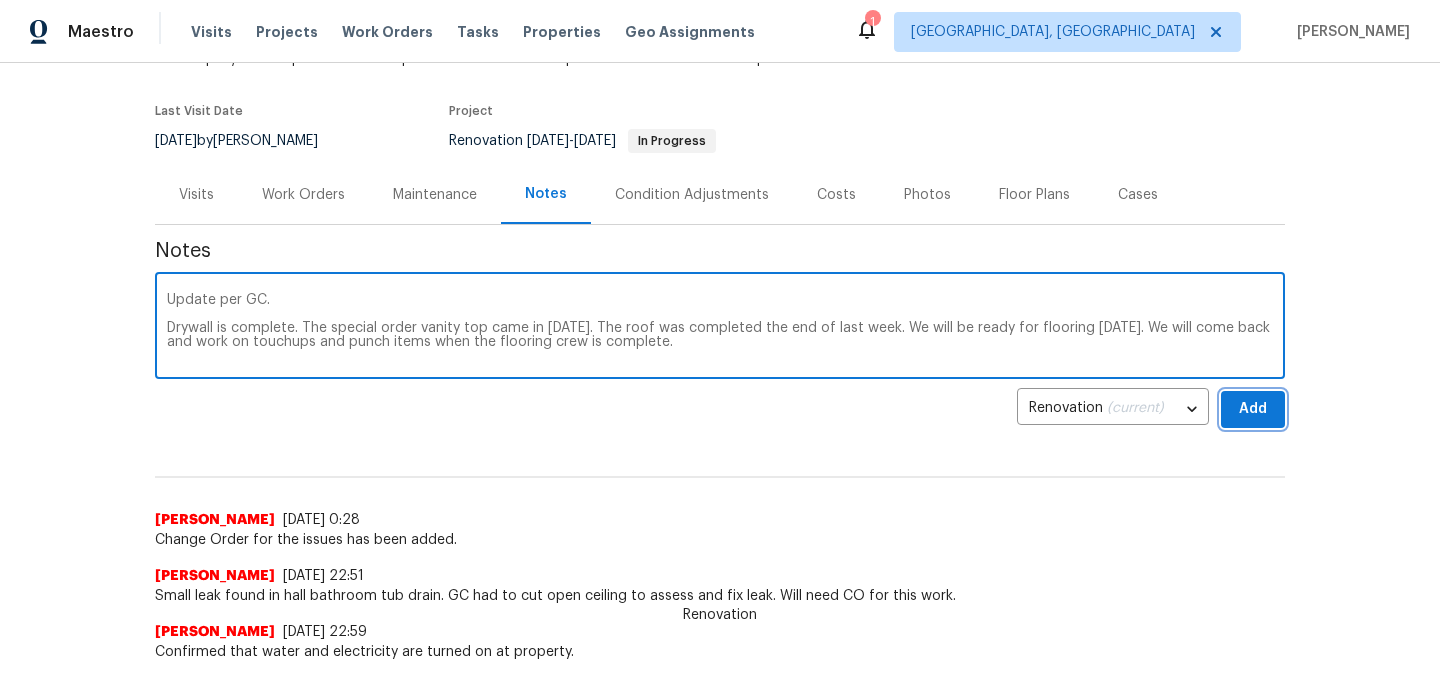 click on "Add" at bounding box center (1253, 409) 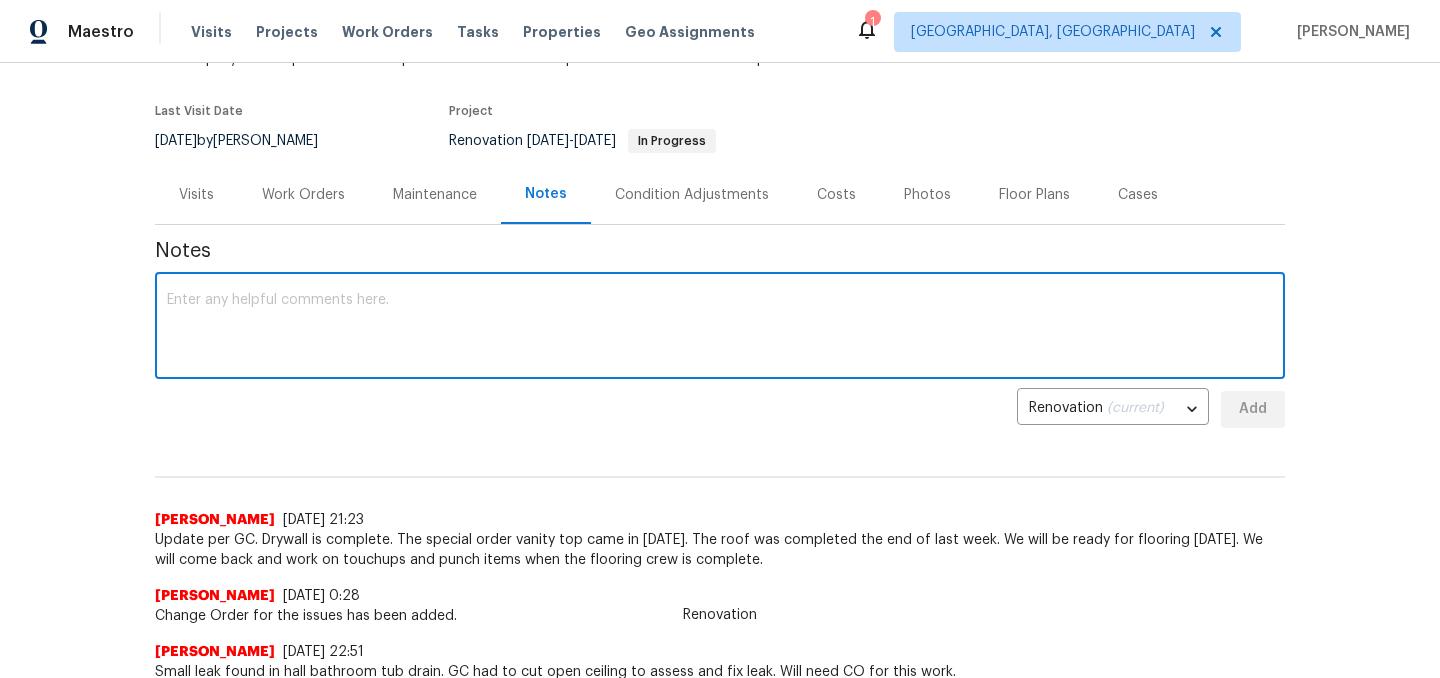 click at bounding box center (720, 328) 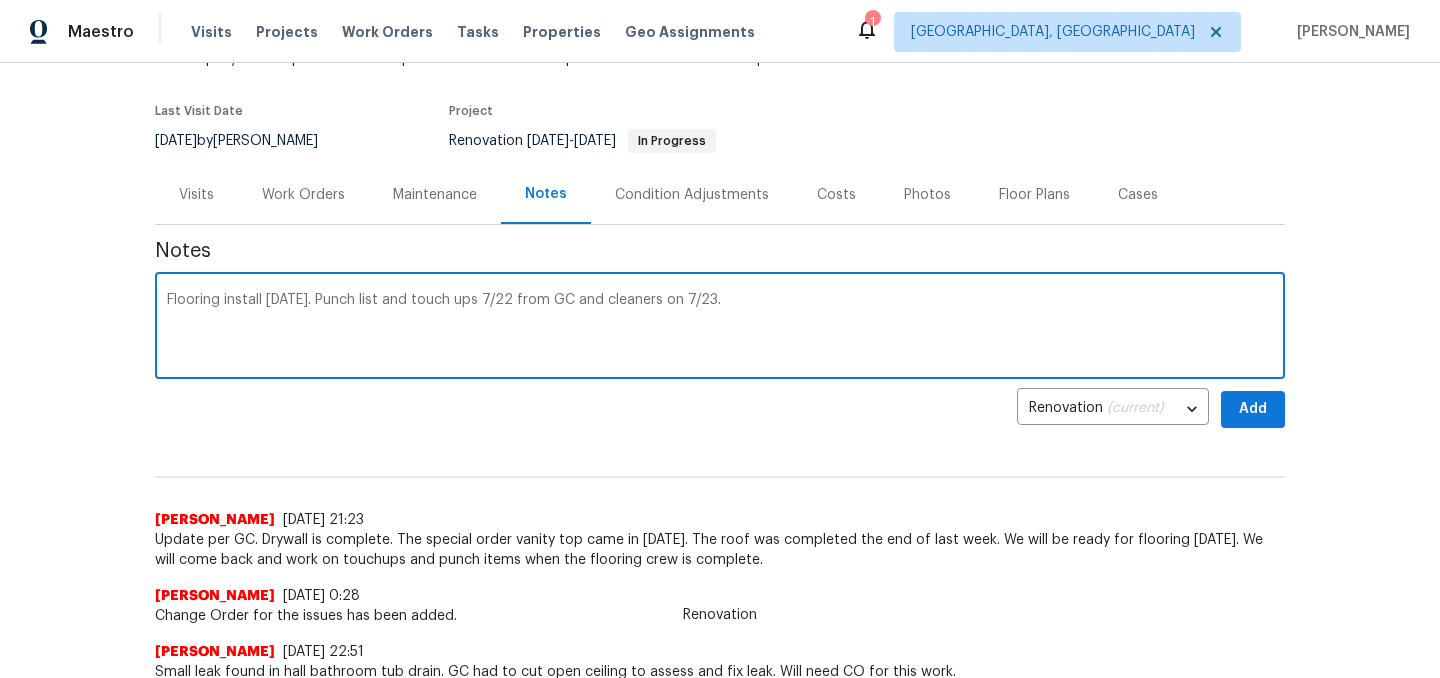 type on "Flooring install Monday 7/21. Punch list and touch ups 7/22 from GC and cleaners on 7/23." 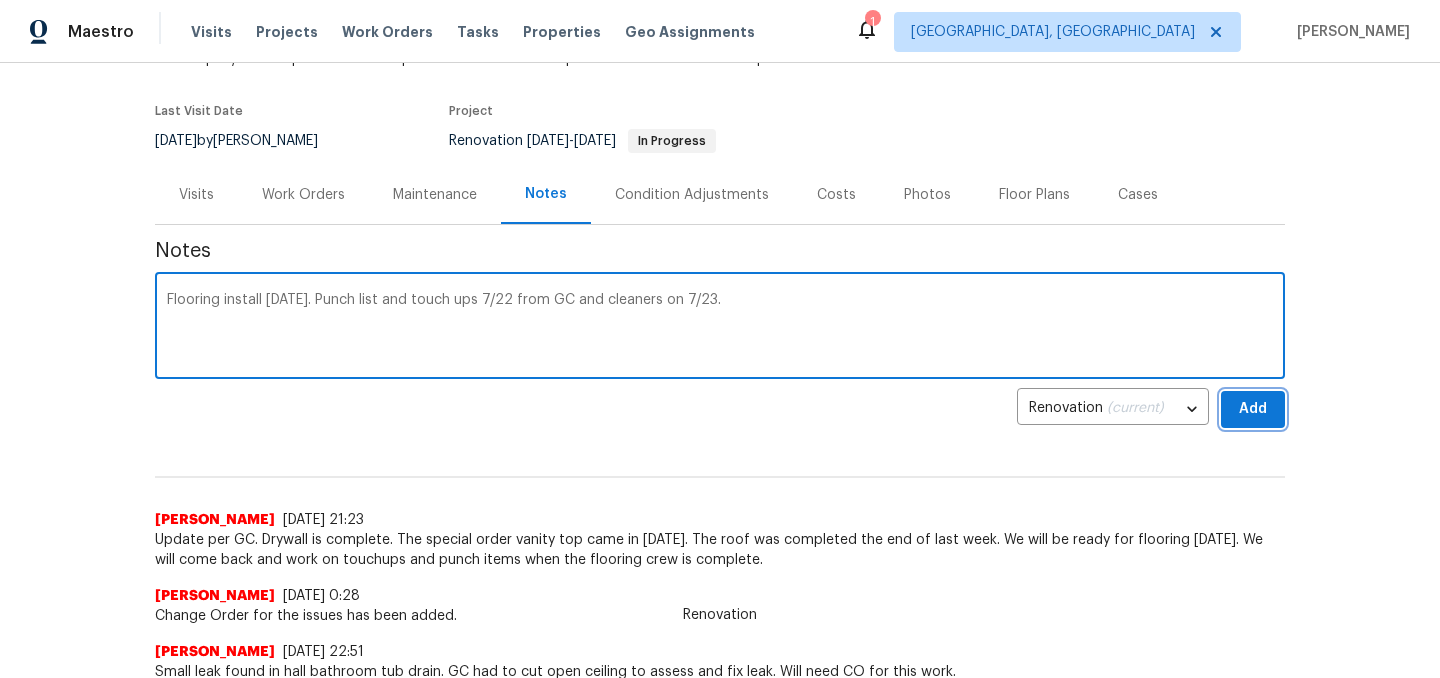 click on "Add" at bounding box center [1253, 409] 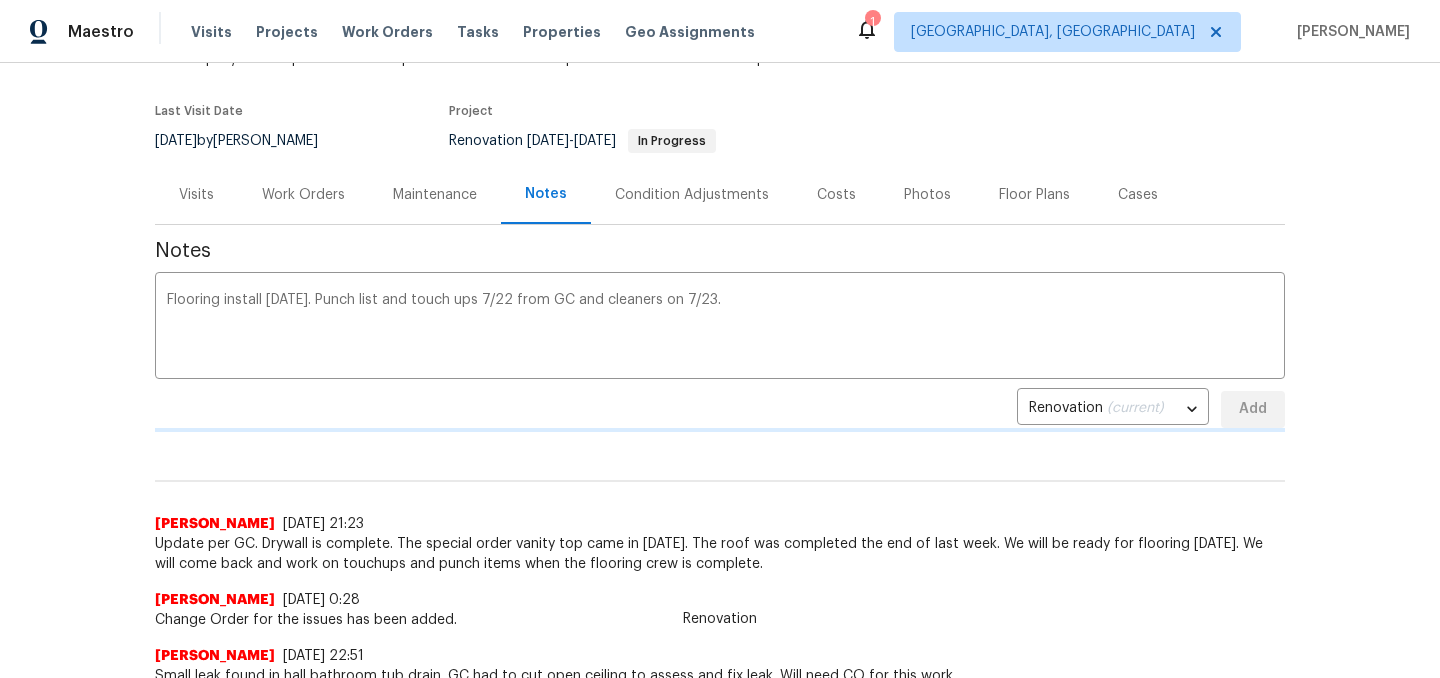 type 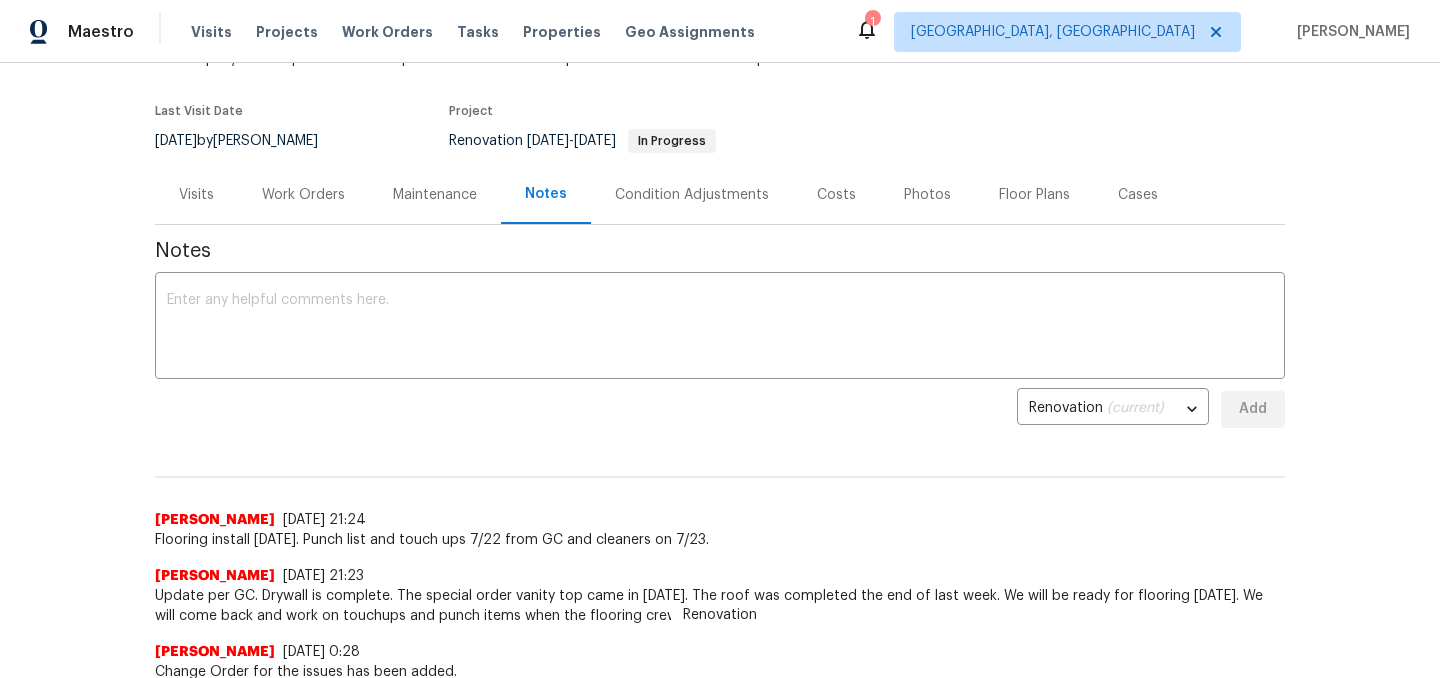 scroll, scrollTop: 0, scrollLeft: 0, axis: both 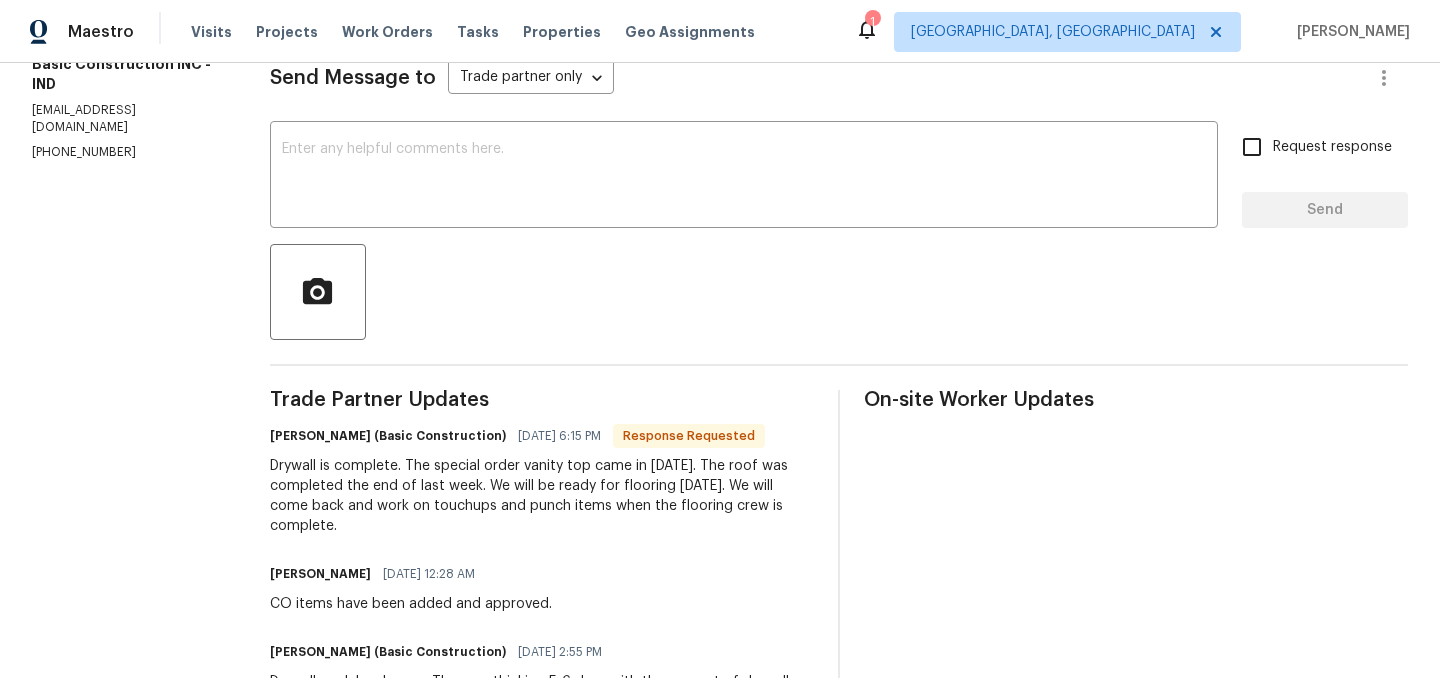 drag, startPoint x: 337, startPoint y: 525, endPoint x: 266, endPoint y: 465, distance: 92.95698 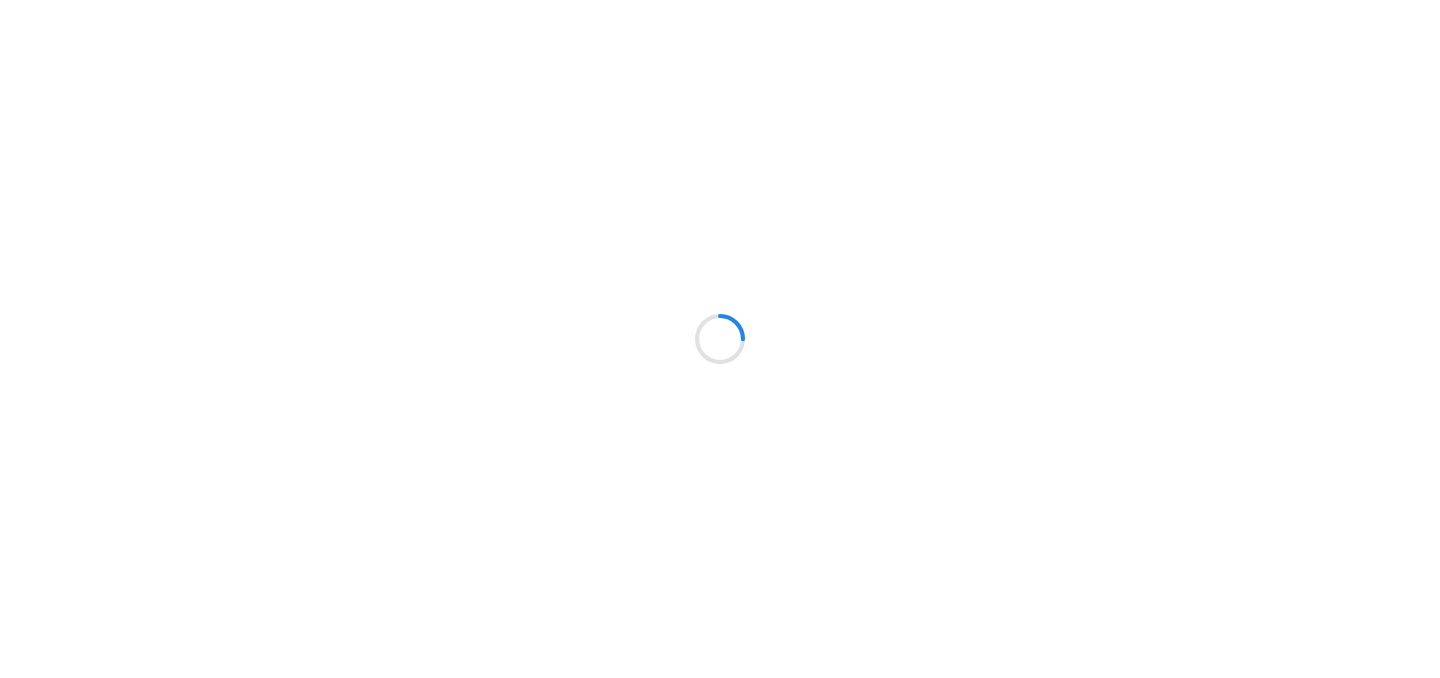 scroll, scrollTop: 0, scrollLeft: 0, axis: both 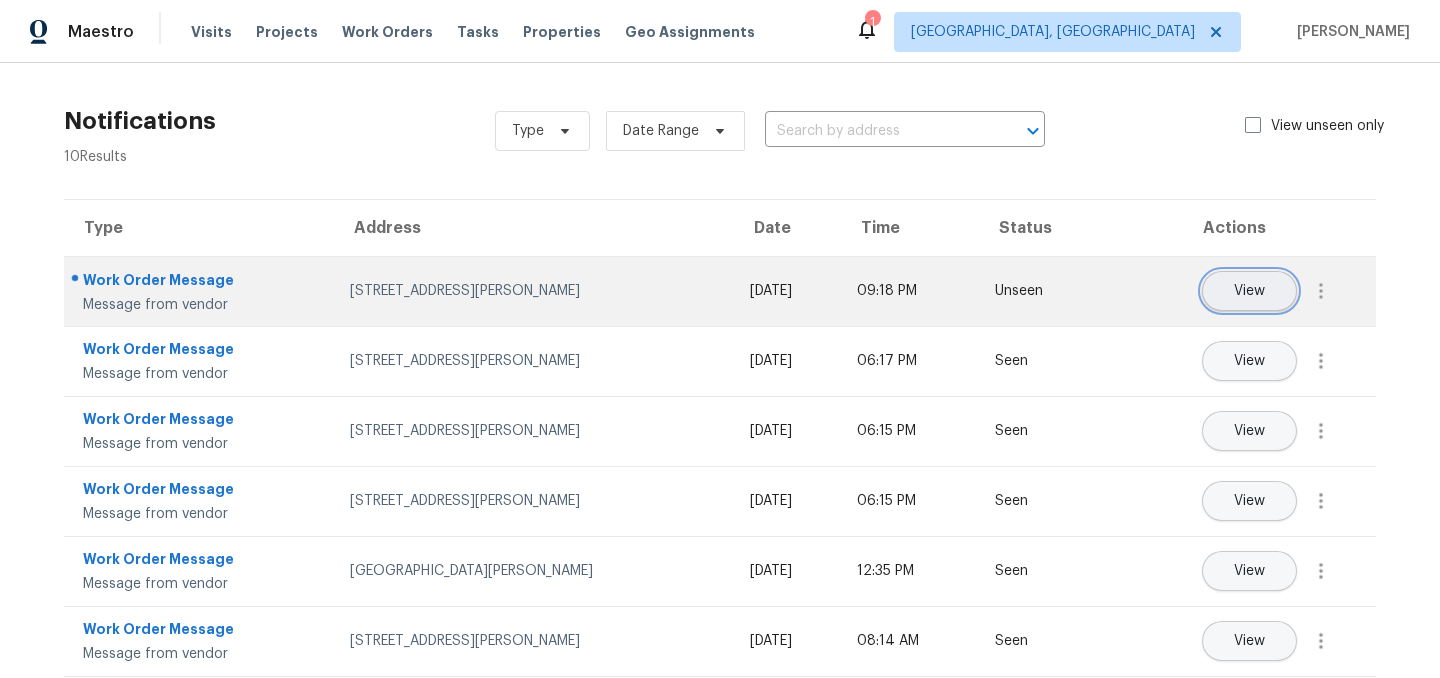 click on "View" at bounding box center (1249, 291) 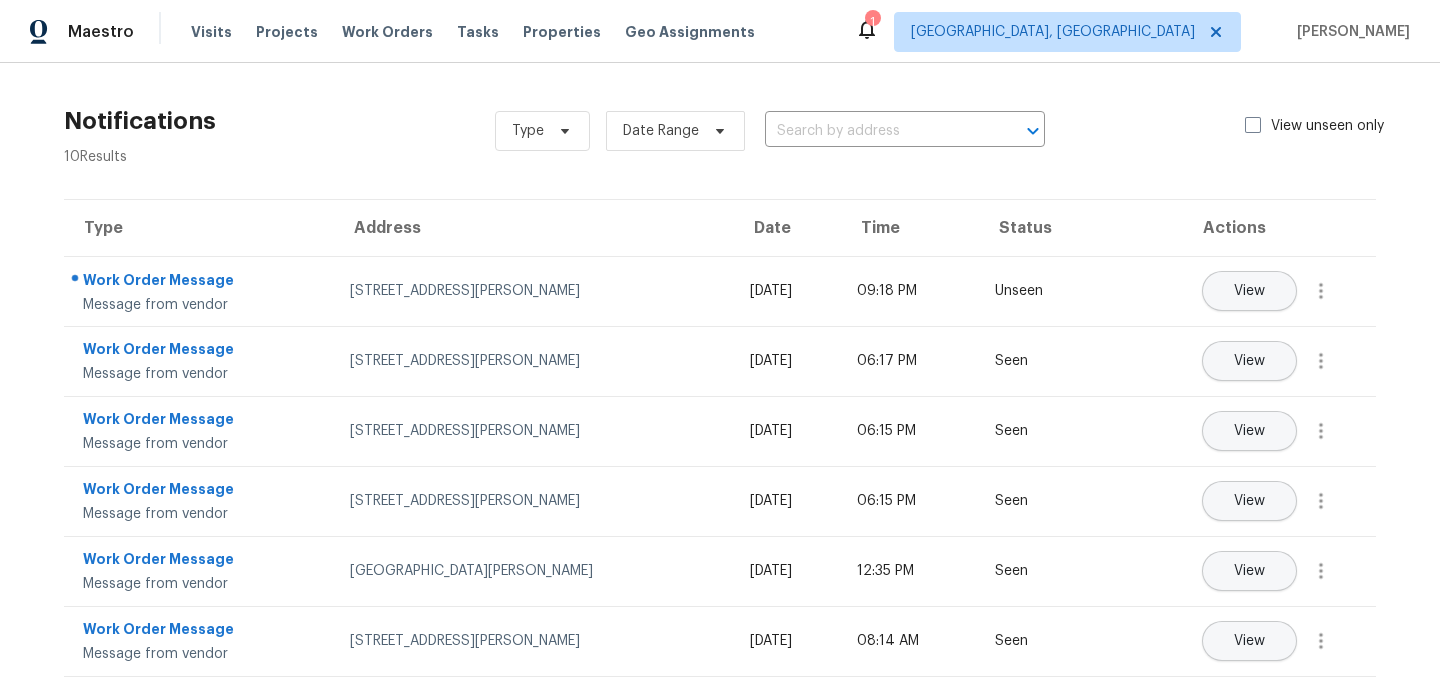 click on "Notifications 10  Results Type Date Range ​ View unseen only" at bounding box center [720, 131] 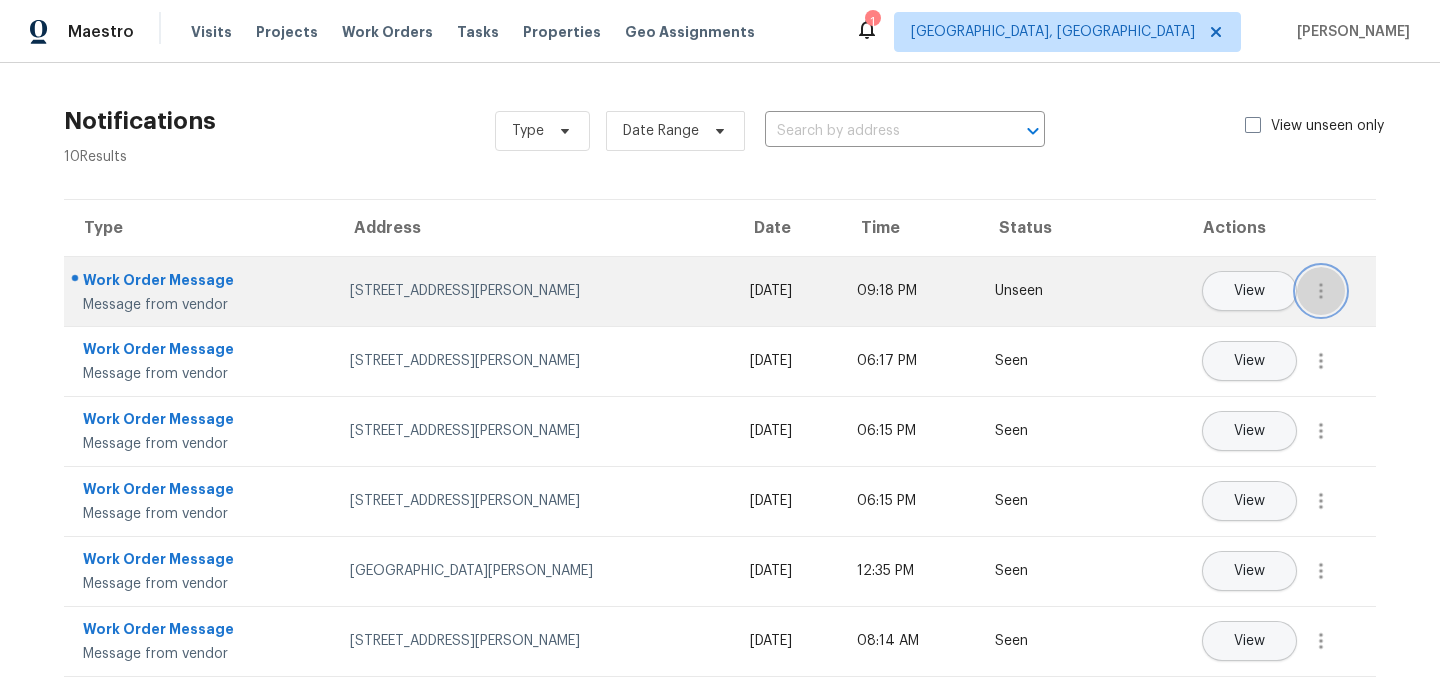 click 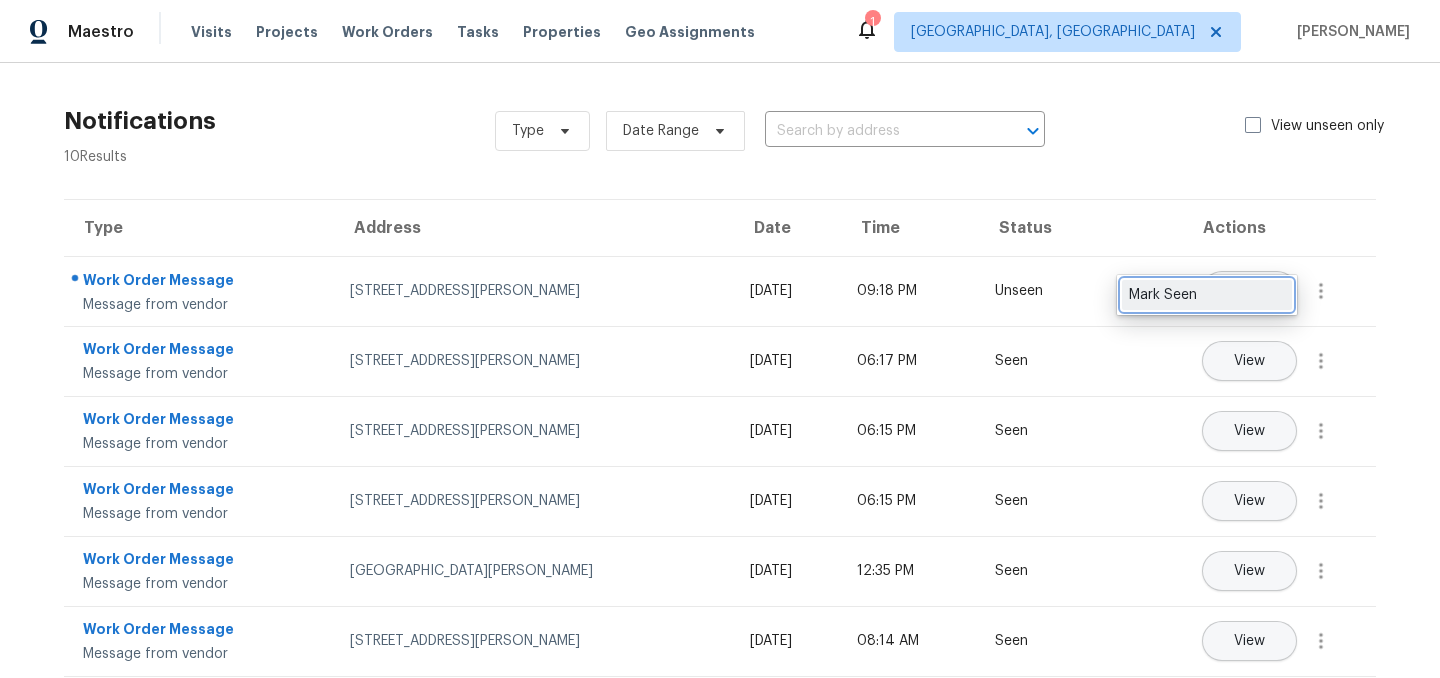 click on "Mark Seen" at bounding box center [1207, 295] 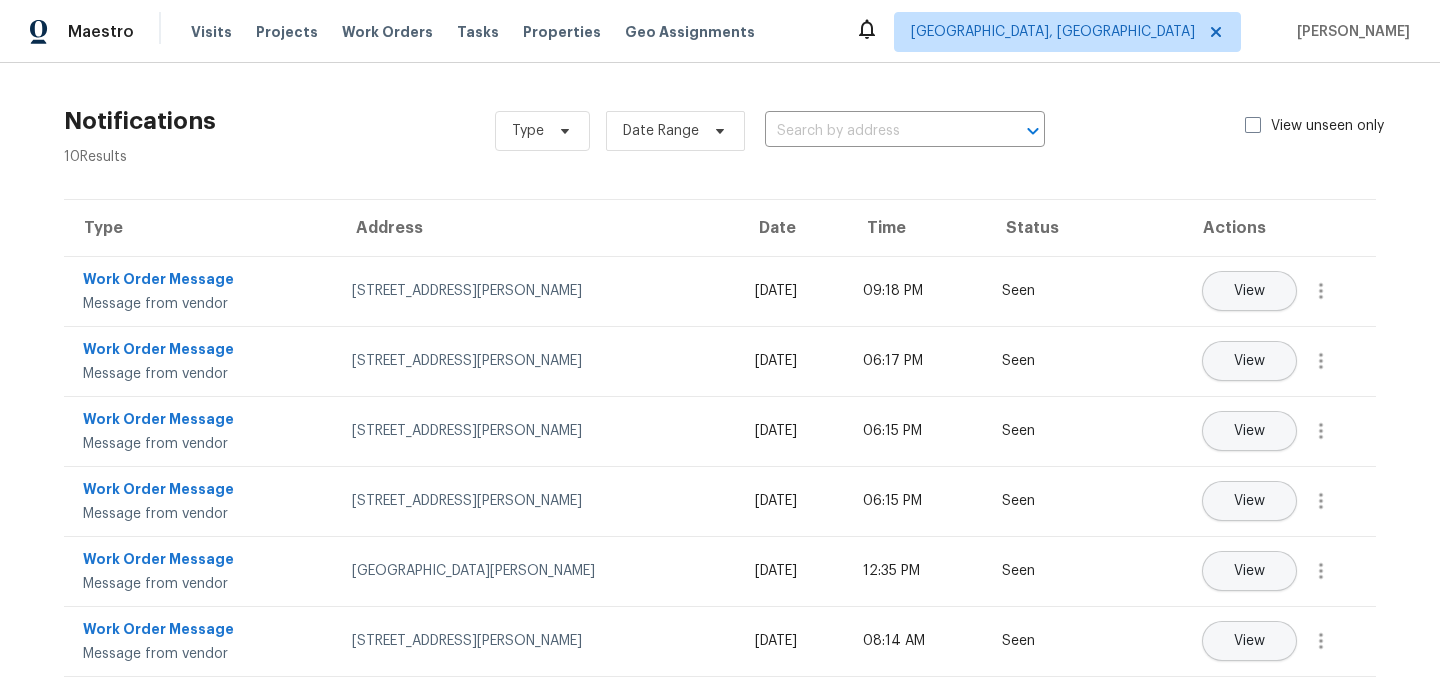 click on "Notifications 10  Results Type Date Range ​ View unseen only" at bounding box center [720, 131] 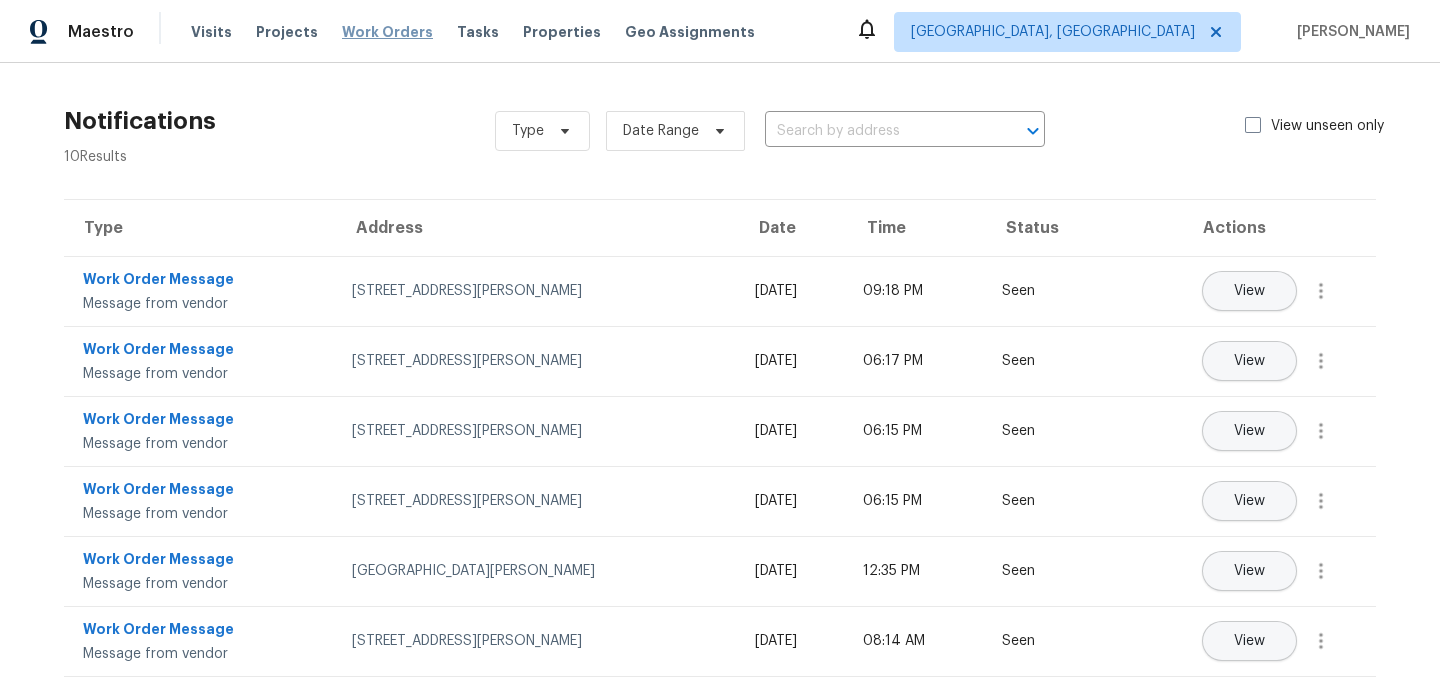 click on "Work Orders" at bounding box center (387, 32) 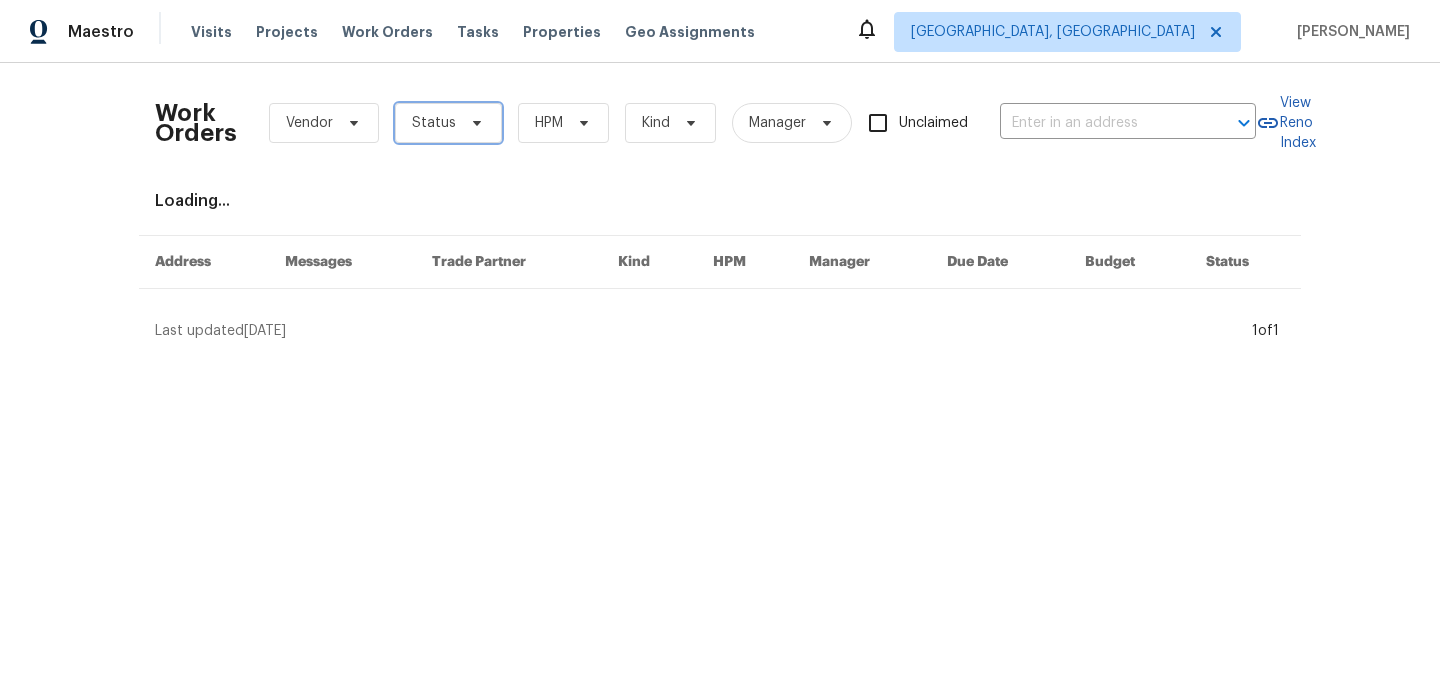 click on "Status" at bounding box center (434, 123) 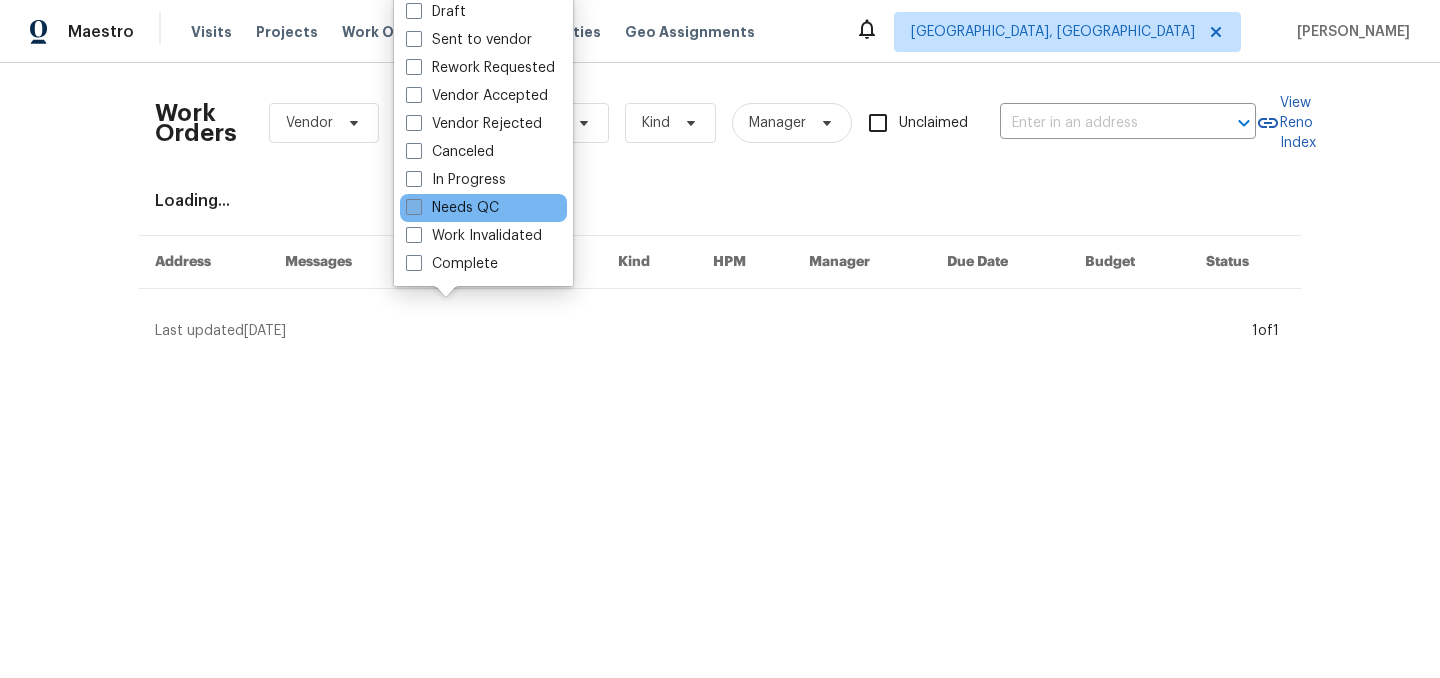 click on "Needs QC" at bounding box center (452, 208) 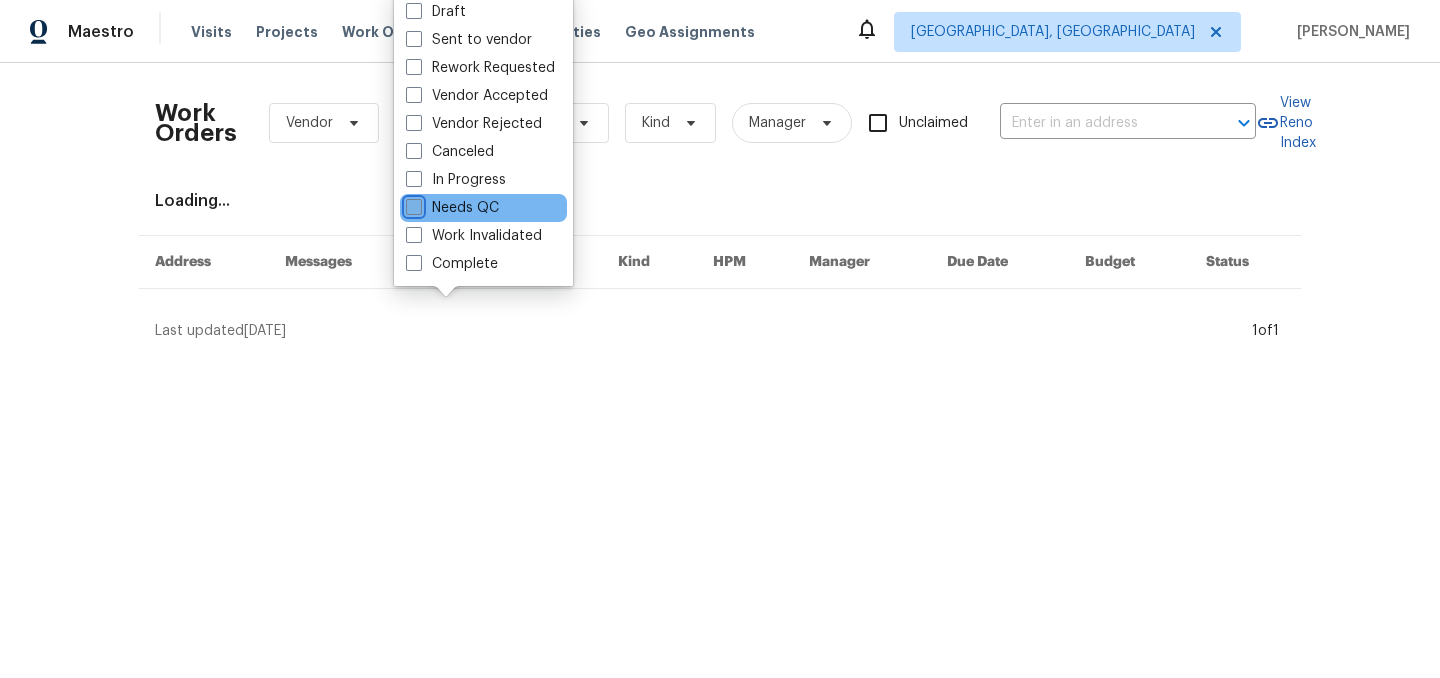click on "Needs QC" at bounding box center (412, 204) 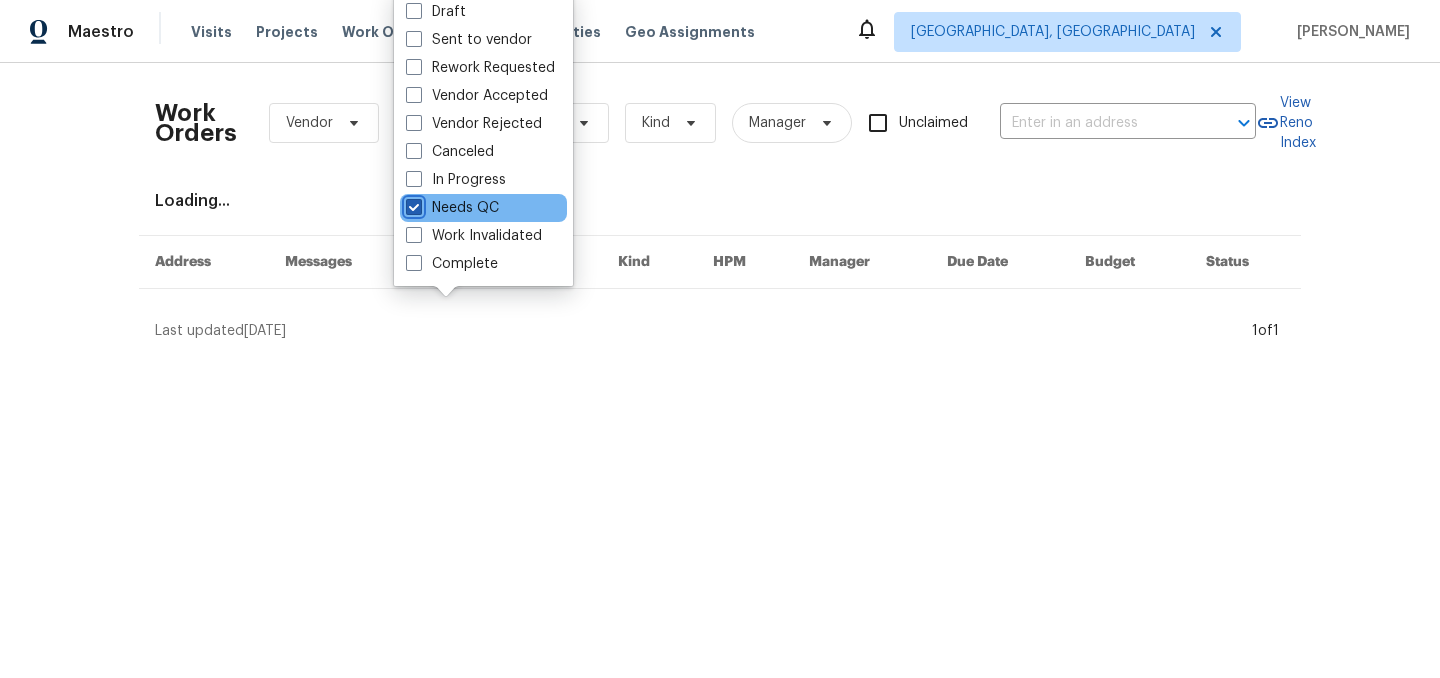 checkbox on "true" 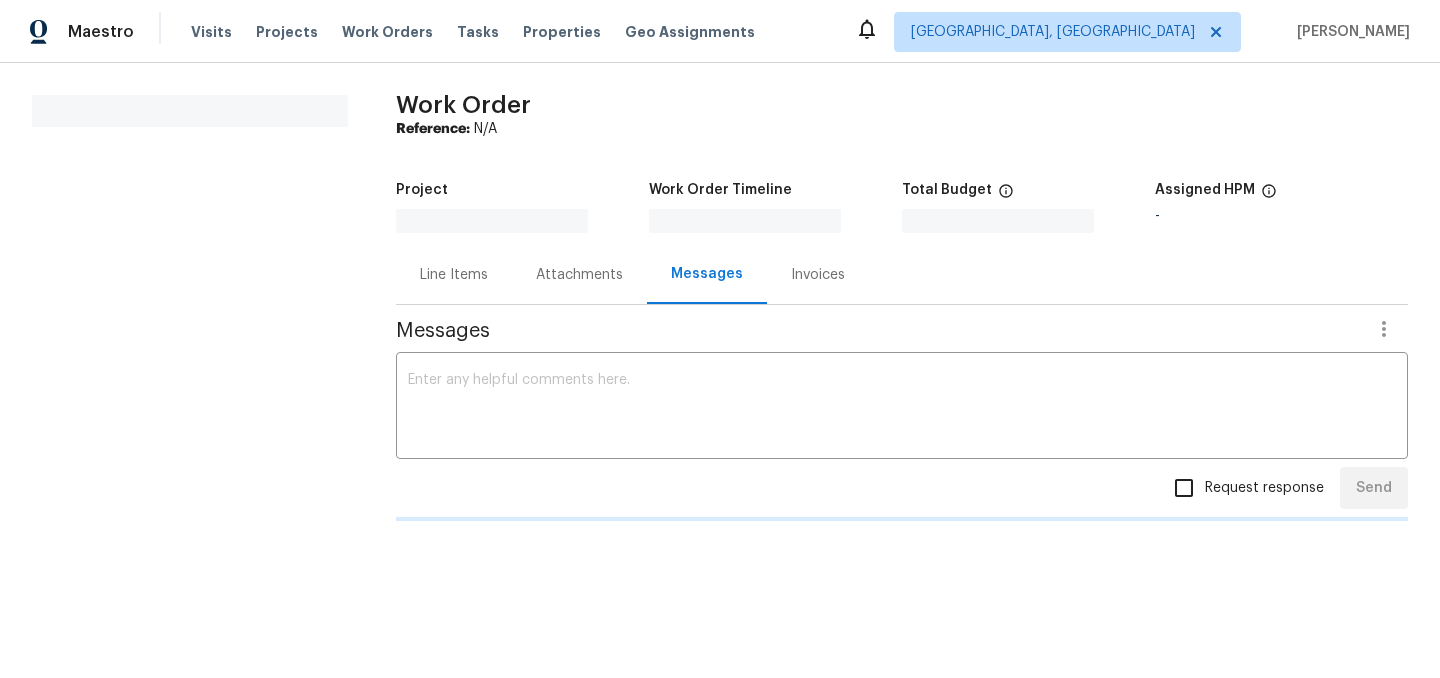 scroll, scrollTop: 0, scrollLeft: 0, axis: both 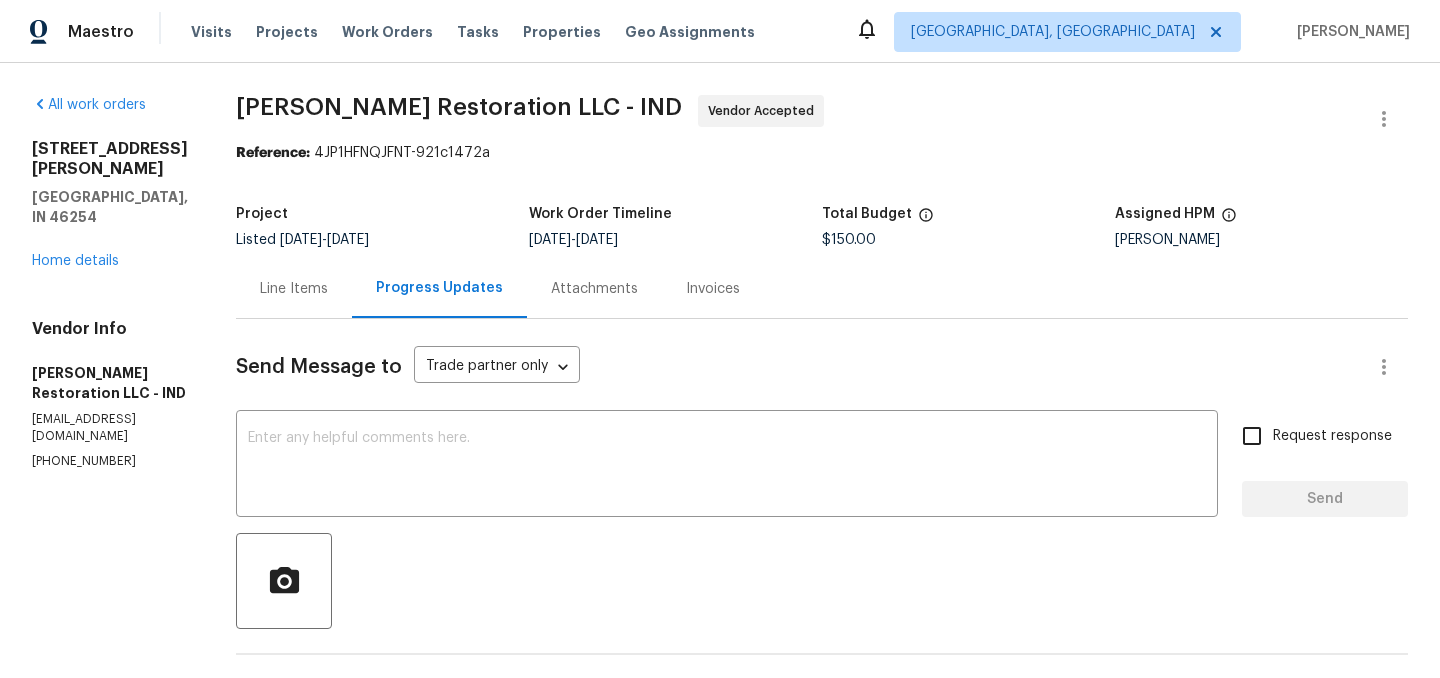 click on "Line Items" at bounding box center (294, 289) 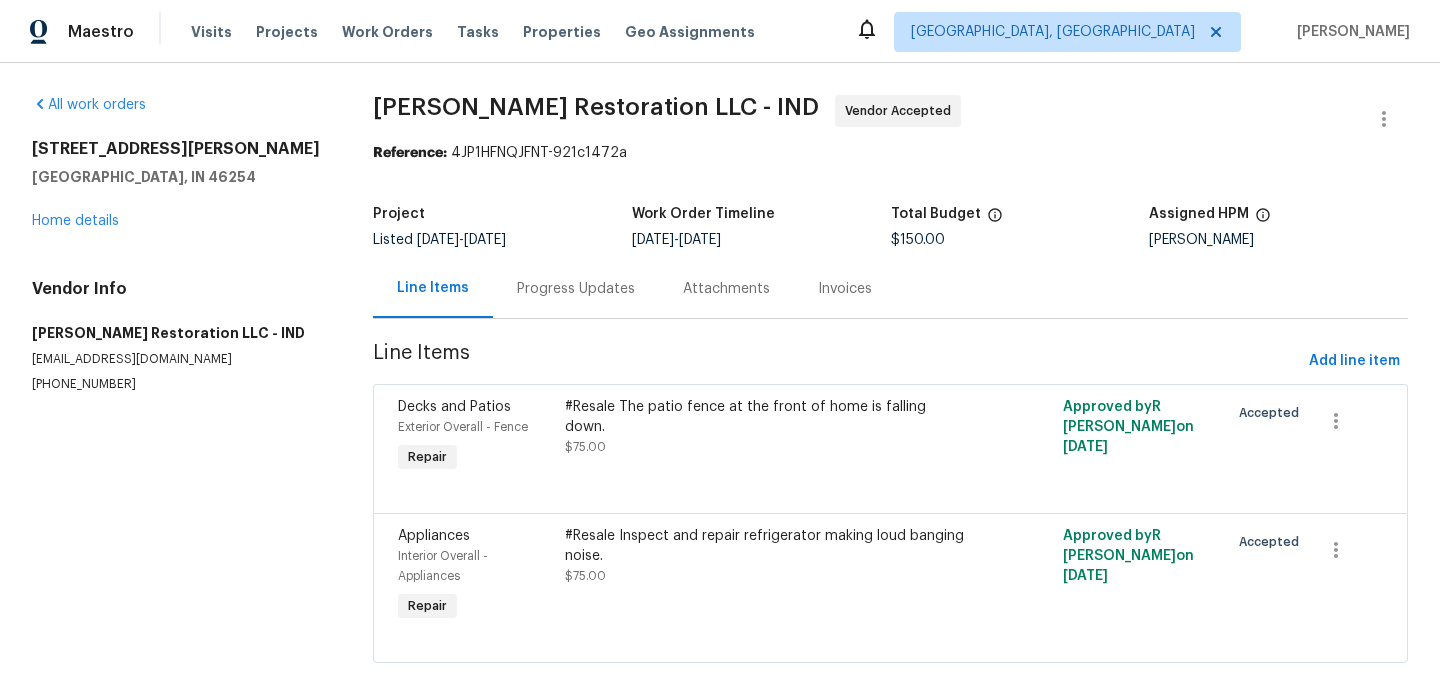 scroll, scrollTop: 42, scrollLeft: 0, axis: vertical 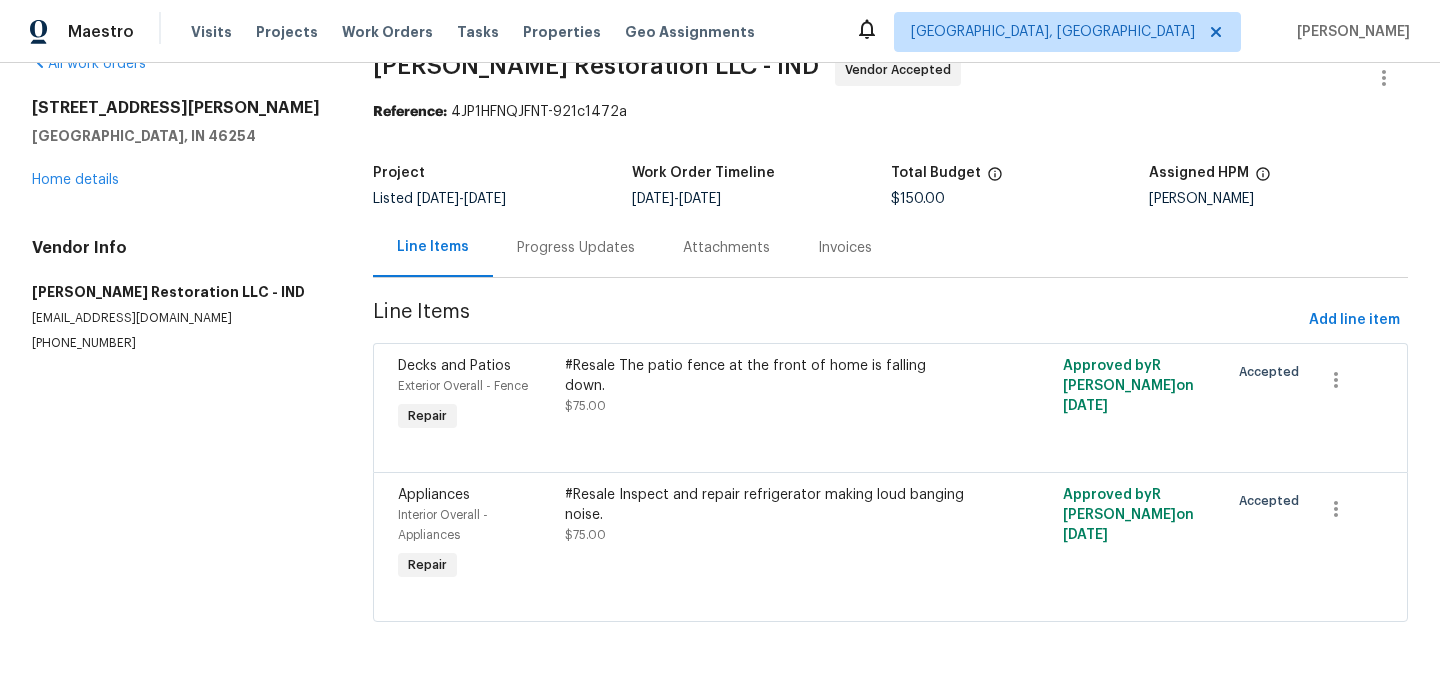 click on "Progress Updates" at bounding box center [576, 248] 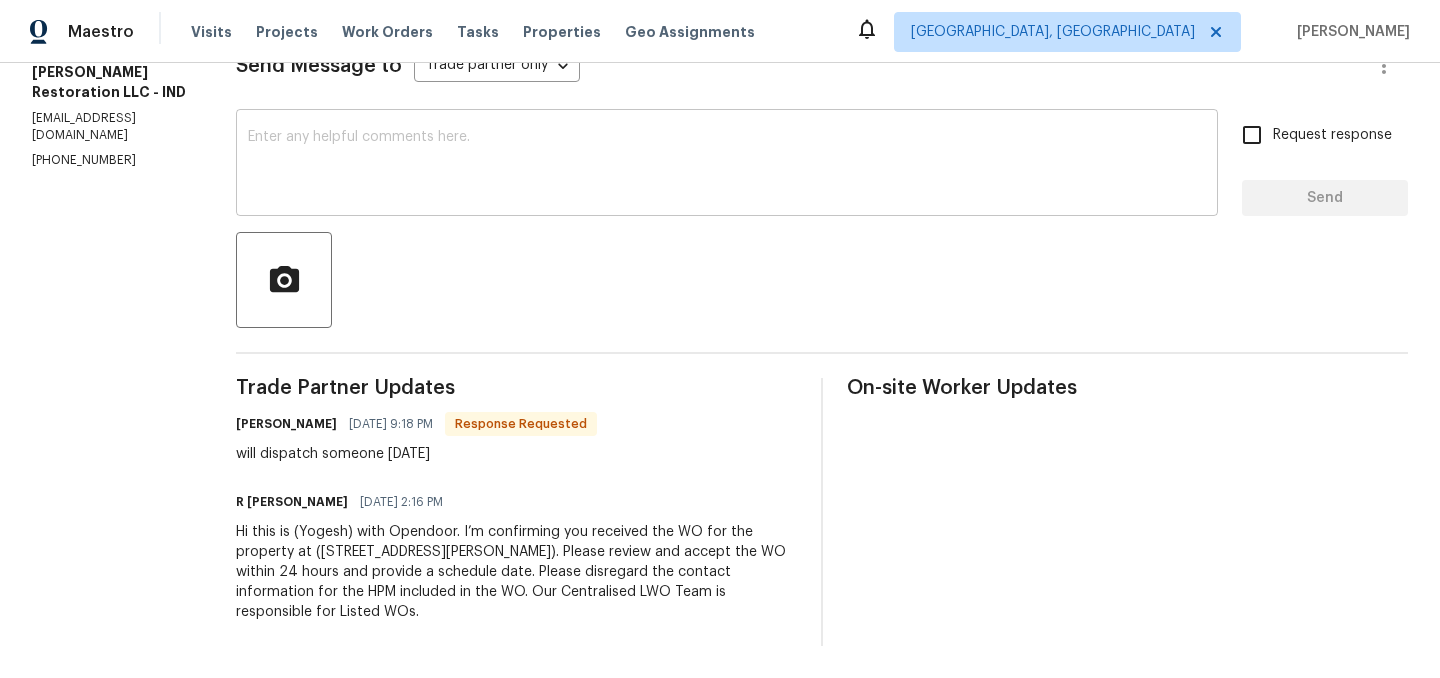 scroll, scrollTop: 0, scrollLeft: 0, axis: both 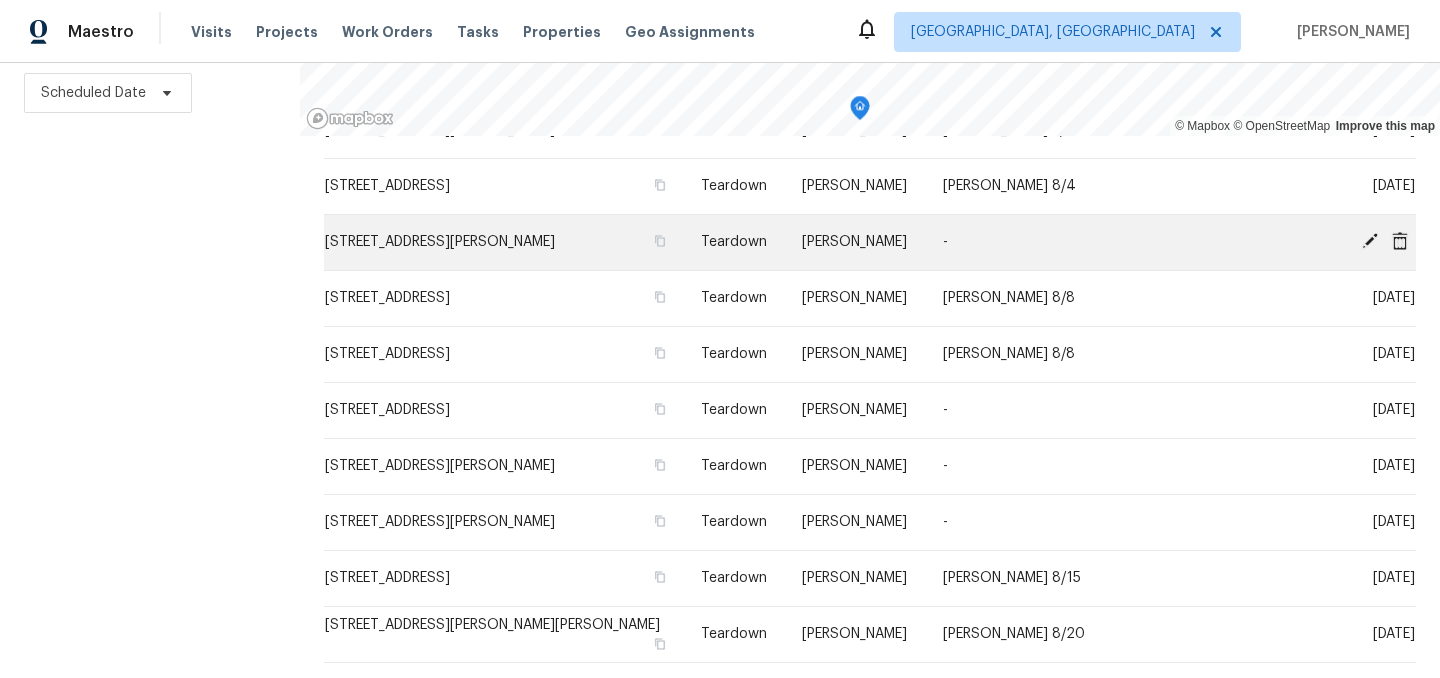 click 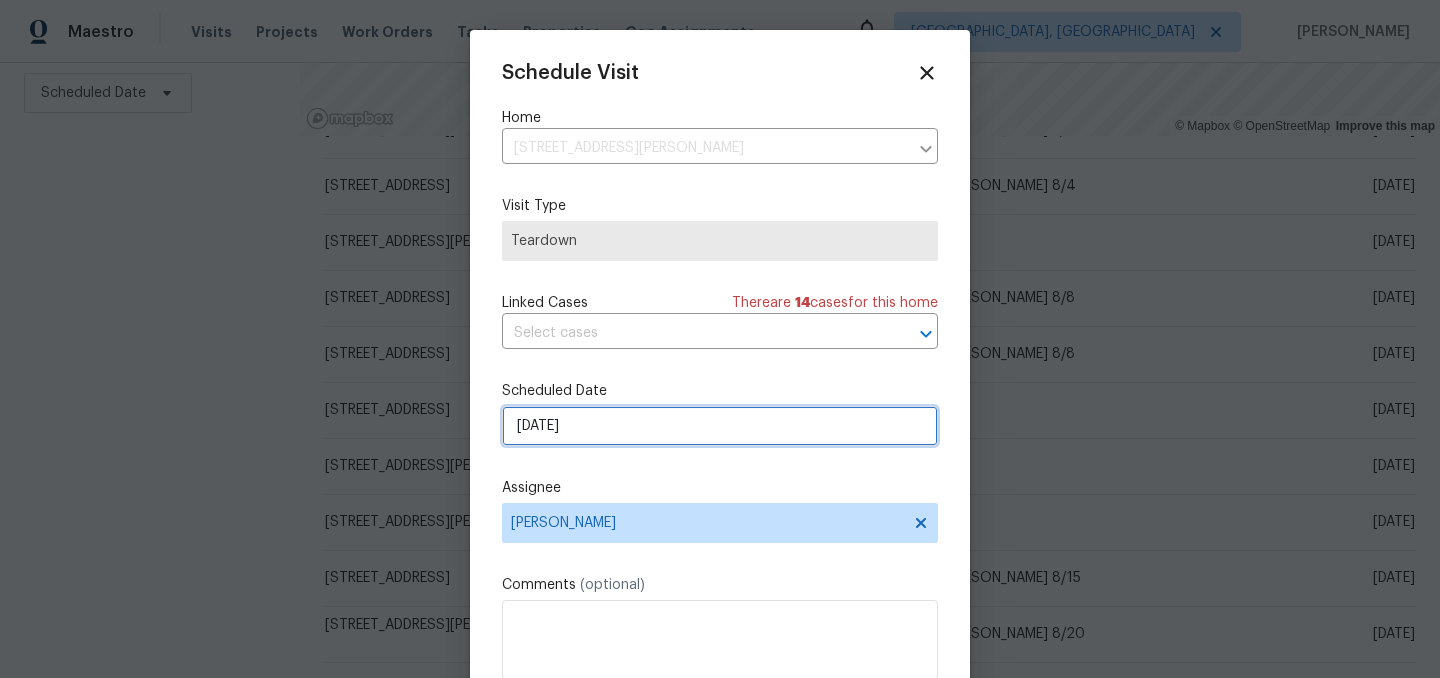 click on "[DATE]" at bounding box center (720, 426) 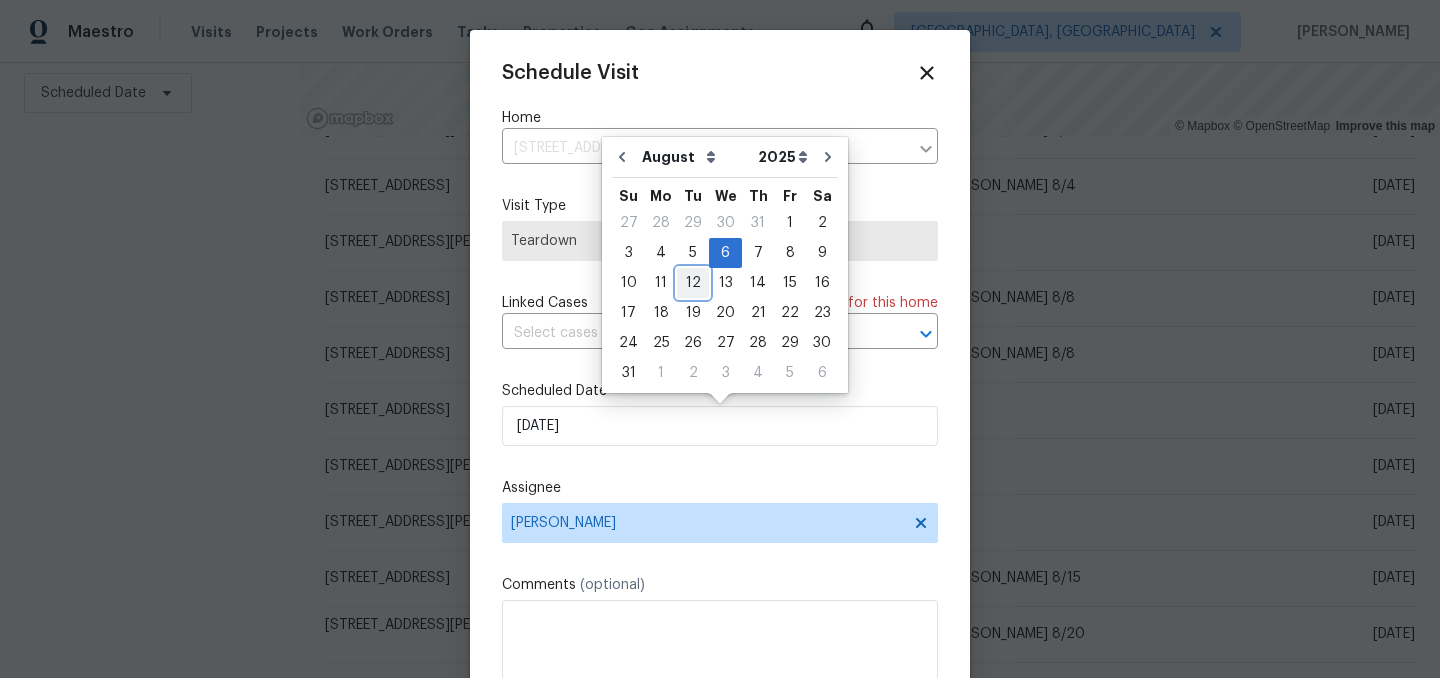 click on "12" at bounding box center (693, 283) 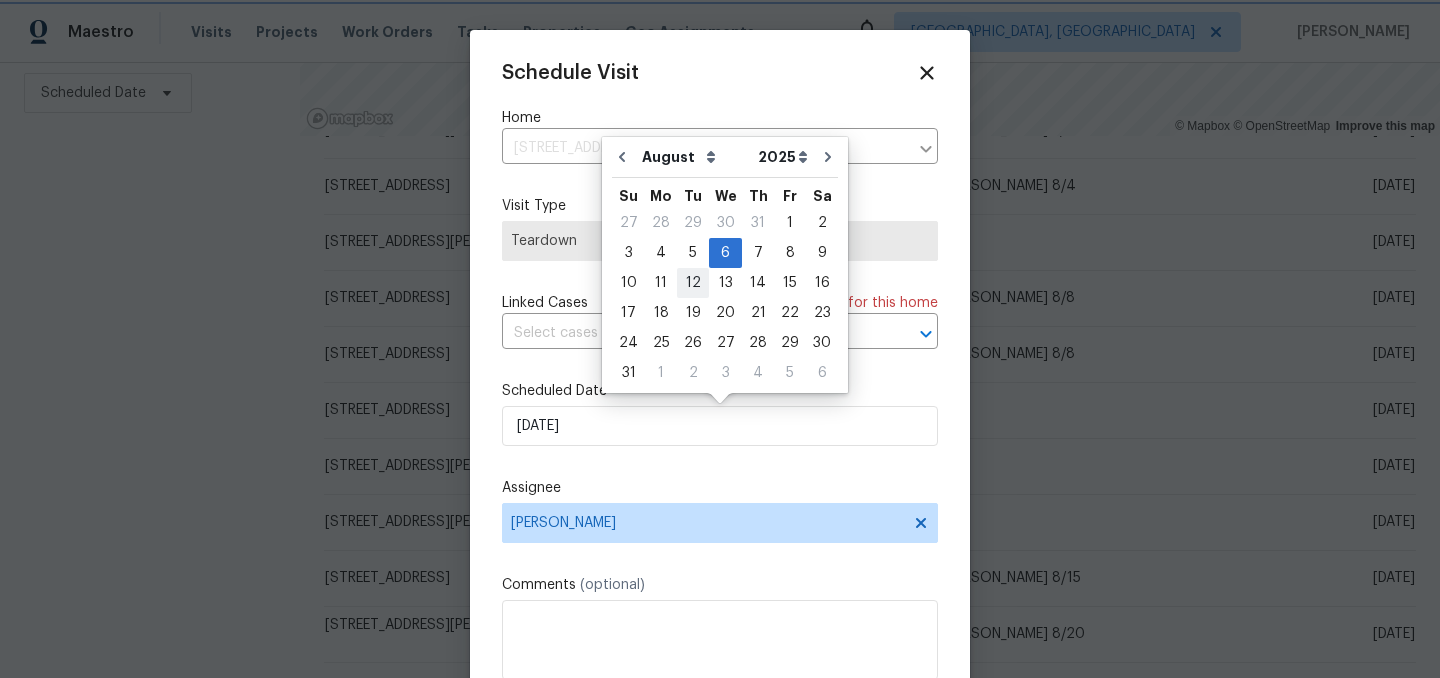 type on "8/12/2025" 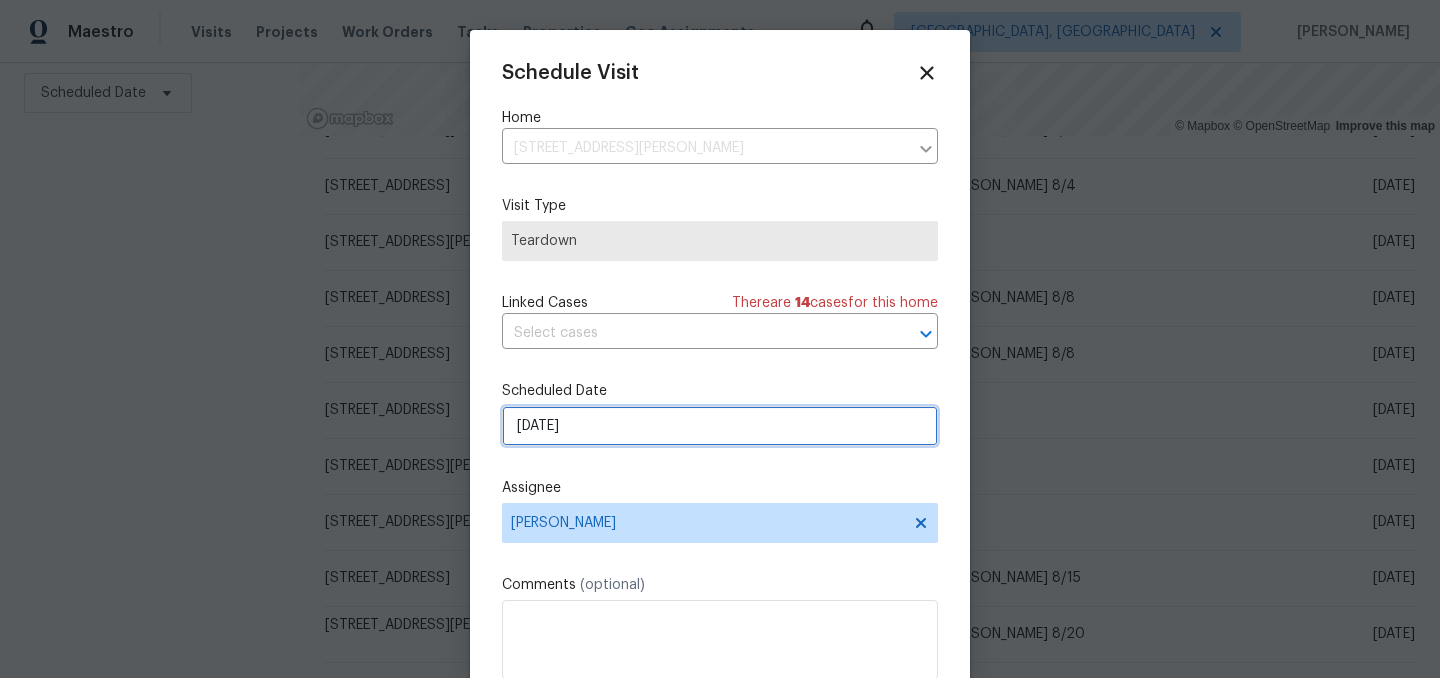 click on "8/12/2025" at bounding box center [720, 426] 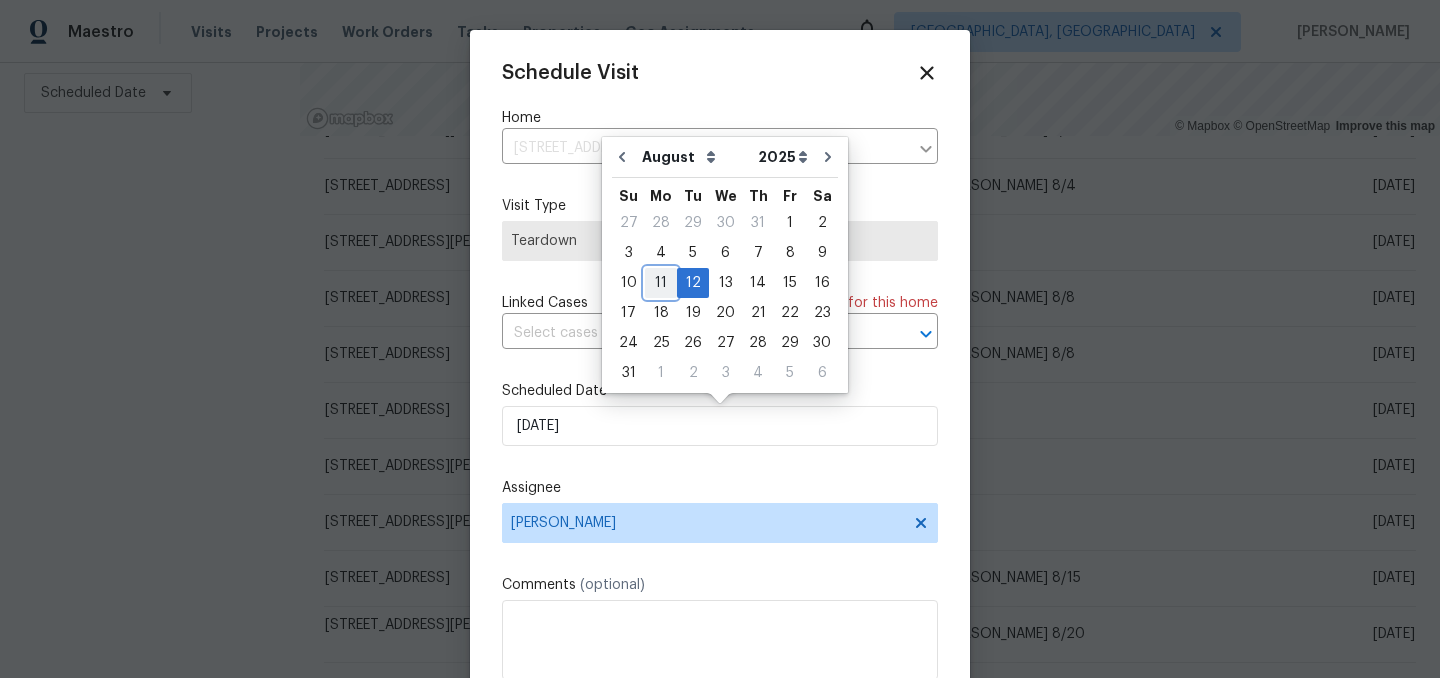 click on "11" at bounding box center [661, 283] 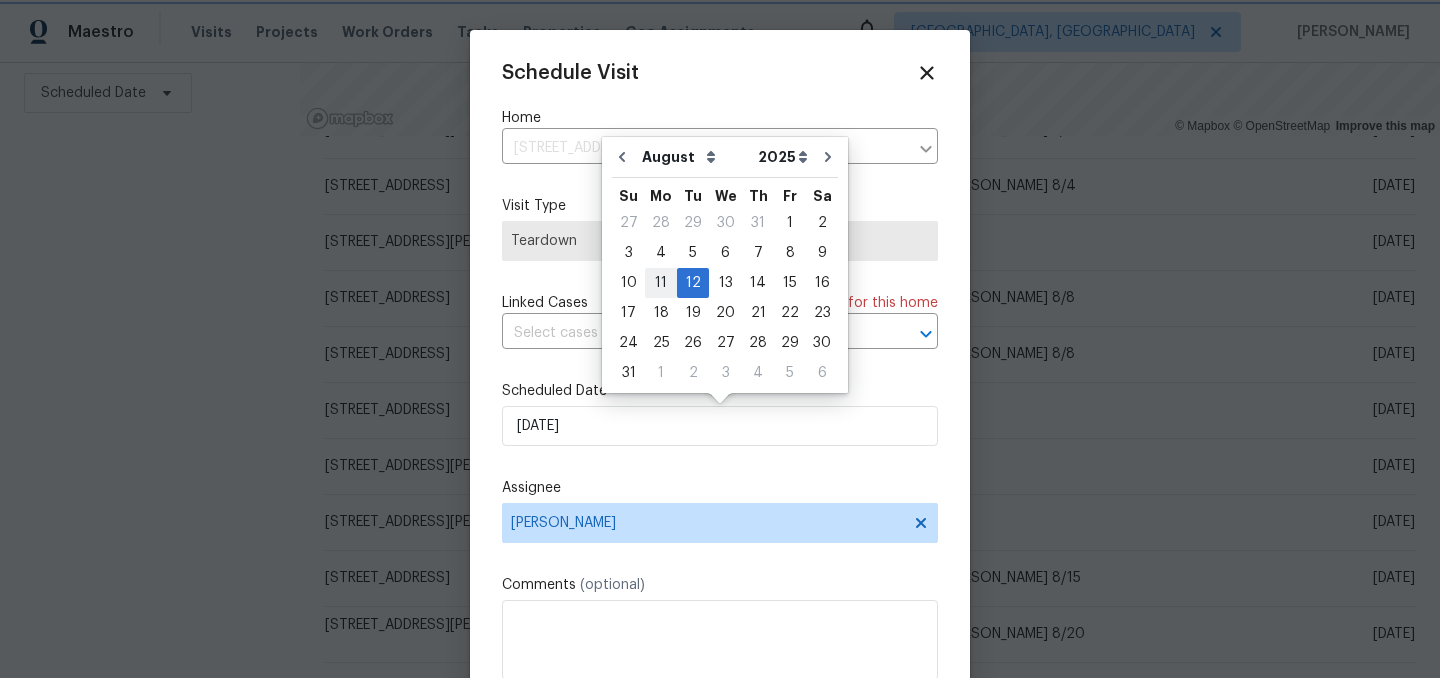 type on "8/11/2025" 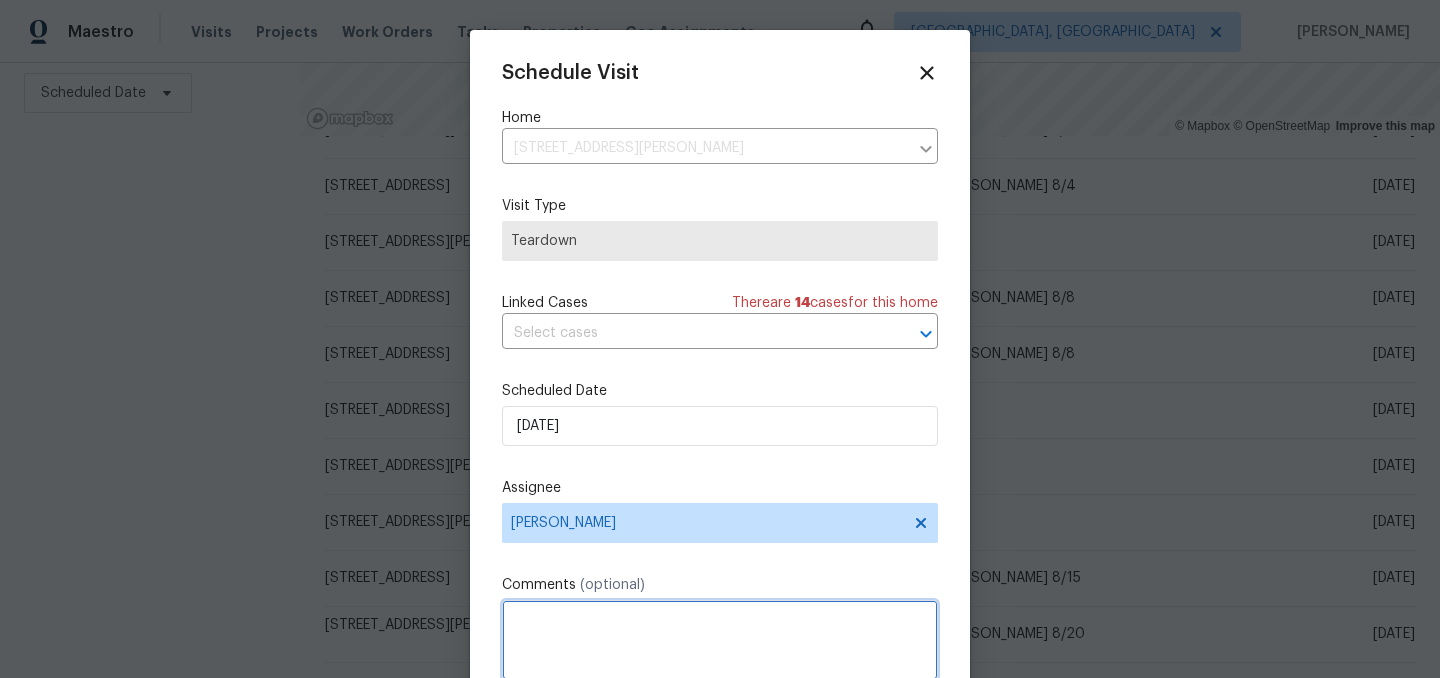 click at bounding box center (720, 640) 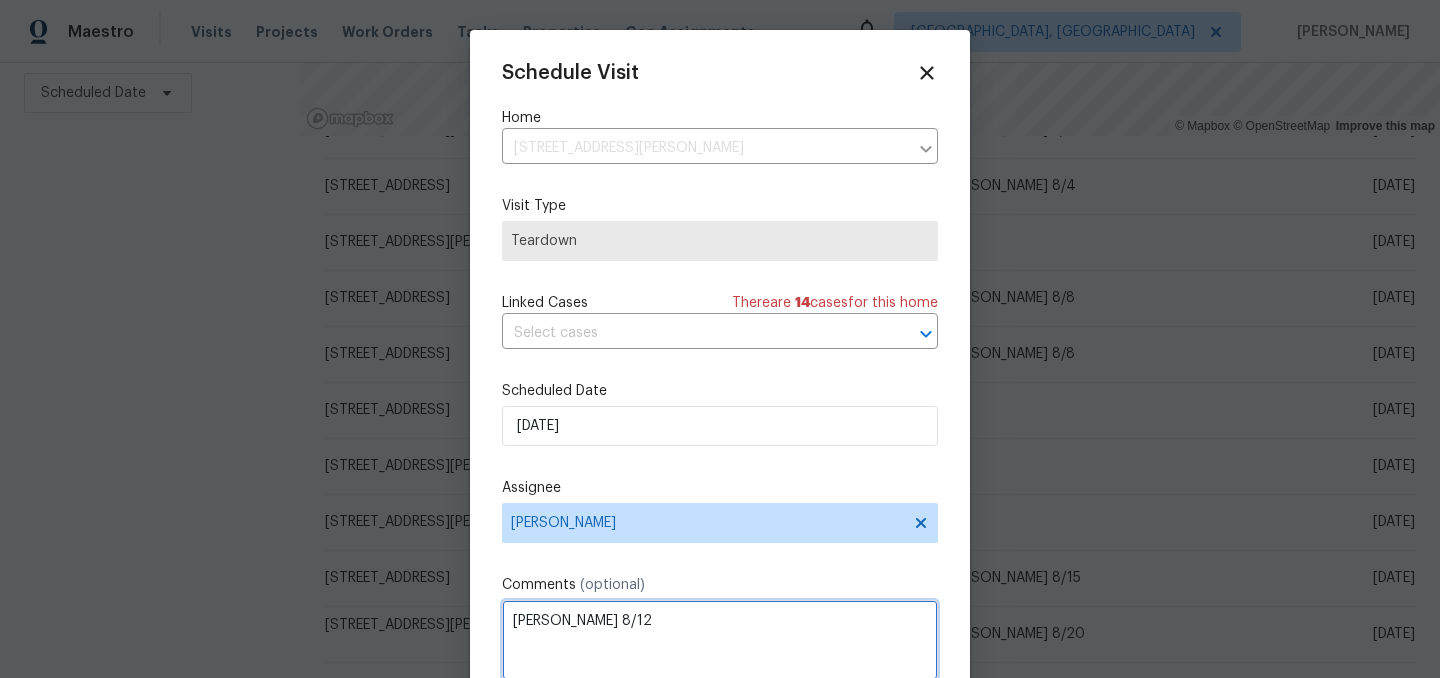 type on "COE 8/12" 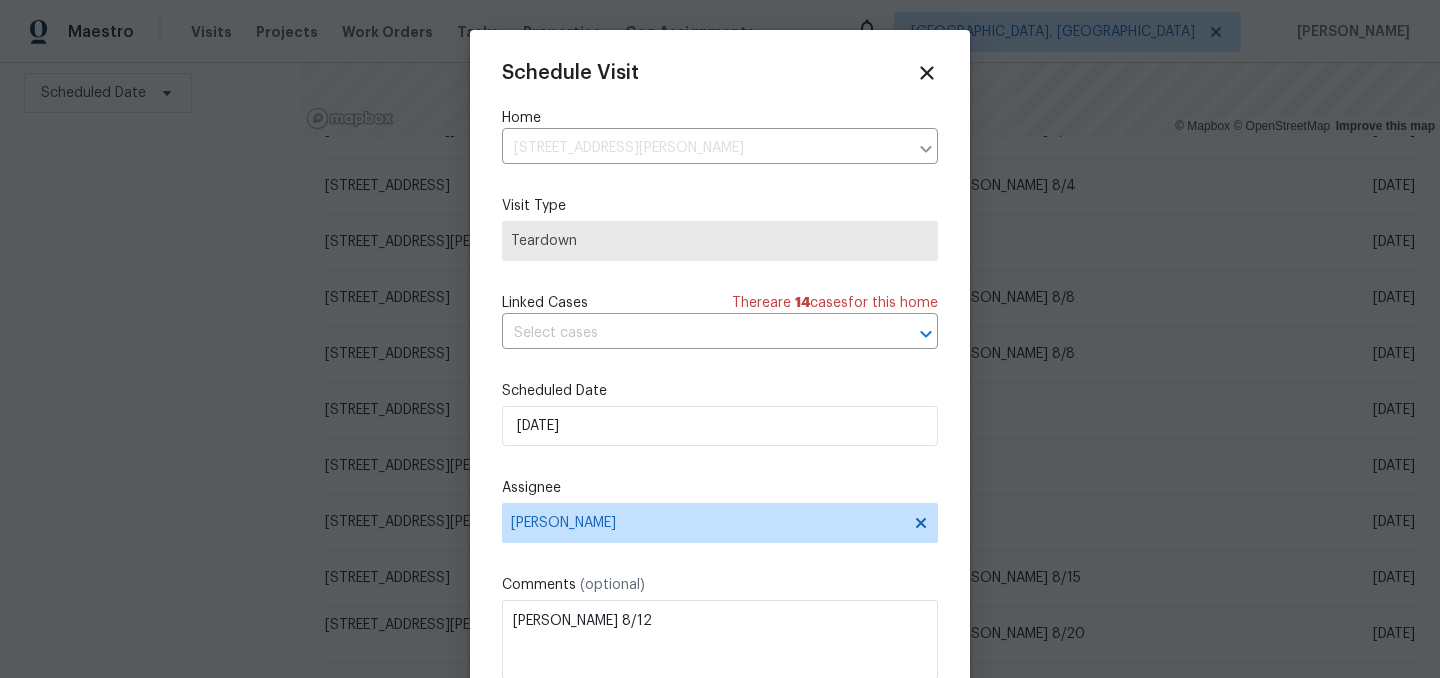 click on "Schedule Visit Home   491 Westview Dr, Bargersville, IN 46106 ​ Visit Type   Teardown Linked Cases There  are   14  case s  for this home   ​ Scheduled Date   8/11/2025 Assignee   Dodd Drayer Comments   (optional) COE 8/12 Update" at bounding box center (720, 397) 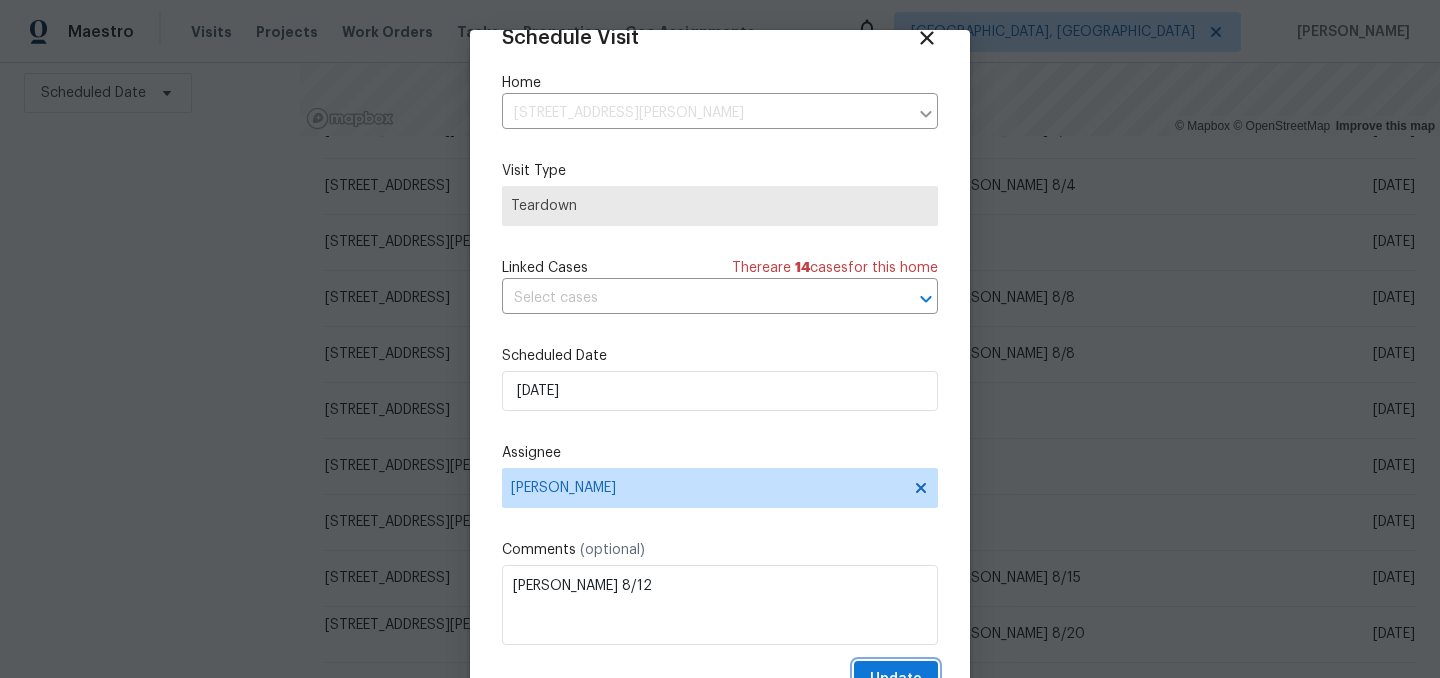 click on "Update" at bounding box center (896, 679) 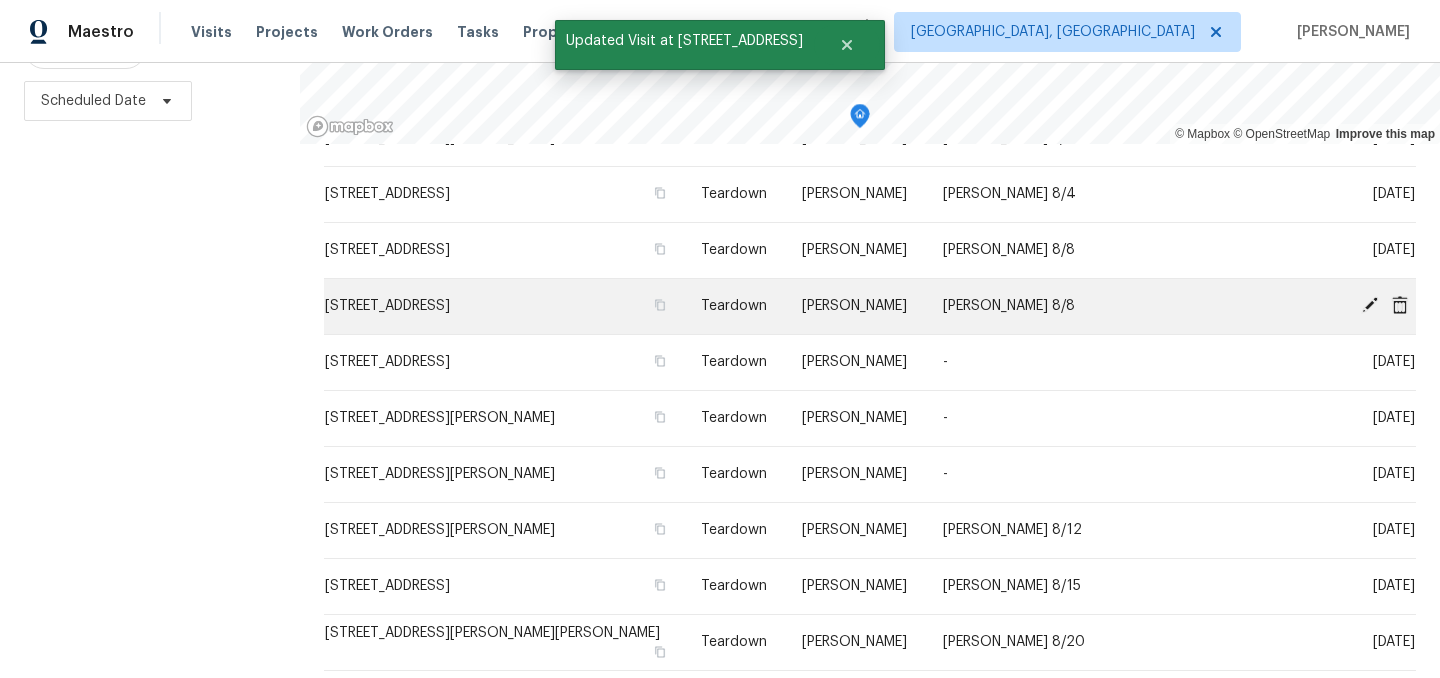 scroll, scrollTop: 281, scrollLeft: 0, axis: vertical 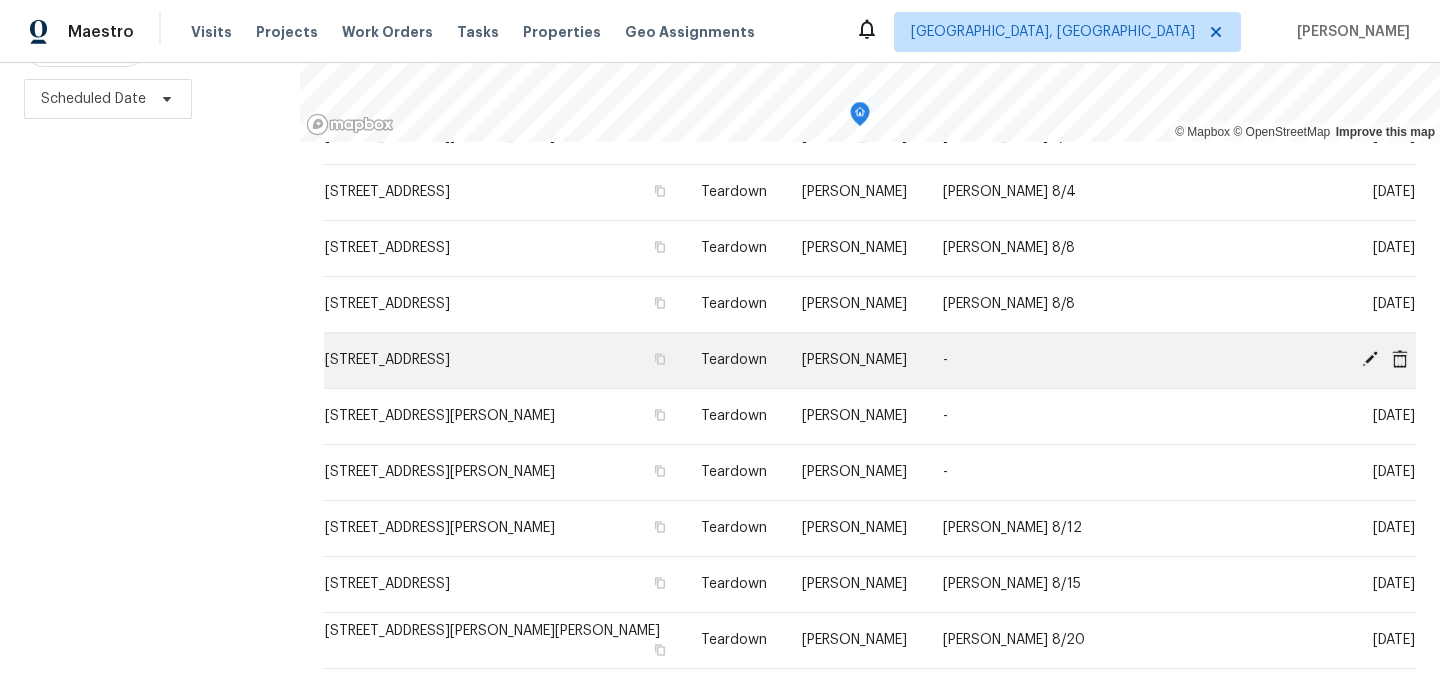 click 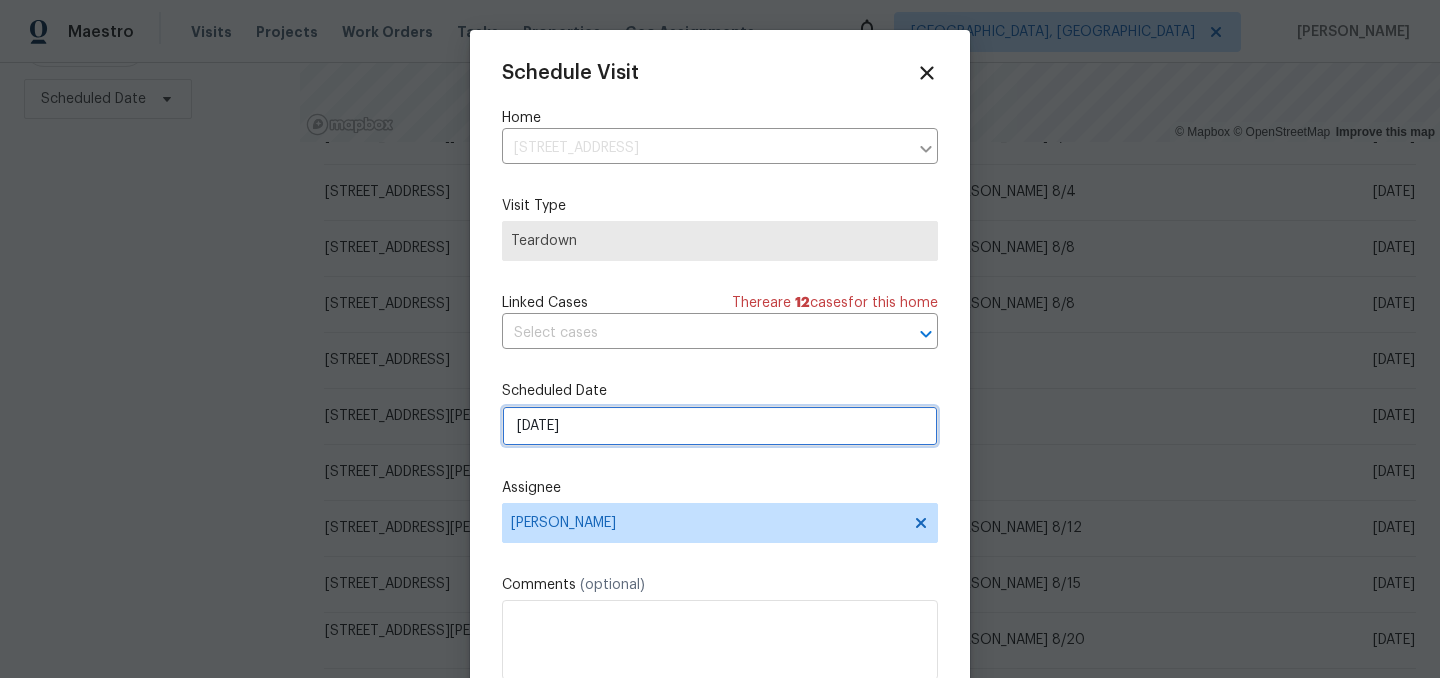select on "7" 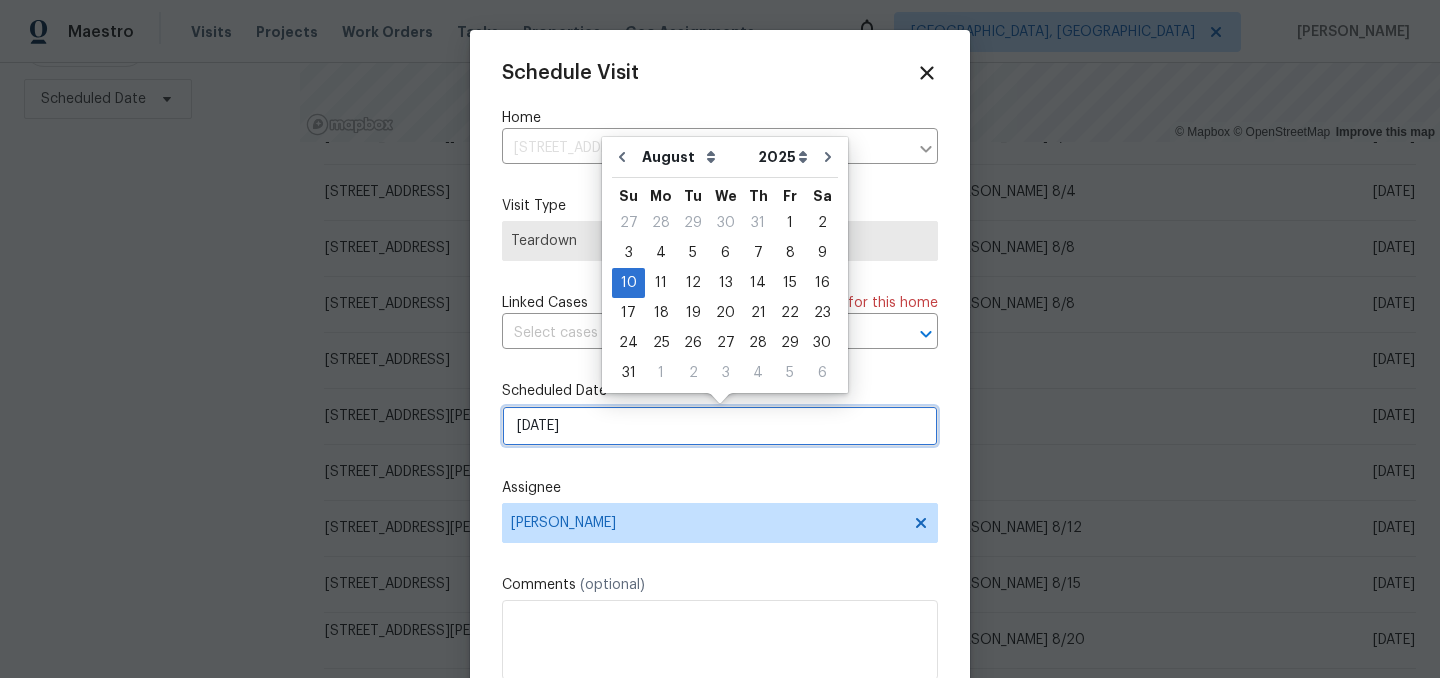 click on "8/10/2025" at bounding box center (720, 426) 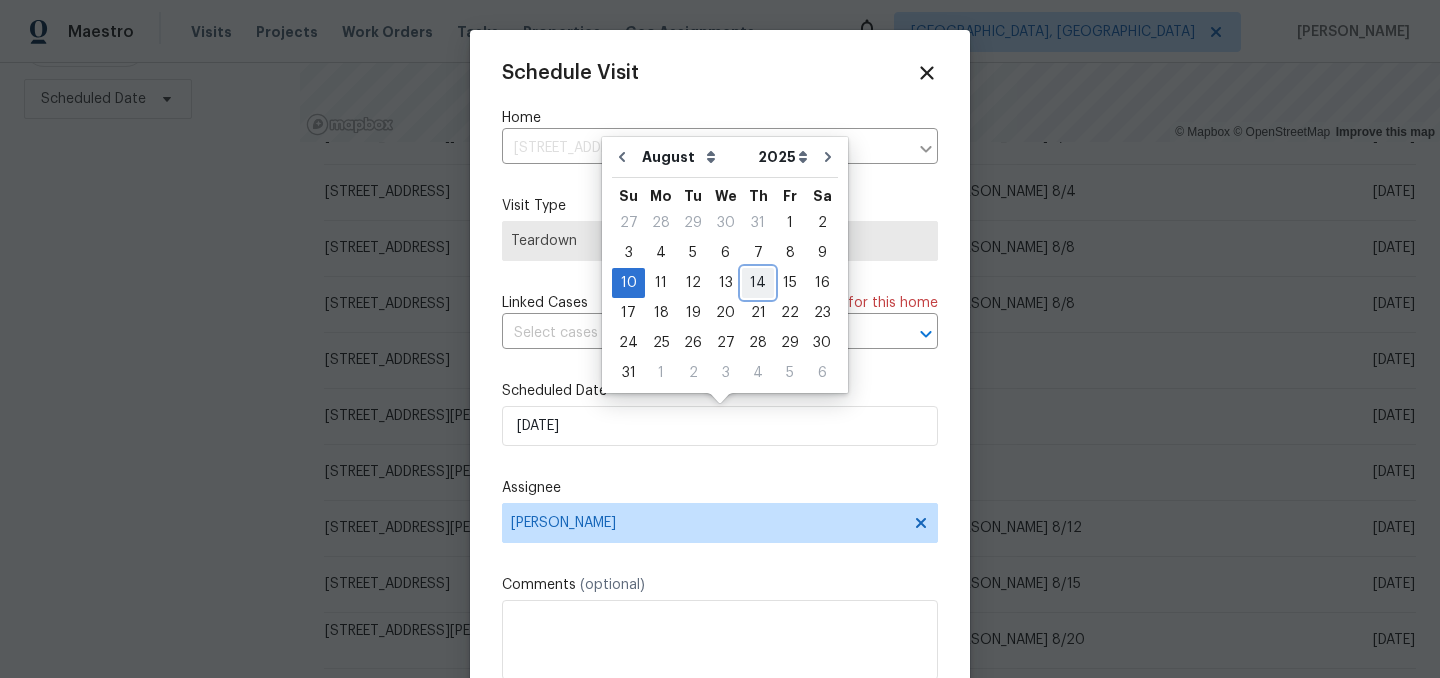 click on "14" at bounding box center [758, 283] 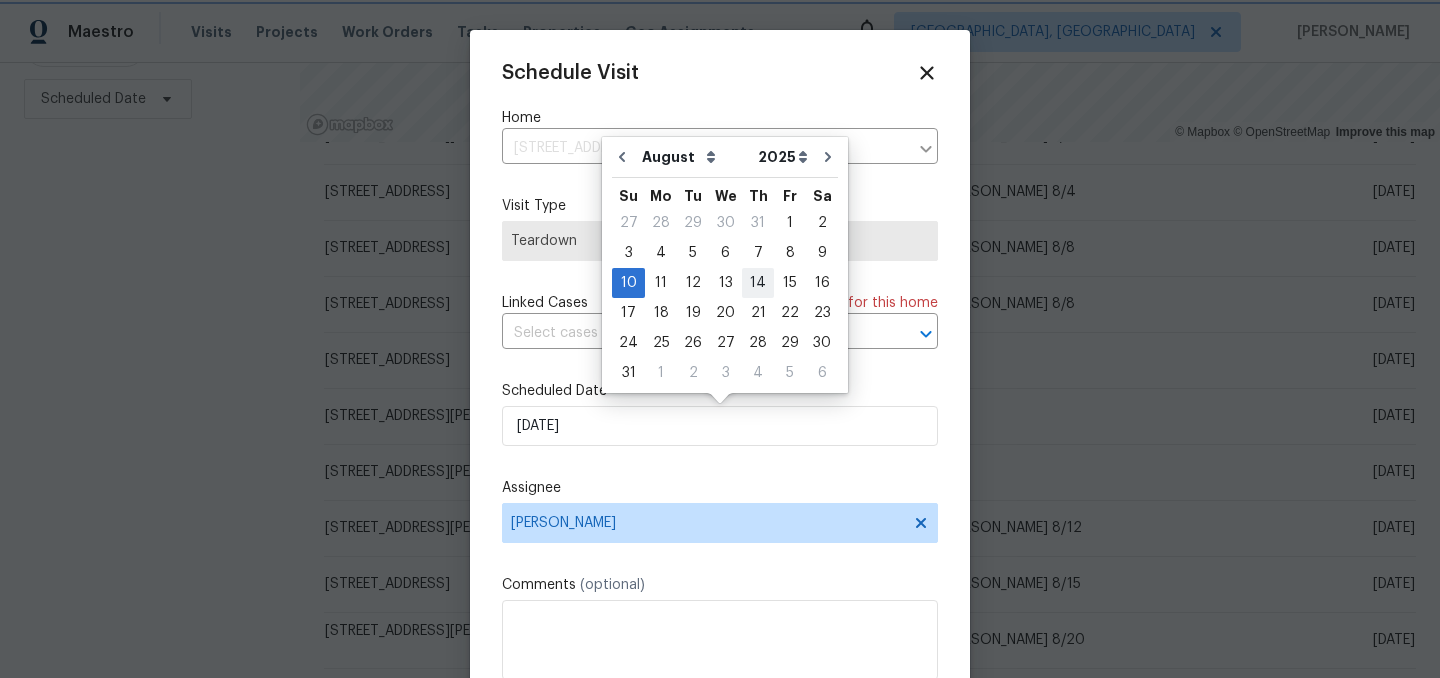 type on "8/14/2025" 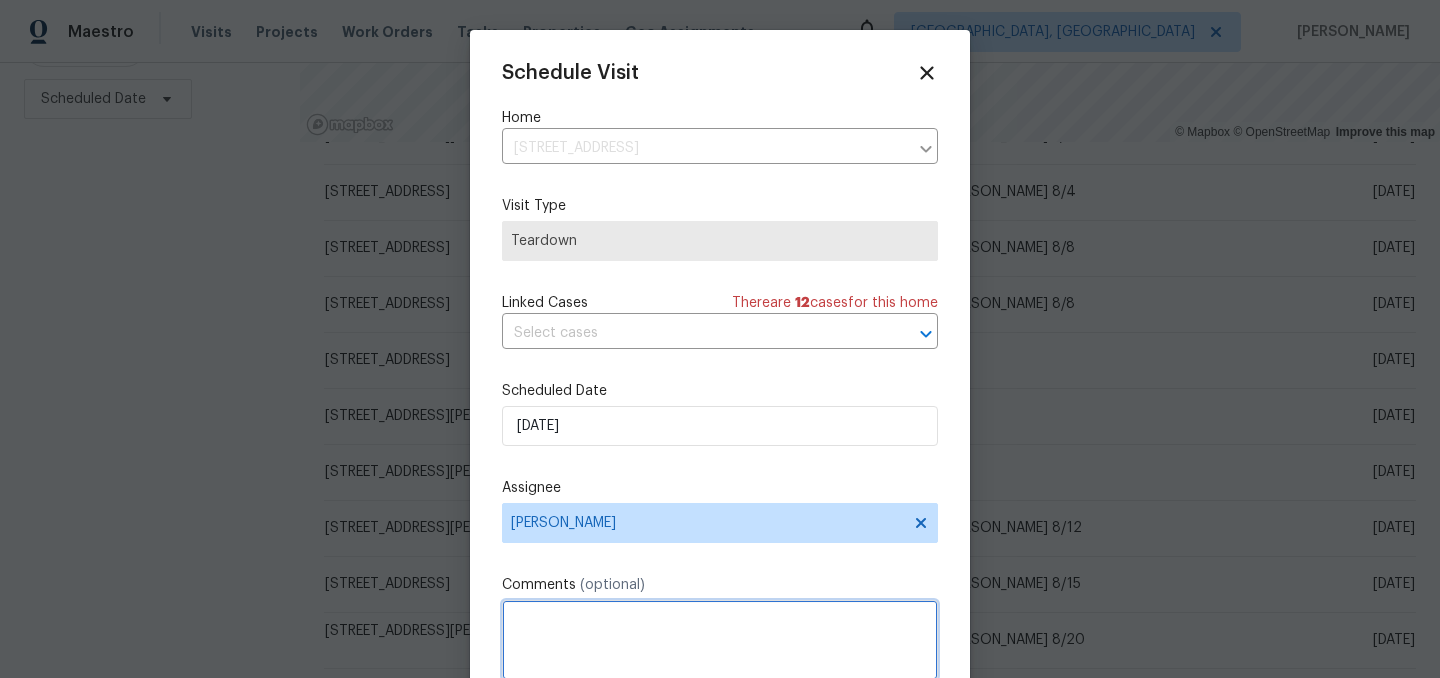 click at bounding box center (720, 640) 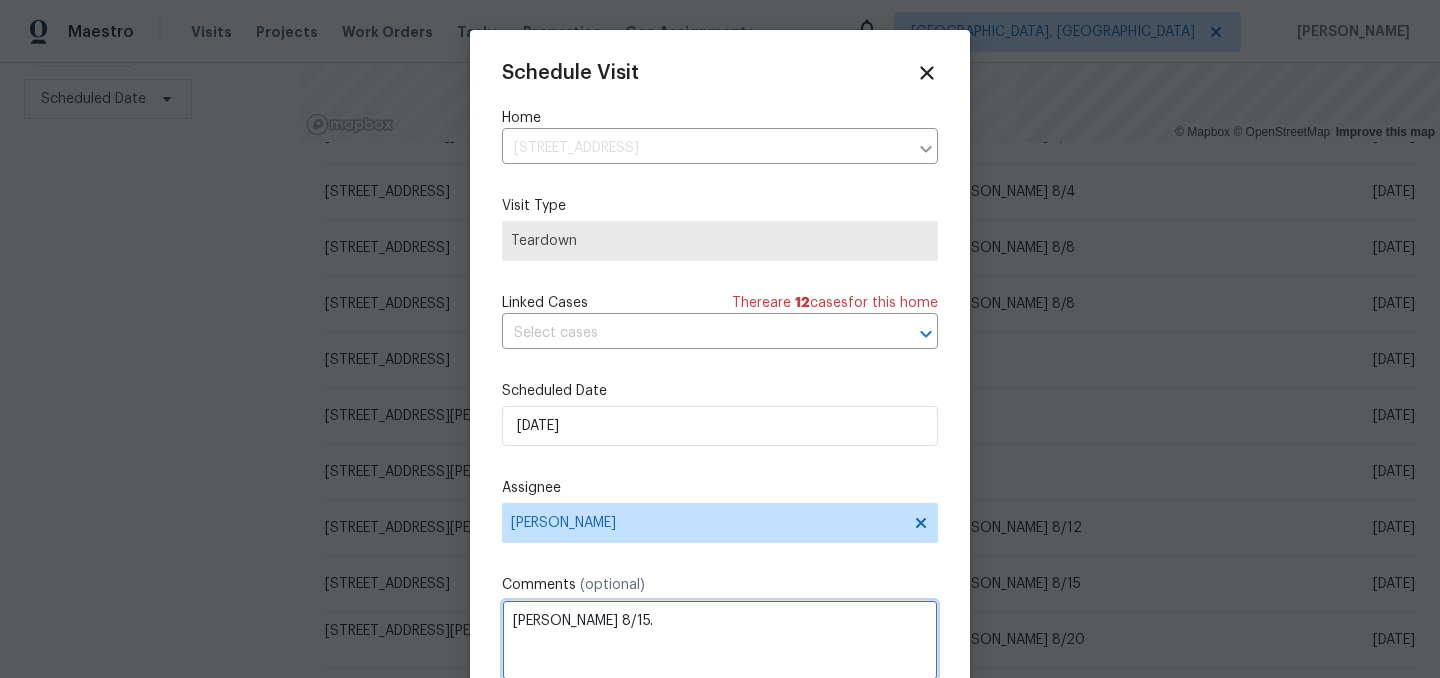 scroll, scrollTop: 36, scrollLeft: 0, axis: vertical 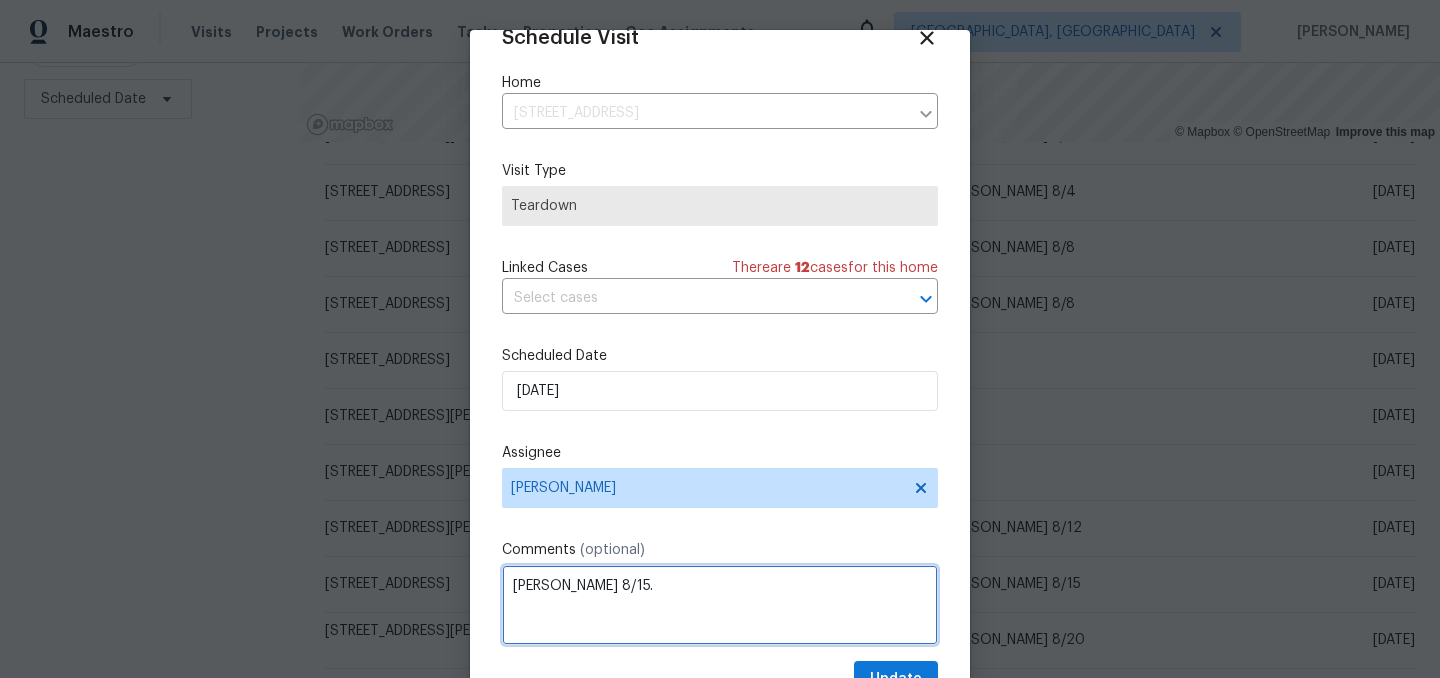 type on "COE 8/15." 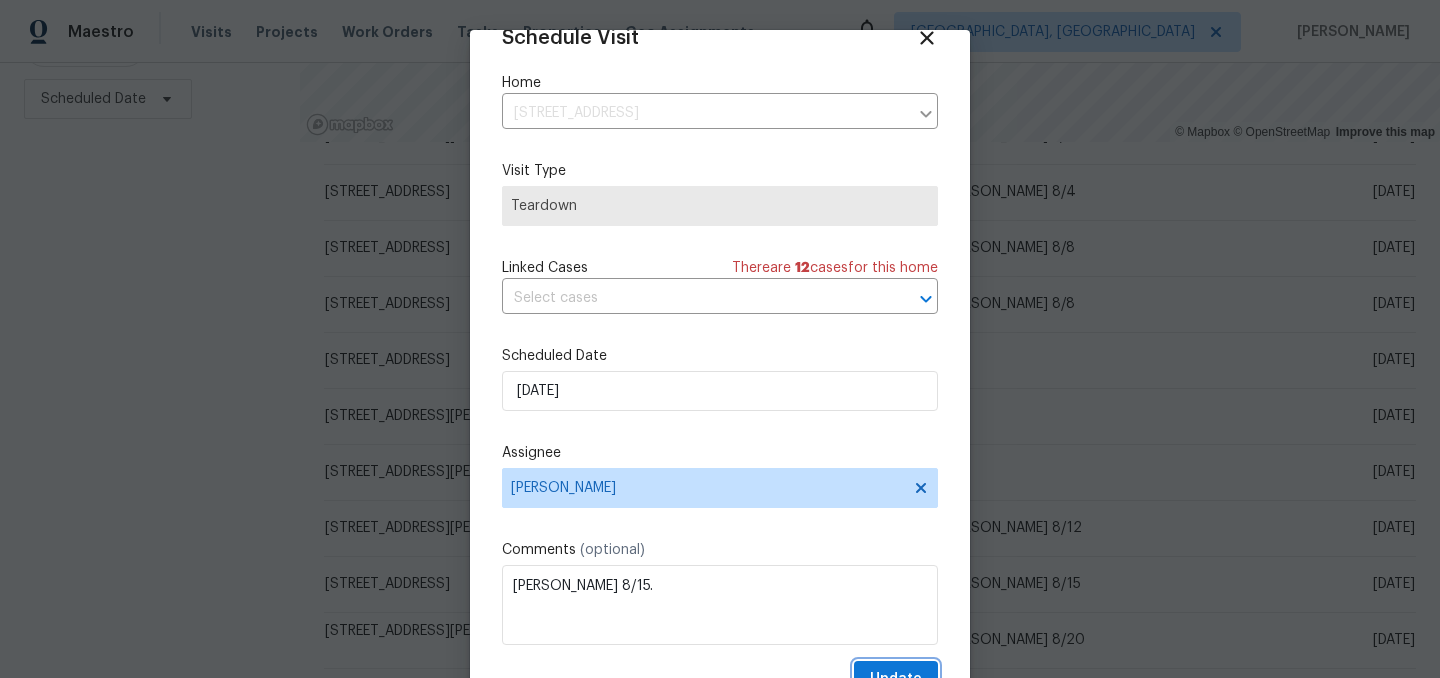 click on "Update" at bounding box center [896, 679] 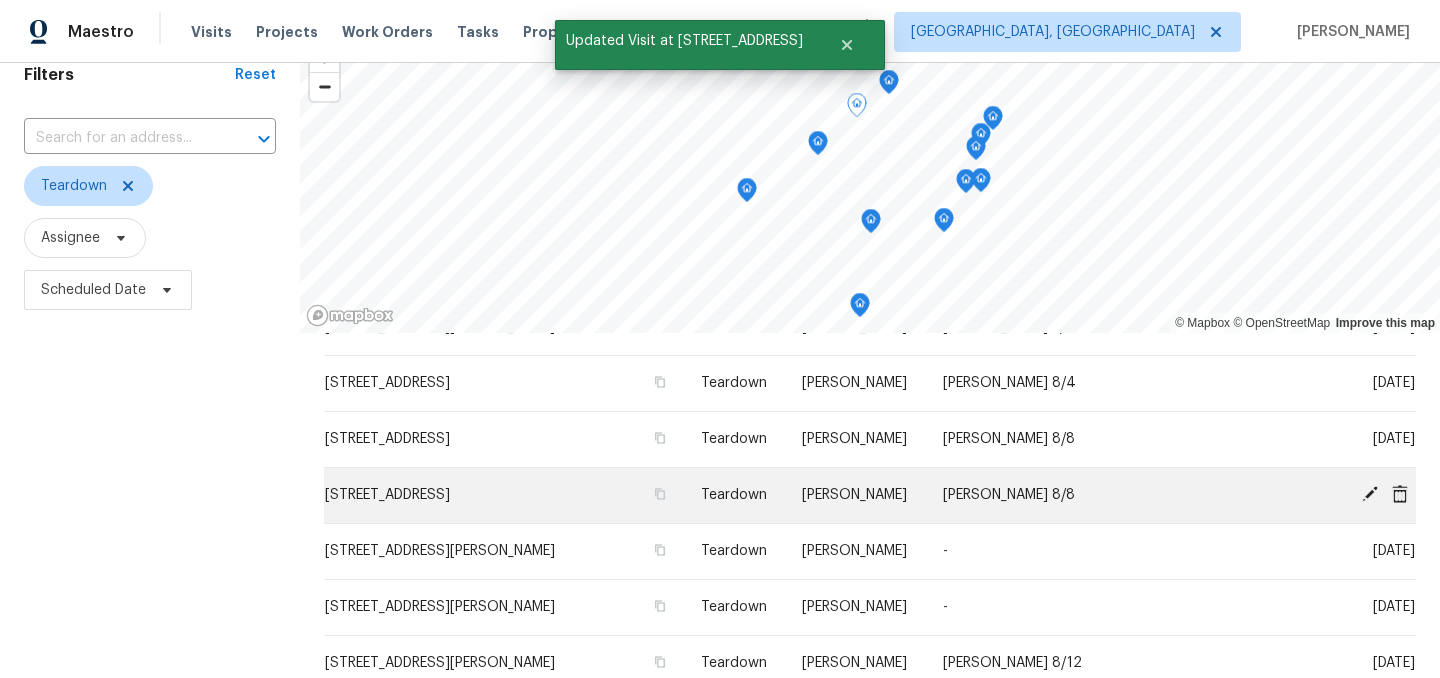 scroll, scrollTop: 98, scrollLeft: 0, axis: vertical 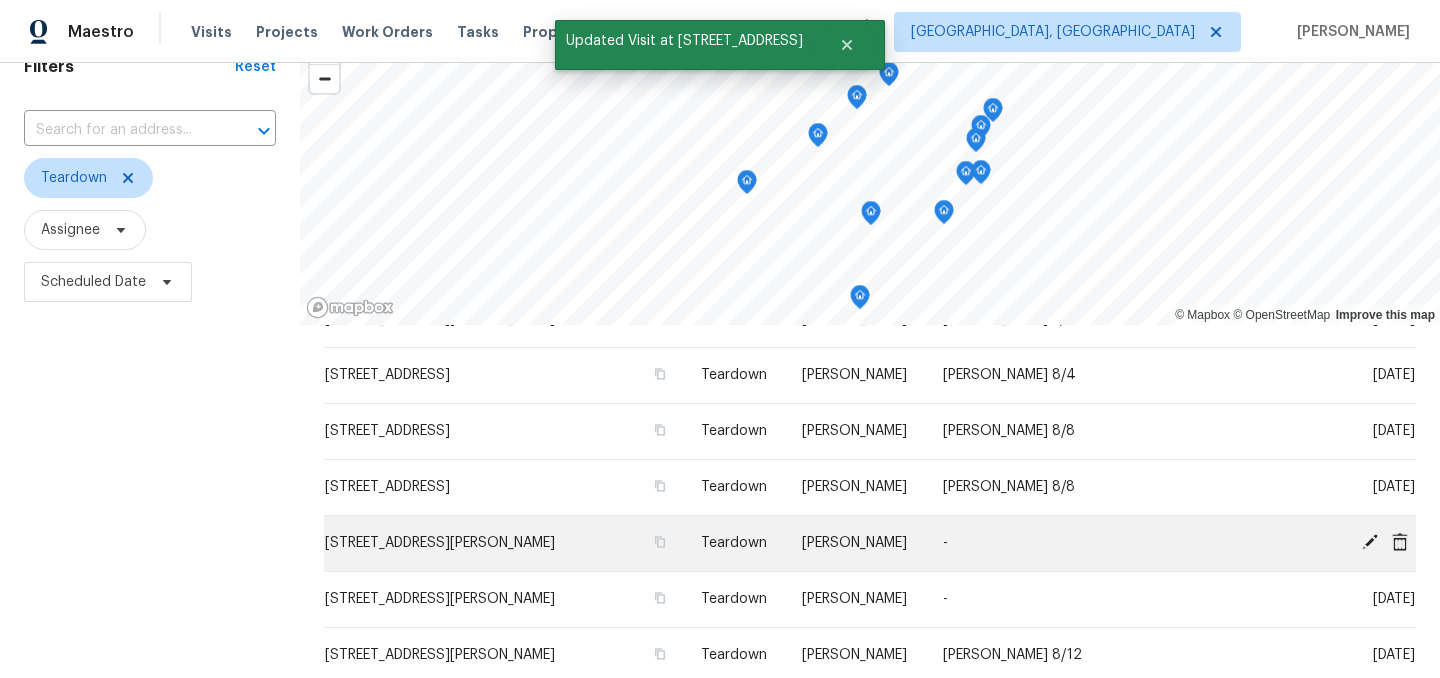 click 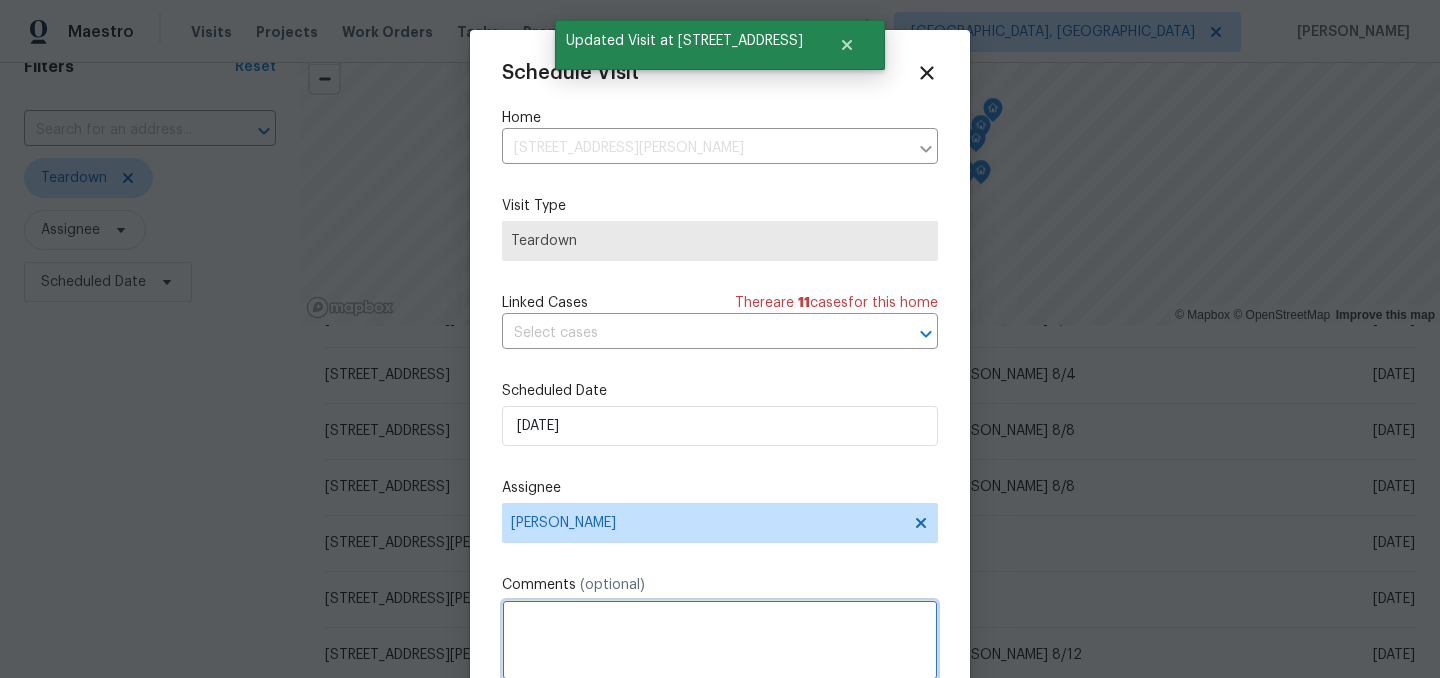 click at bounding box center (720, 640) 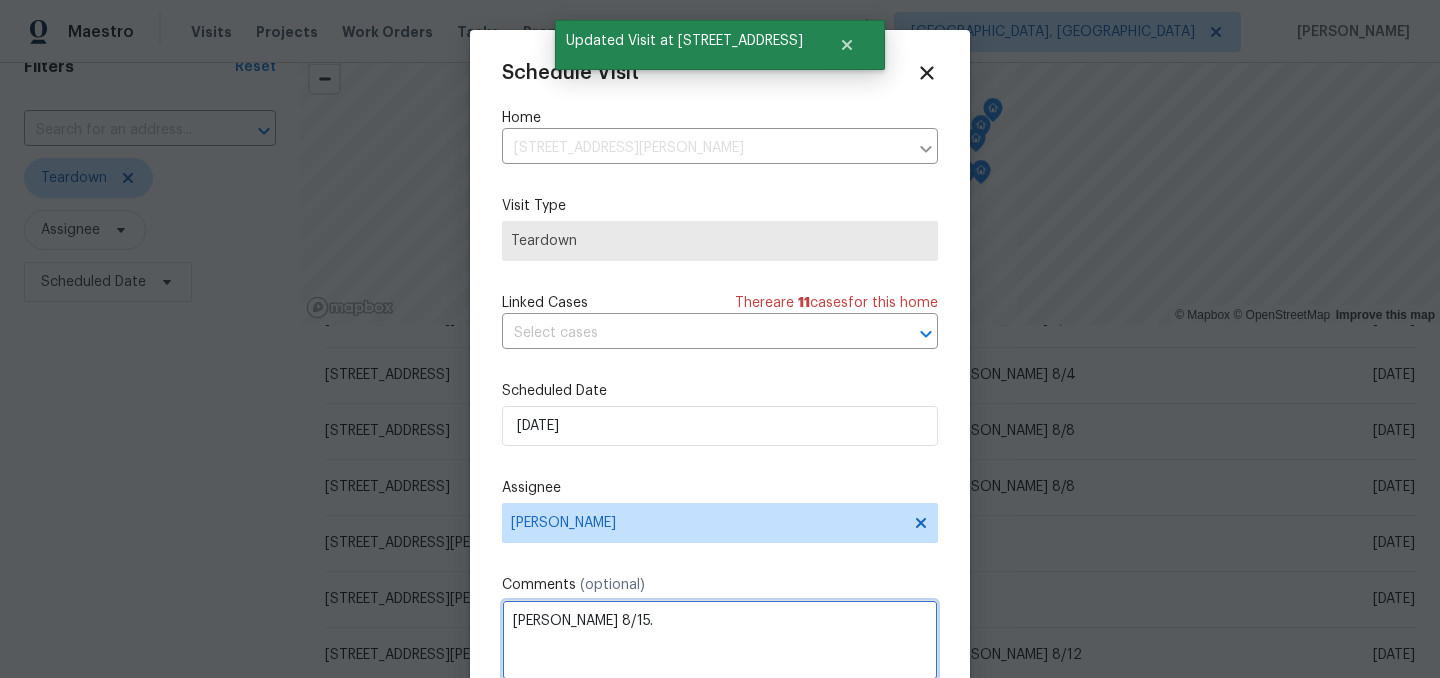 type on "COE 8/15." 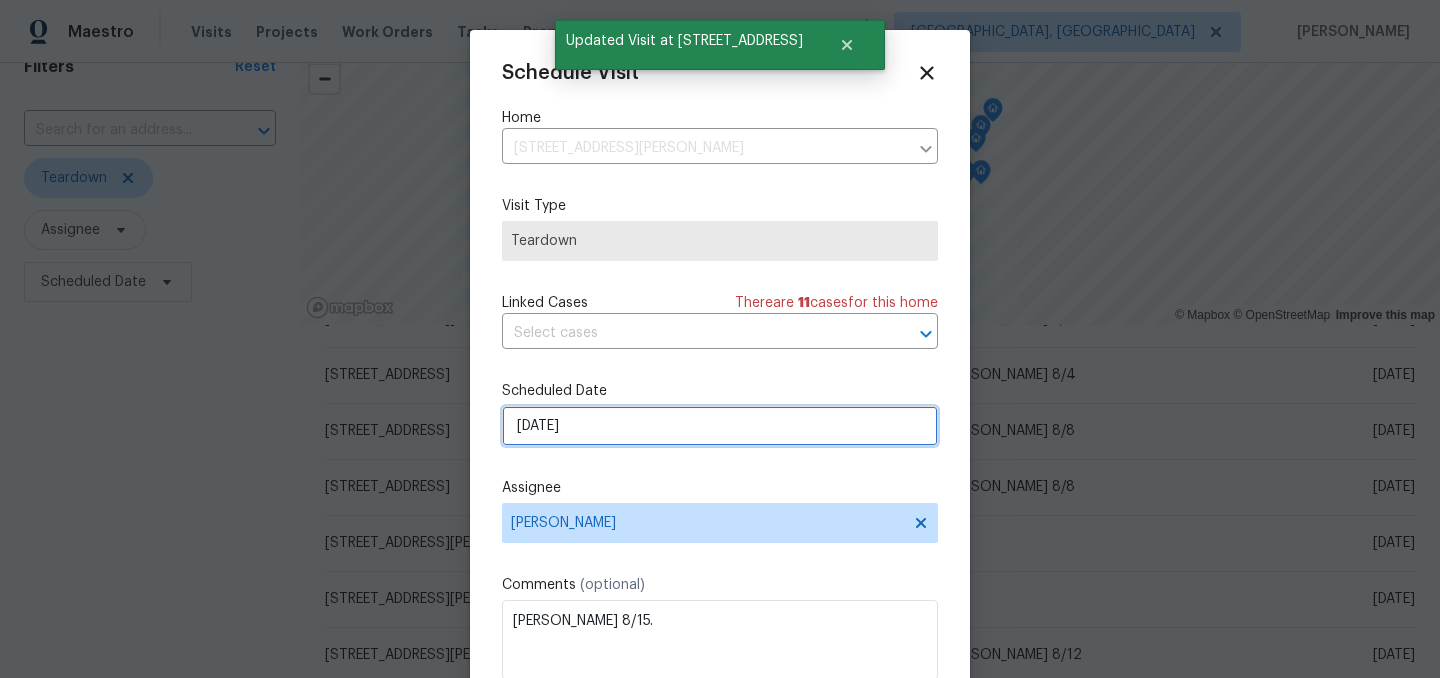 select on "7" 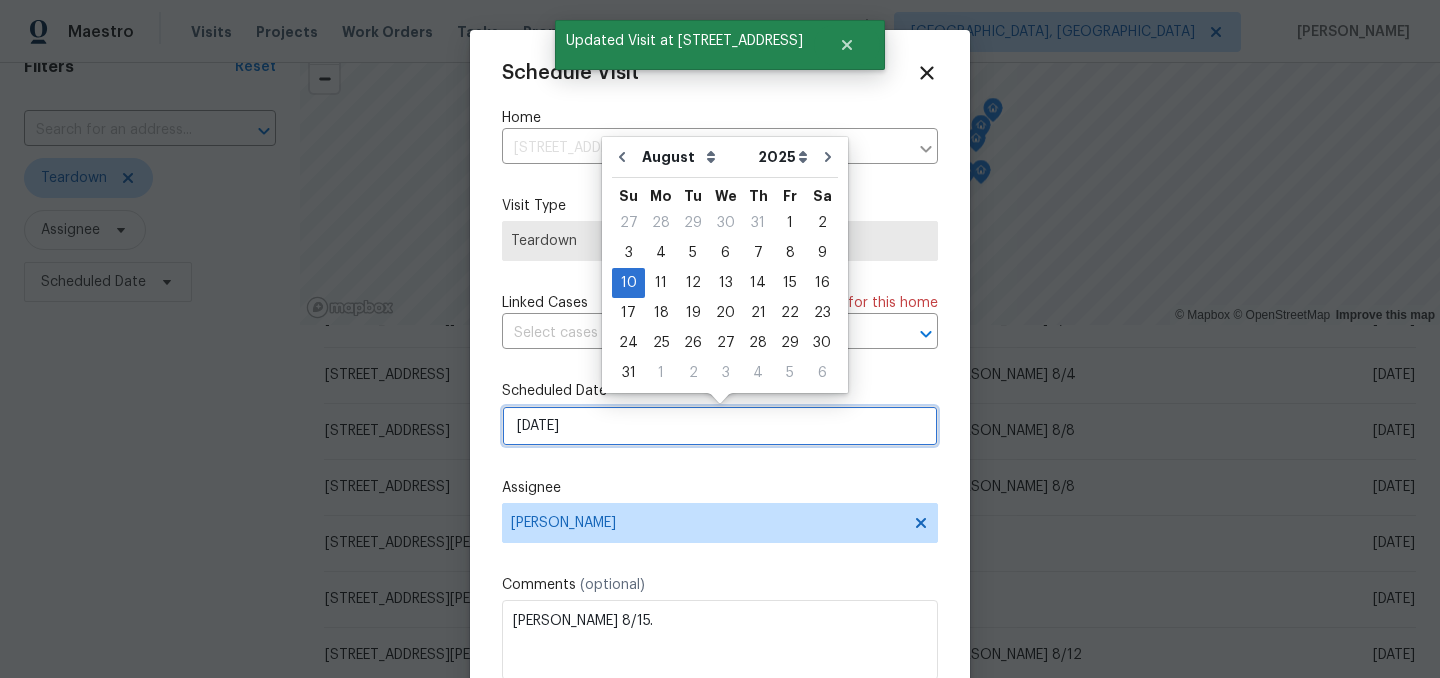 click on "8/10/2025" at bounding box center (720, 426) 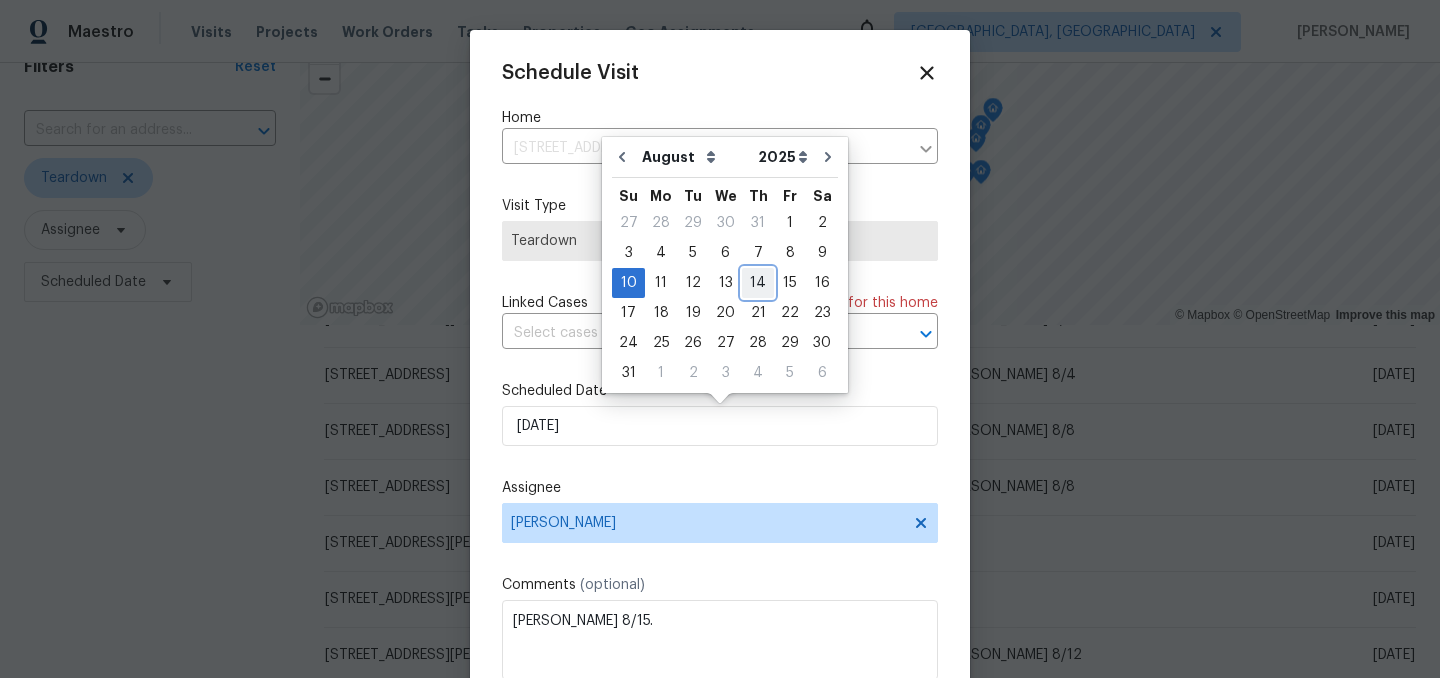 click on "14" at bounding box center (758, 283) 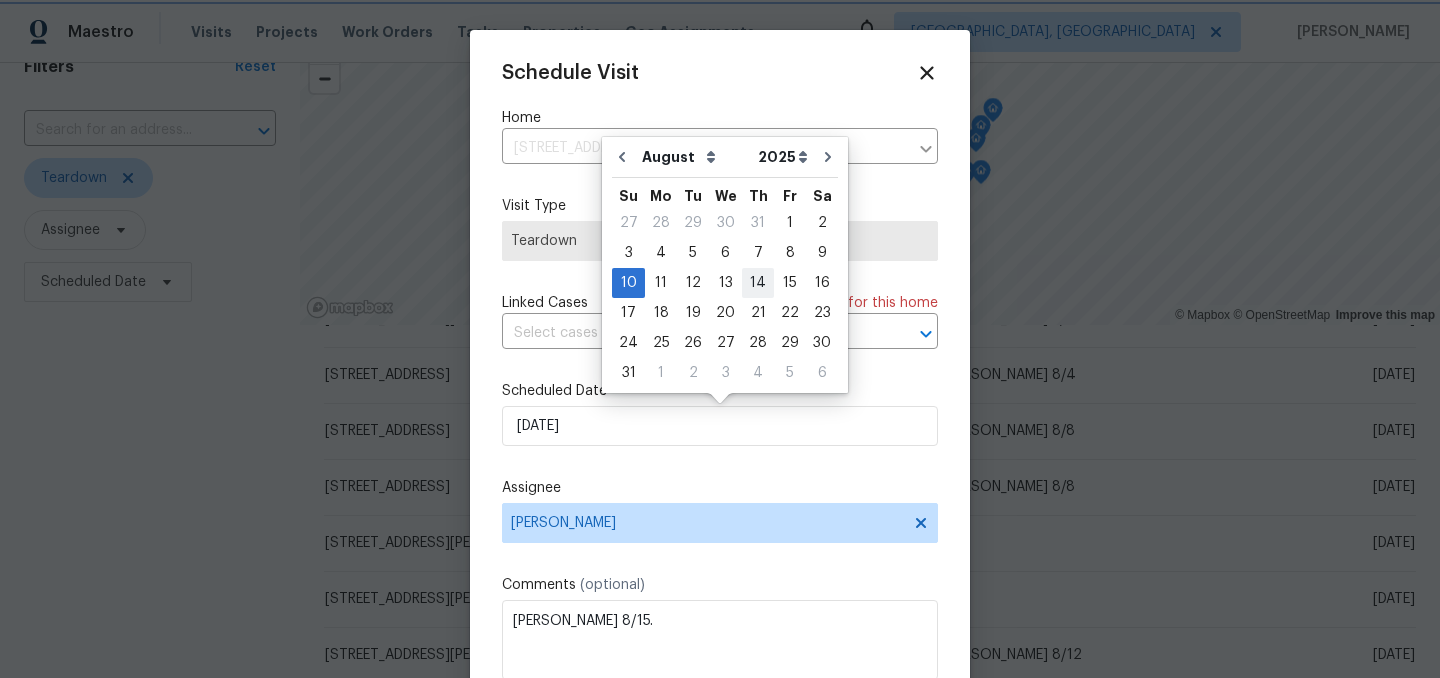 type on "8/14/2025" 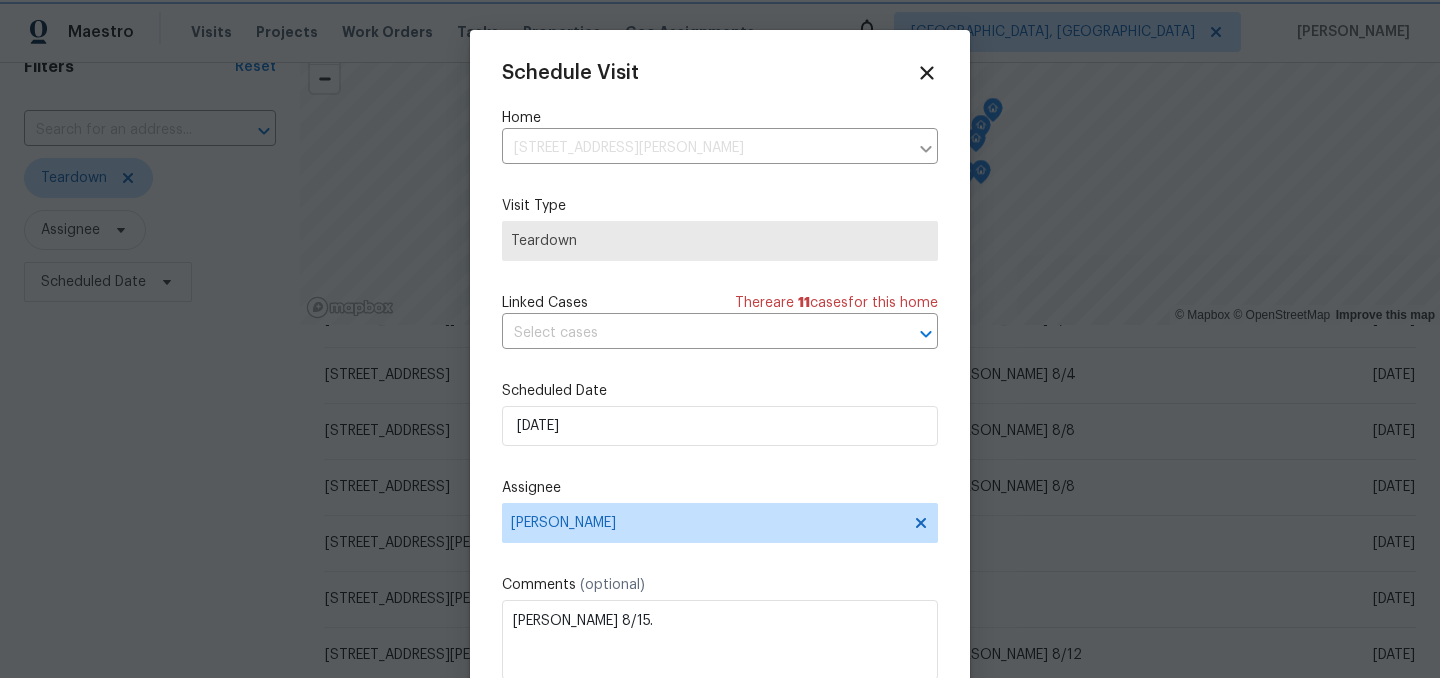 scroll, scrollTop: 36, scrollLeft: 0, axis: vertical 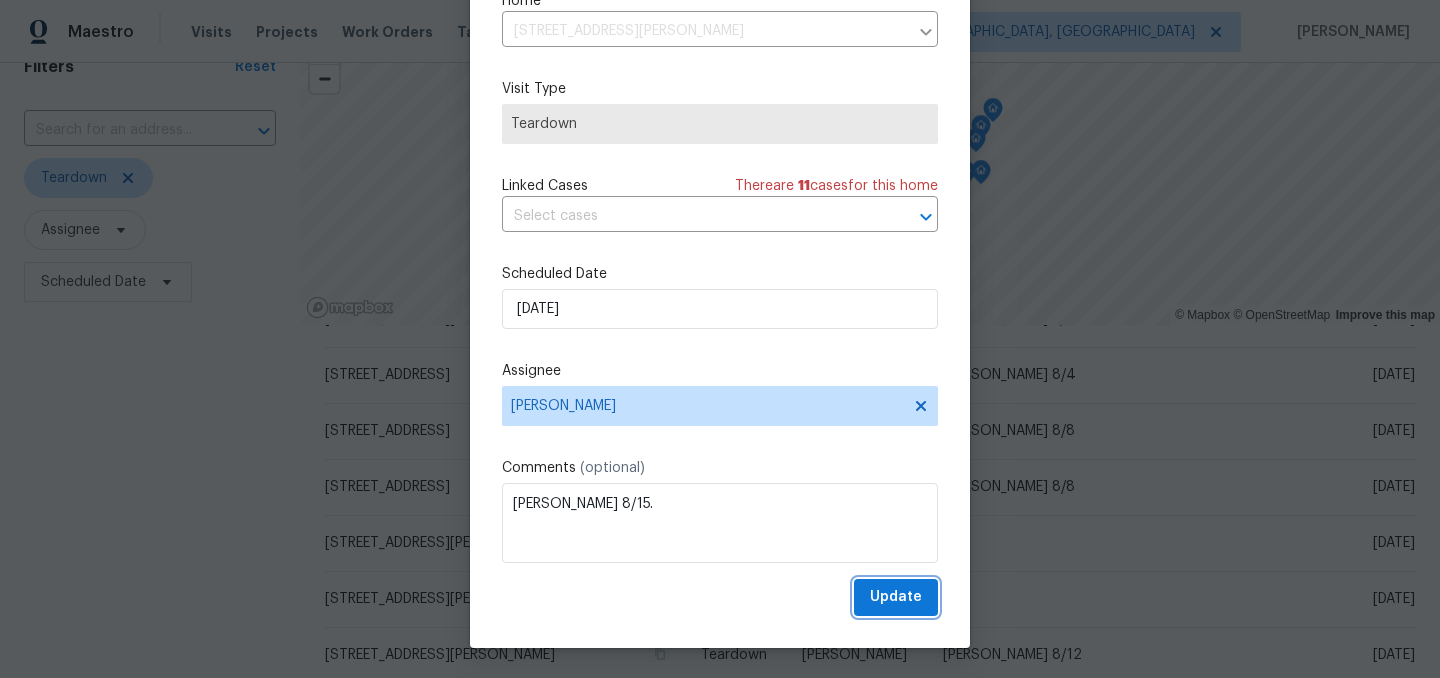click on "Update" at bounding box center [896, 597] 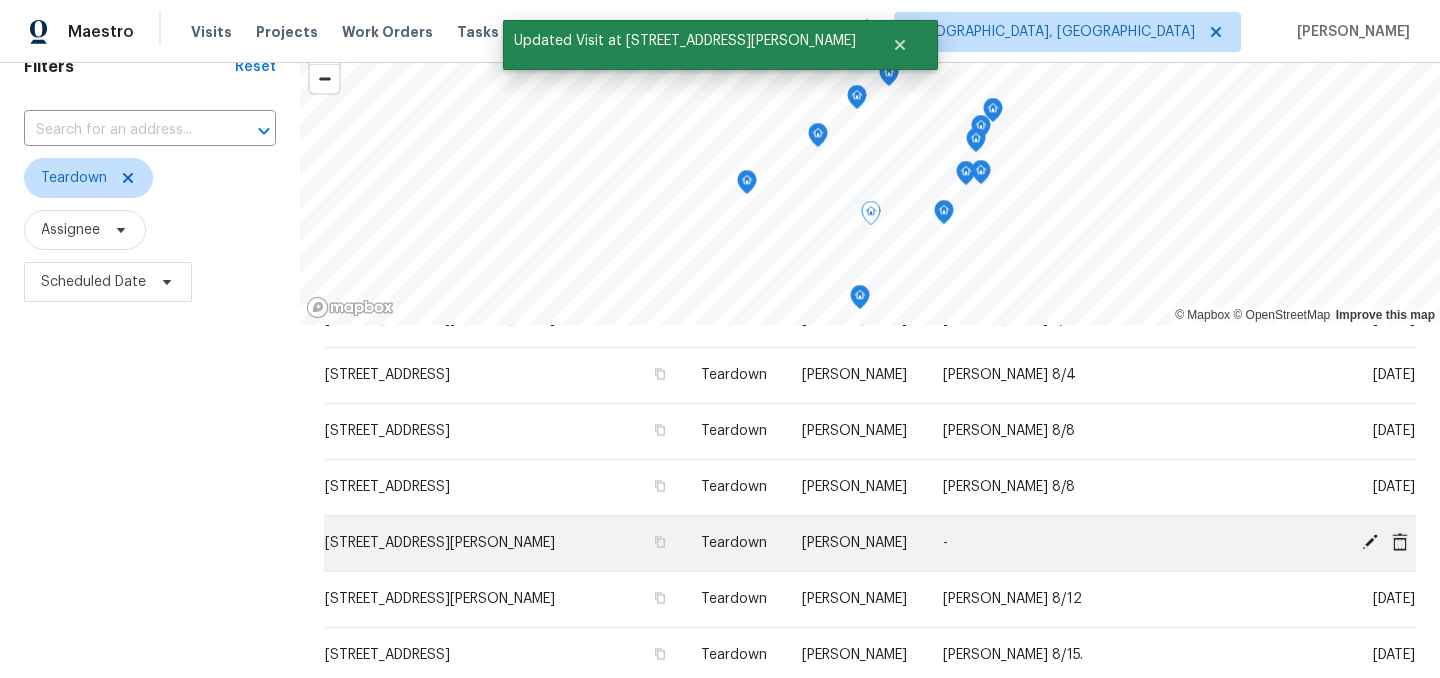 click 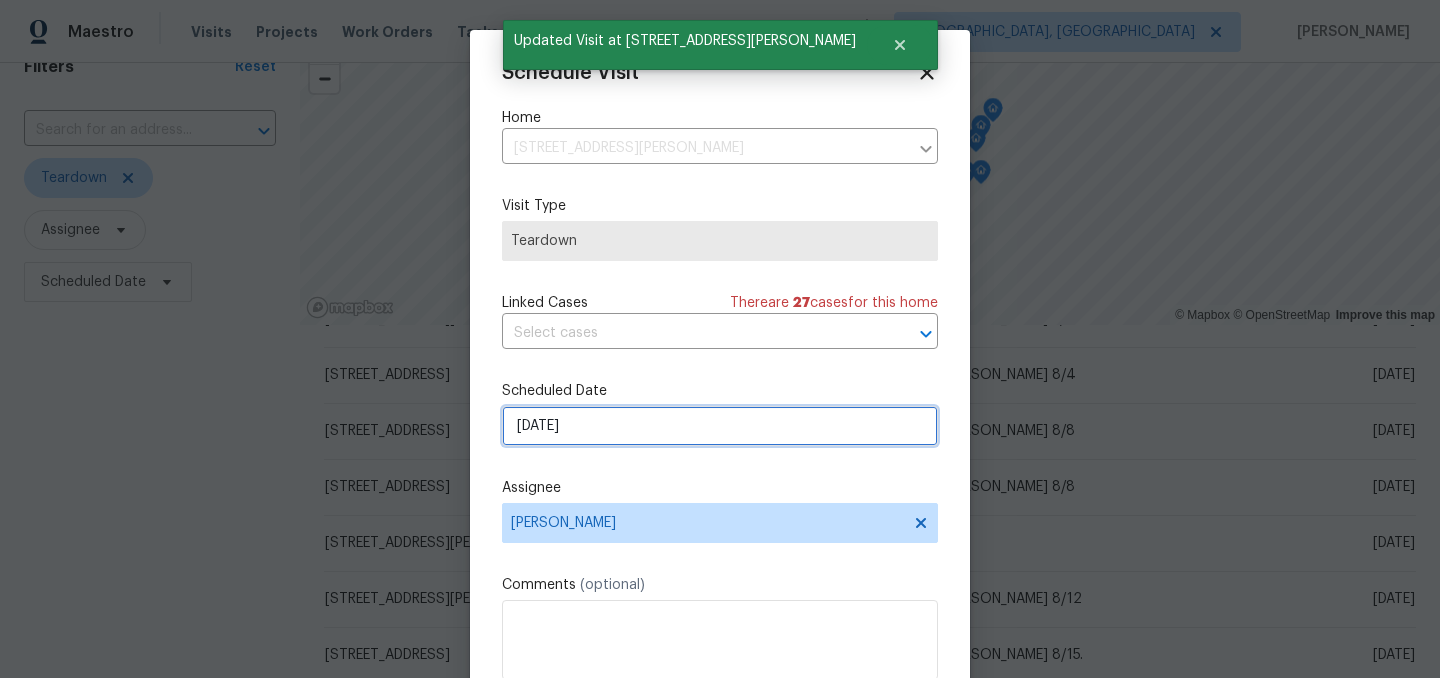 click on "8/10/2025" at bounding box center (720, 426) 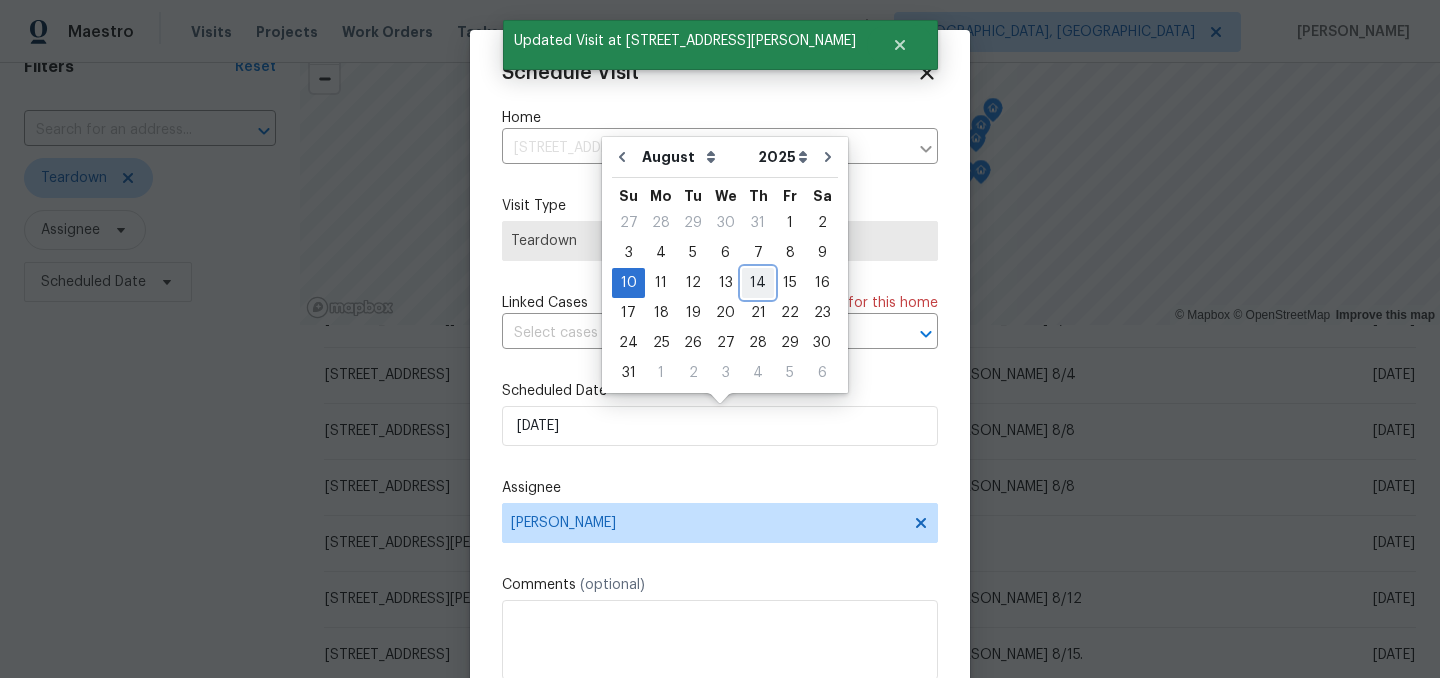 click on "14" at bounding box center [758, 283] 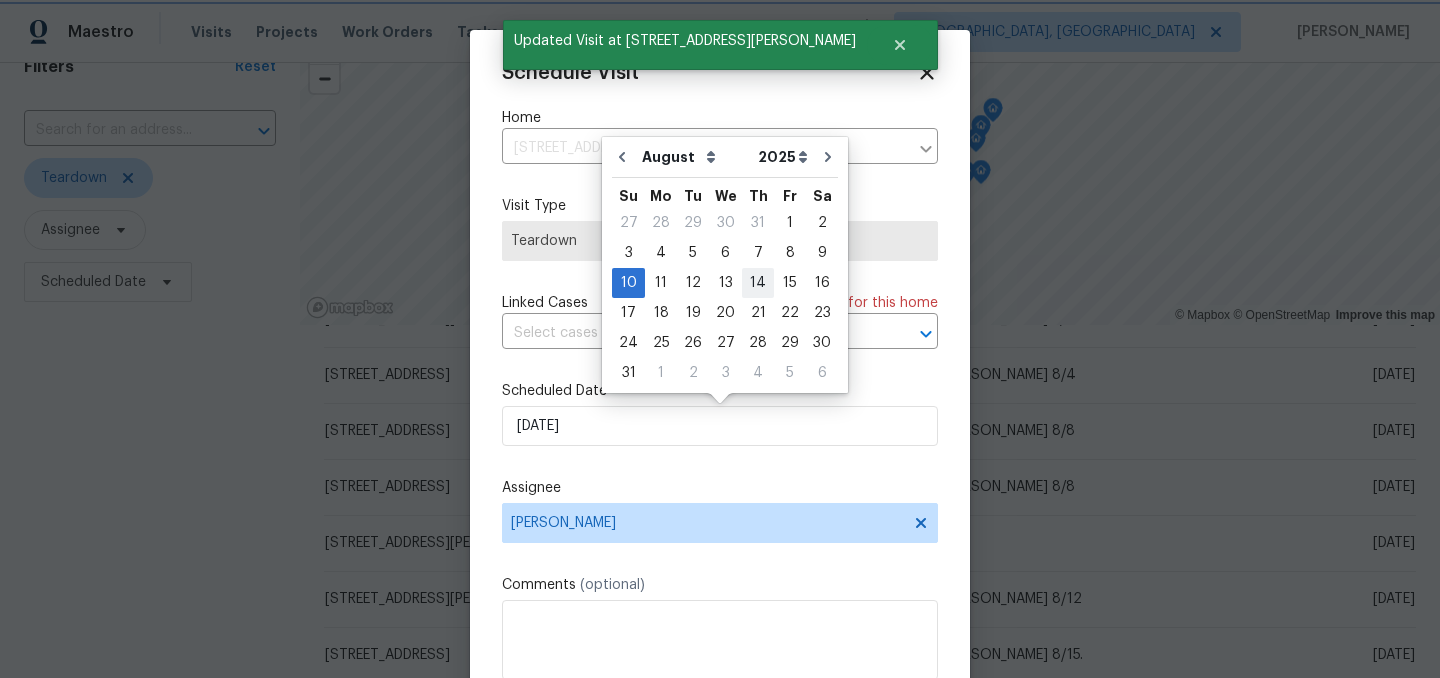 type on "8/14/2025" 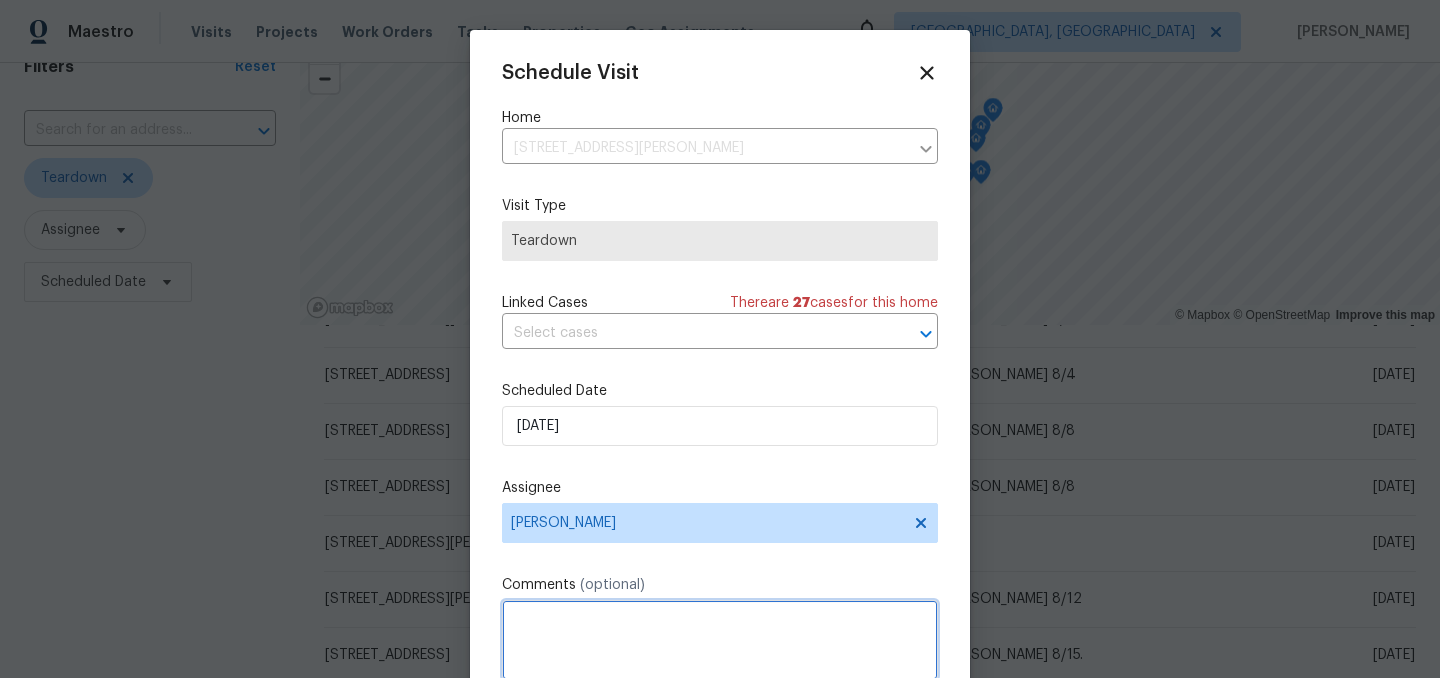 click at bounding box center [720, 640] 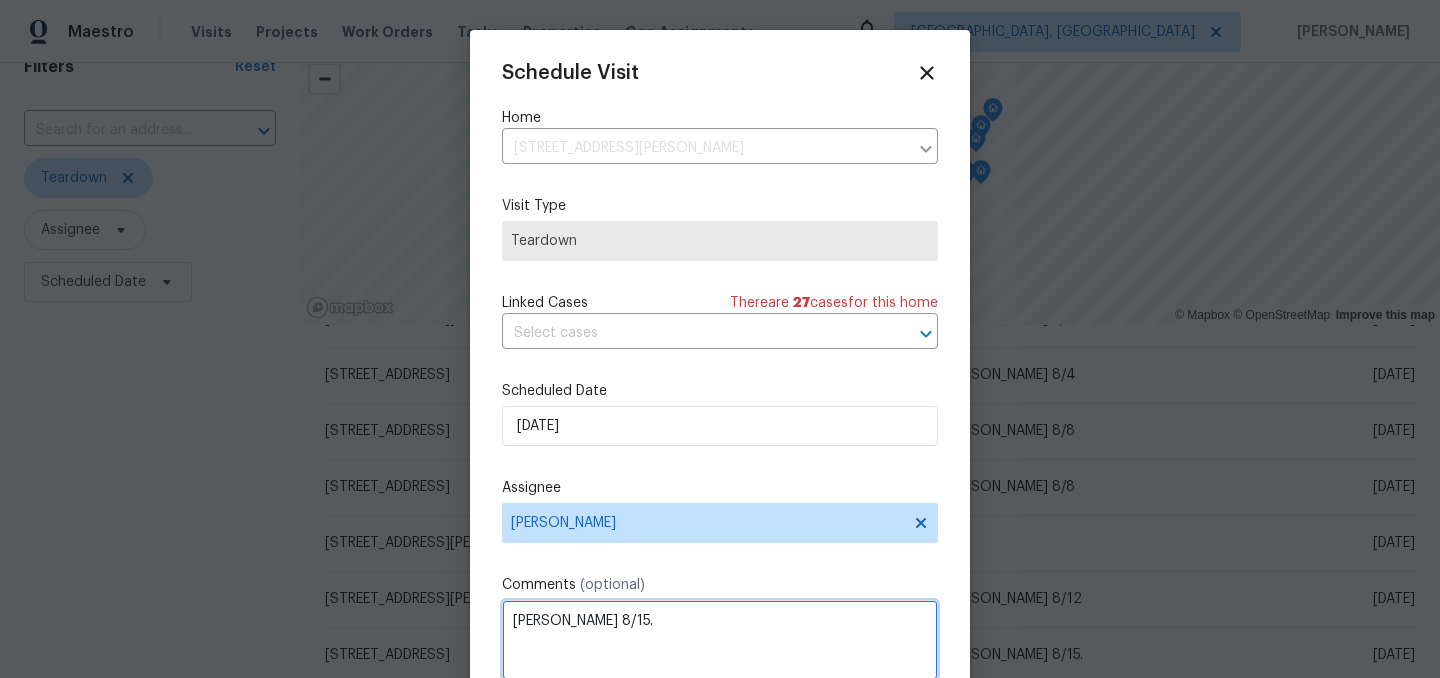 scroll, scrollTop: 36, scrollLeft: 0, axis: vertical 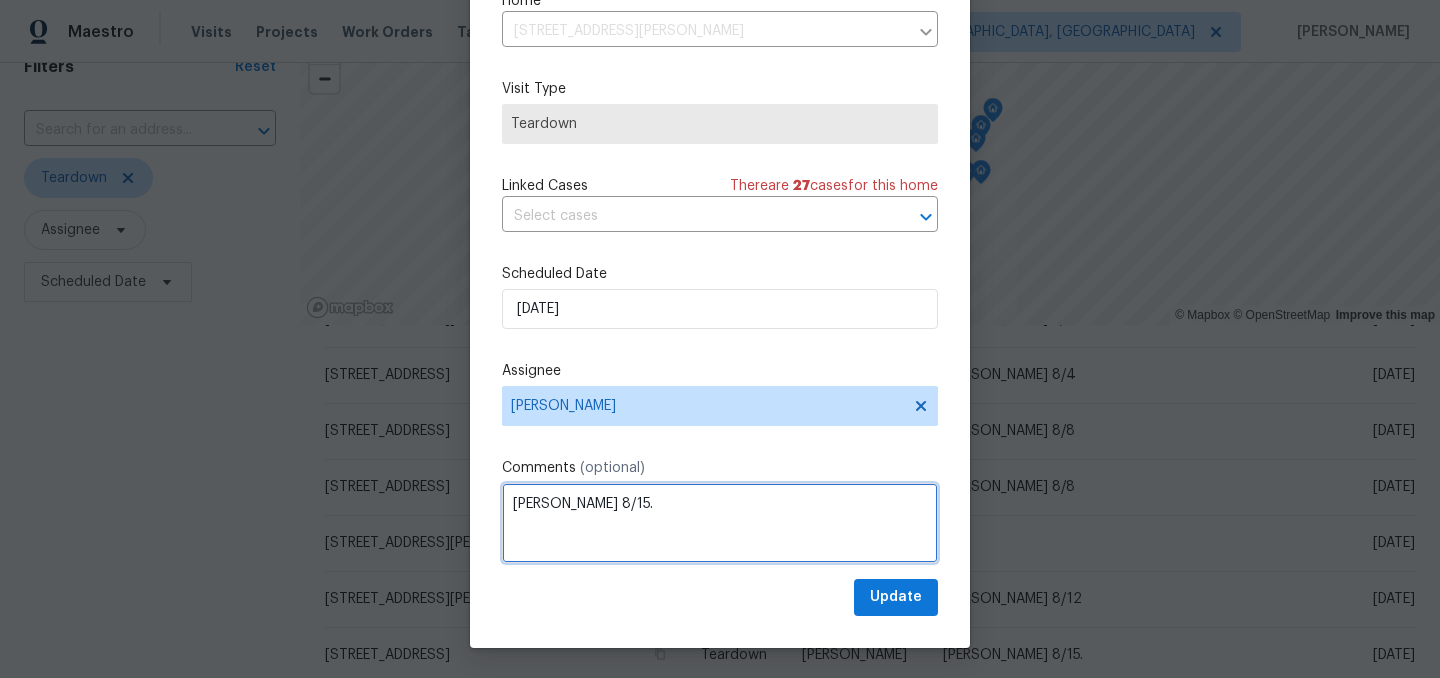 type on "COE 8/15." 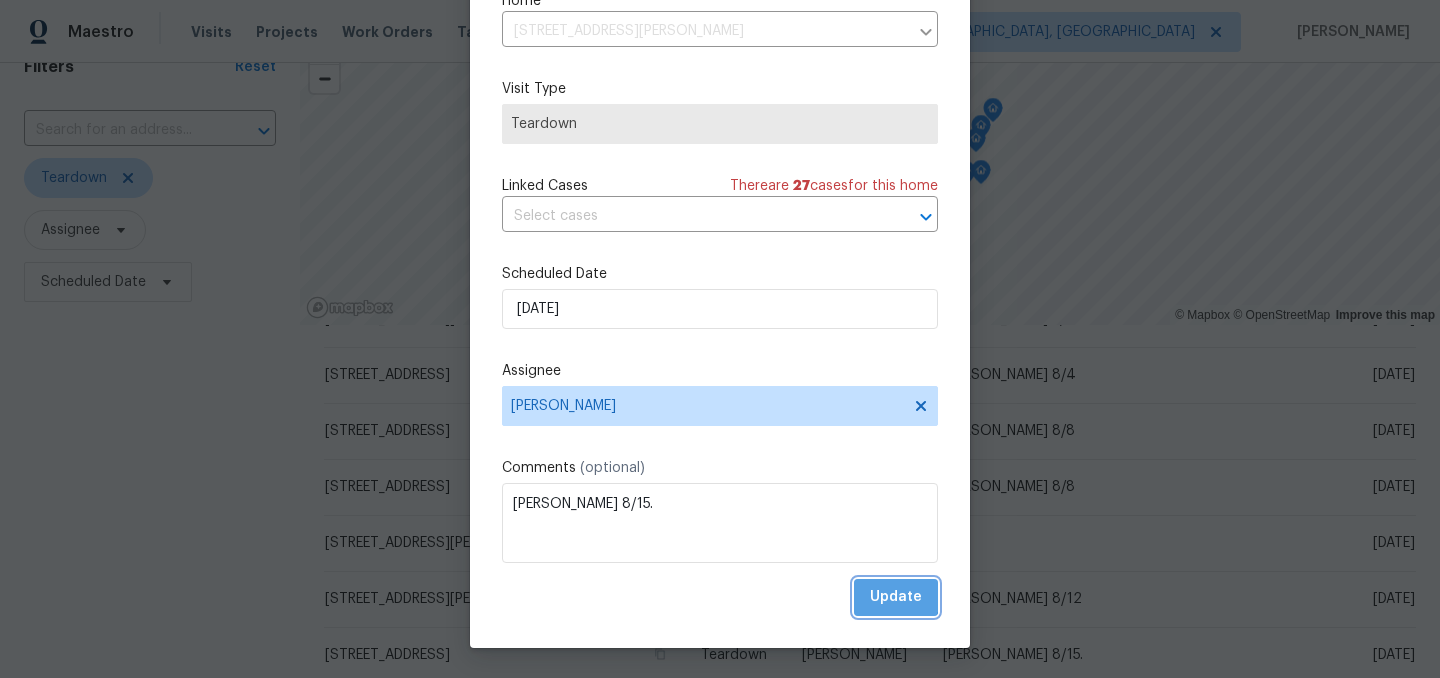 click on "Update" at bounding box center [896, 597] 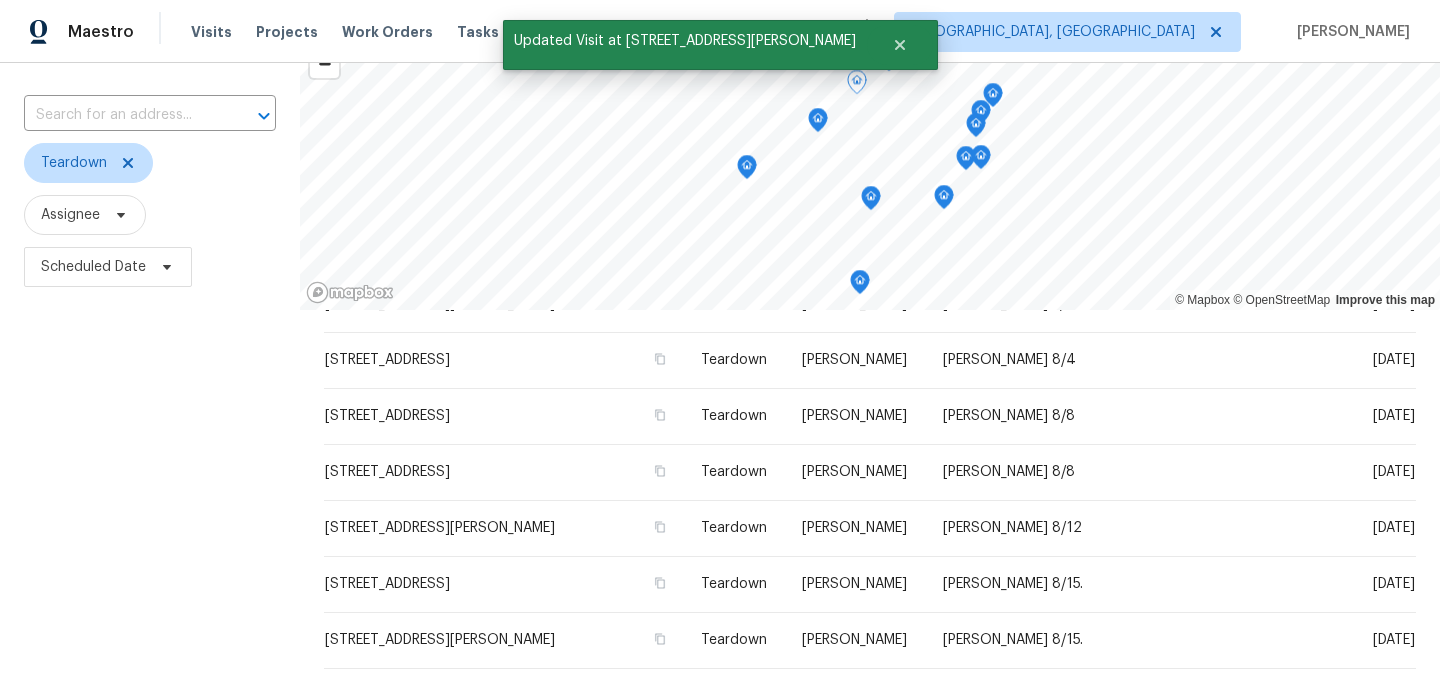 scroll, scrollTop: 287, scrollLeft: 0, axis: vertical 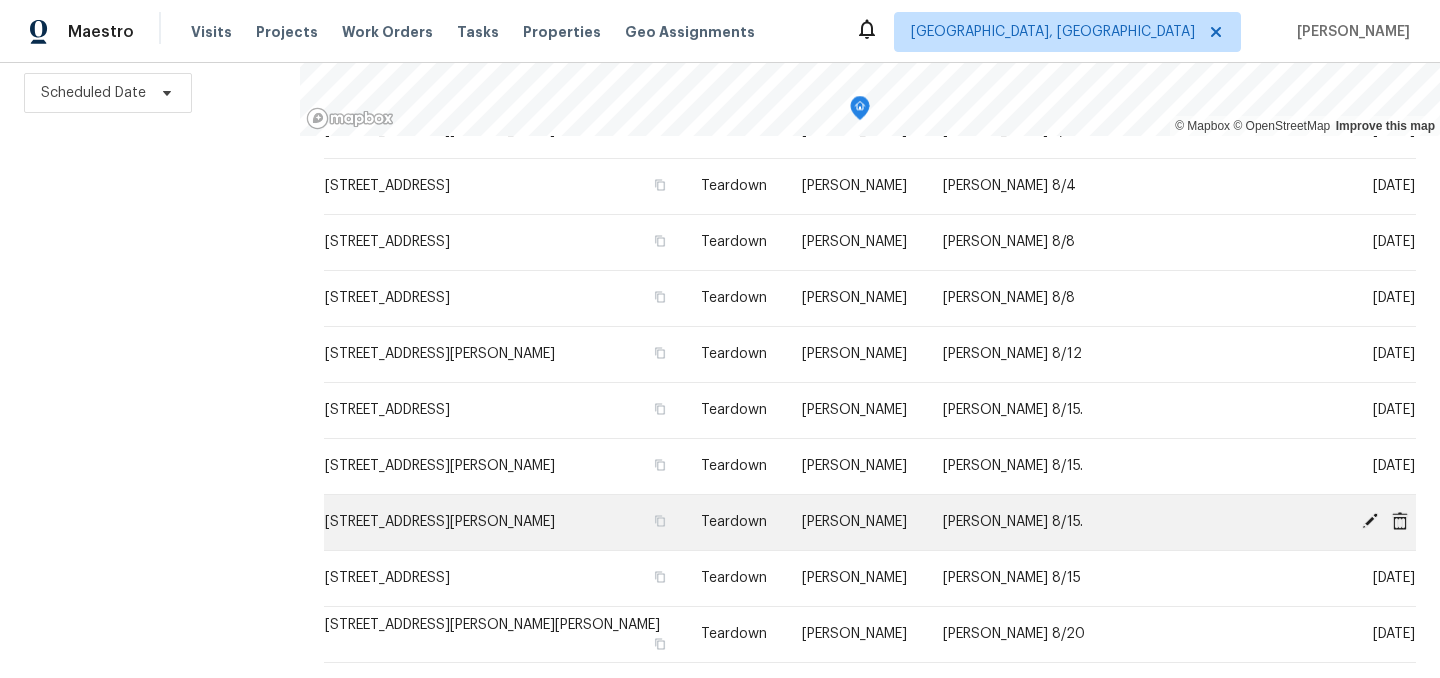 click 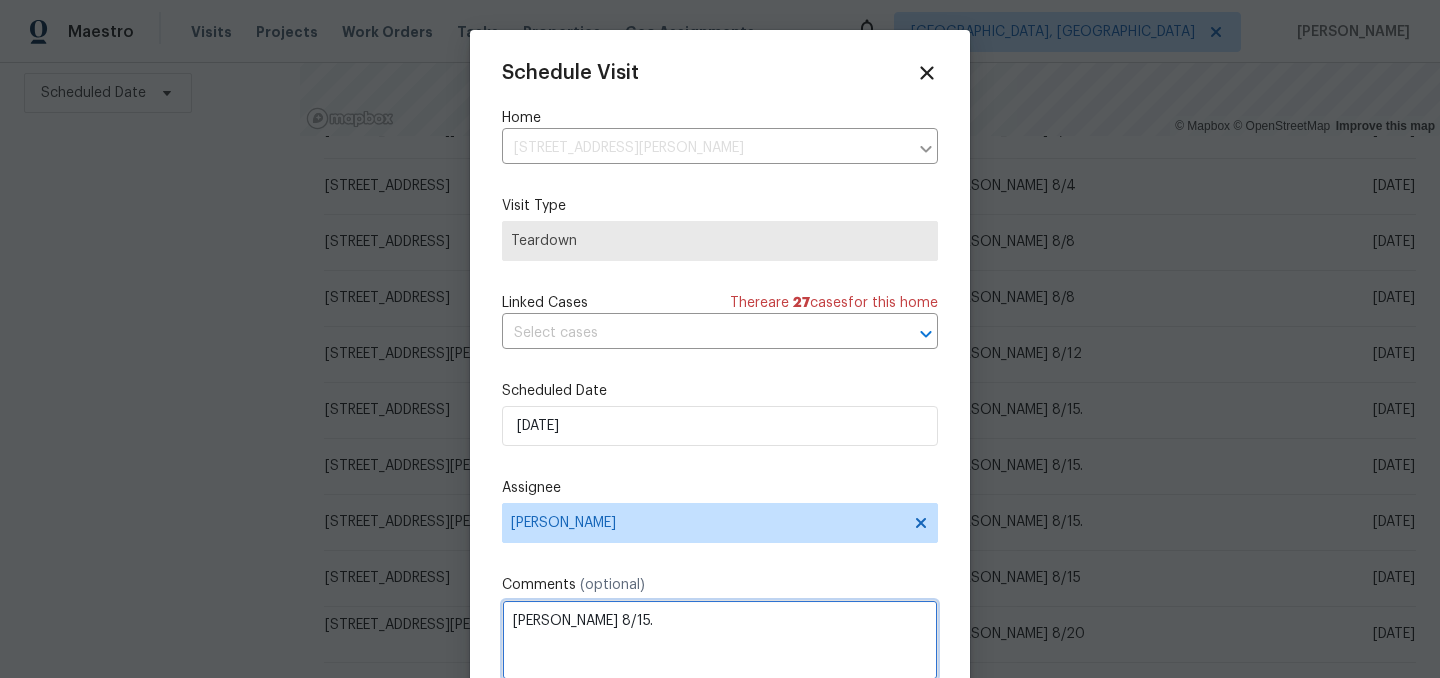 click on "COE 8/15." at bounding box center (720, 640) 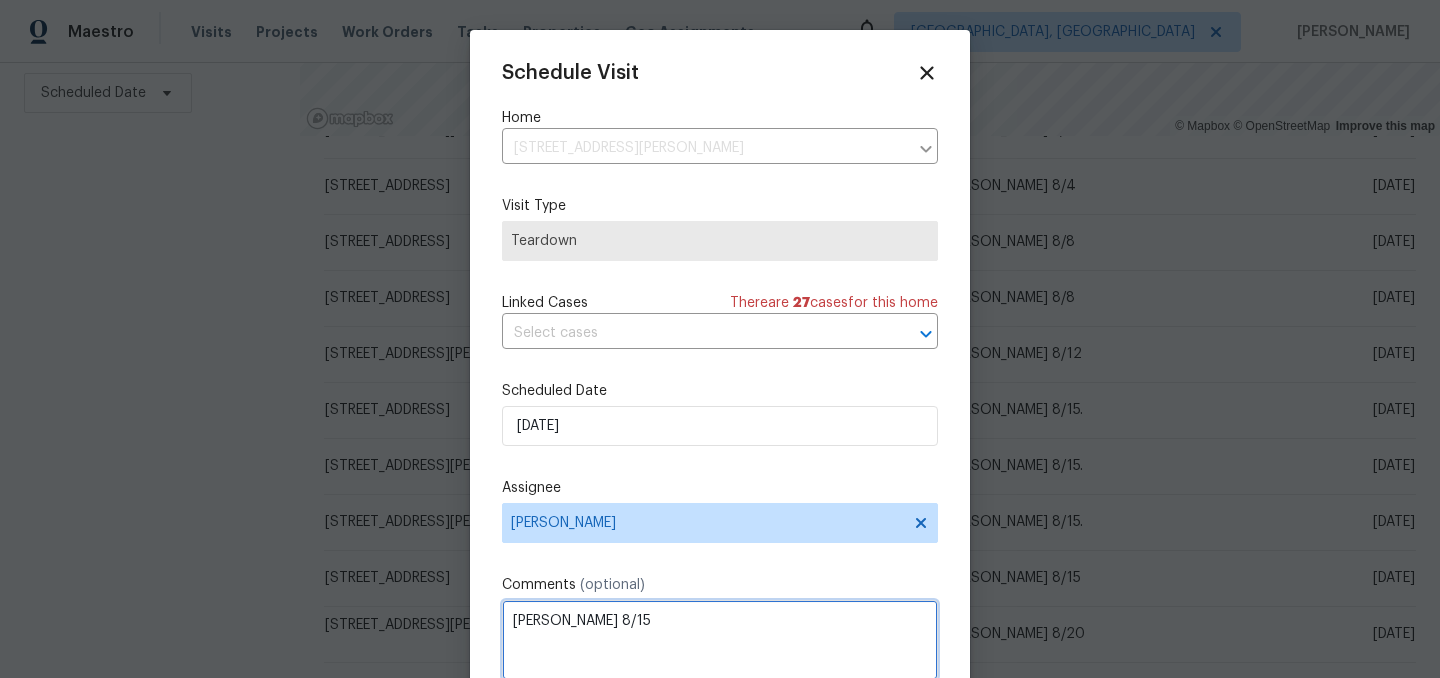 type on "COE 8/15" 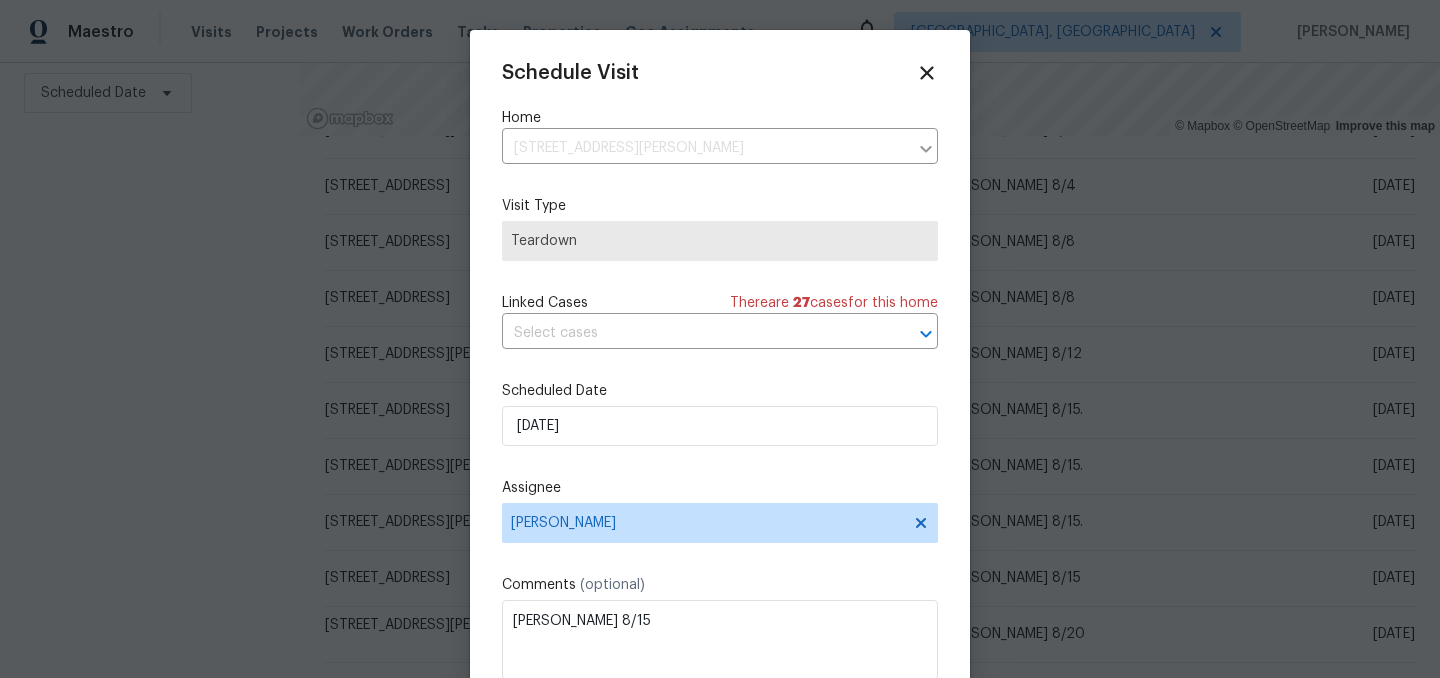 click on "Schedule Visit Home   415 W Gimber St, Indianapolis, IN 46225 ​ Visit Type   Teardown Linked Cases There  are   27  case s  for this home   ​ Scheduled Date   8/14/2025 Assignee   Dodd Drayer Comments   (optional) COE 8/15 Update" at bounding box center [720, 397] 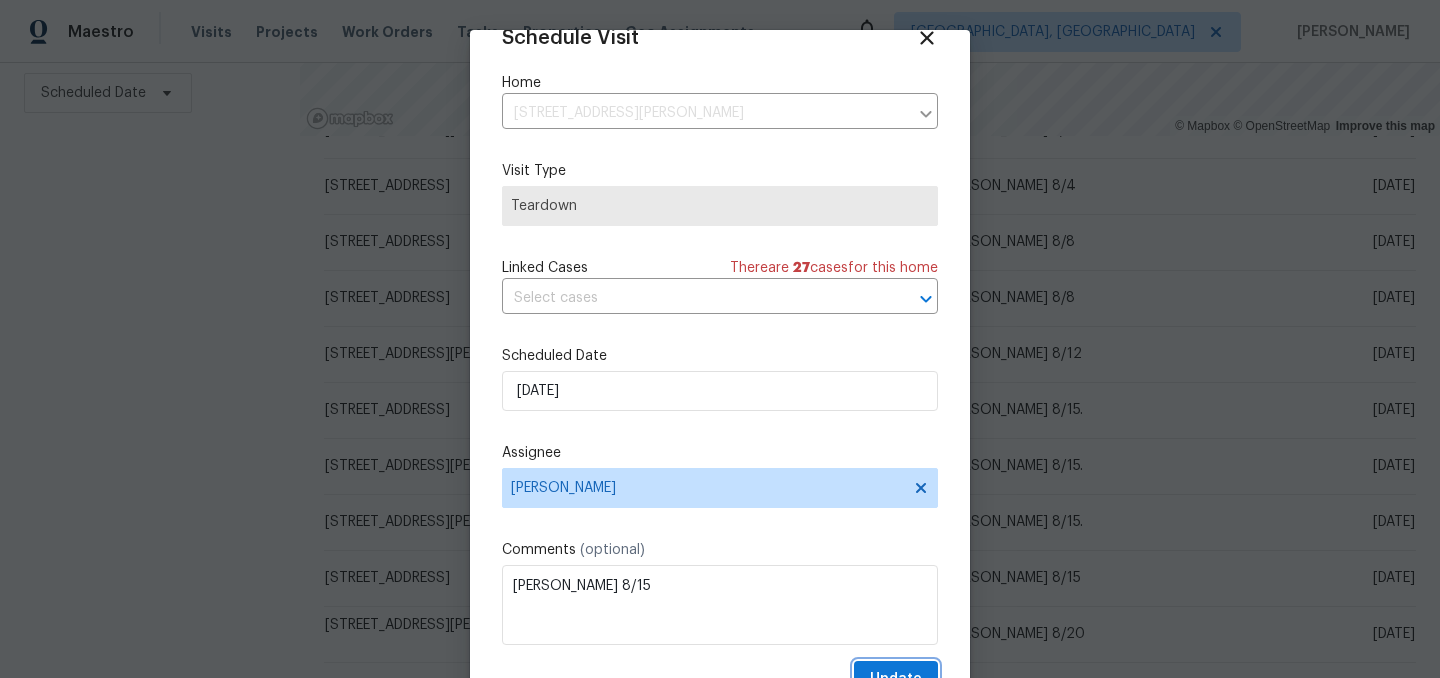 click on "Update" at bounding box center [896, 679] 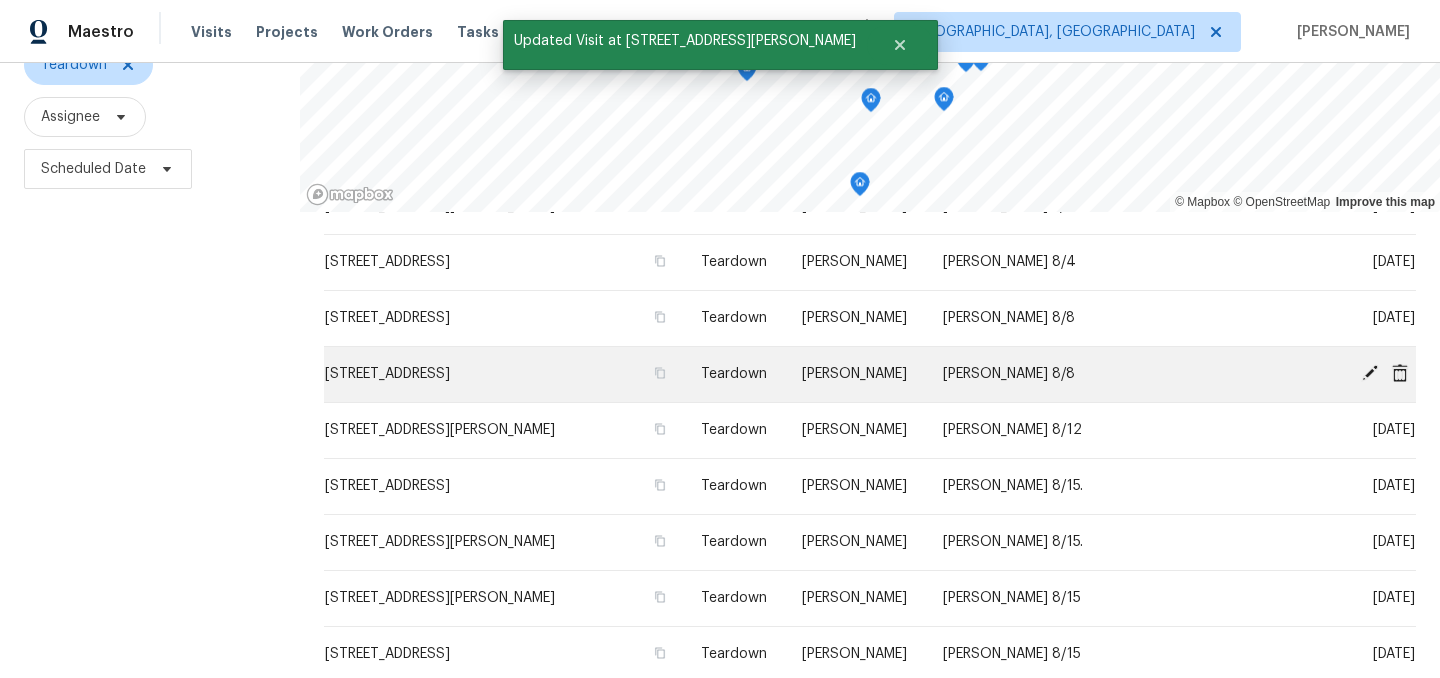 scroll, scrollTop: 287, scrollLeft: 0, axis: vertical 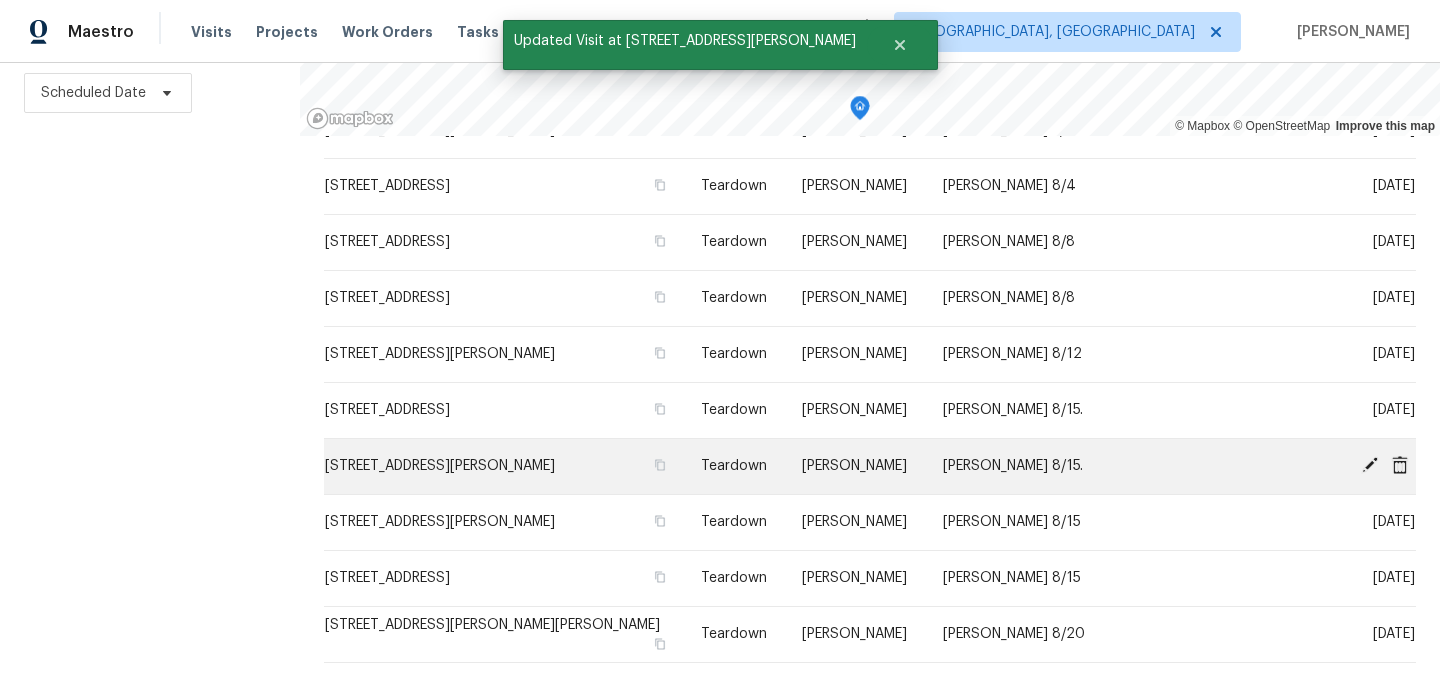 click 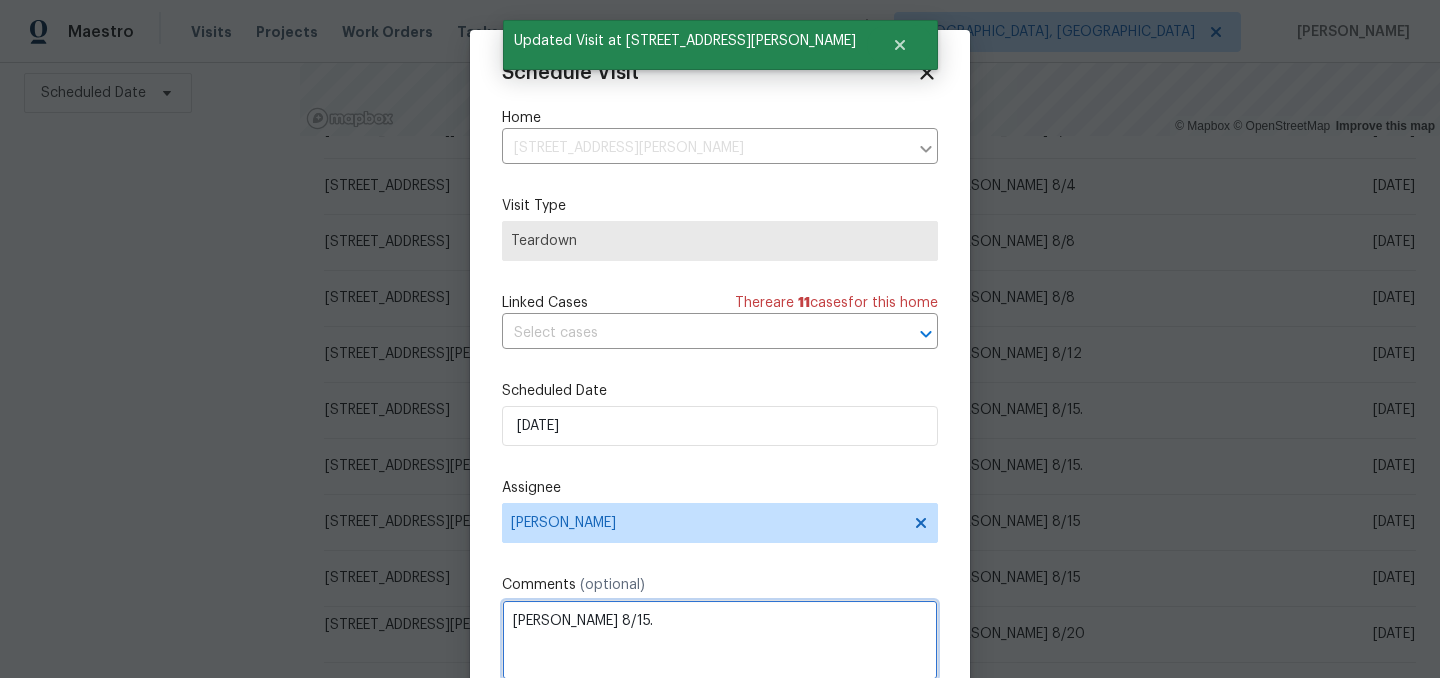 click on "COE 8/15." at bounding box center [720, 640] 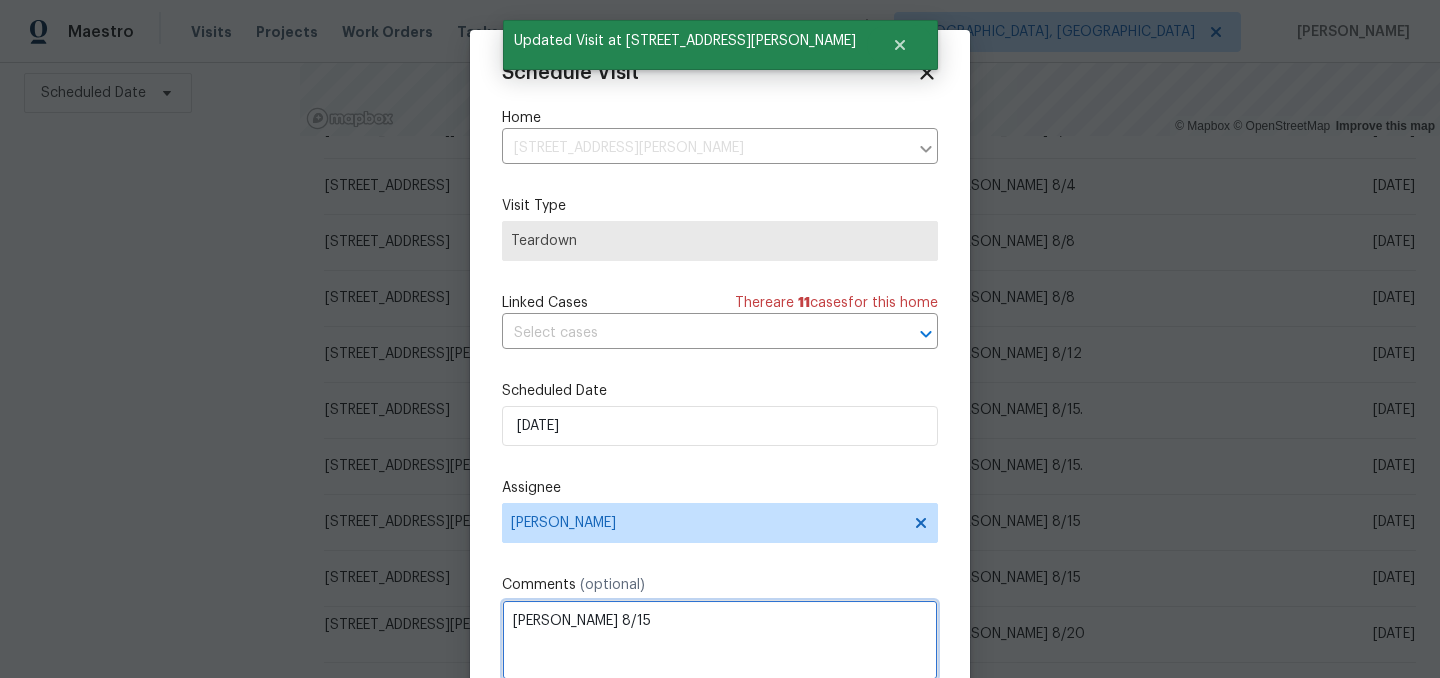 type on "COE 8/15" 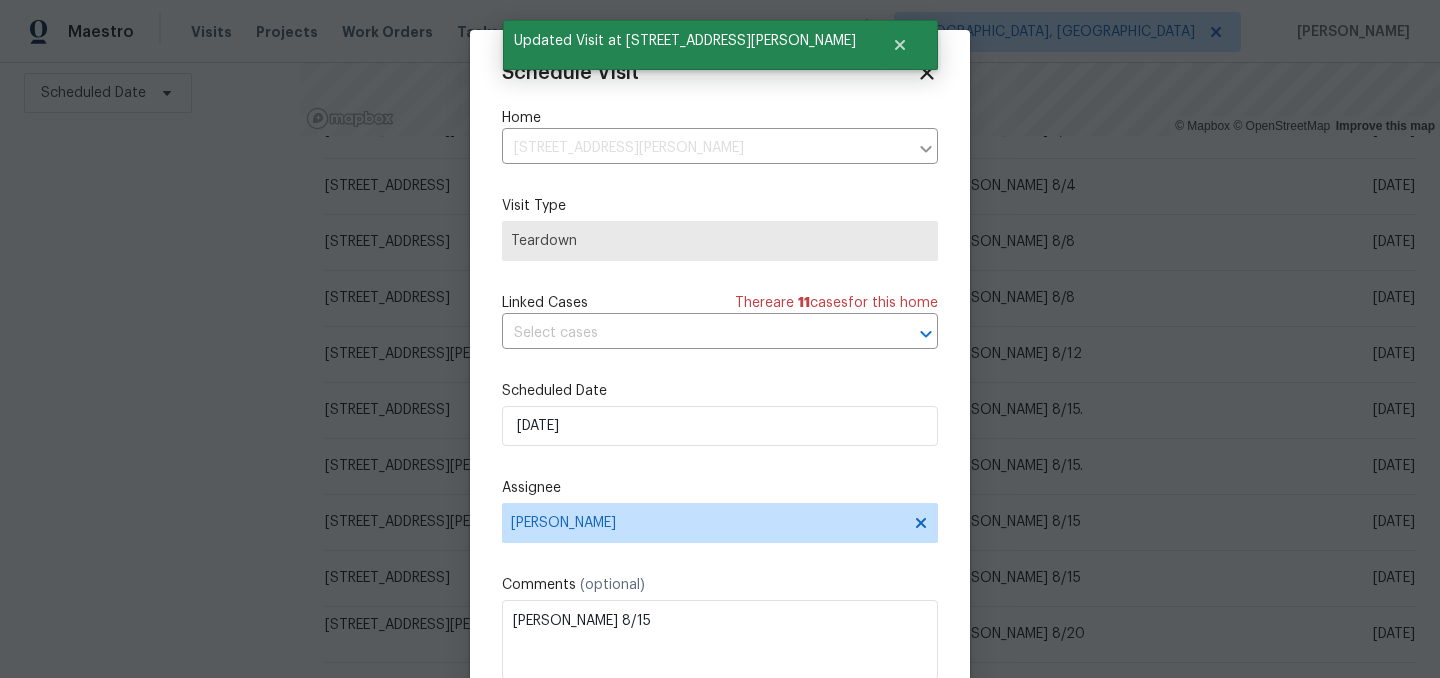 click on "Schedule Visit Home   17877 Haralson Row, Westfield, IN 46074 ​ Visit Type   Teardown Linked Cases There  are   11  case s  for this home   ​ Scheduled Date   8/14/2025 Assignee   Isaul Martinez Comments   (optional) COE 8/15 Update" at bounding box center [720, 397] 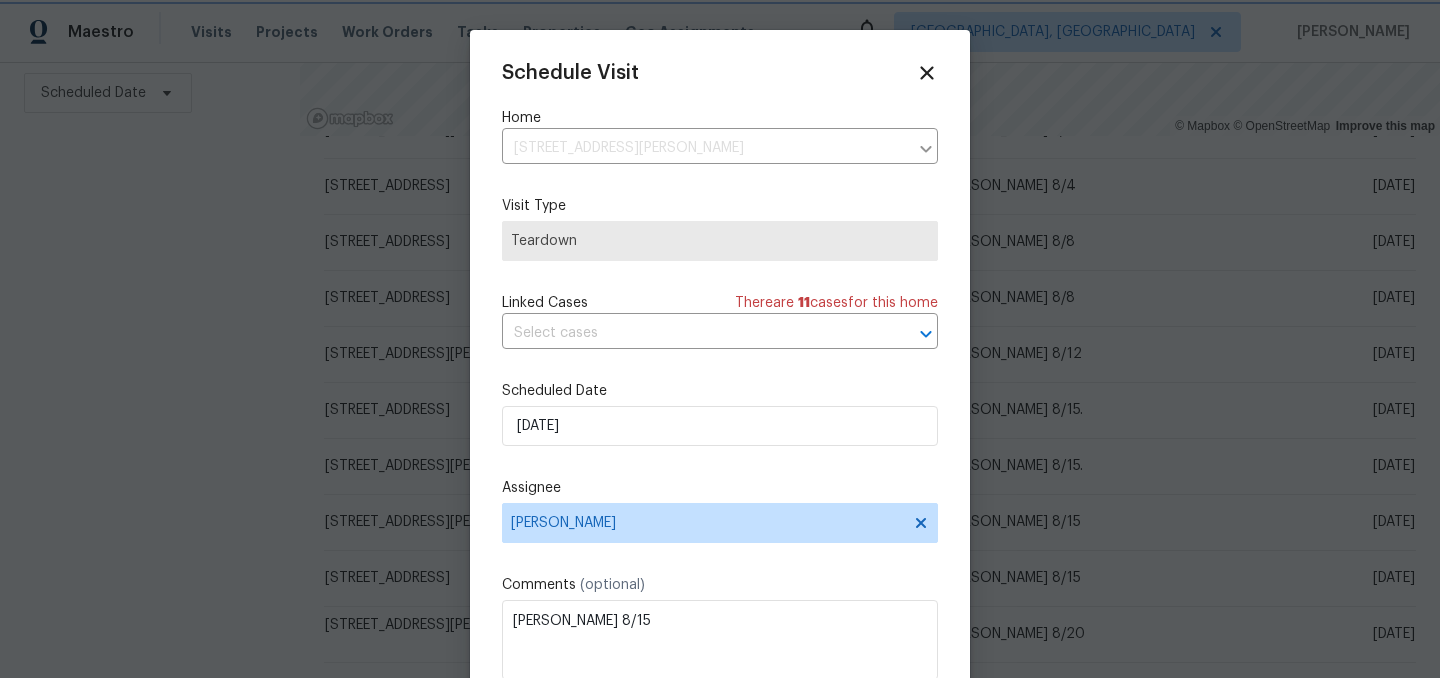 scroll, scrollTop: 36, scrollLeft: 0, axis: vertical 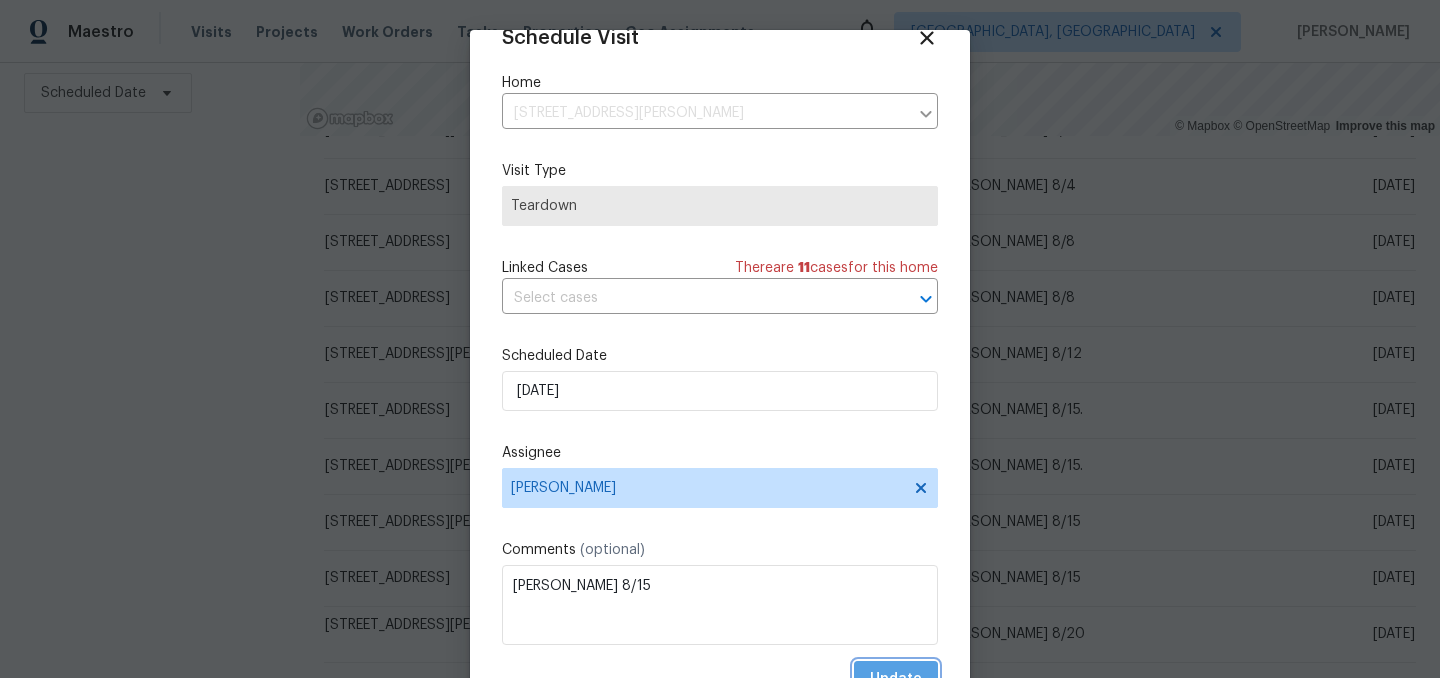 click on "Update" at bounding box center (896, 679) 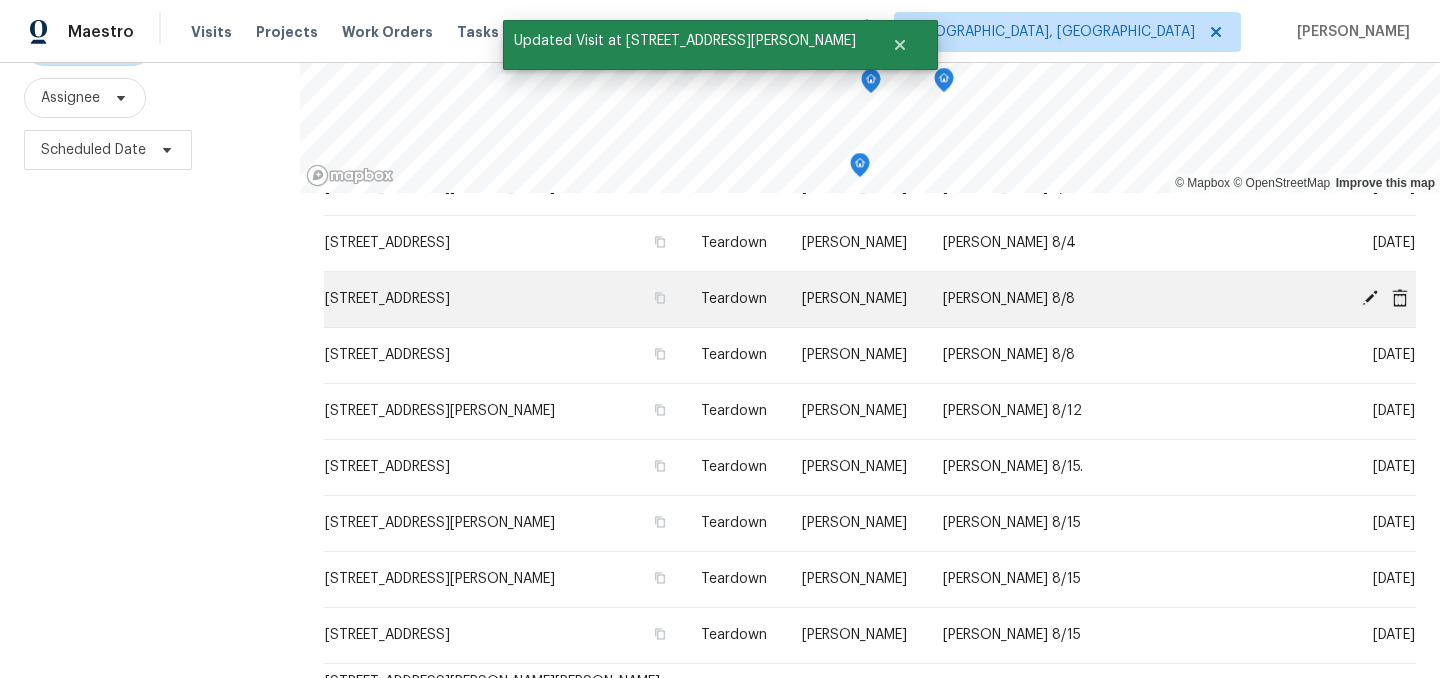 scroll, scrollTop: 287, scrollLeft: 0, axis: vertical 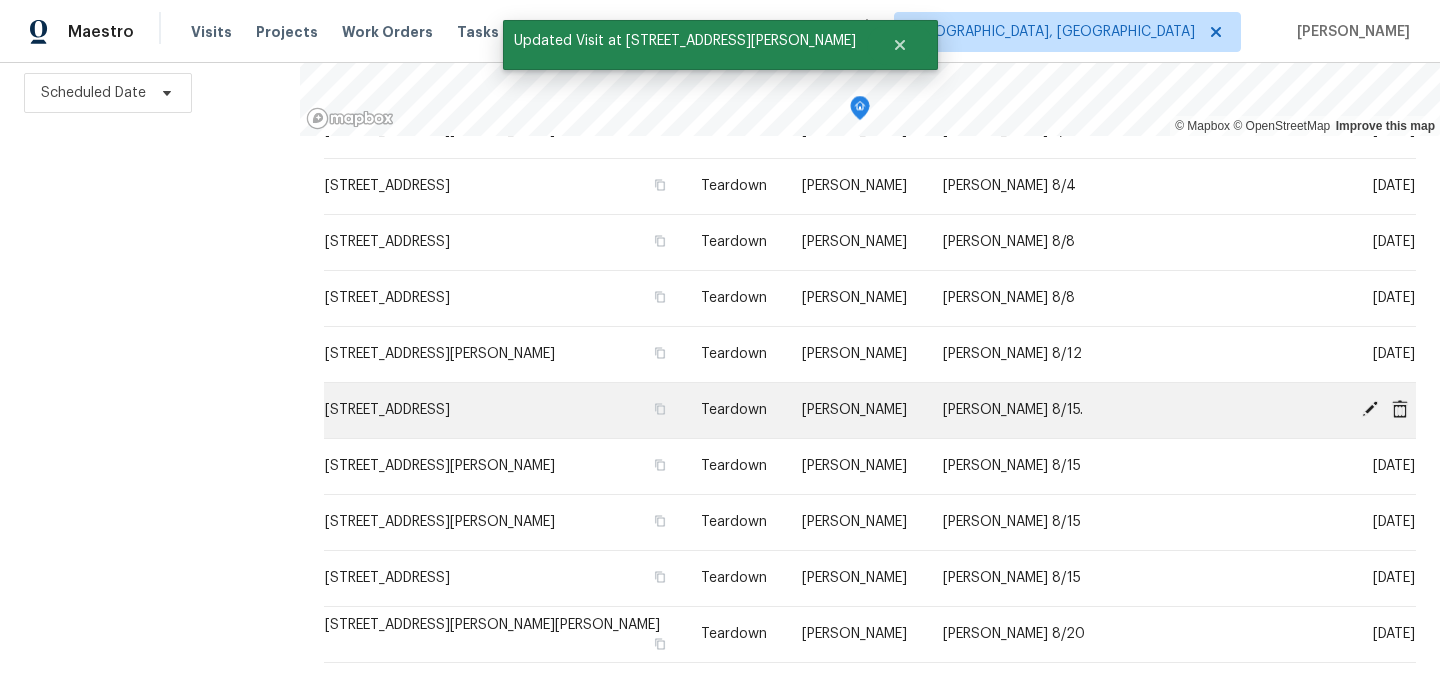 click 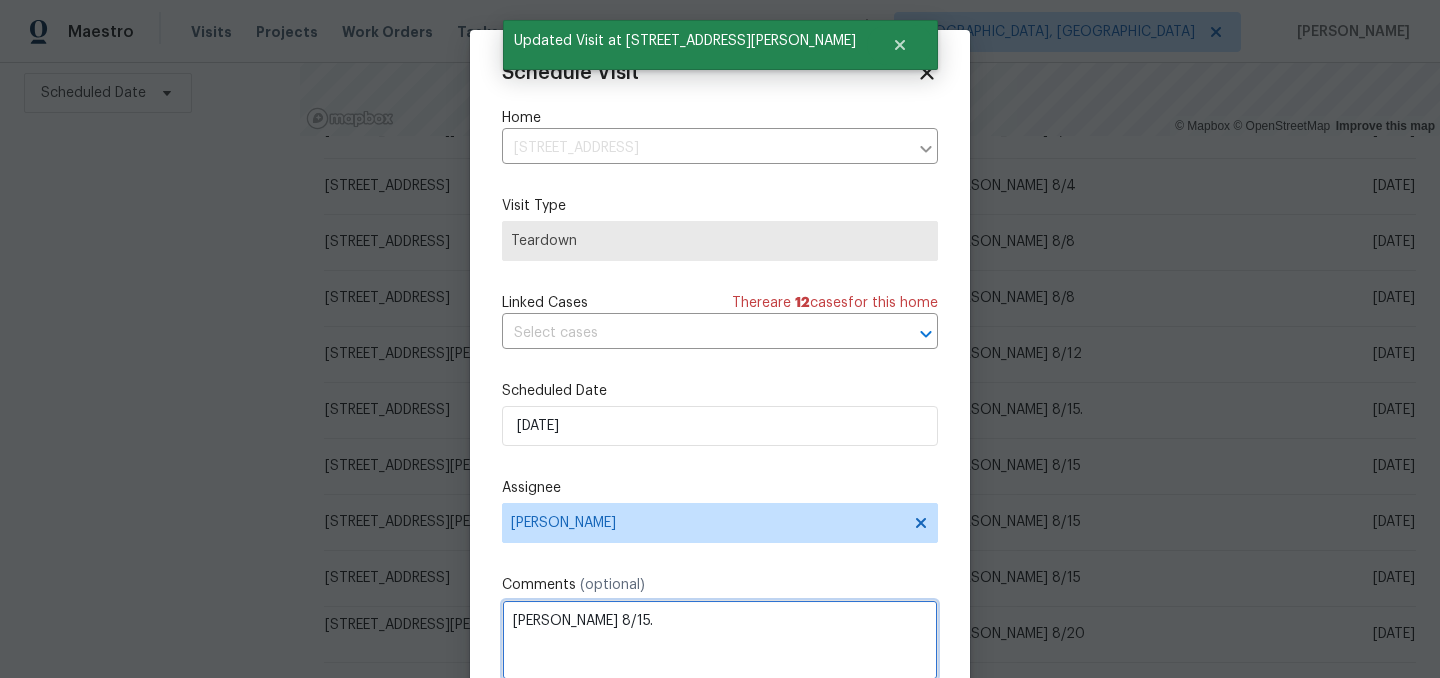 click on "COE 8/15." at bounding box center (720, 640) 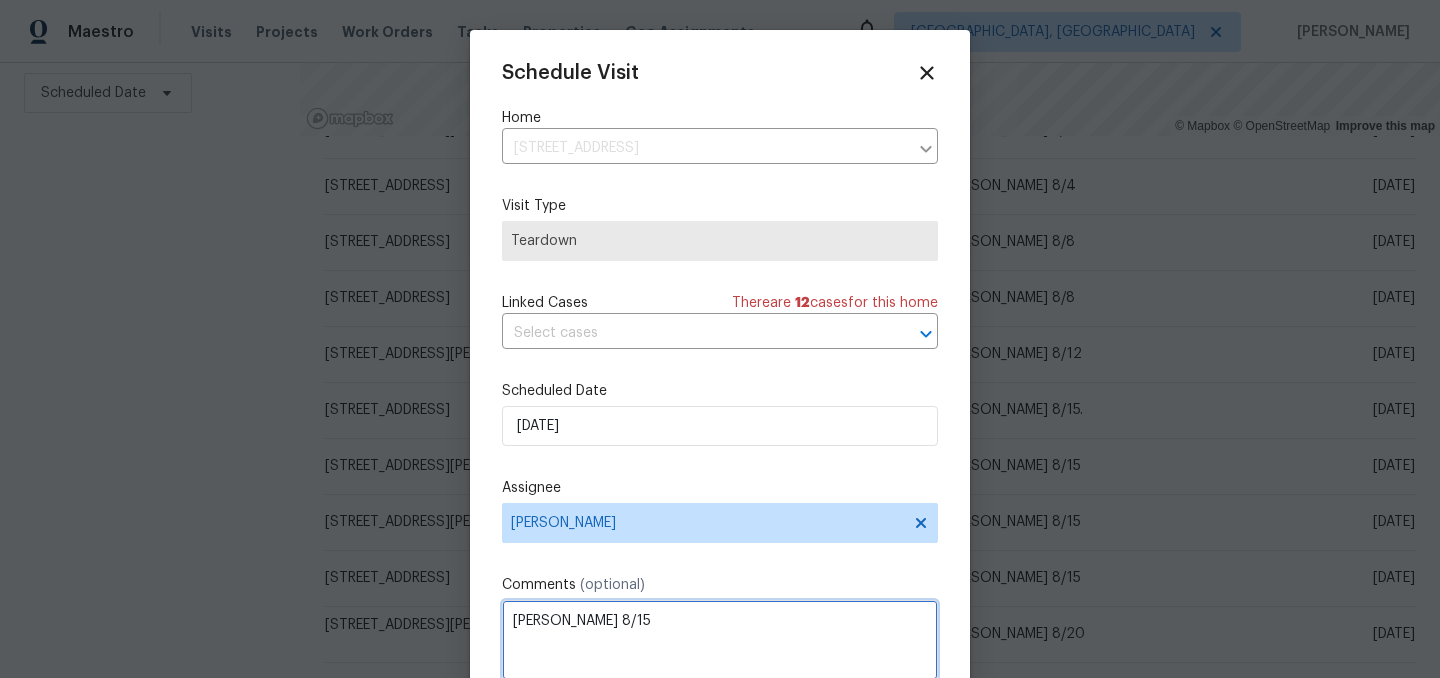 type on "COE 8/15" 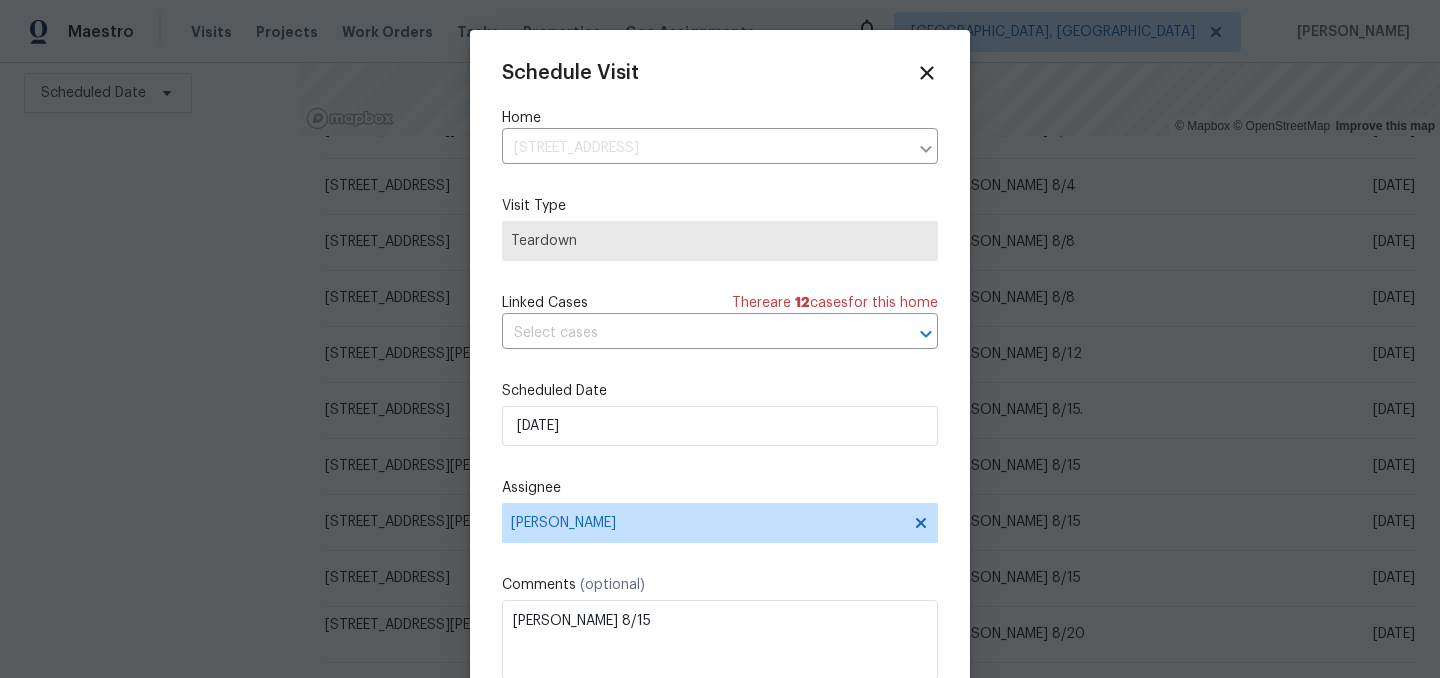 click on "Schedule Visit Home   1464 Scarlet Ct, Franklin, IN 46131 ​ Visit Type   Teardown Linked Cases There  are   12  case s  for this home   ​ Scheduled Date   8/14/2025 Assignee   Dodd Drayer Comments   (optional) COE 8/15 Update" at bounding box center (720, 397) 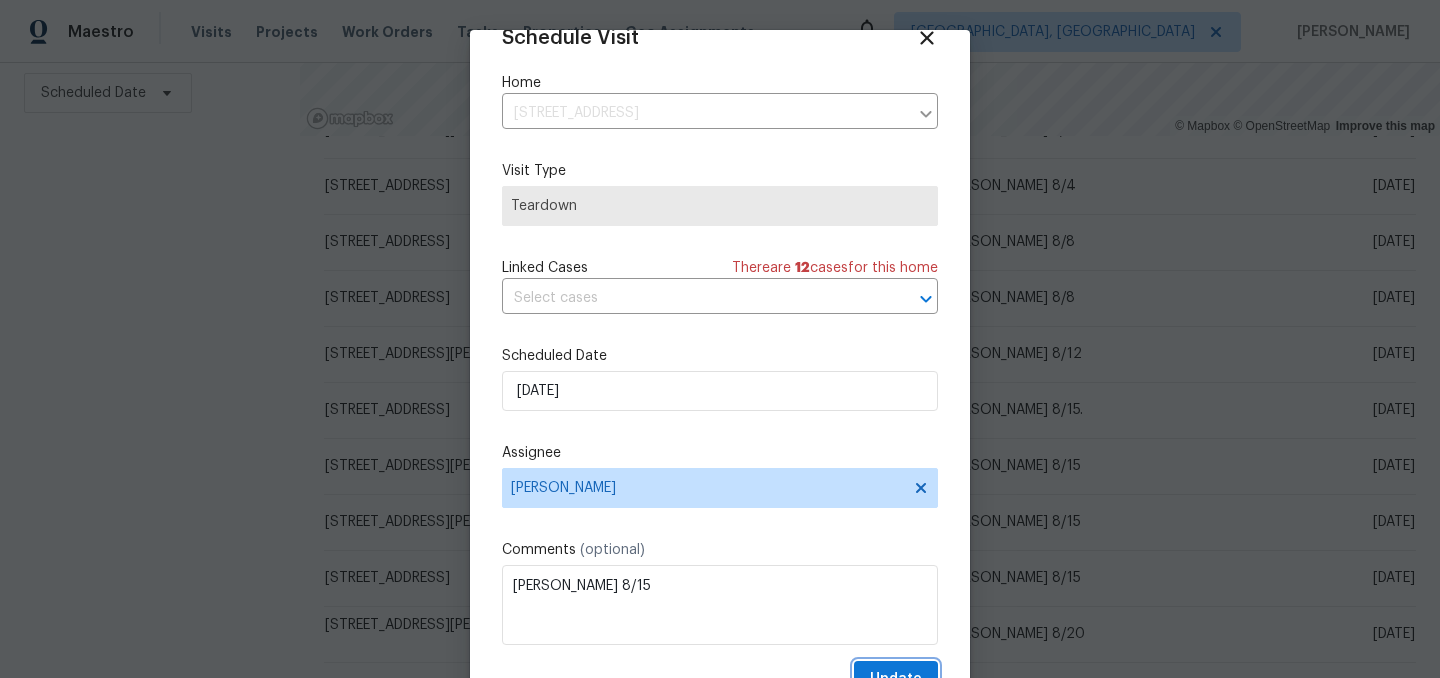 click on "Update" at bounding box center [896, 679] 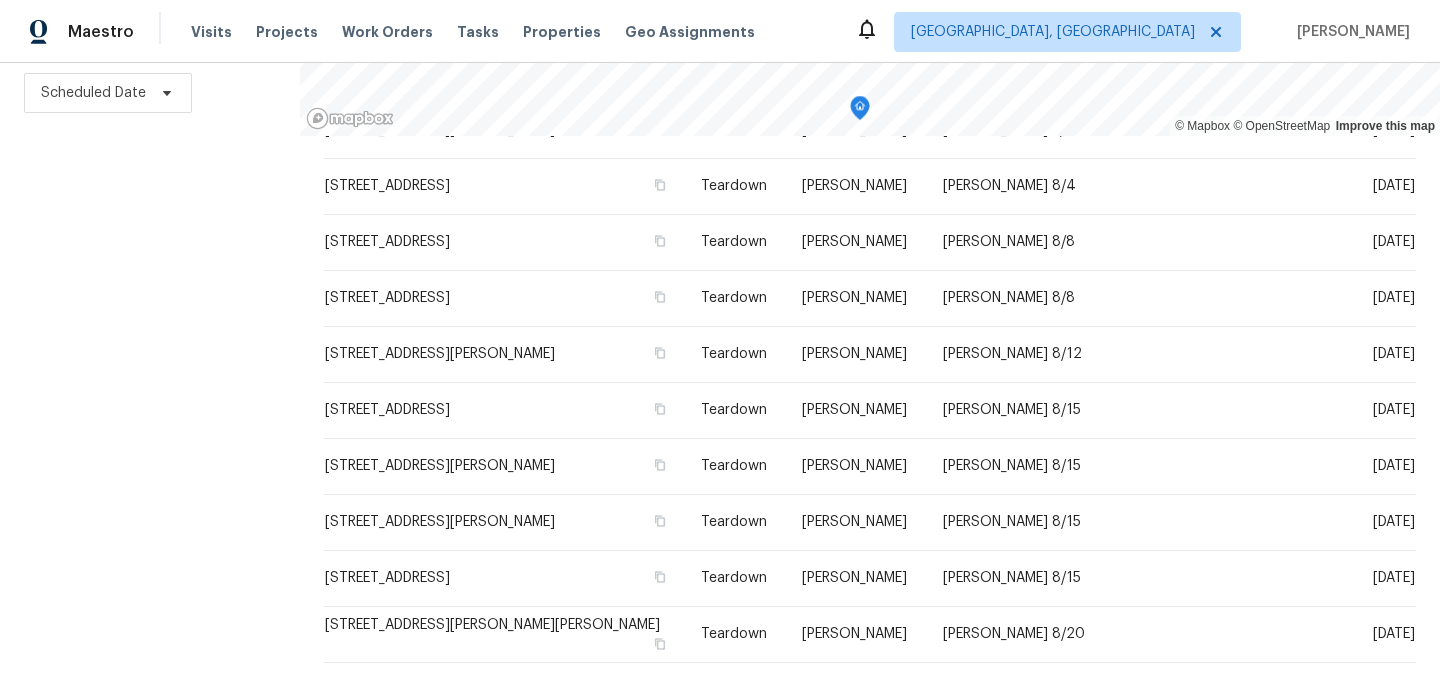 scroll, scrollTop: 0, scrollLeft: 0, axis: both 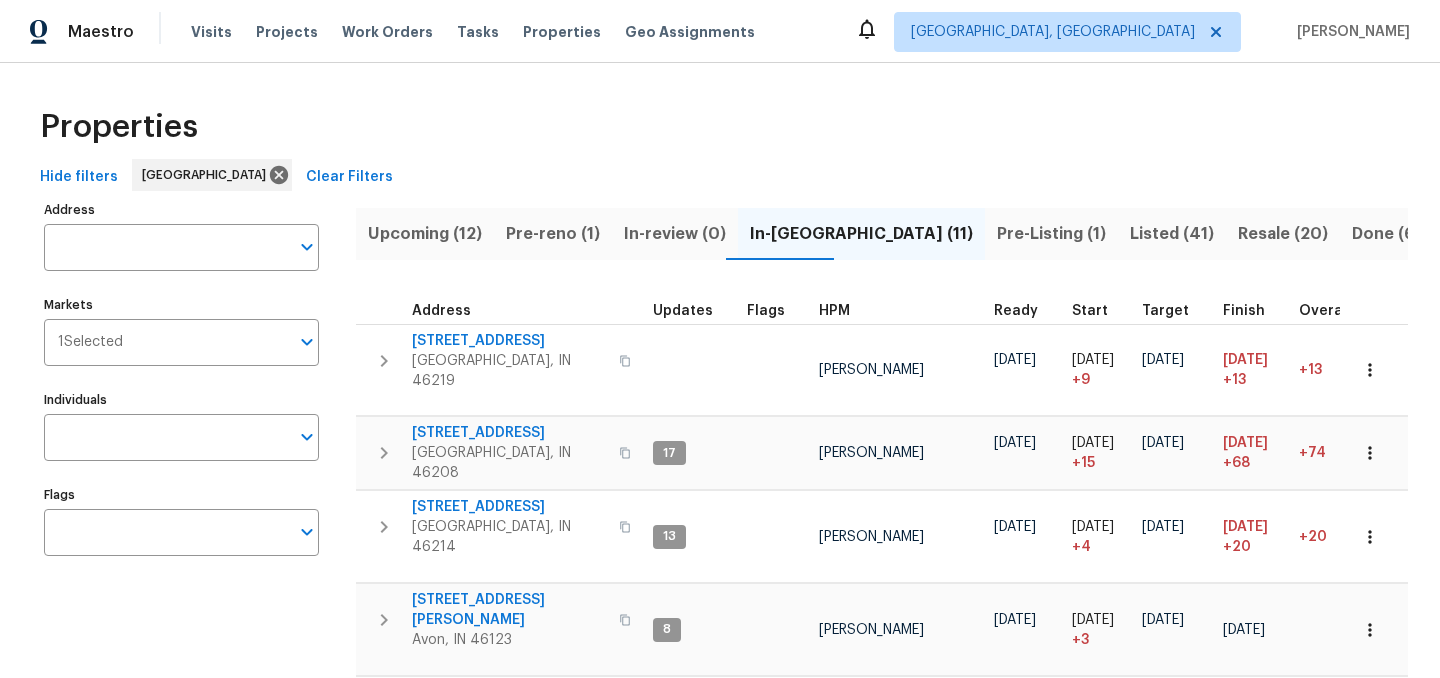 click on "Resale (20)" at bounding box center [1283, 234] 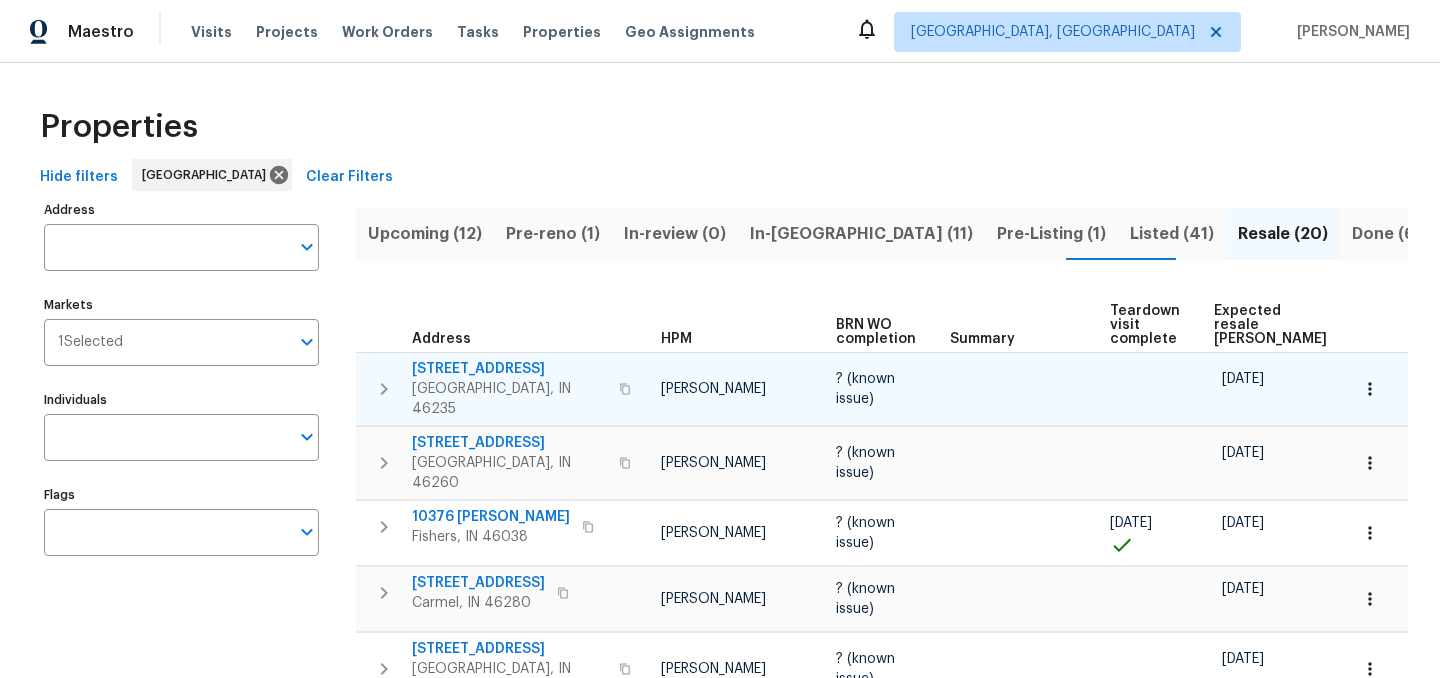 scroll, scrollTop: 0, scrollLeft: 101, axis: horizontal 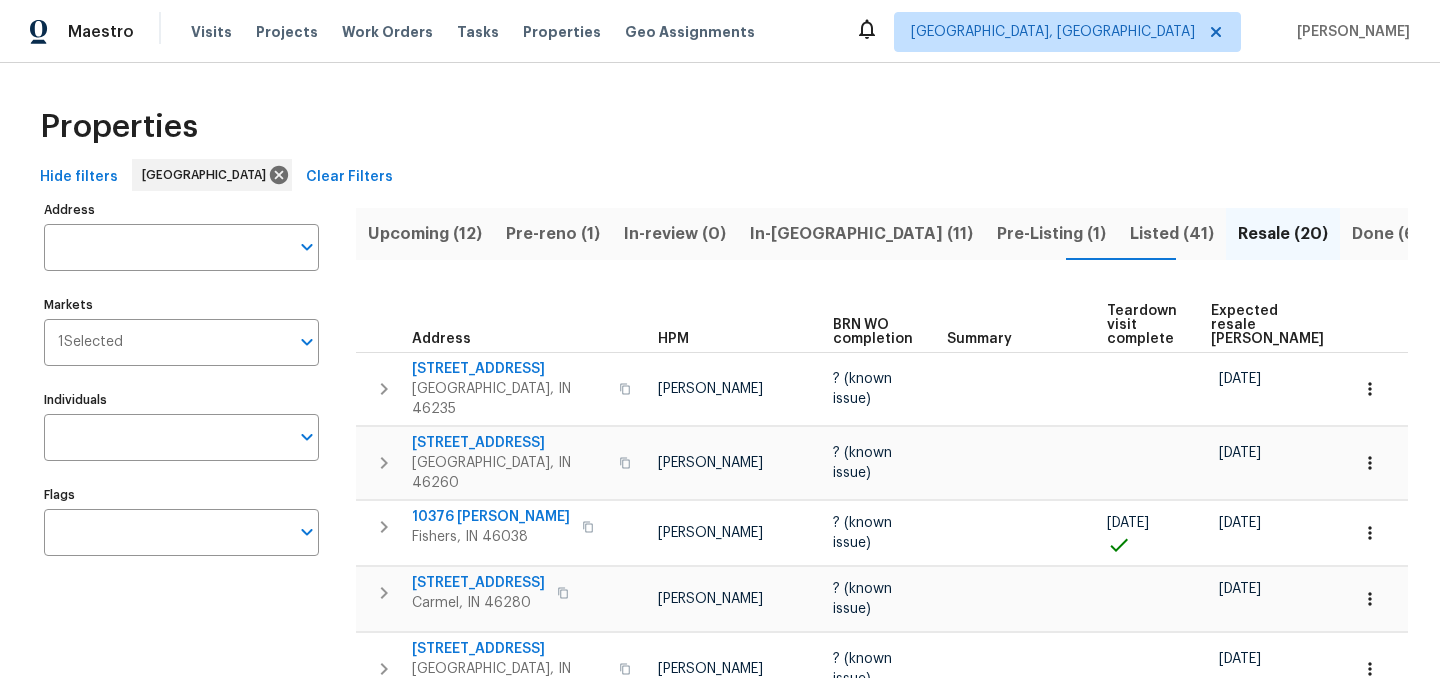 click on "Expected resale [PERSON_NAME]" at bounding box center [1267, 325] 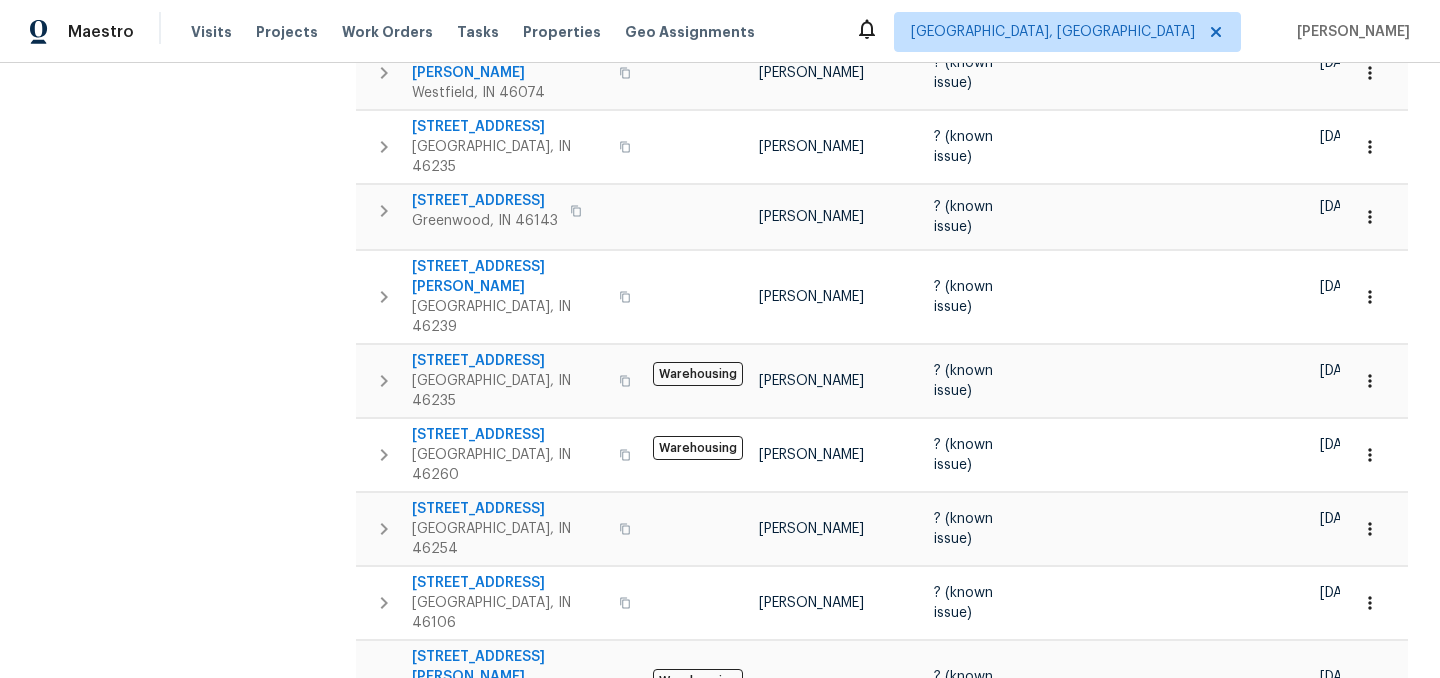 scroll, scrollTop: 882, scrollLeft: 0, axis: vertical 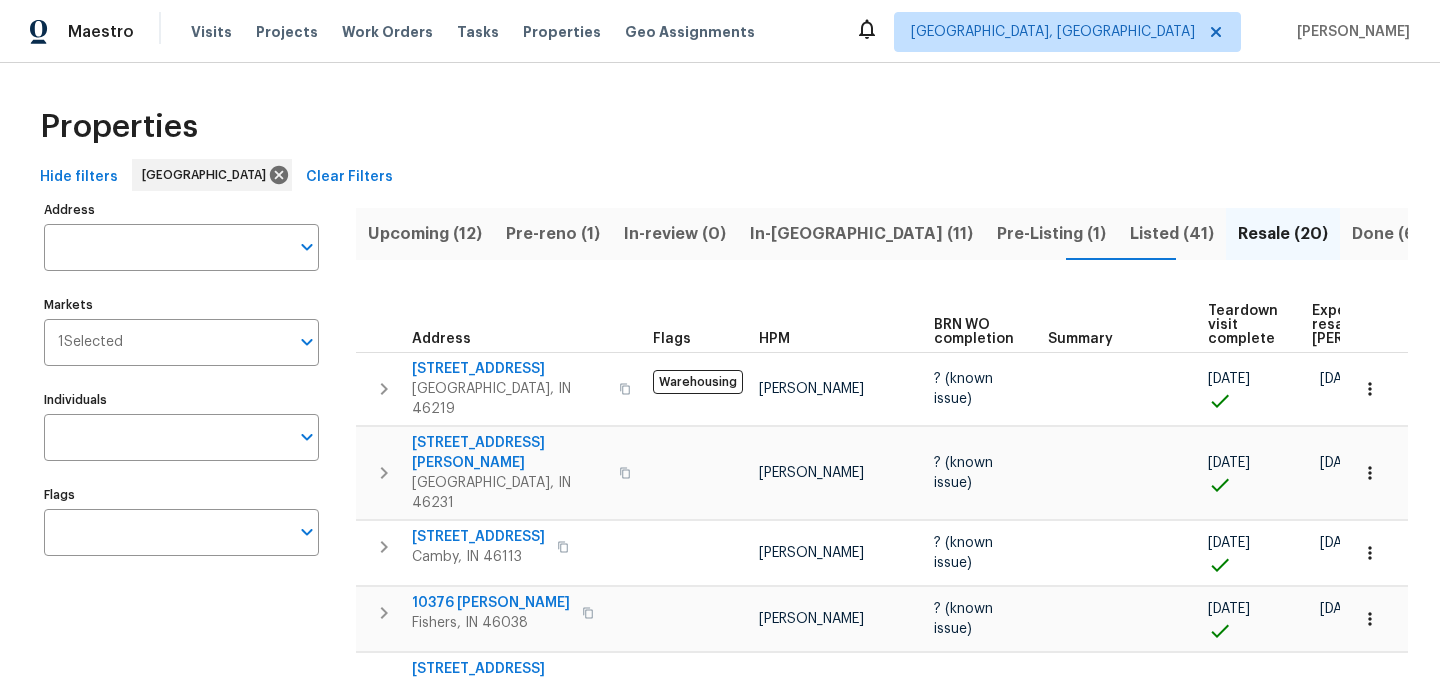 click on "Listed (41)" at bounding box center [1172, 234] 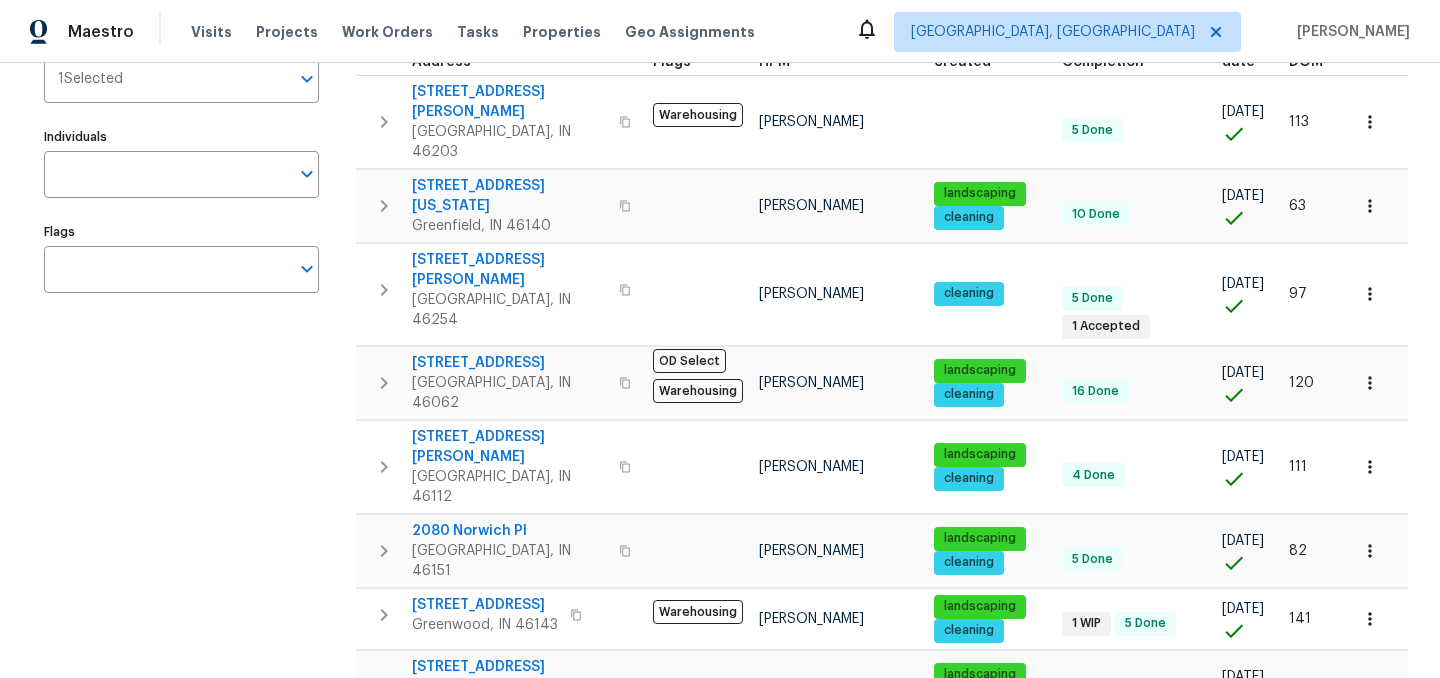 scroll, scrollTop: 0, scrollLeft: 0, axis: both 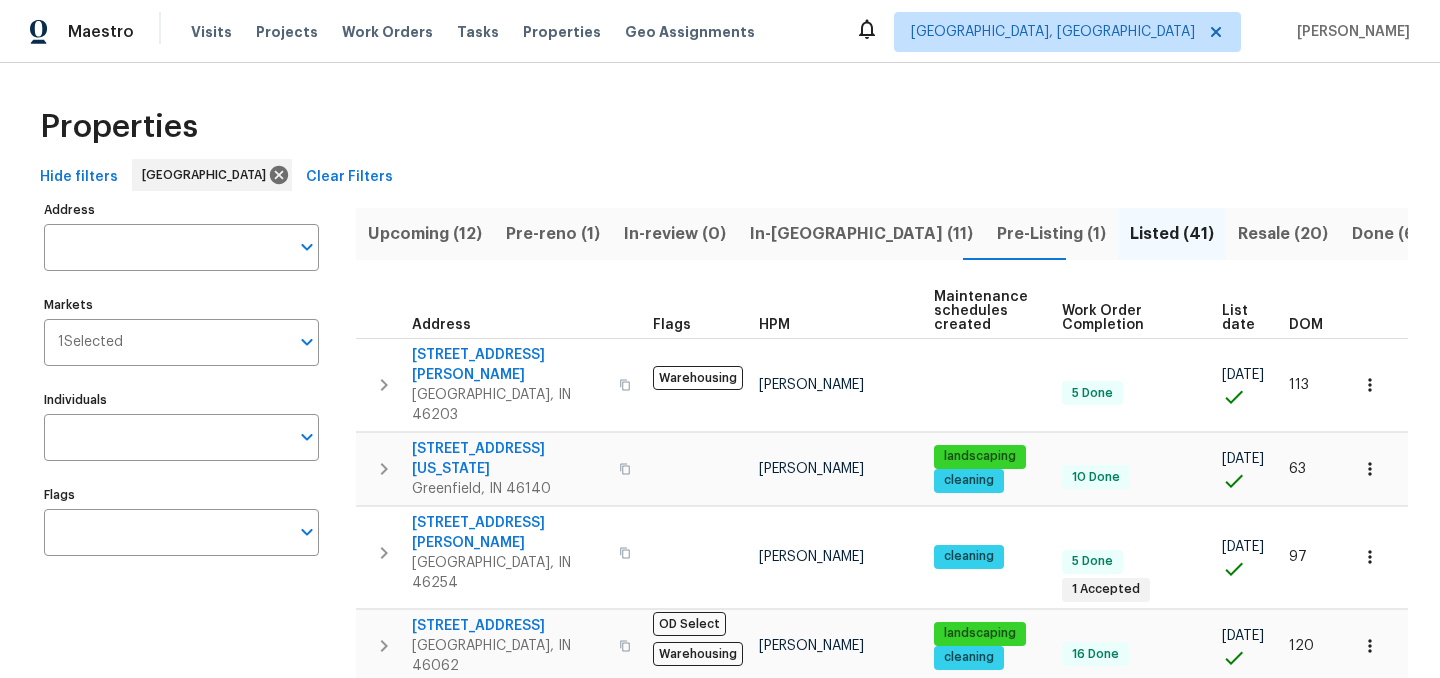 click on "List date" at bounding box center [1238, 318] 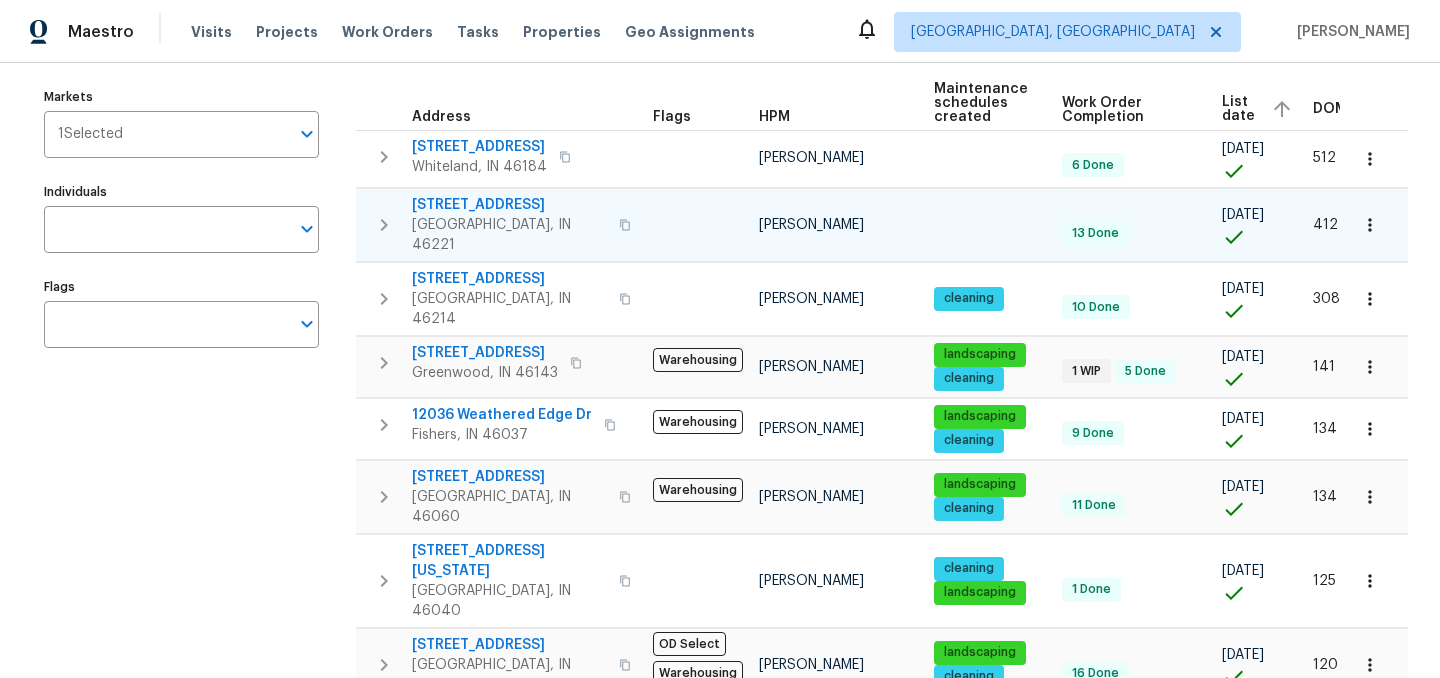 scroll, scrollTop: 244, scrollLeft: 0, axis: vertical 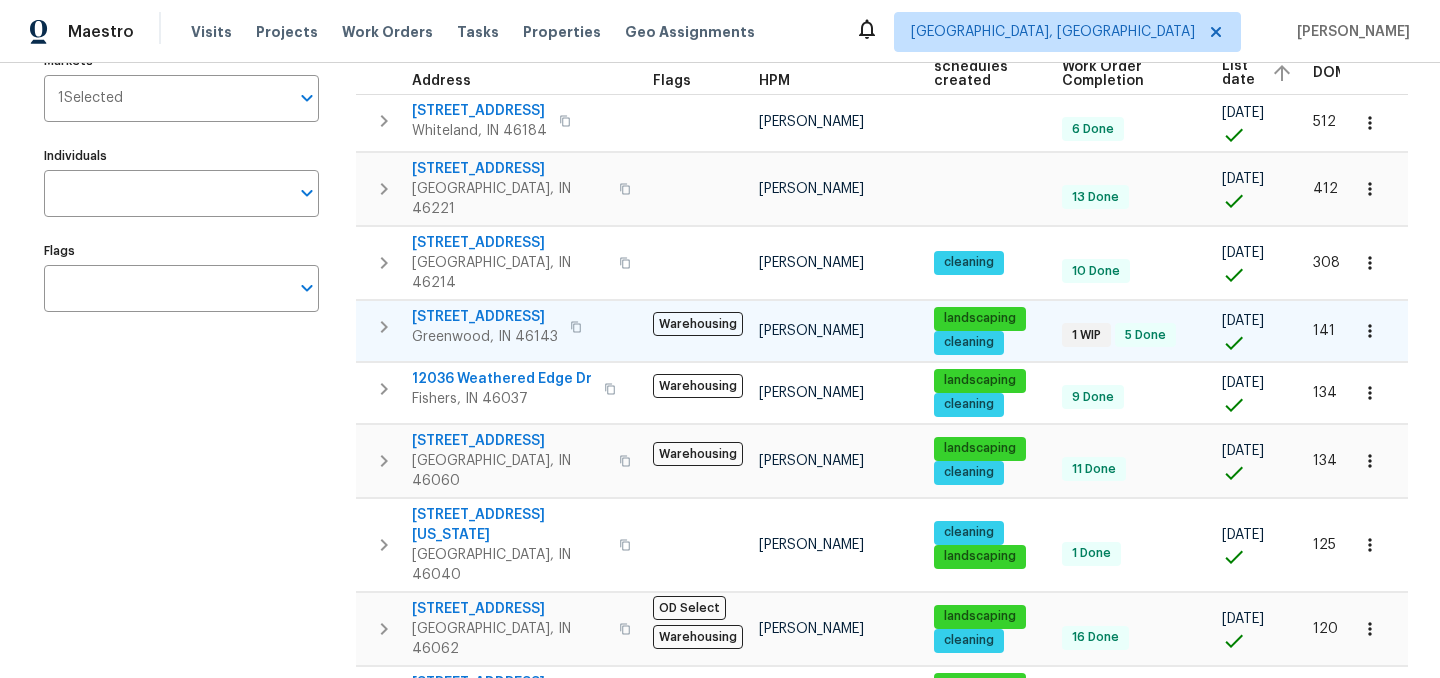click on "[STREET_ADDRESS]" at bounding box center (485, 317) 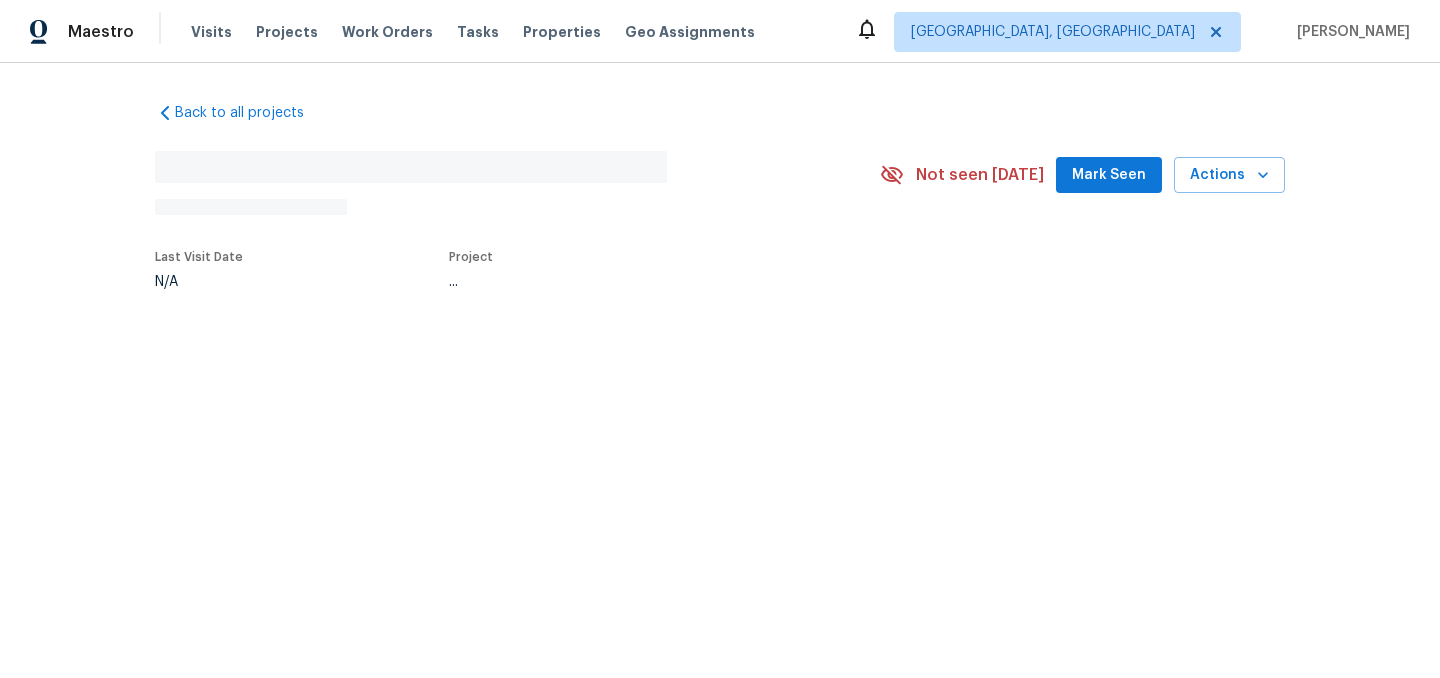 scroll, scrollTop: 0, scrollLeft: 0, axis: both 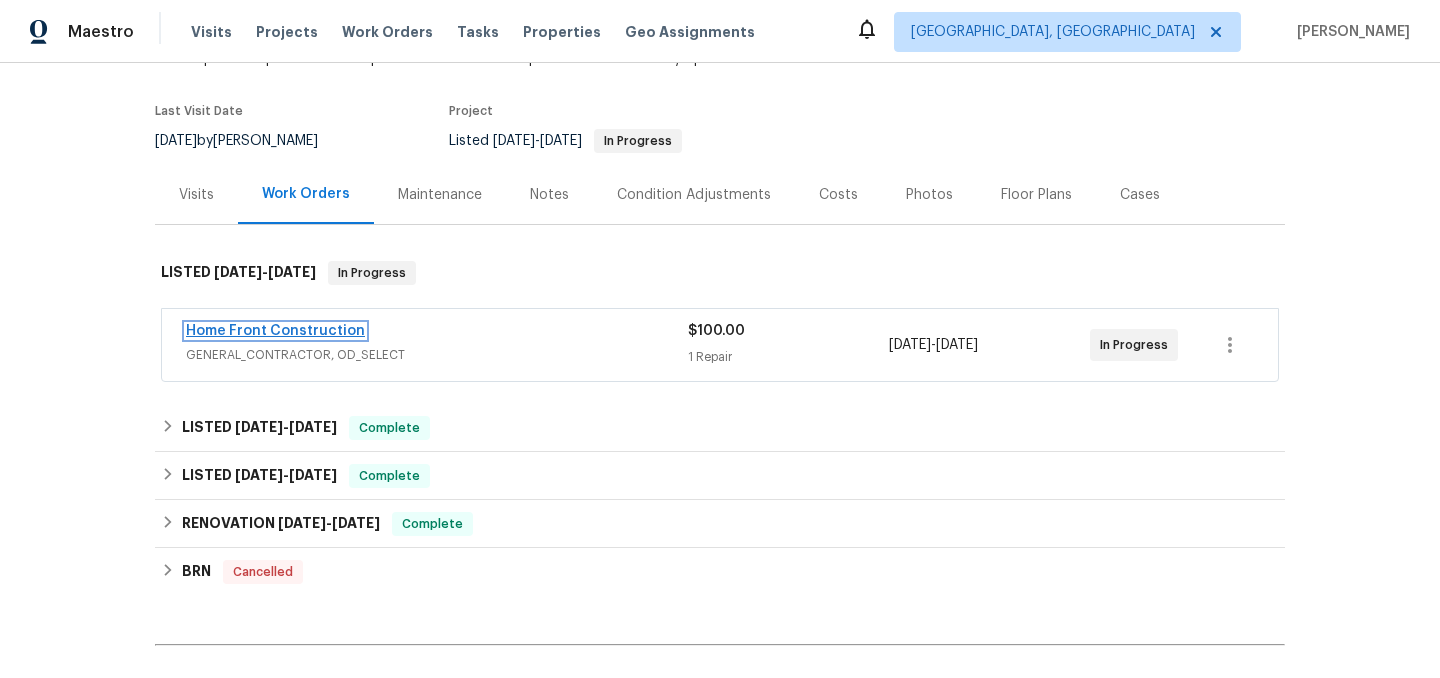 click on "Home Front Construction" at bounding box center (275, 331) 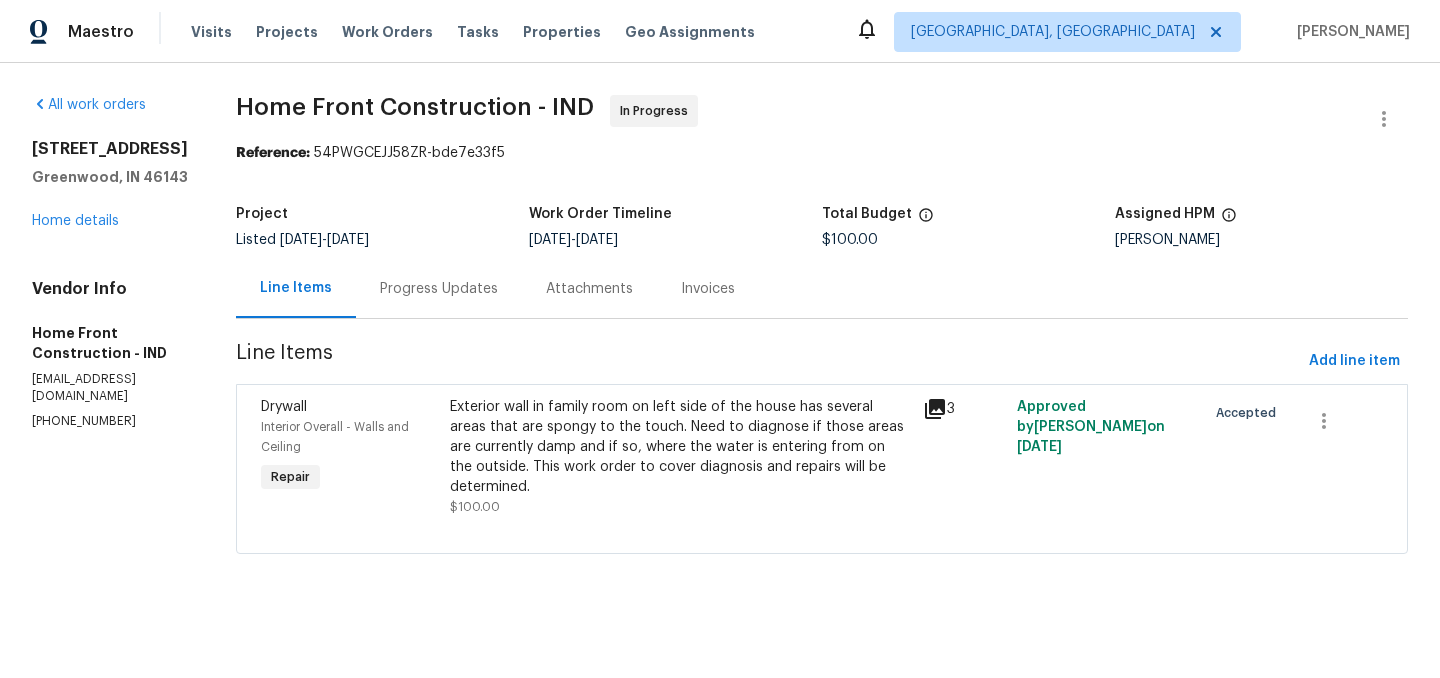 click 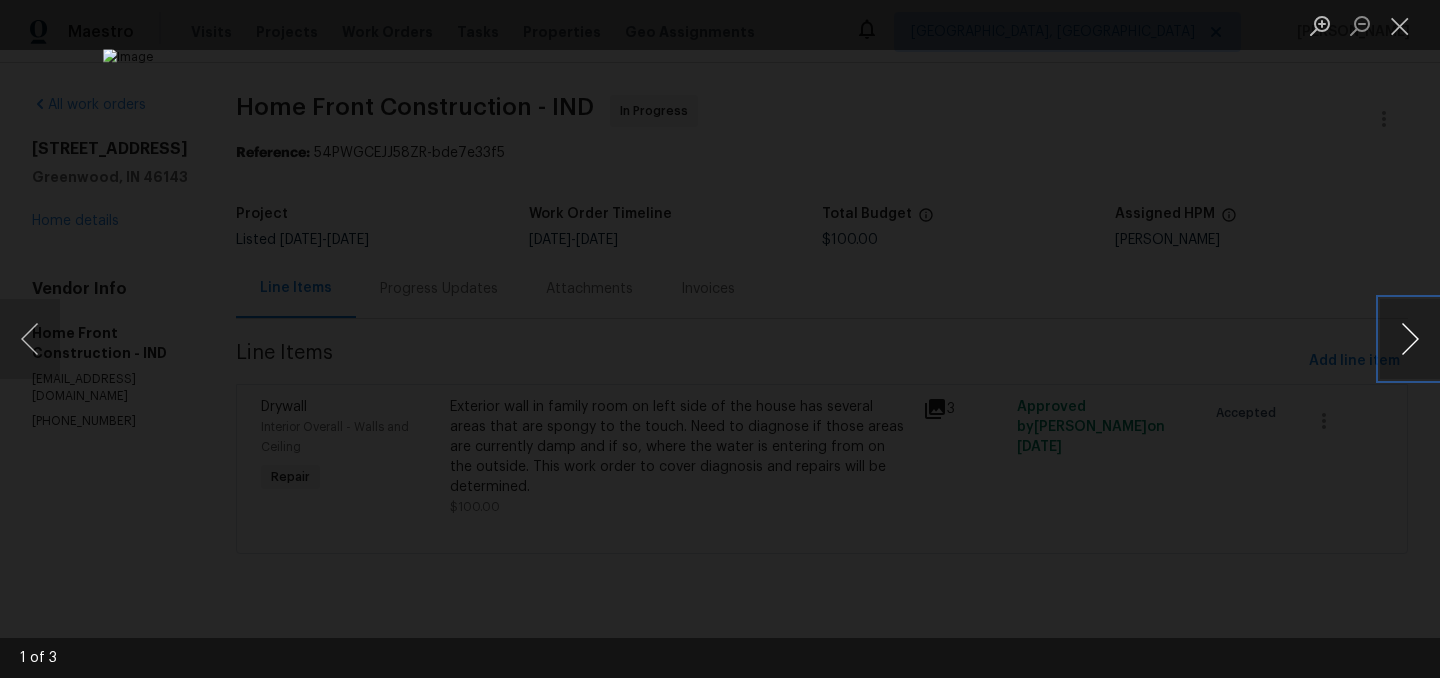 click at bounding box center (1410, 339) 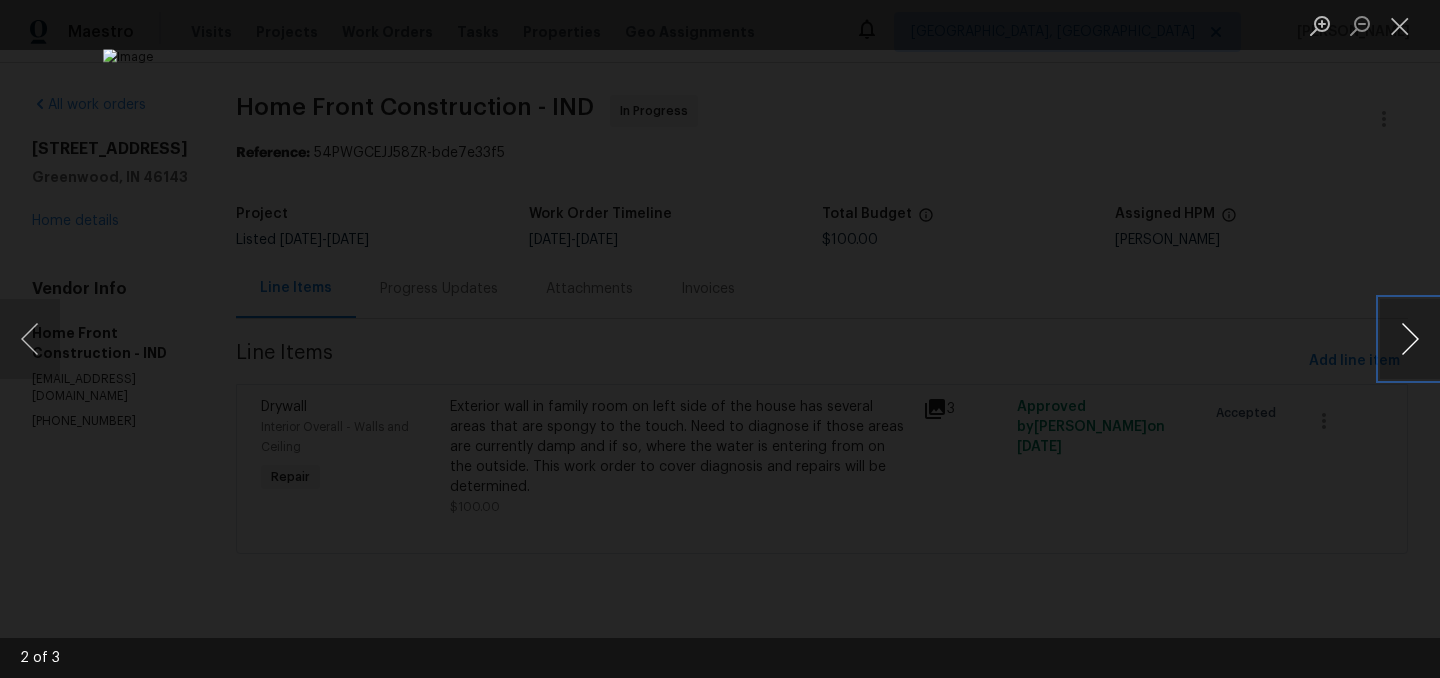 click at bounding box center [1410, 339] 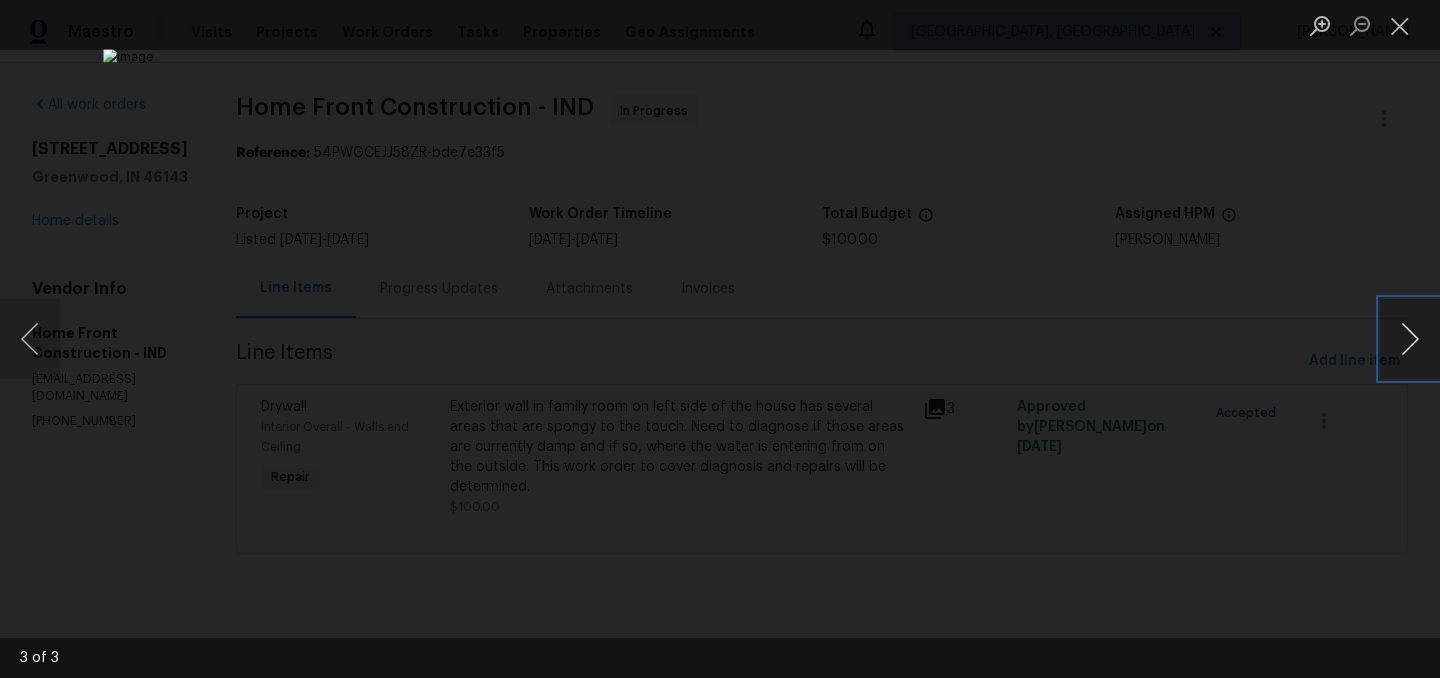 click at bounding box center [1410, 339] 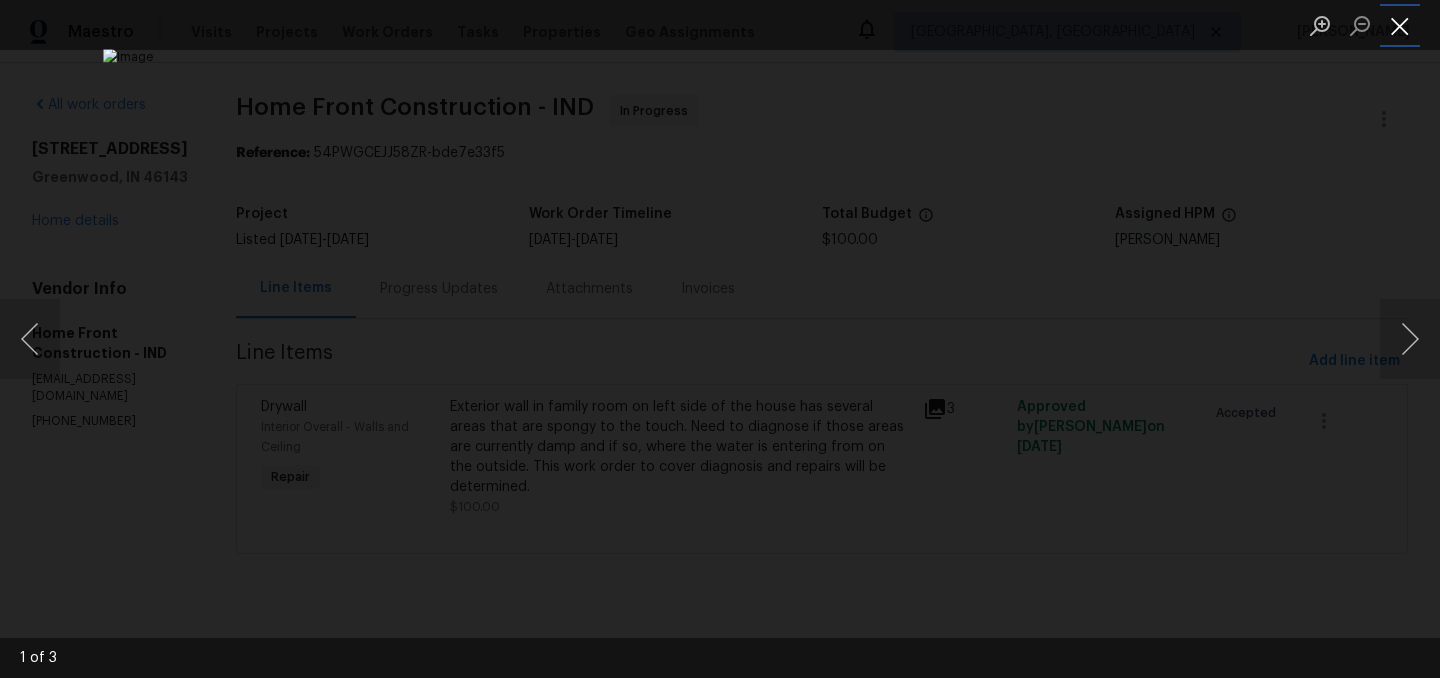 click at bounding box center (1400, 25) 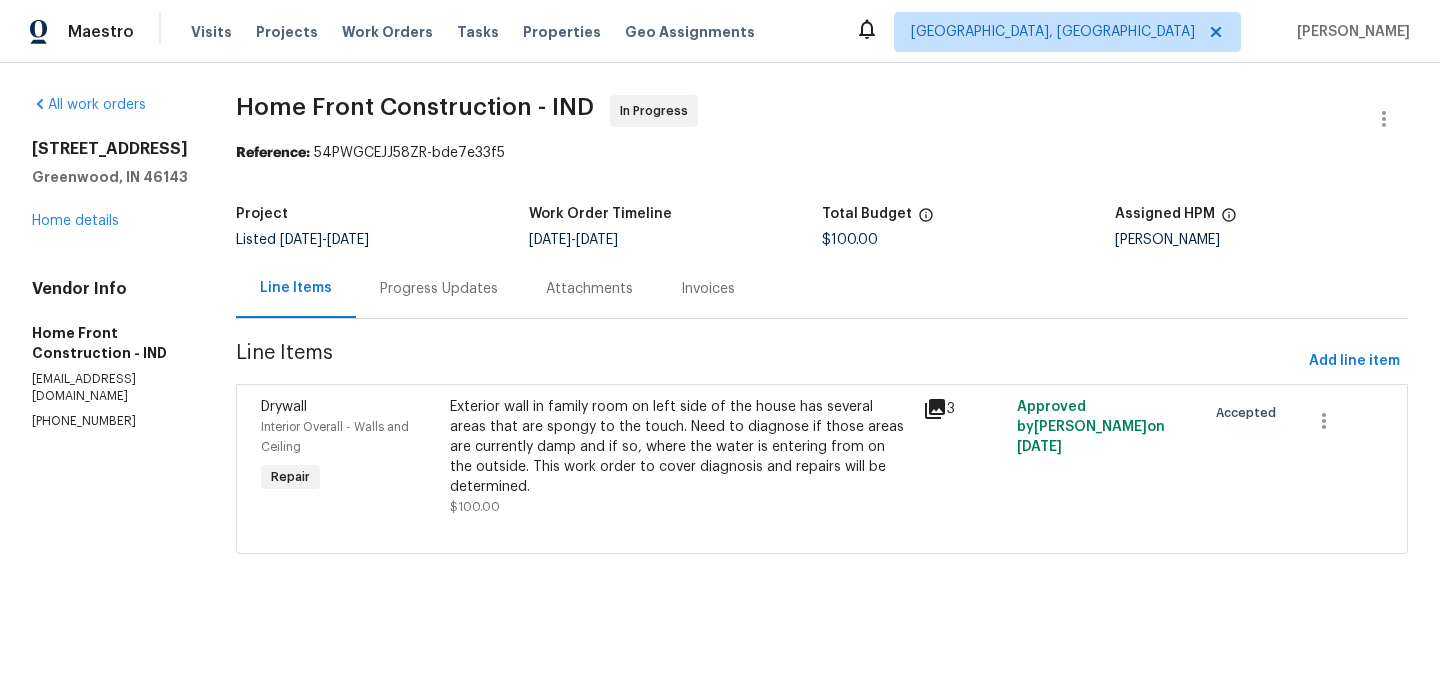 click on "Progress Updates" at bounding box center [439, 288] 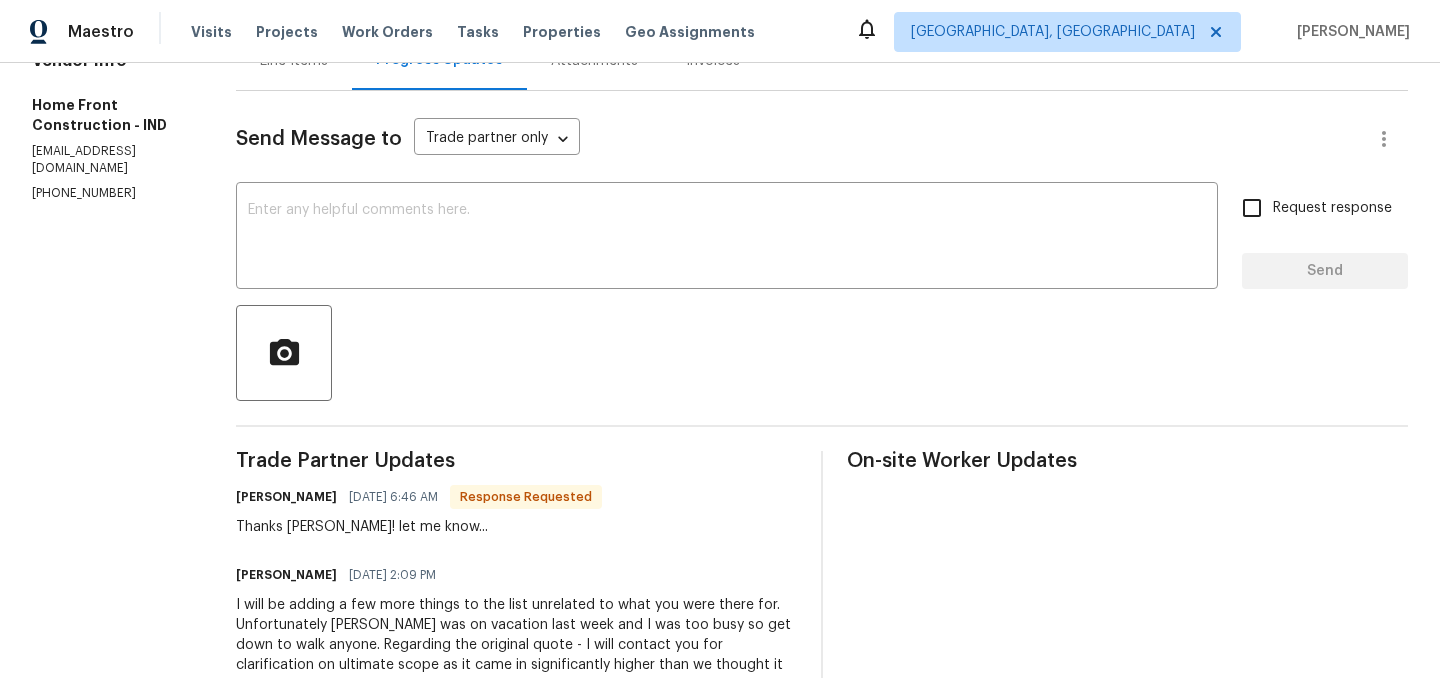 scroll, scrollTop: 0, scrollLeft: 0, axis: both 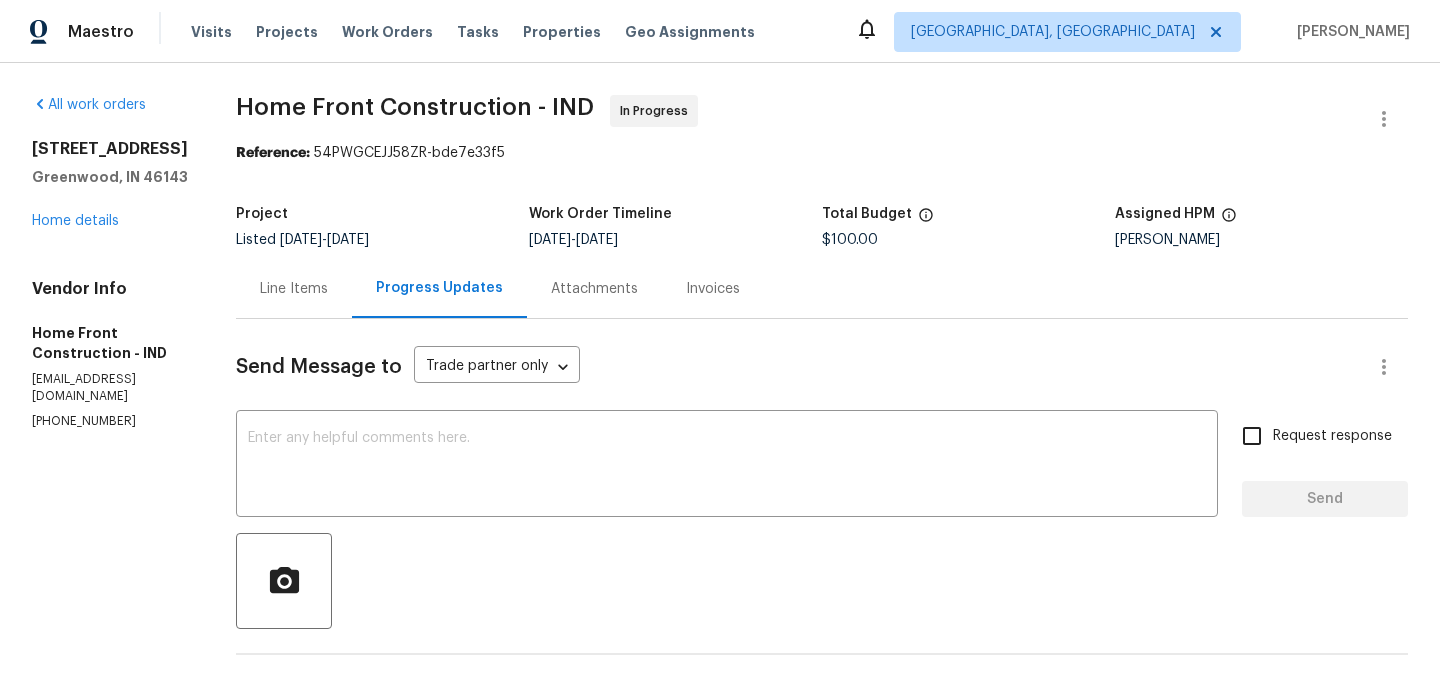 click on "Attachments" at bounding box center (594, 289) 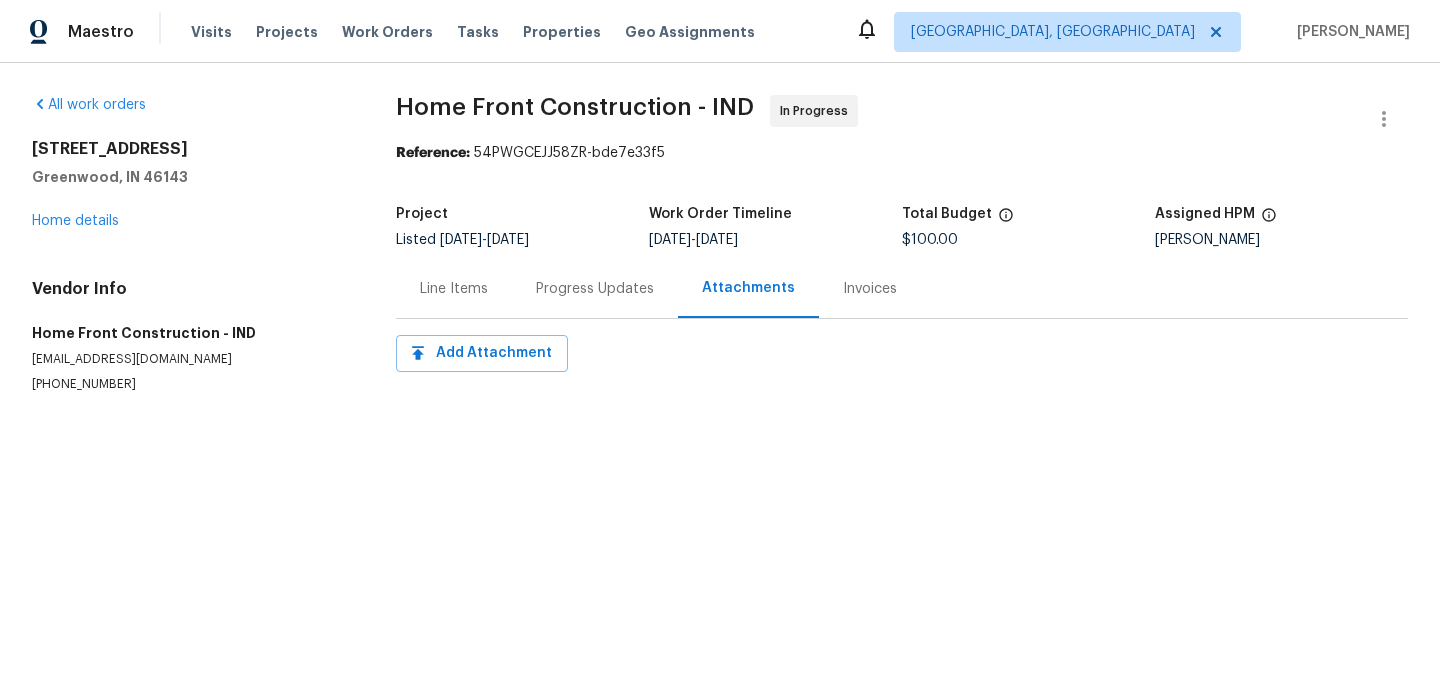 click on "Line Items" at bounding box center [454, 289] 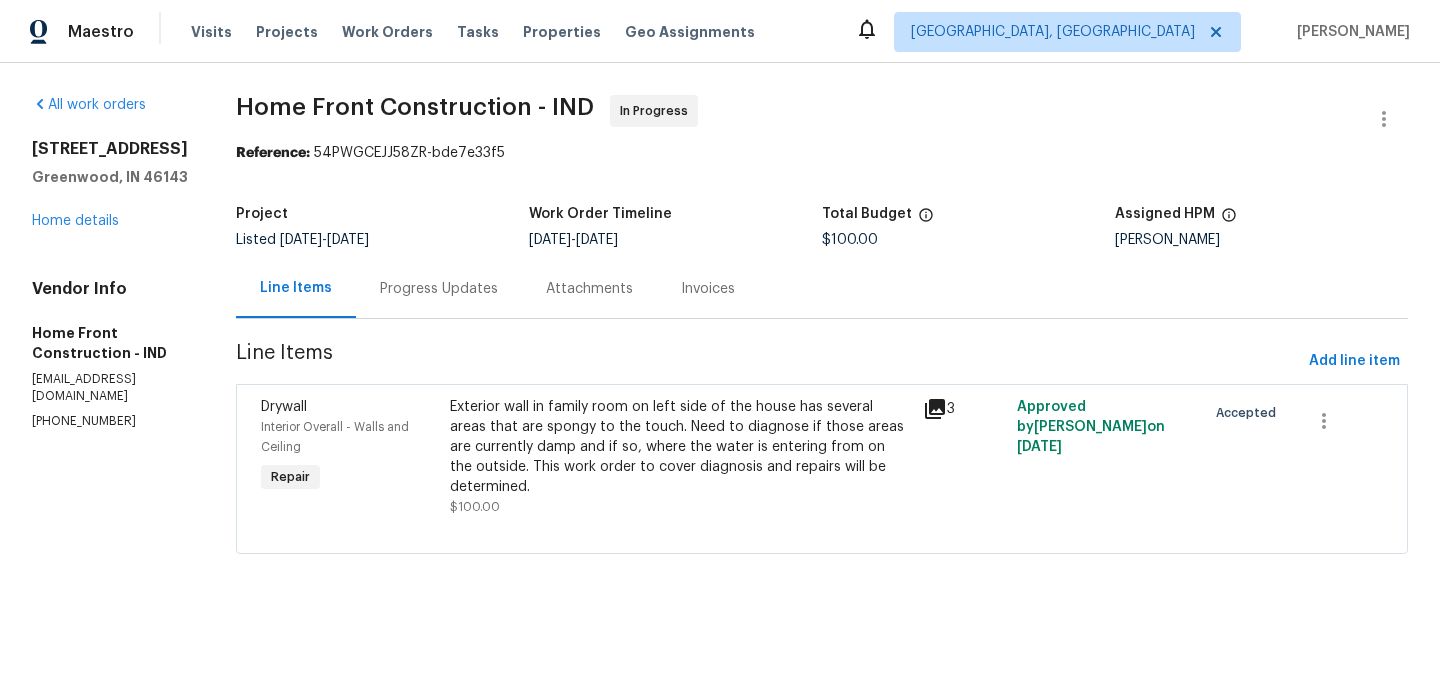 click on "Invoices" at bounding box center [708, 289] 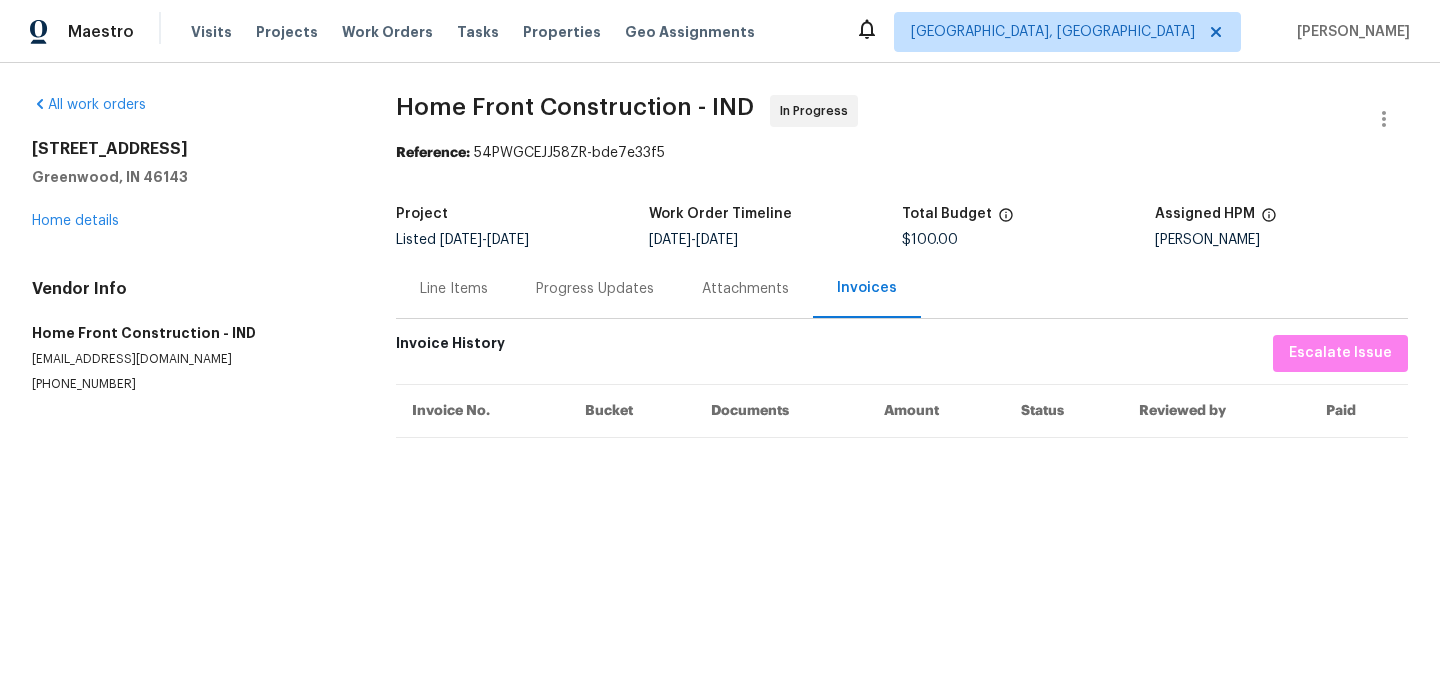 click on "Line Items" at bounding box center (454, 289) 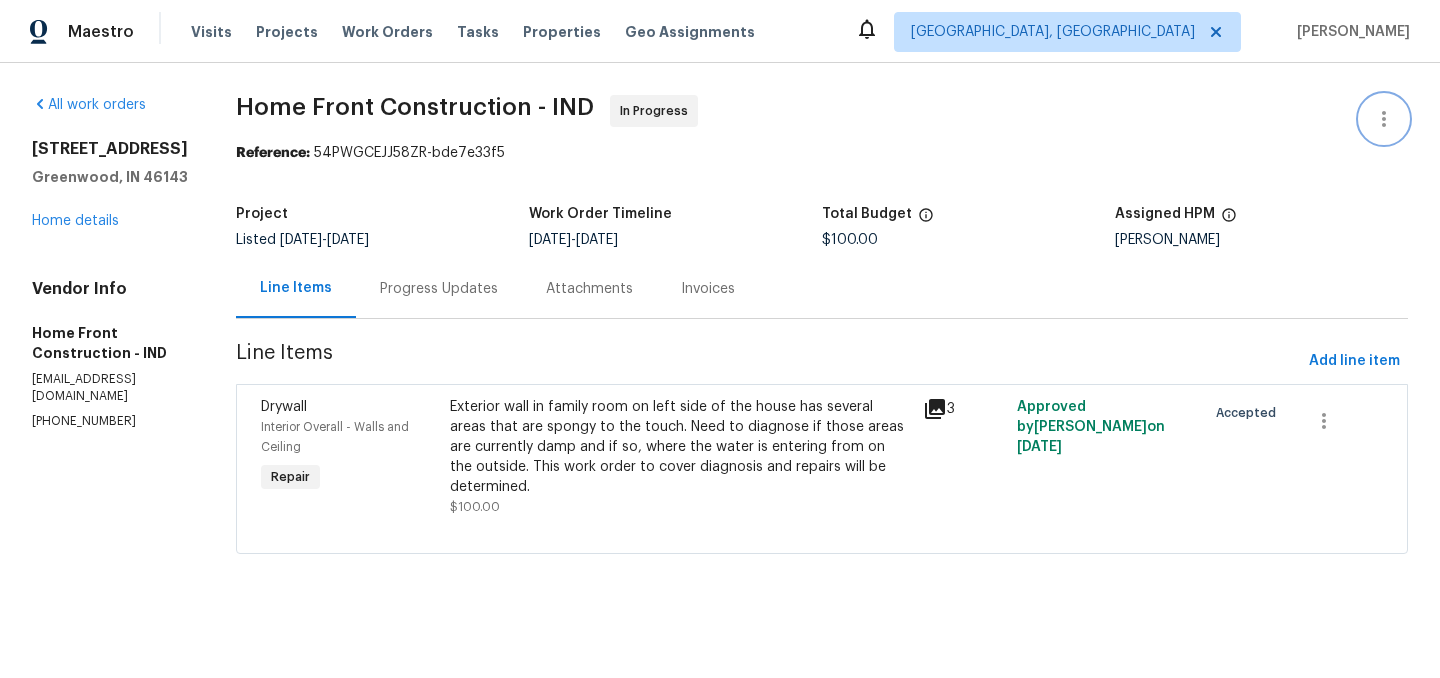 click 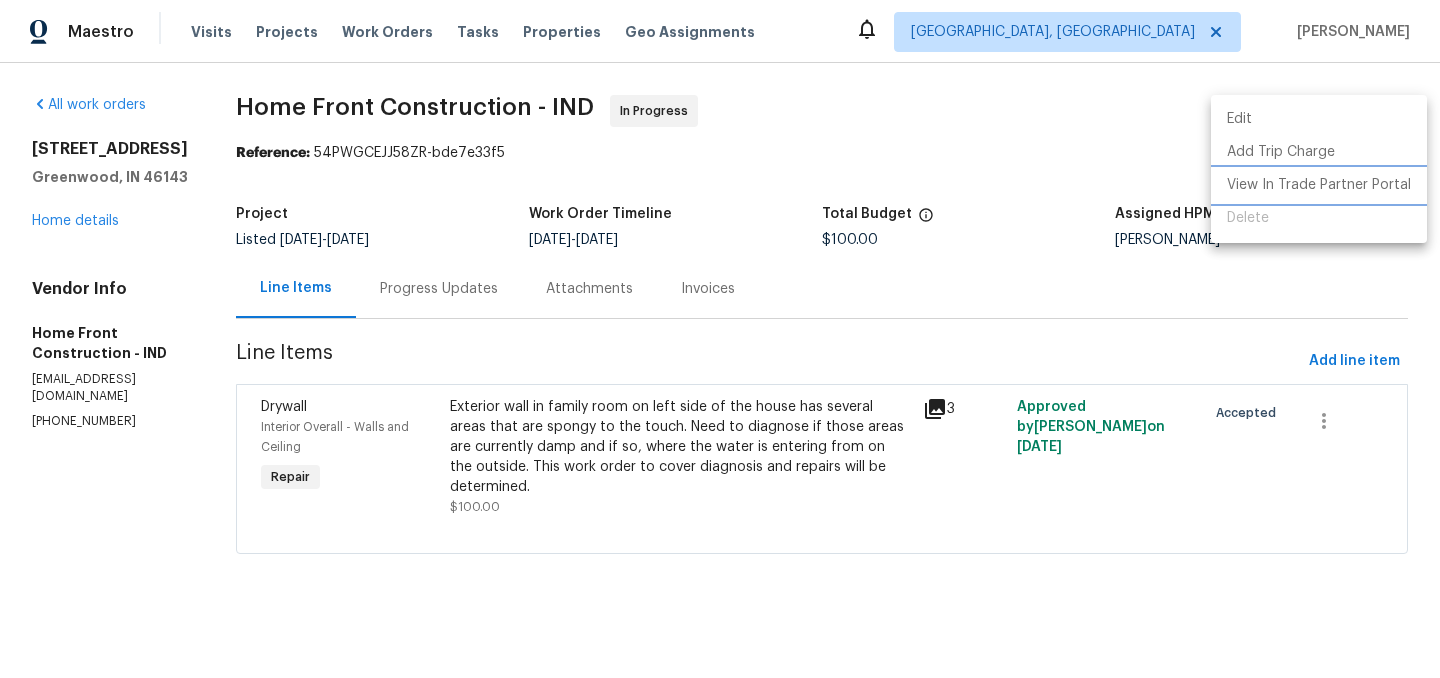 click on "View In Trade Partner Portal" at bounding box center [1319, 185] 